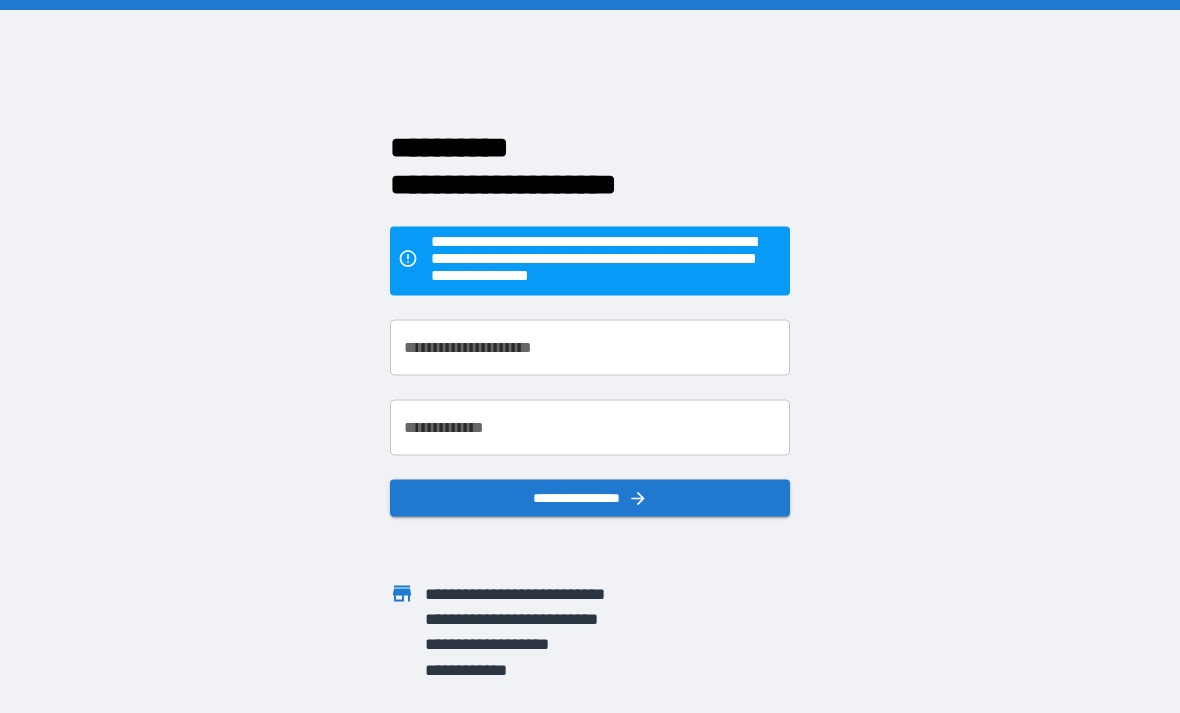 scroll, scrollTop: 0, scrollLeft: 0, axis: both 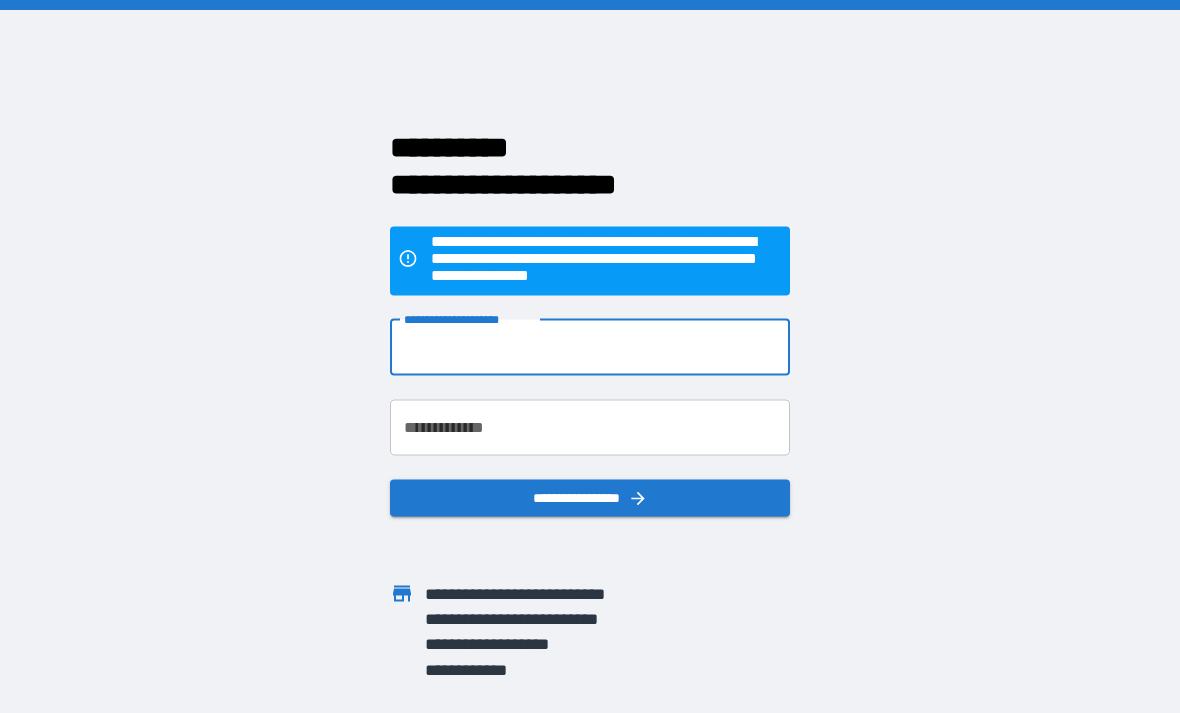 click on "**********" at bounding box center (590, 347) 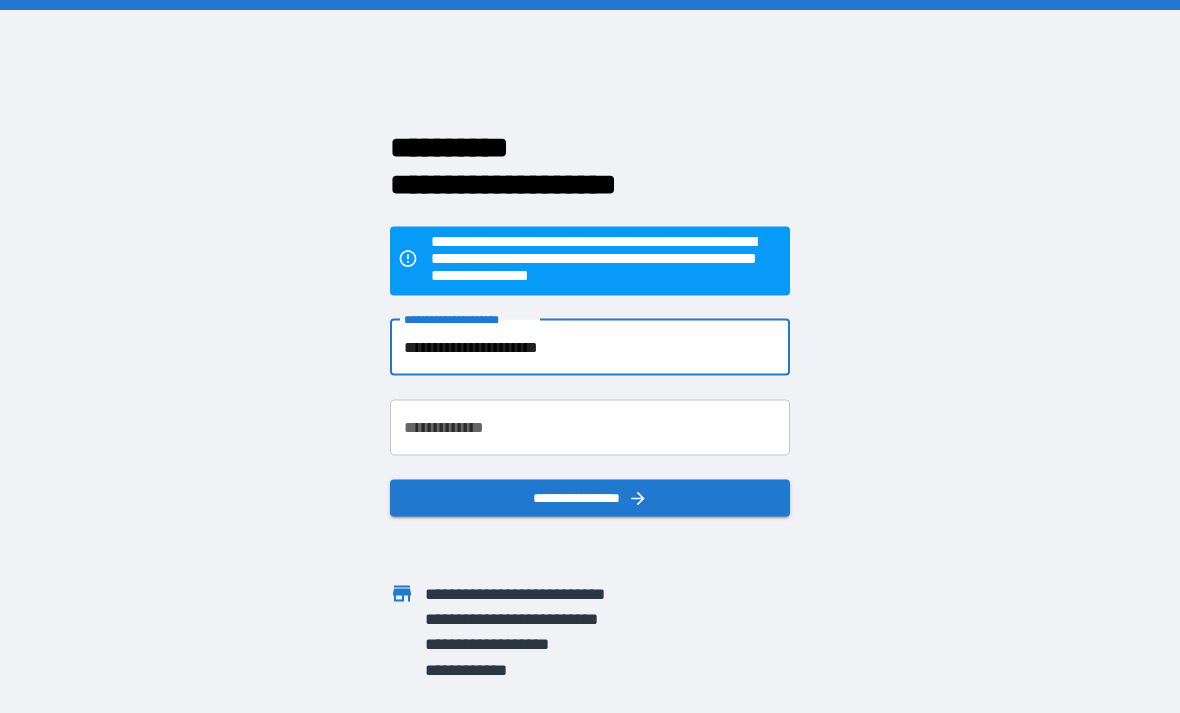 type on "**********" 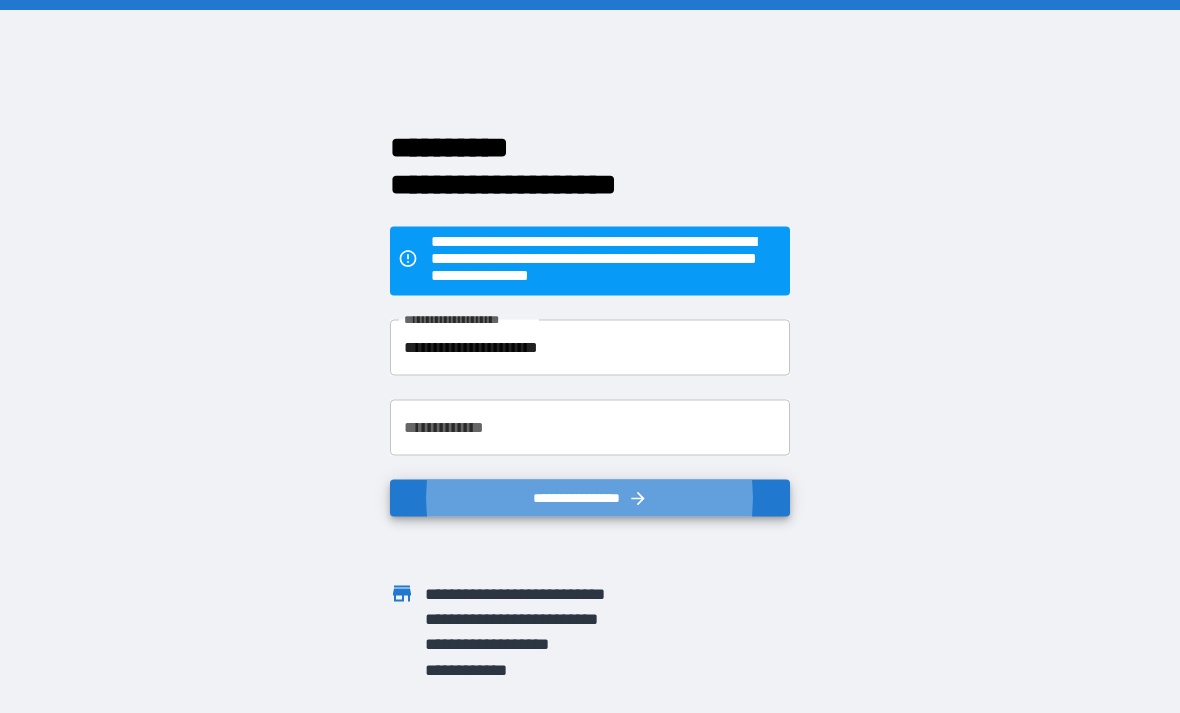 type 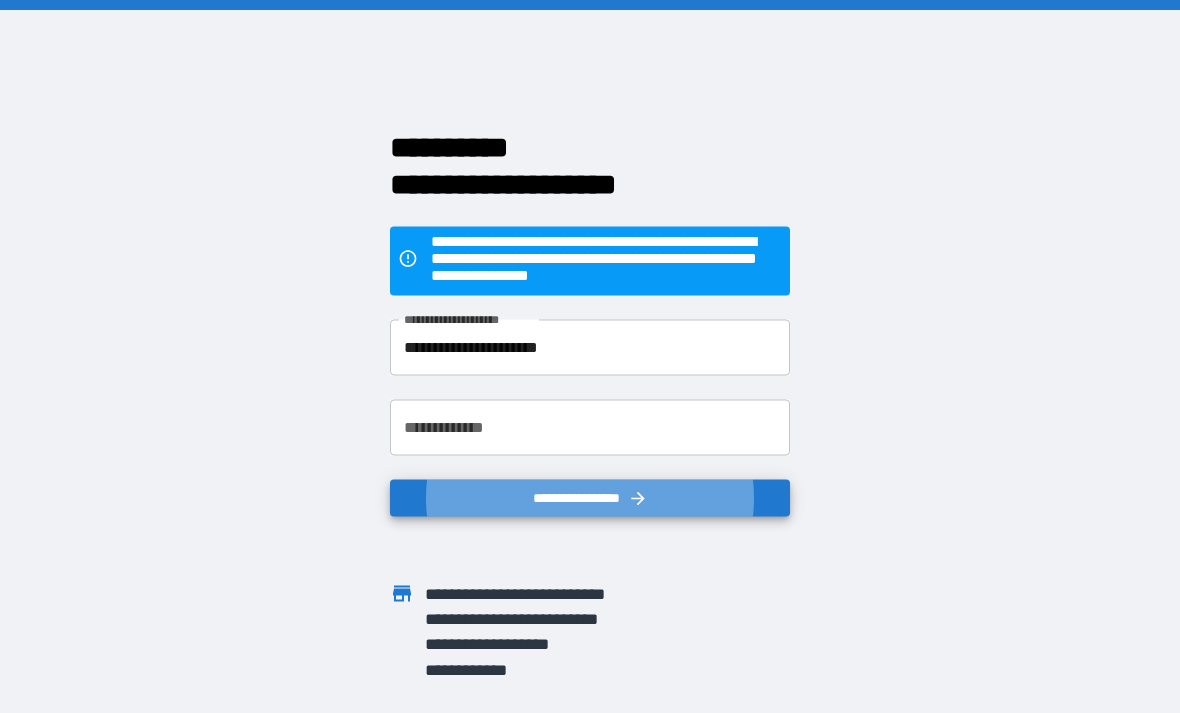 click on "**********" at bounding box center (590, 427) 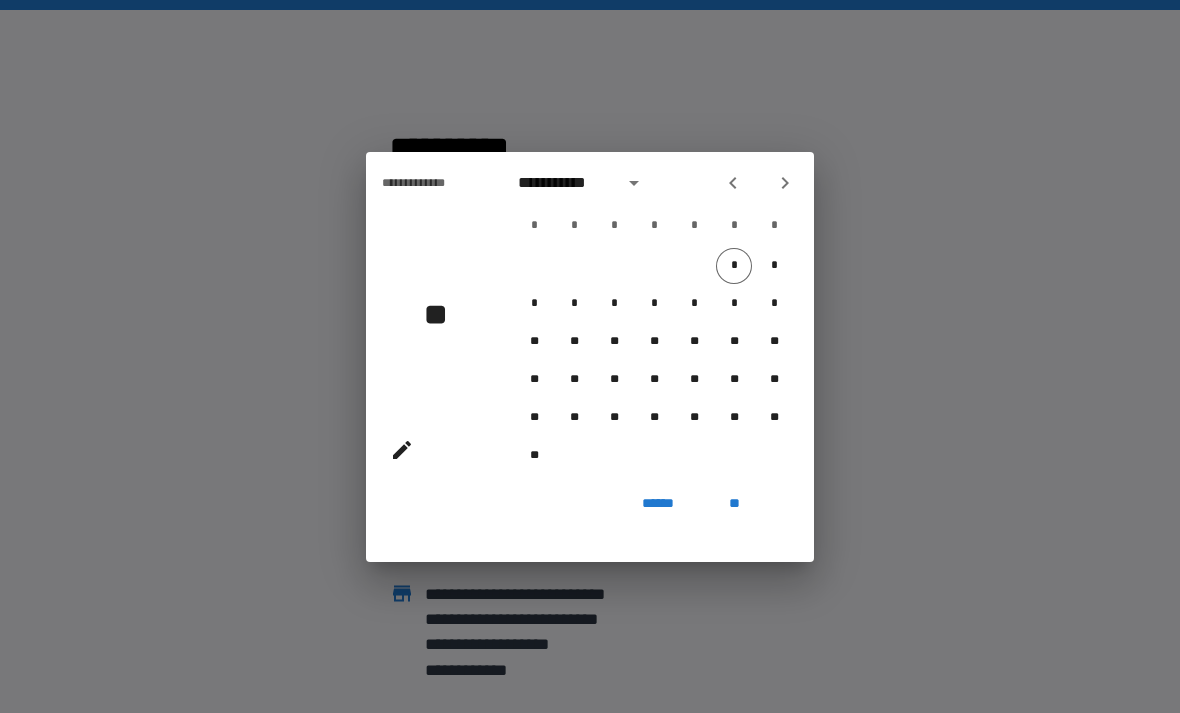 click on "**********" at bounding box center [564, 183] 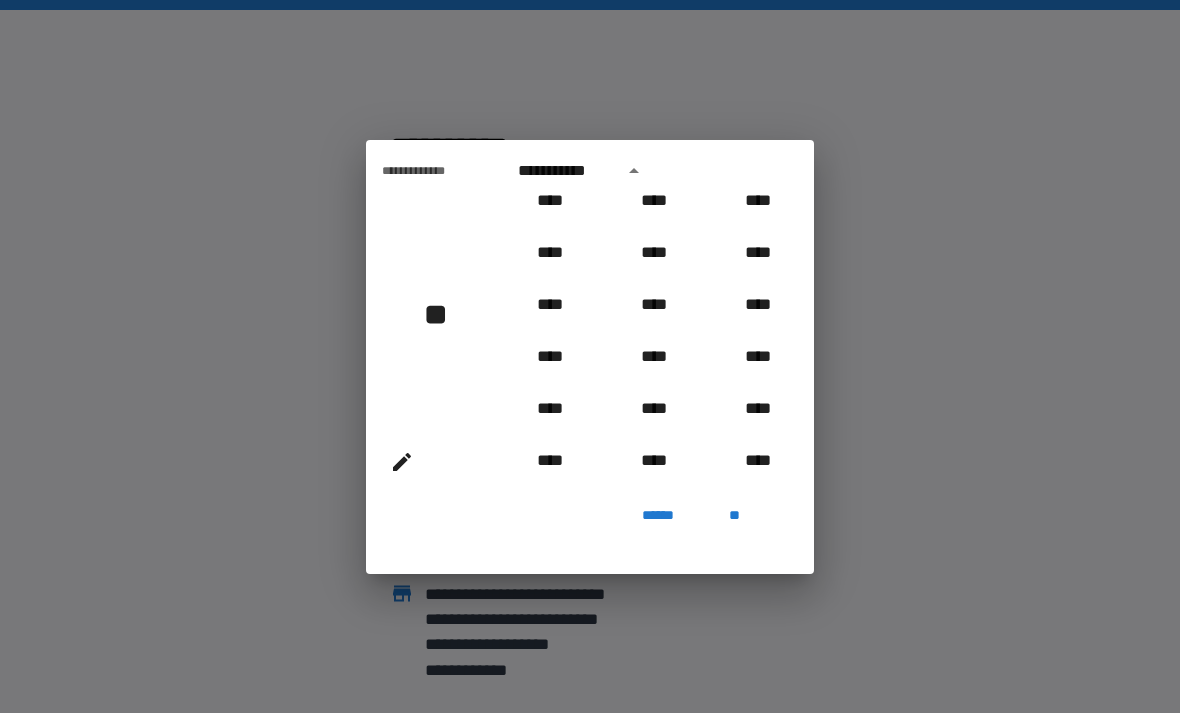 scroll, scrollTop: 1268, scrollLeft: 0, axis: vertical 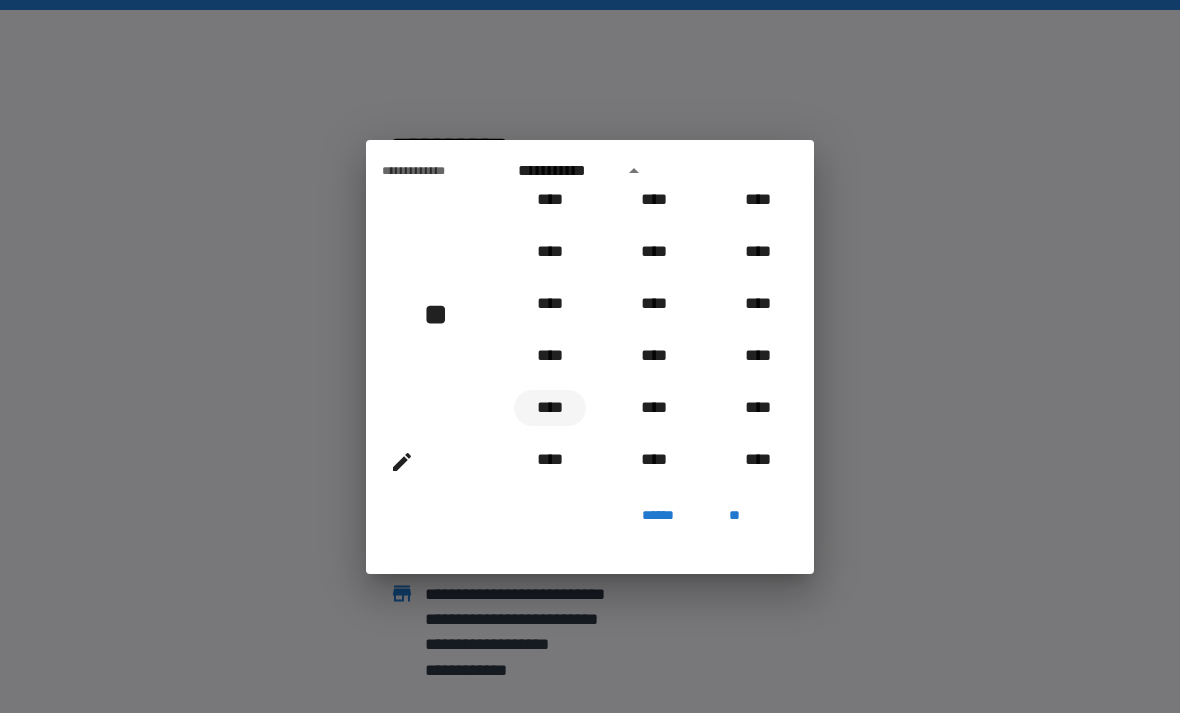 click on "****" at bounding box center [550, 408] 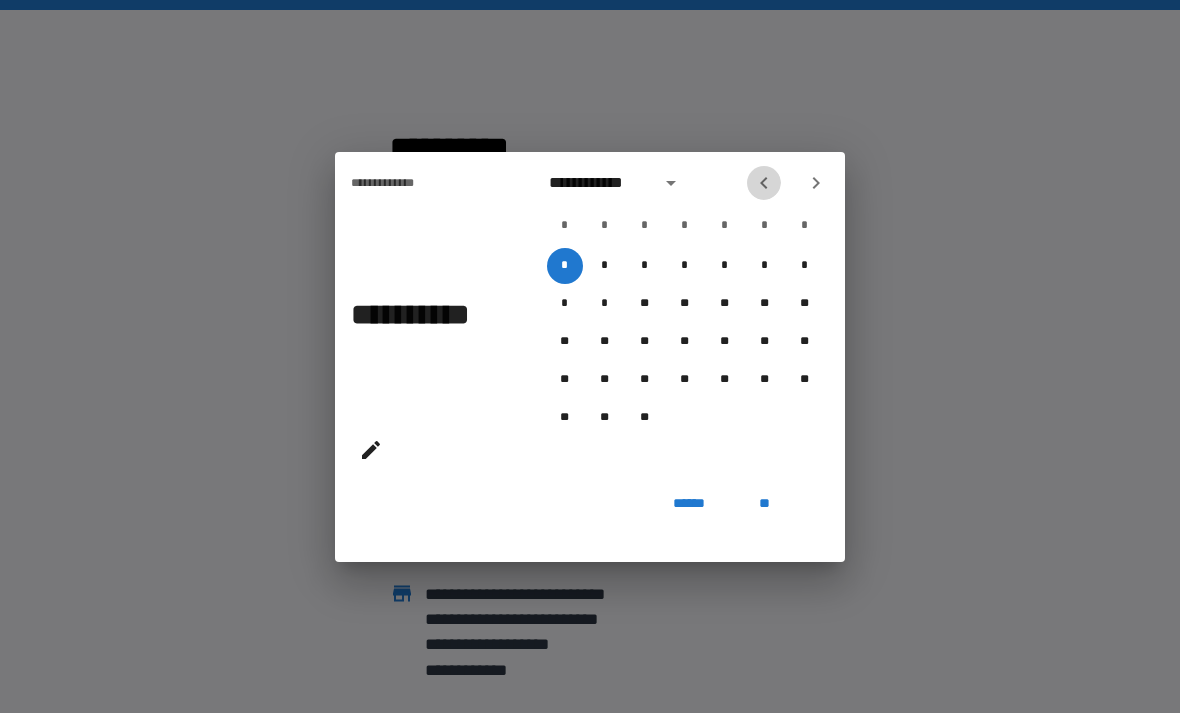 click 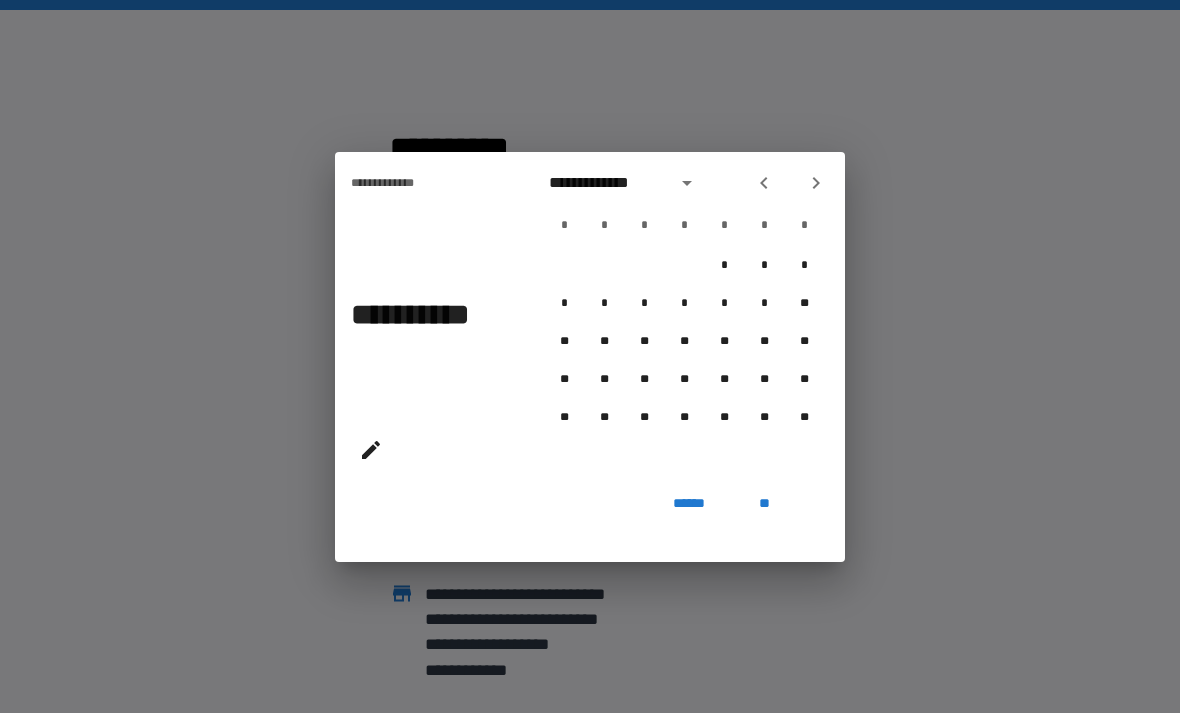 click 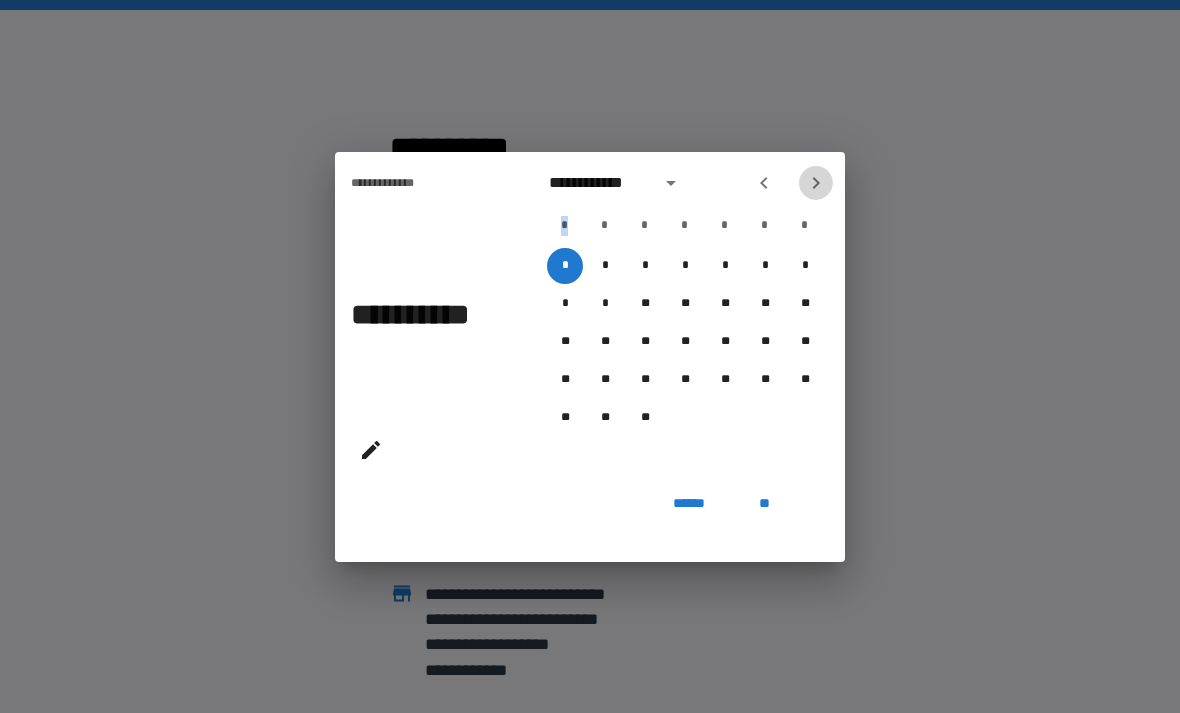 click 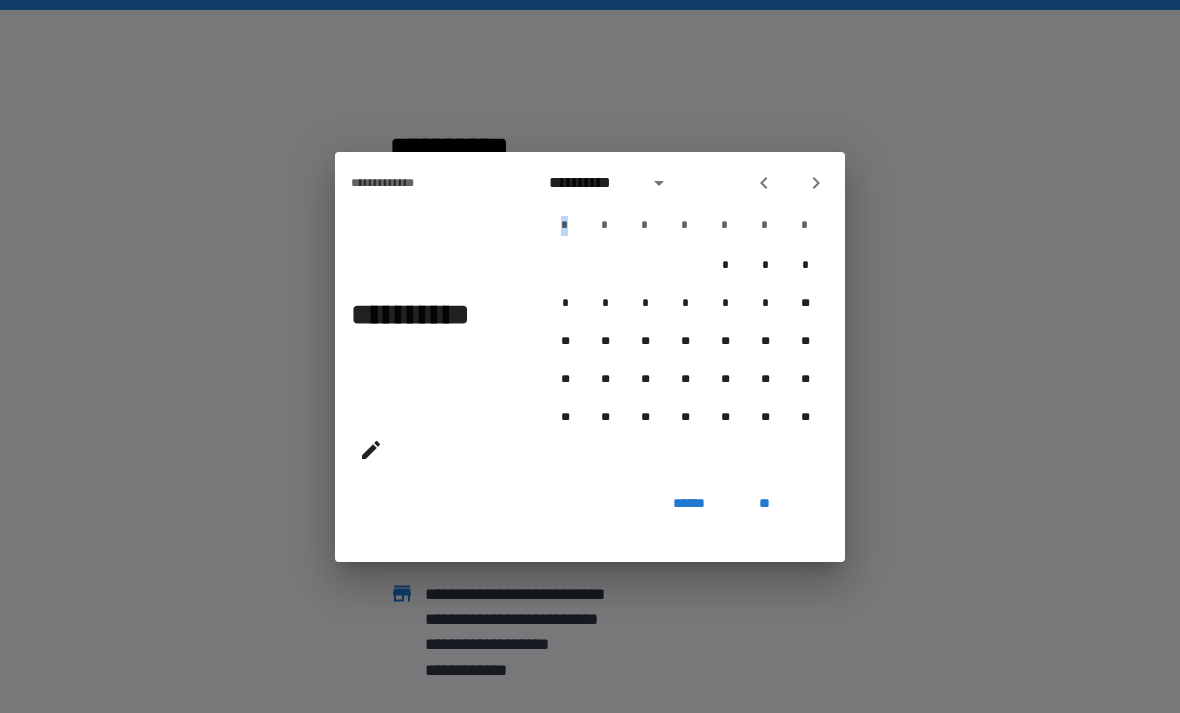 click 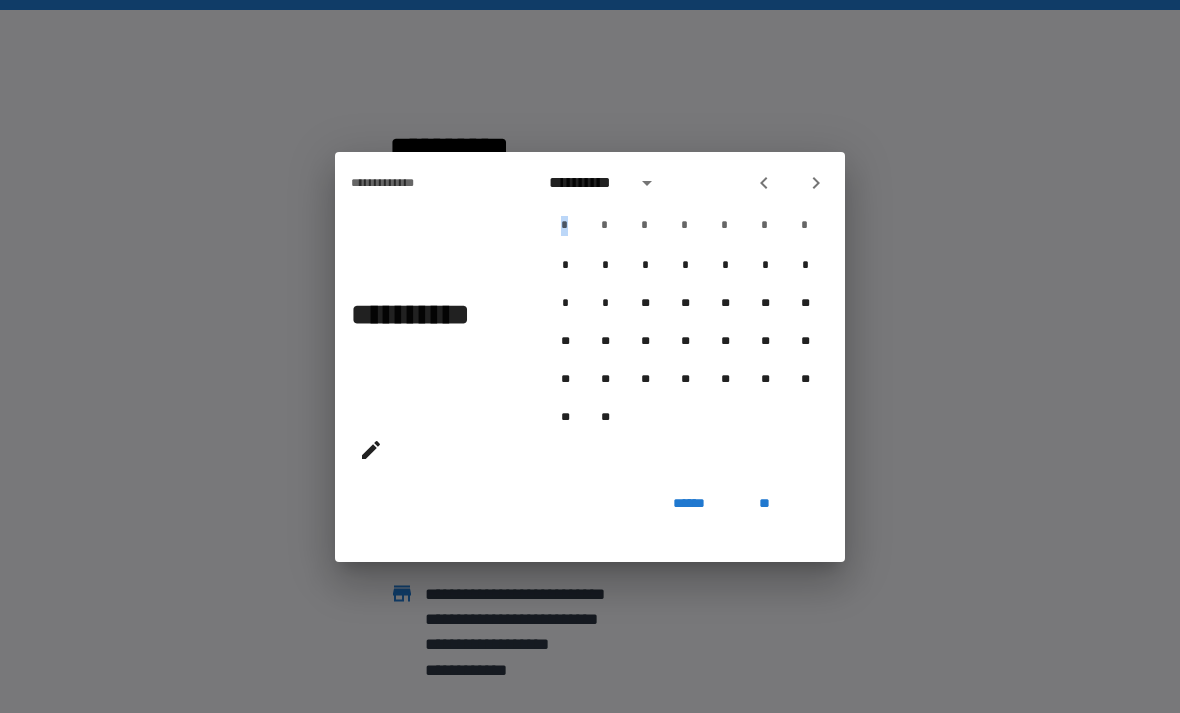 click 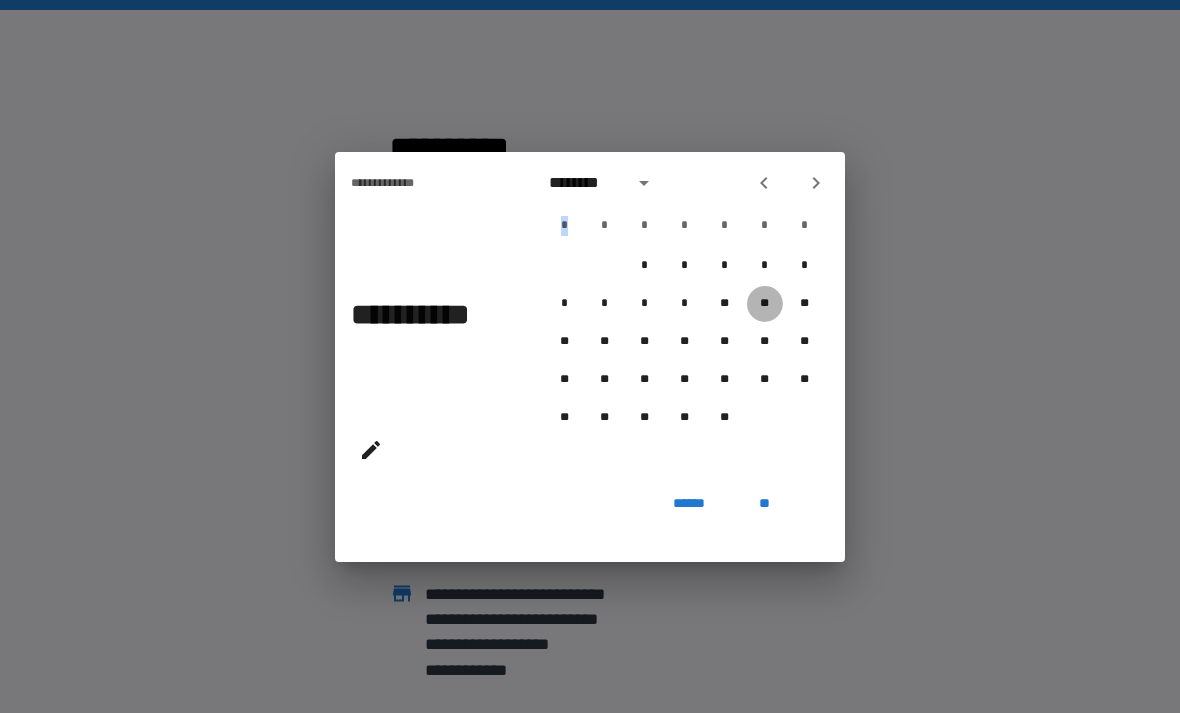 click on "**" at bounding box center [765, 304] 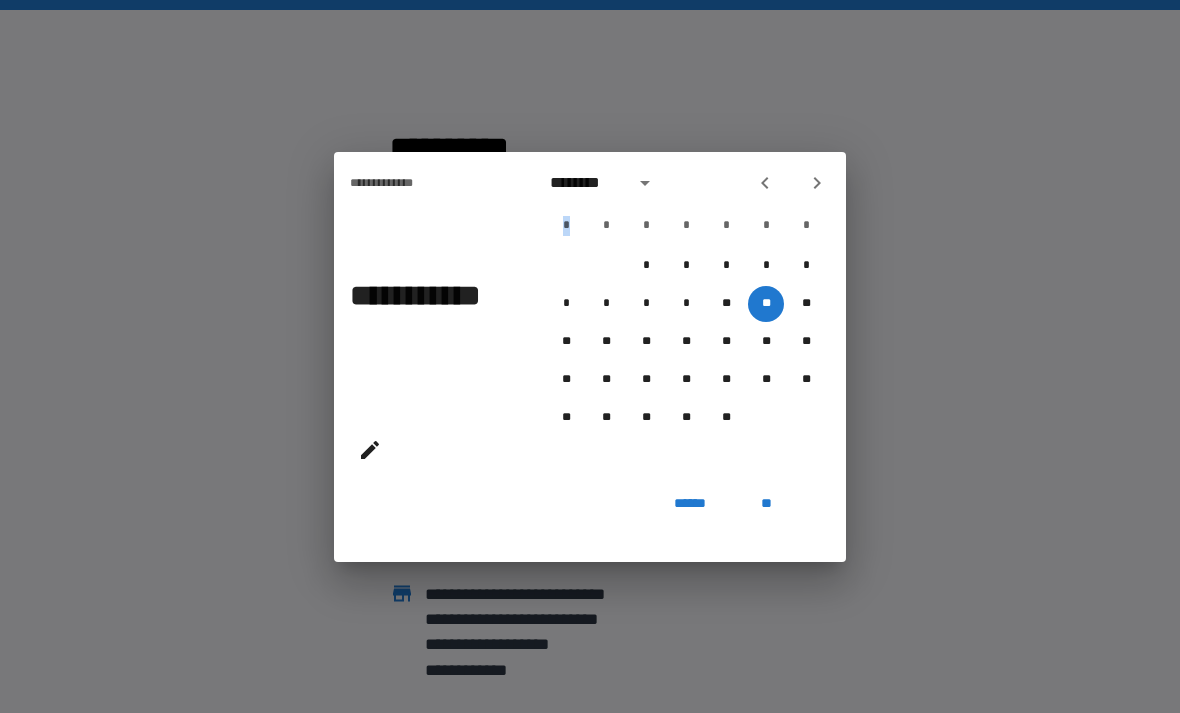 click on "**" at bounding box center [766, 504] 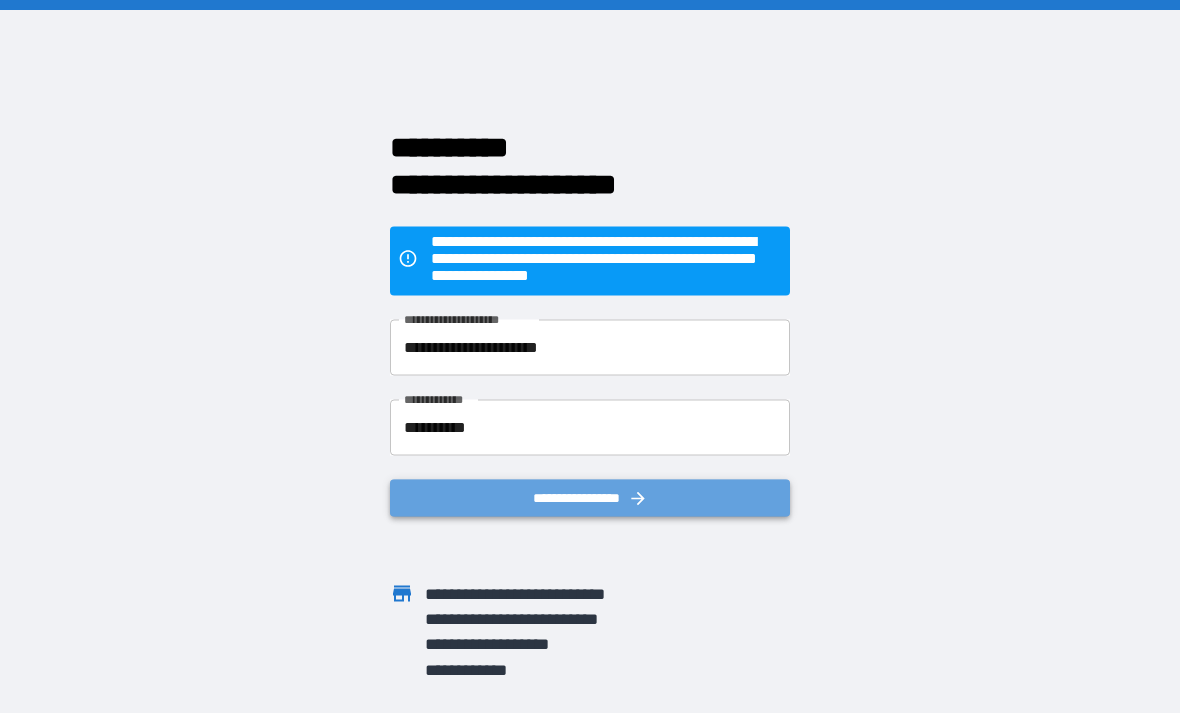 click on "**********" at bounding box center (590, 497) 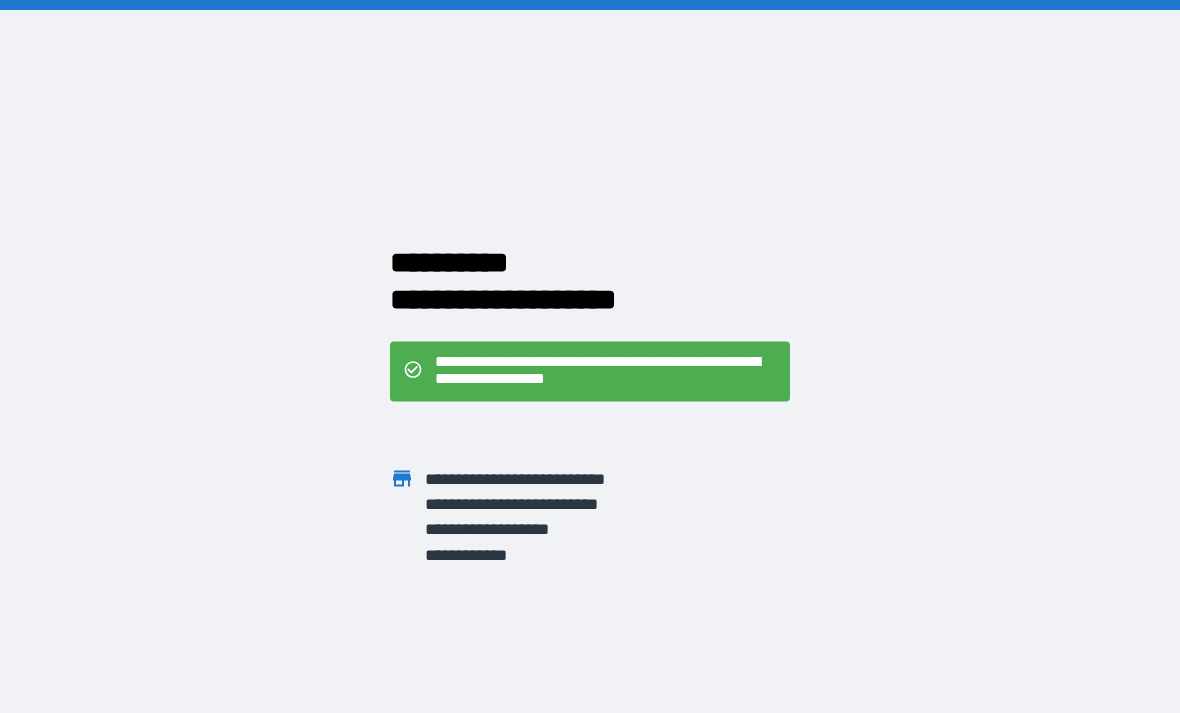 click on "**********" at bounding box center (606, 371) 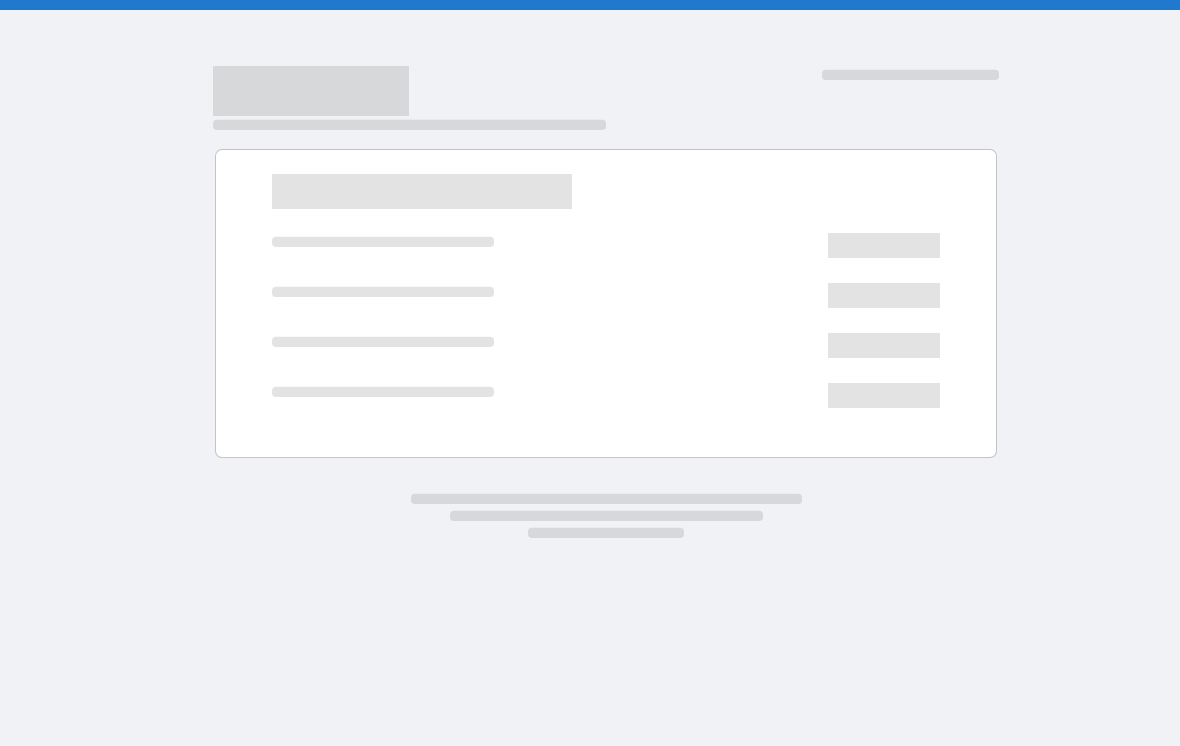 scroll, scrollTop: 0, scrollLeft: 0, axis: both 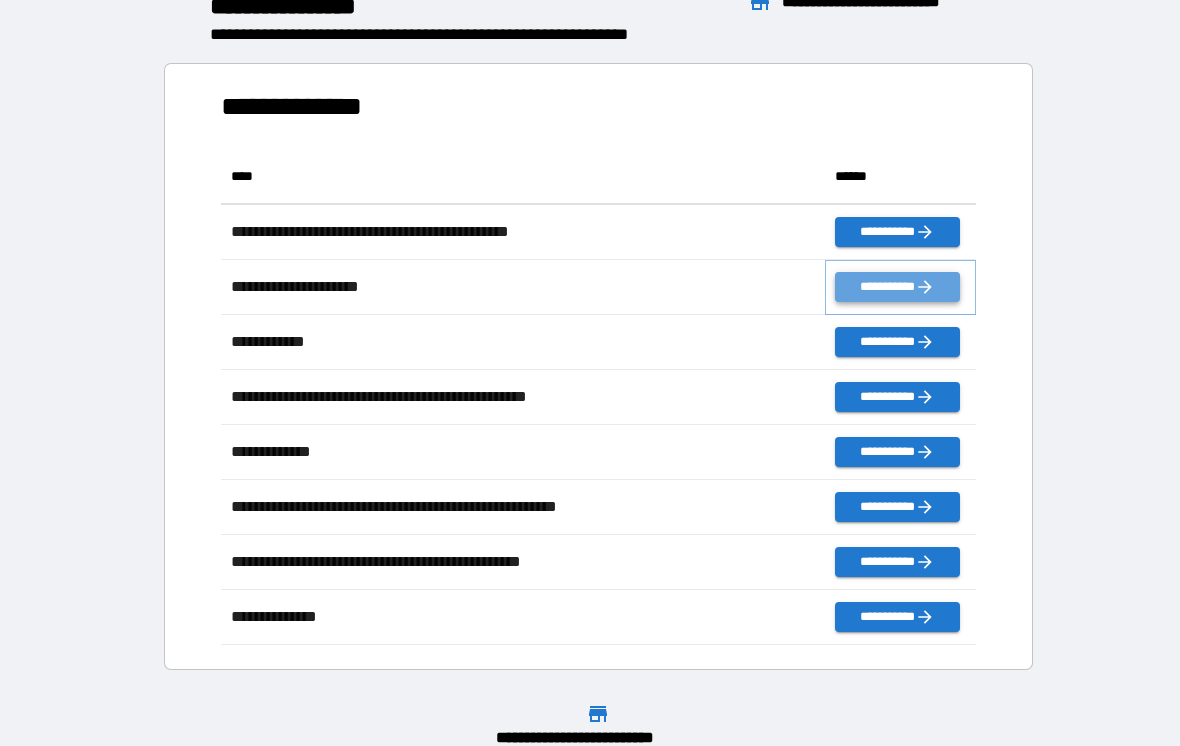 click 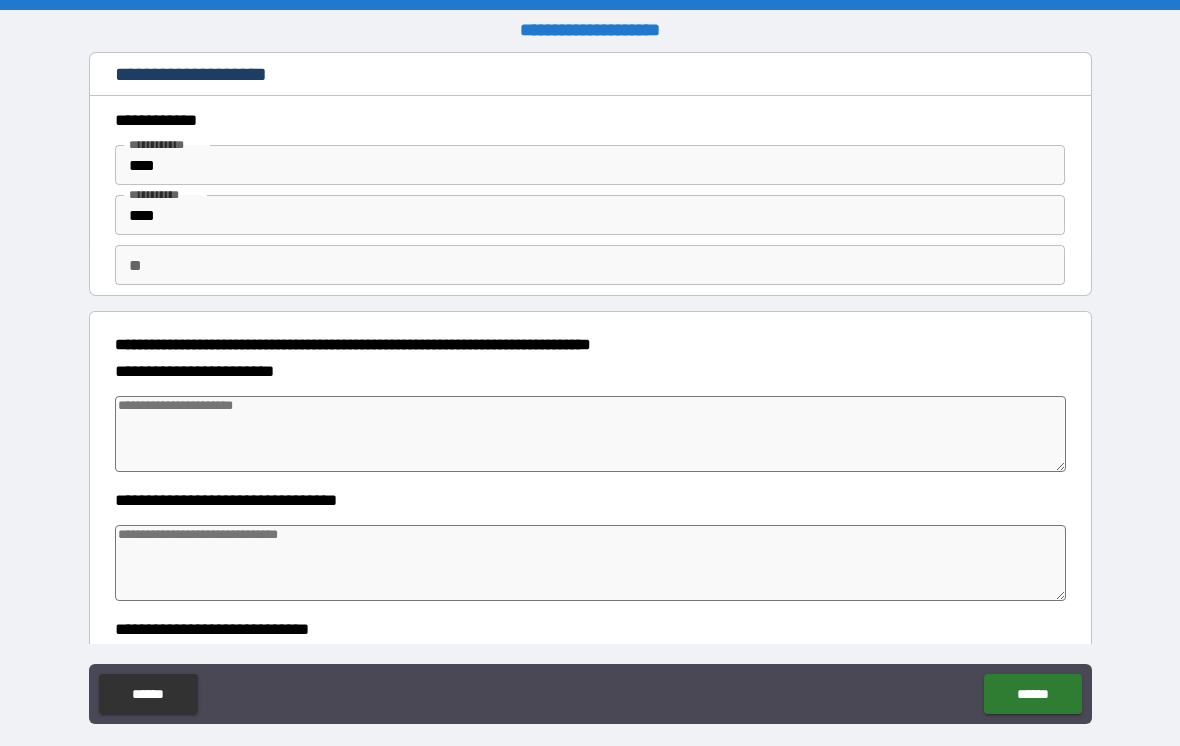 type on "*" 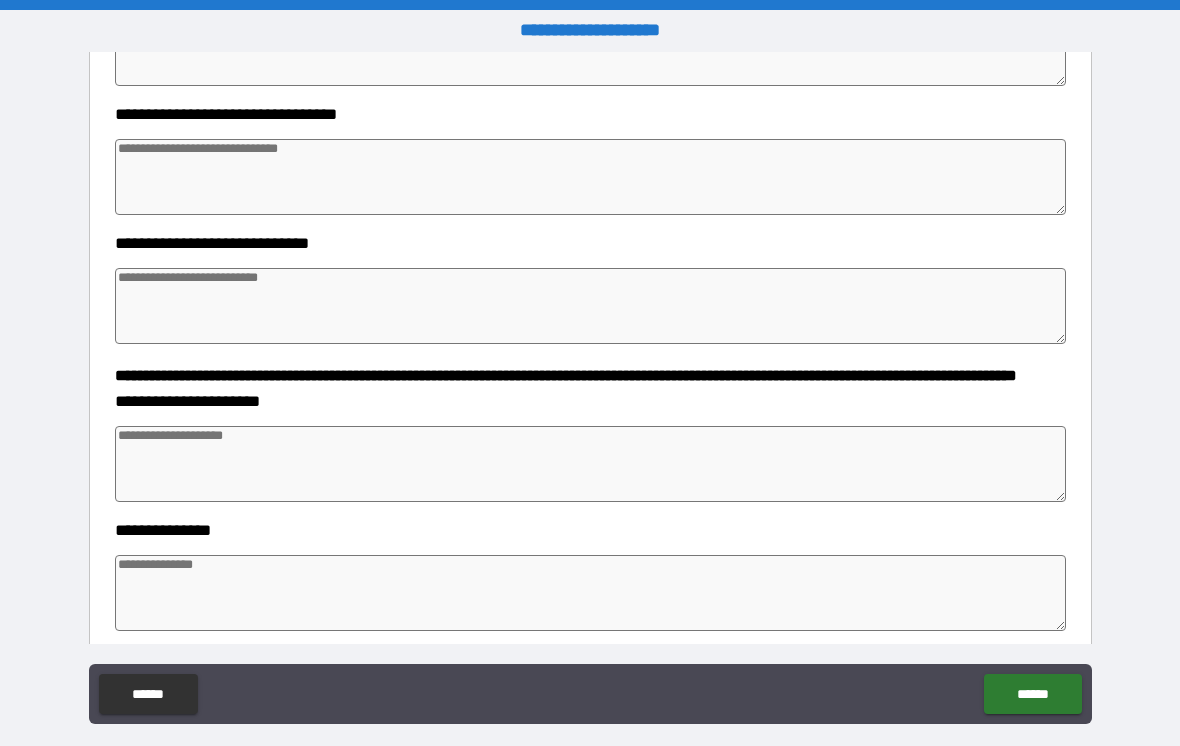 scroll, scrollTop: 387, scrollLeft: 0, axis: vertical 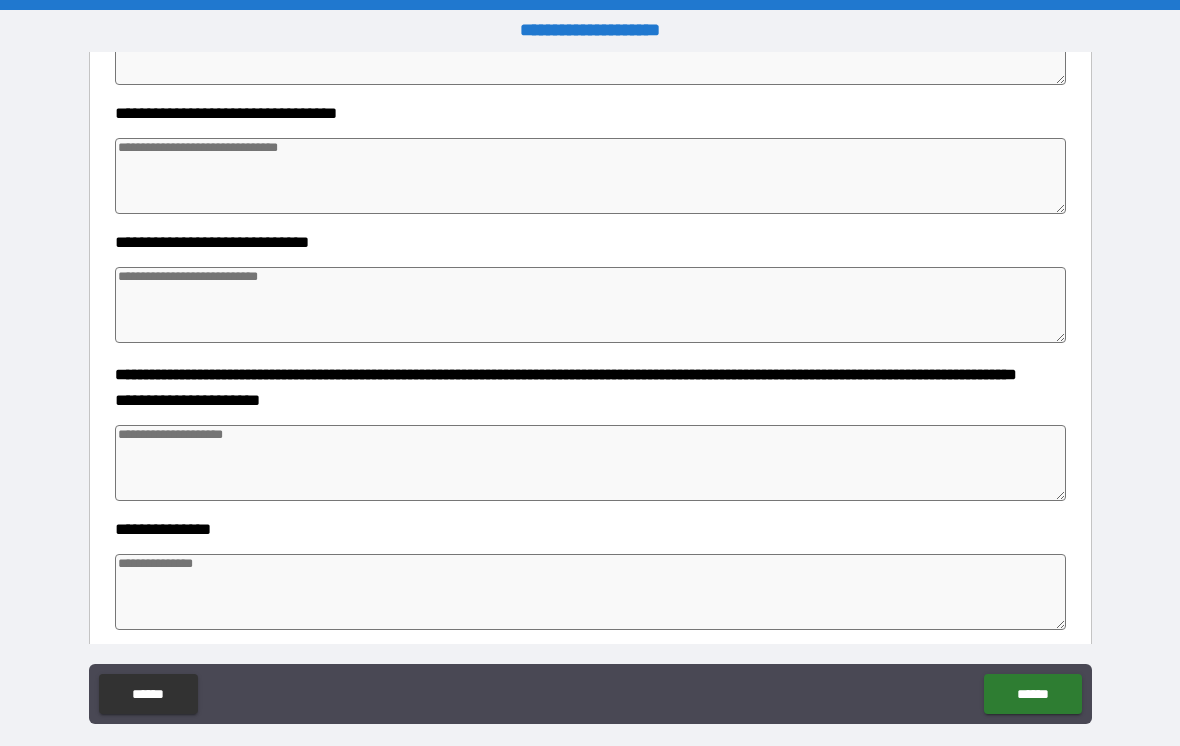 click at bounding box center [591, 463] 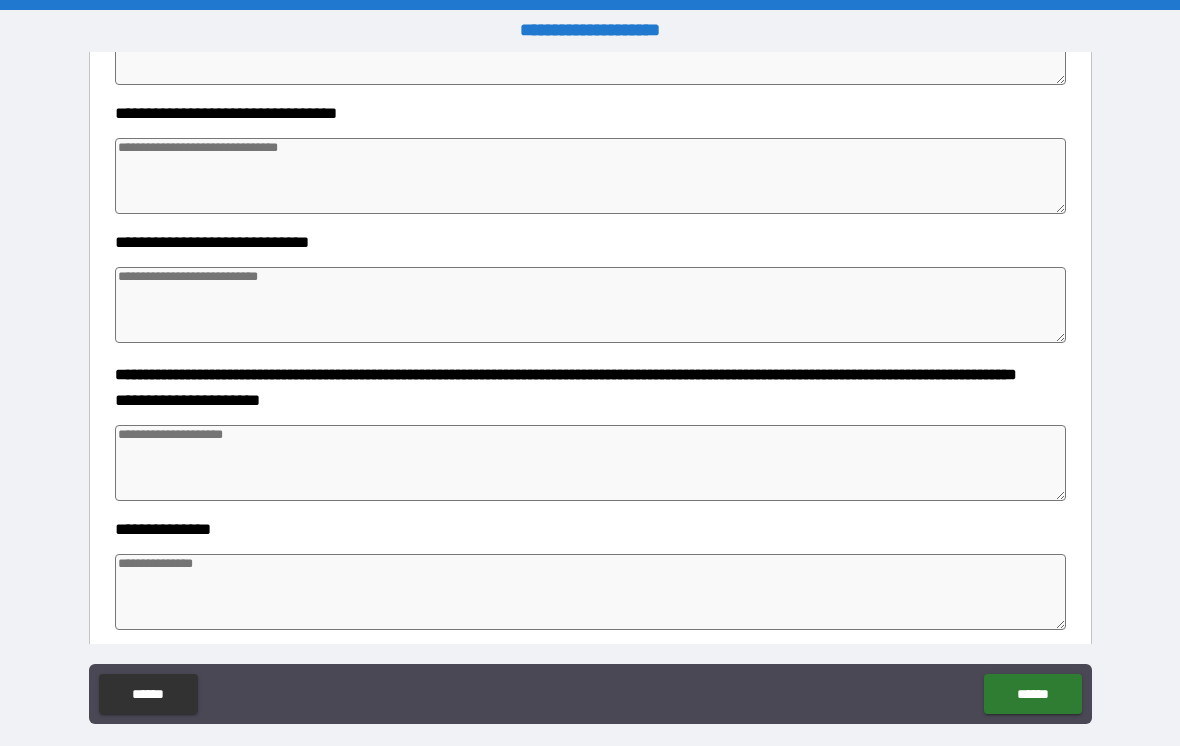 type on "*" 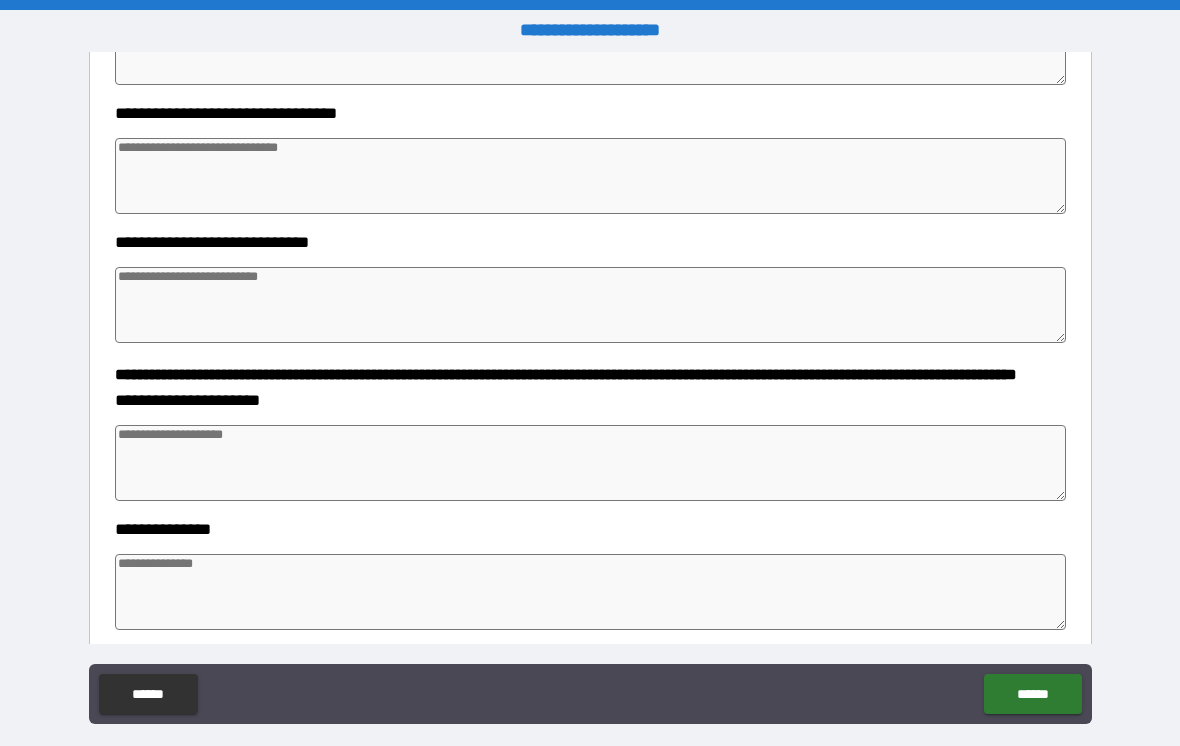 type on "*" 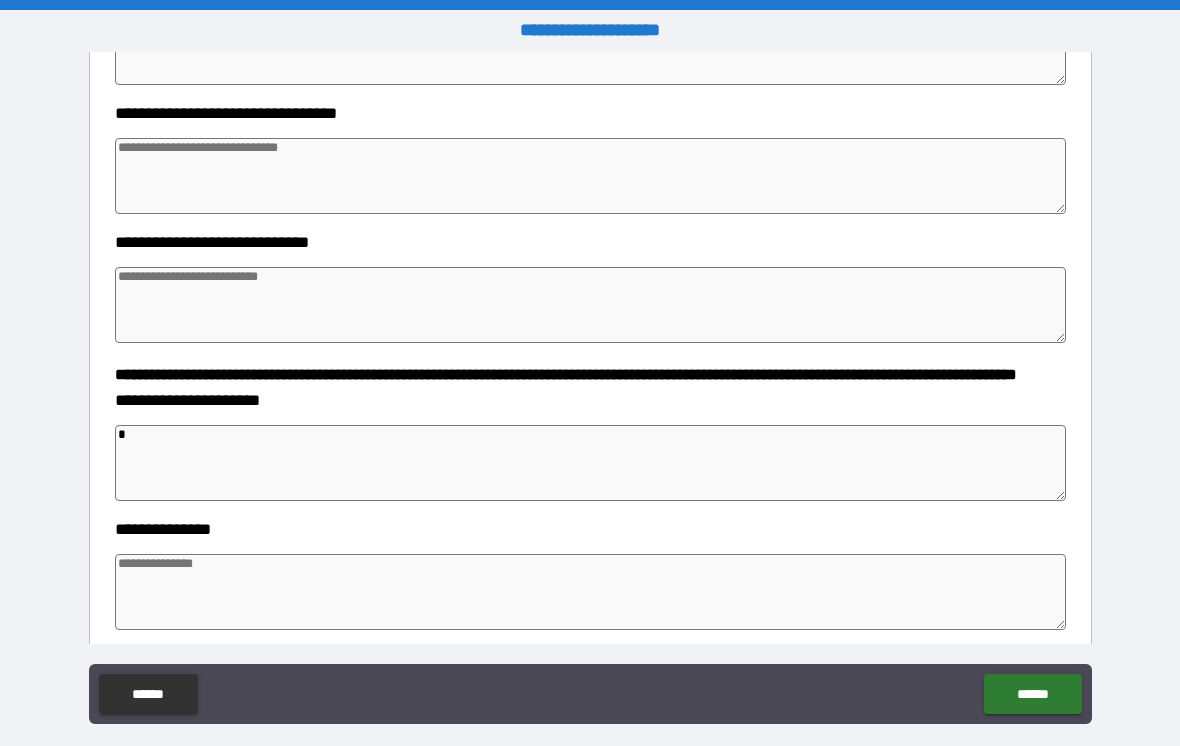 type on "*" 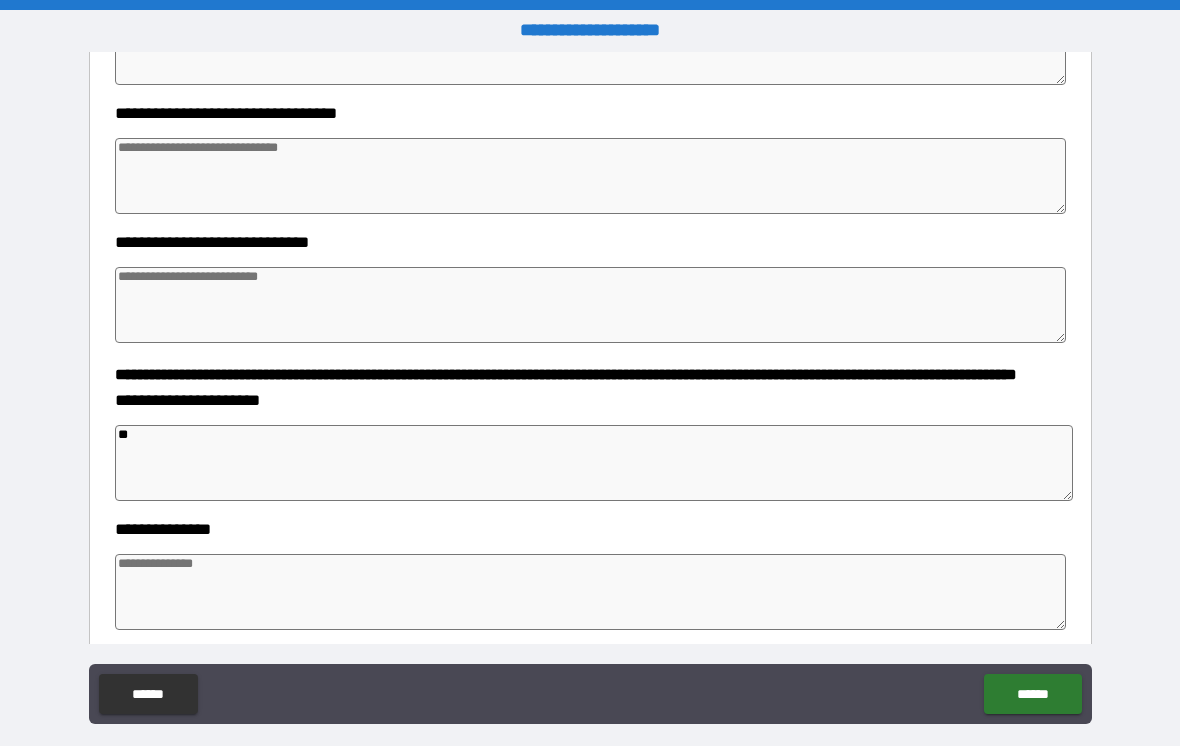 type on "*" 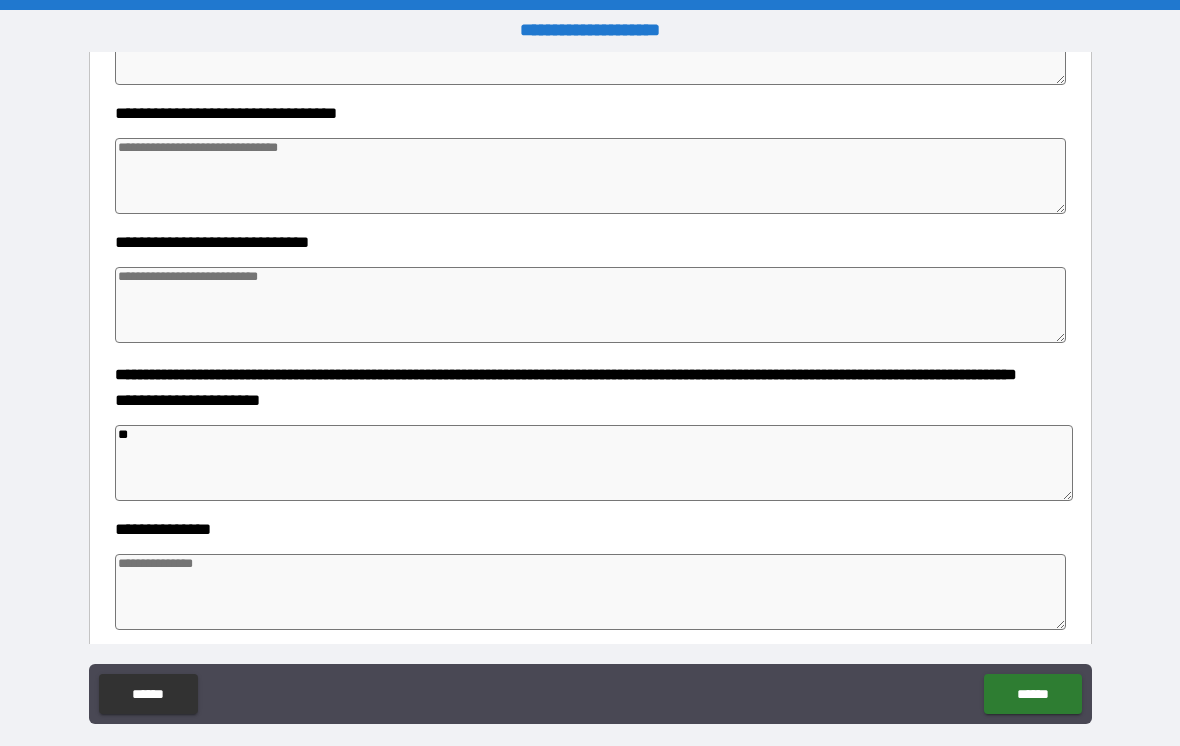 type on "*" 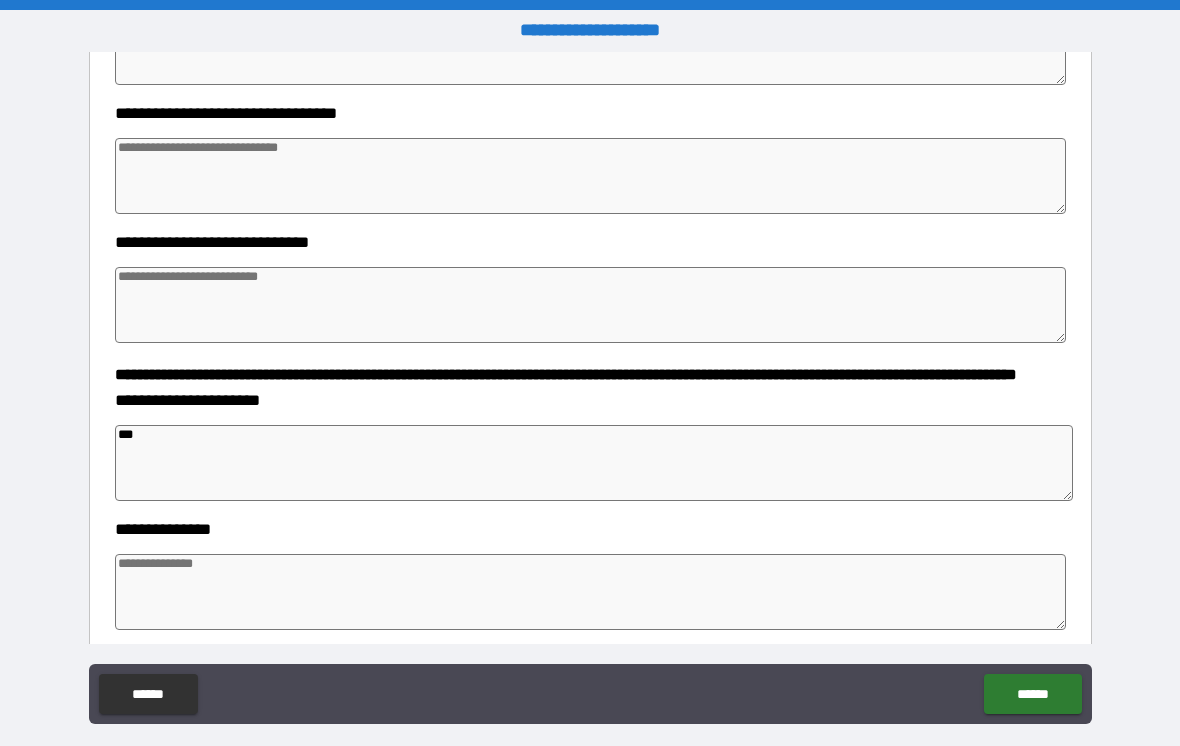 type on "*" 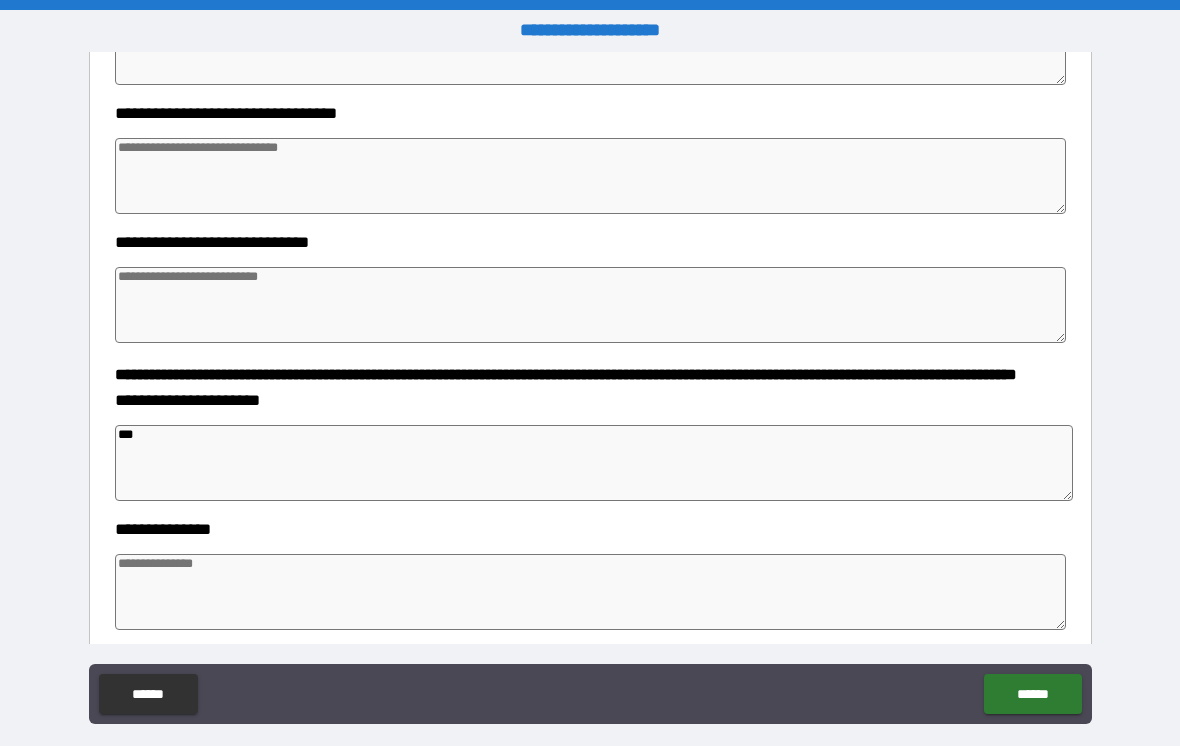 type on "*" 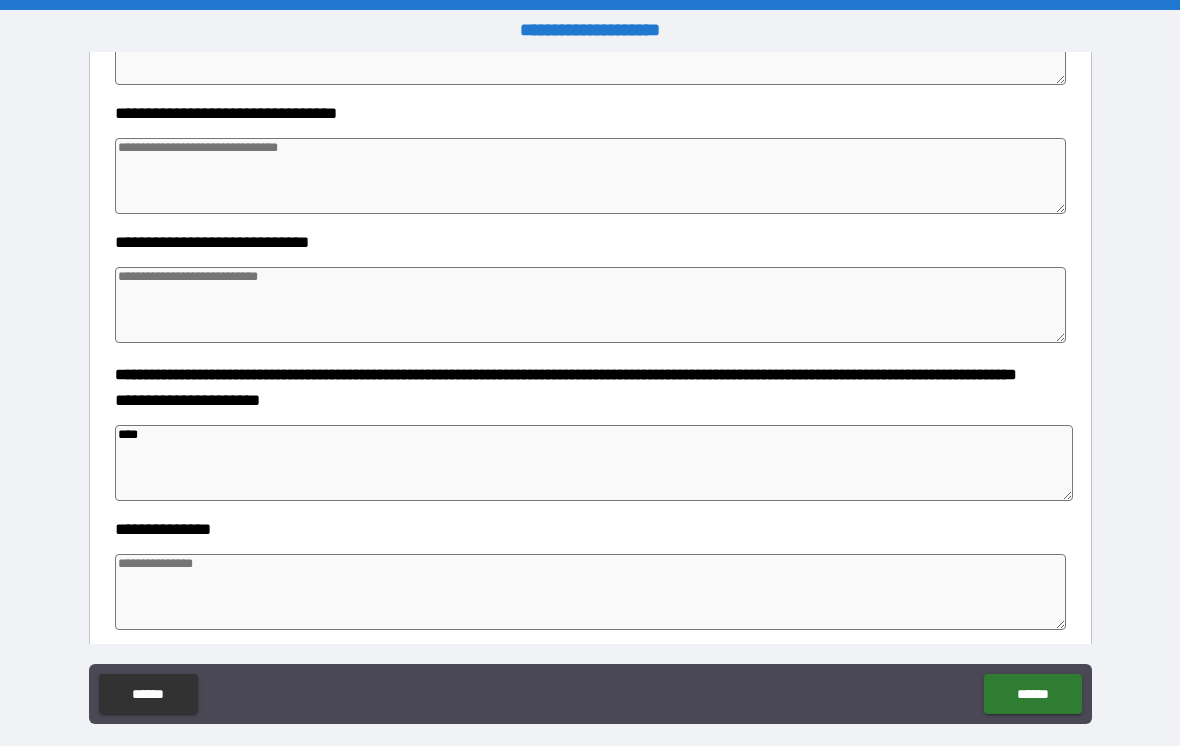 type on "*" 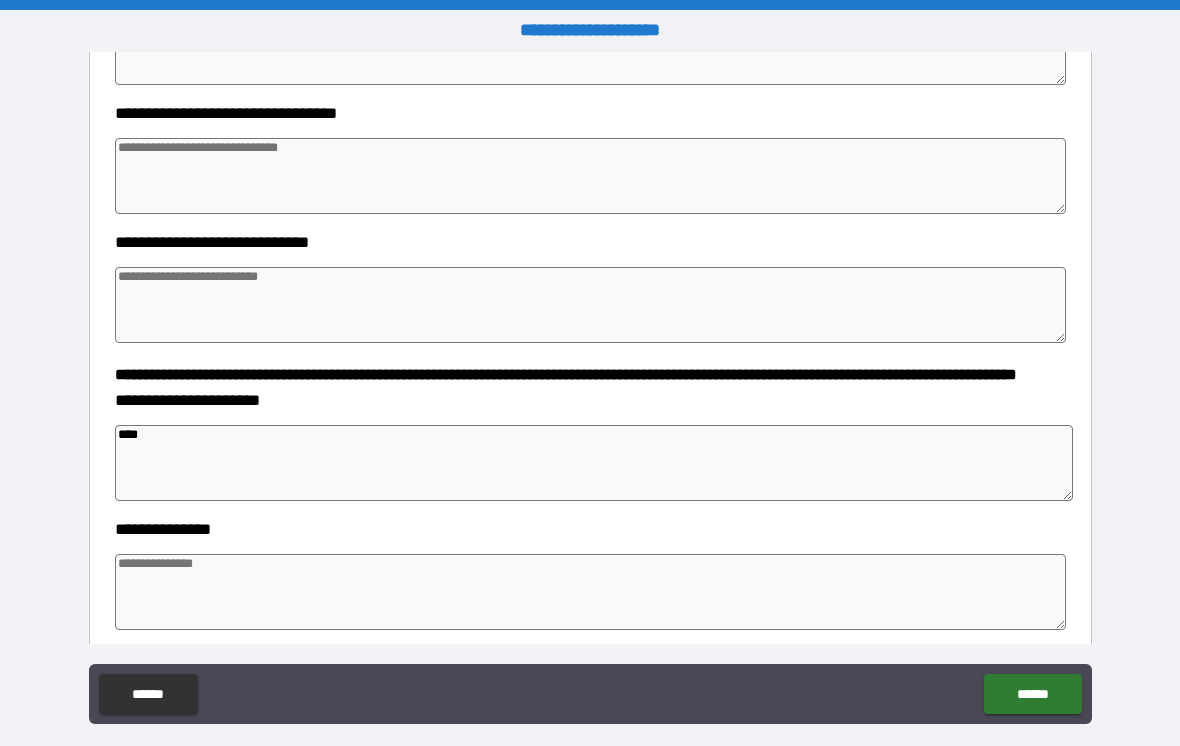 type on "*" 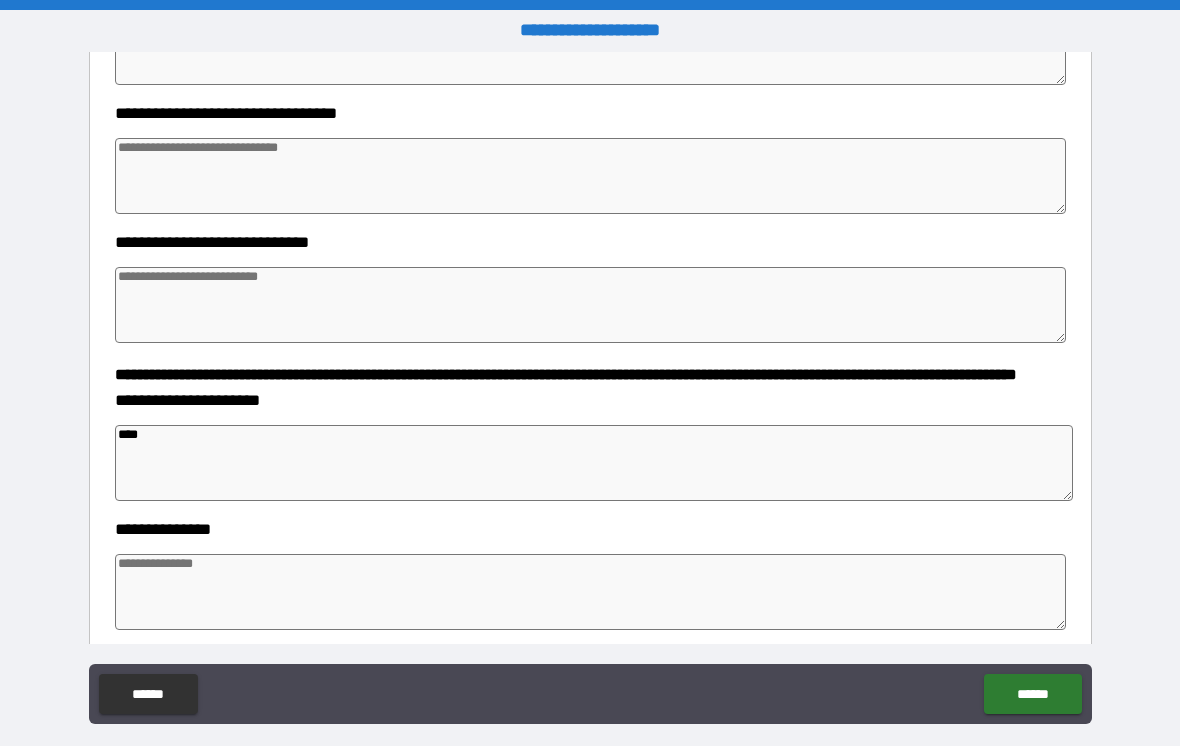 type on "*" 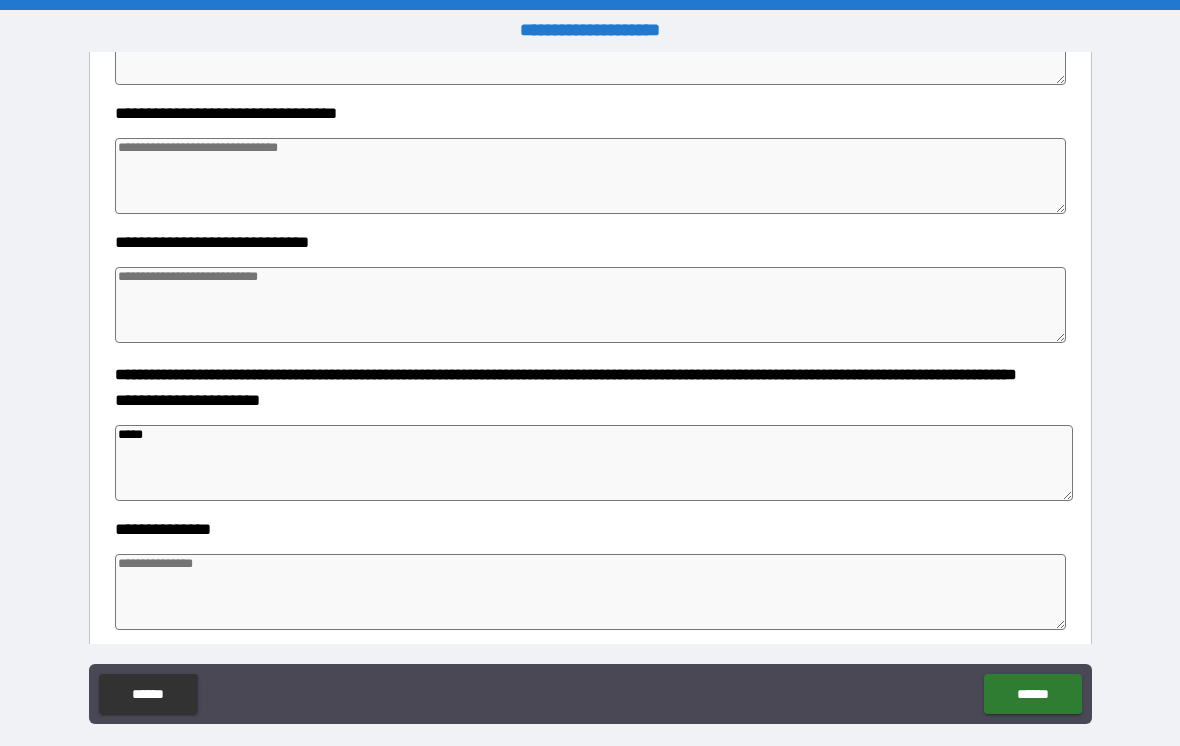 type on "*" 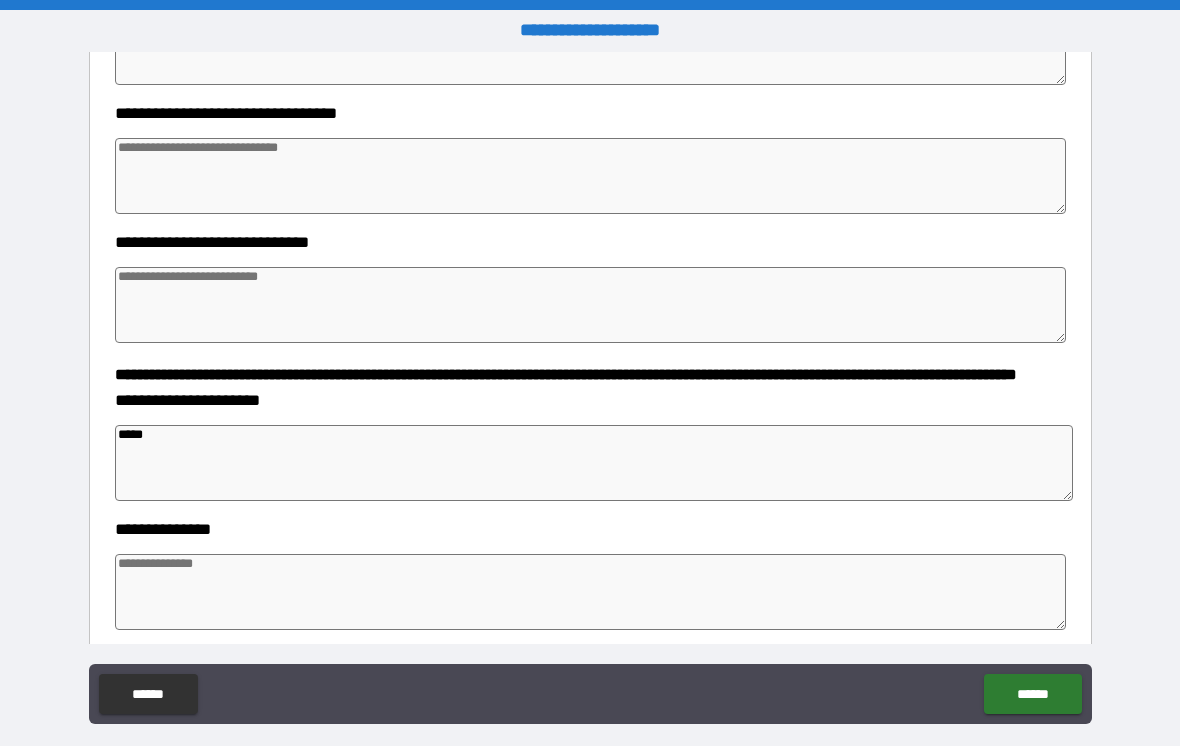 type on "*" 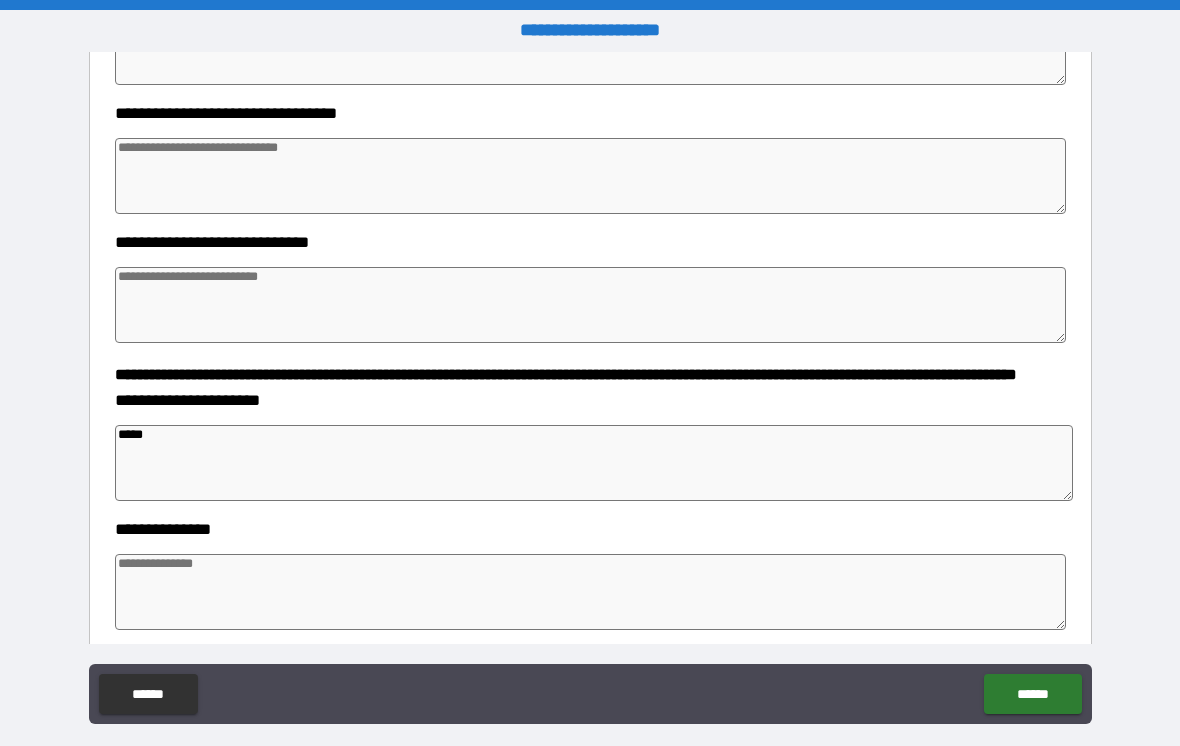 type on "*" 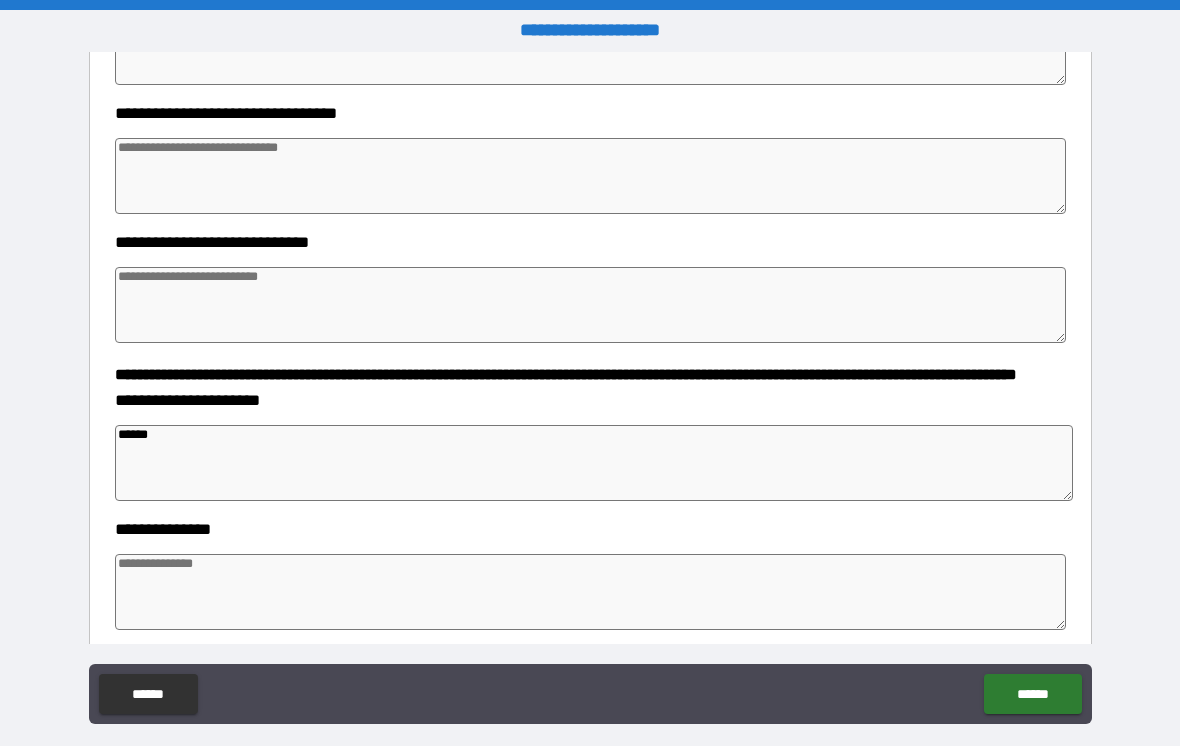 type on "*" 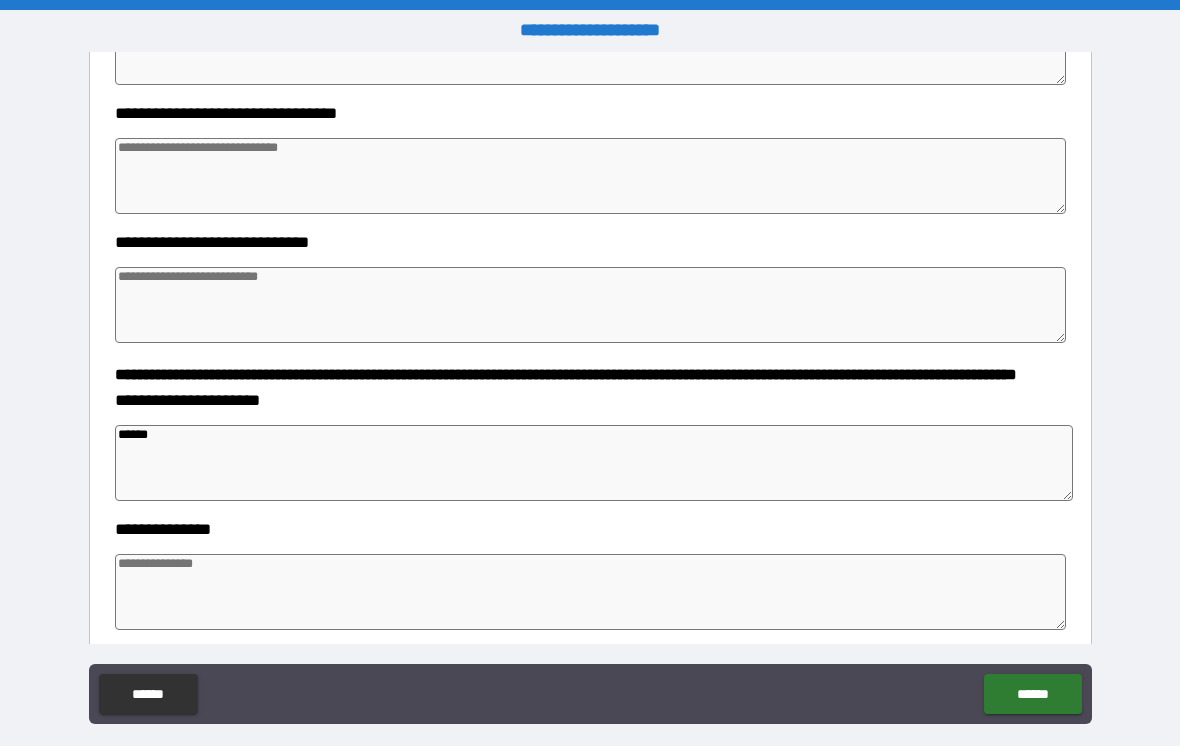 type on "*" 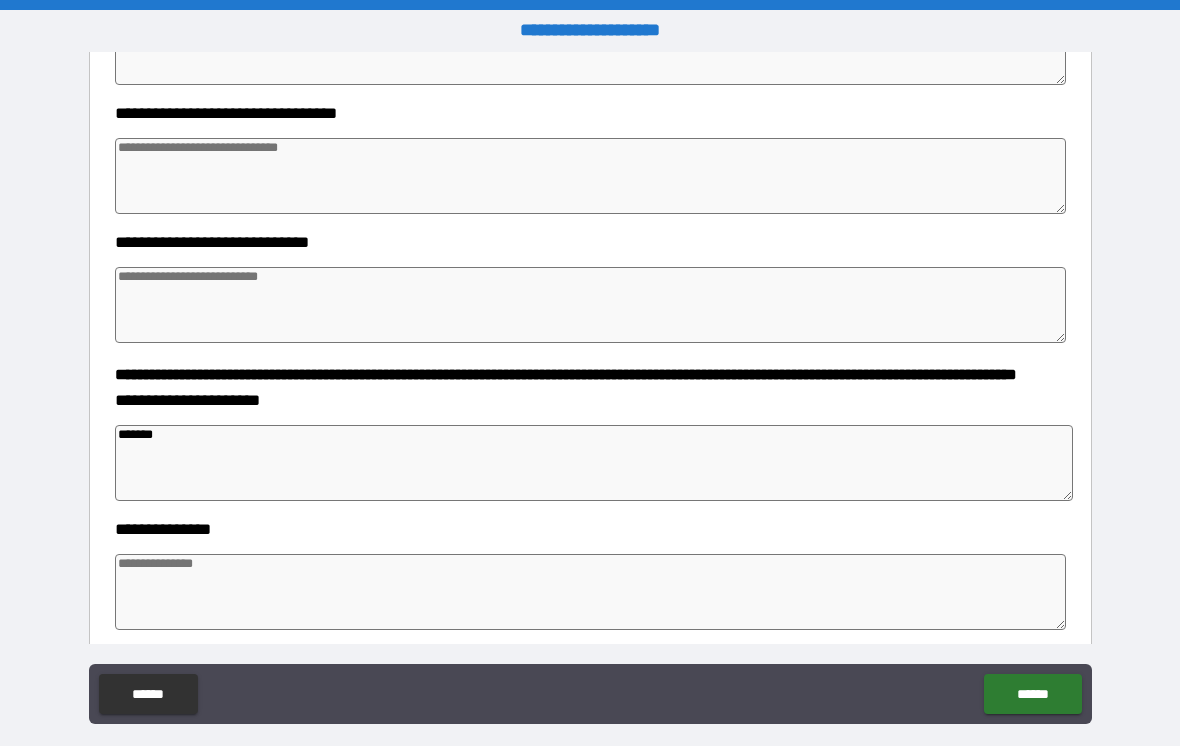 type on "*" 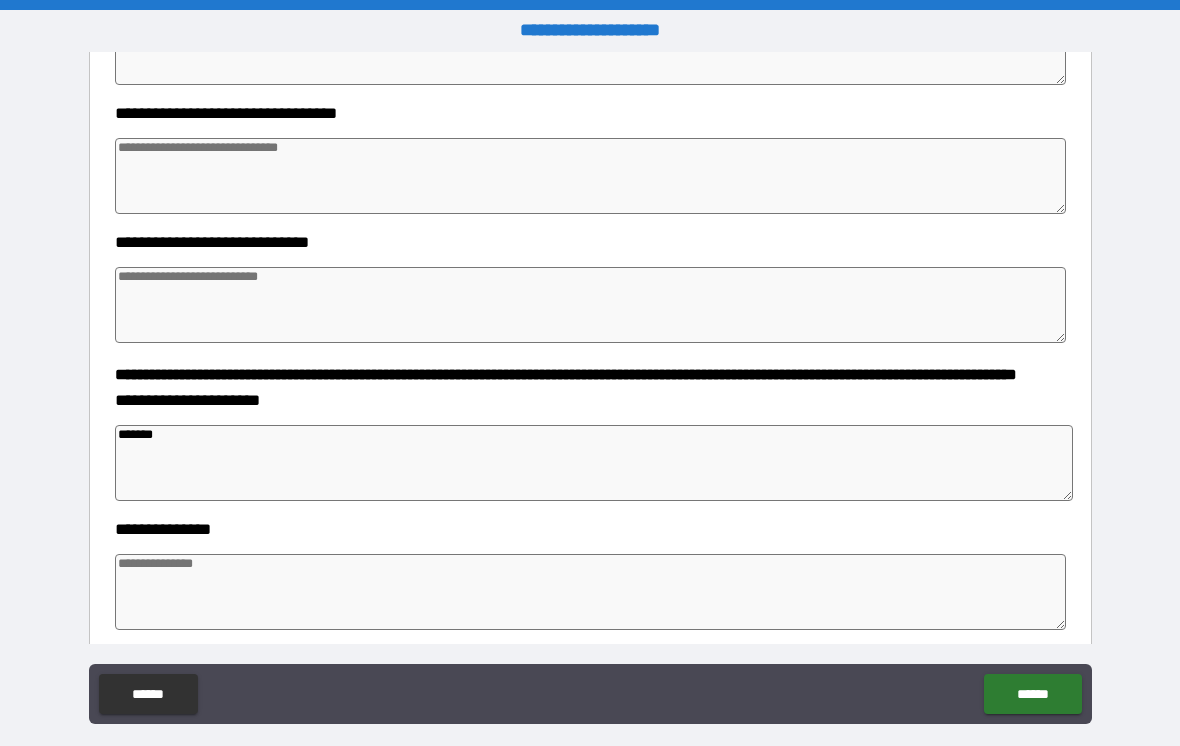 type on "*" 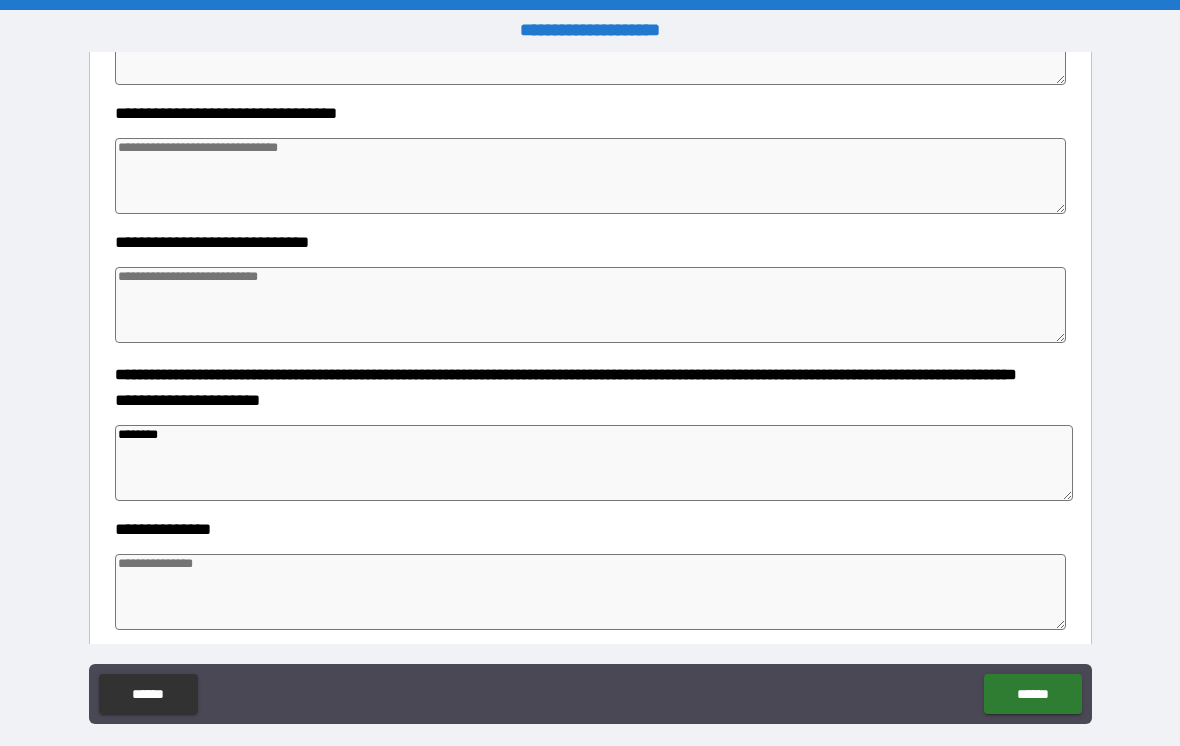 type on "*" 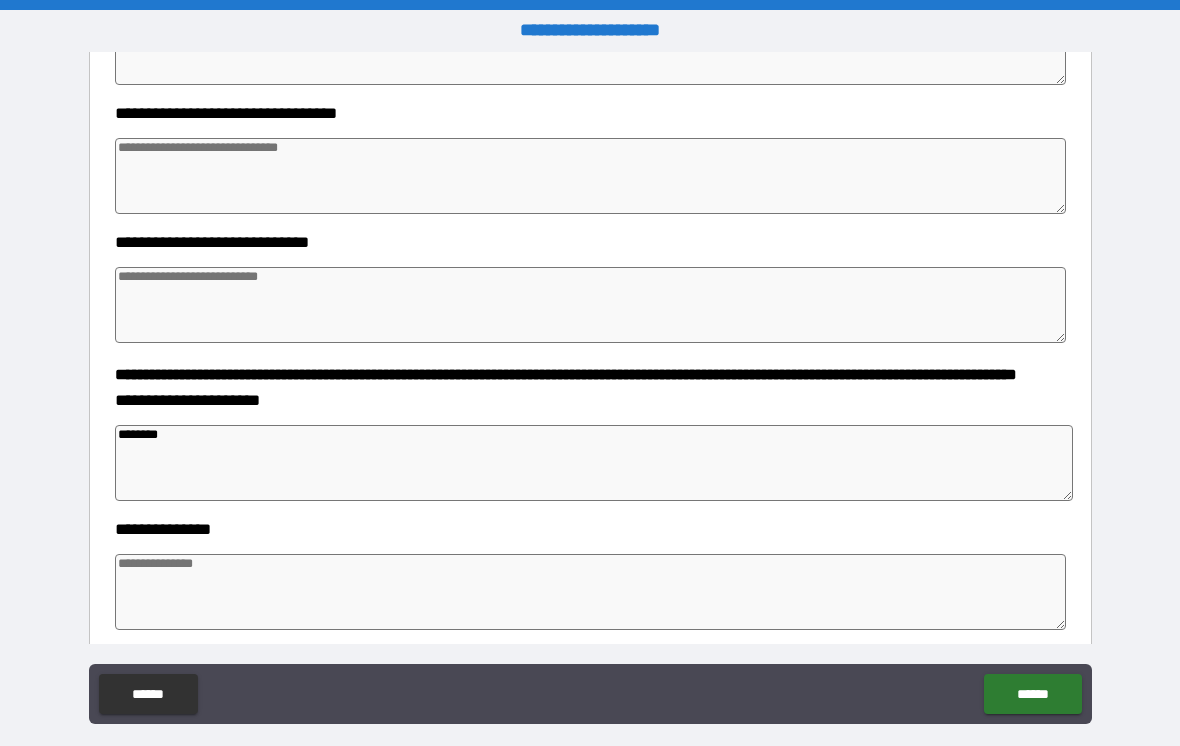 type on "*" 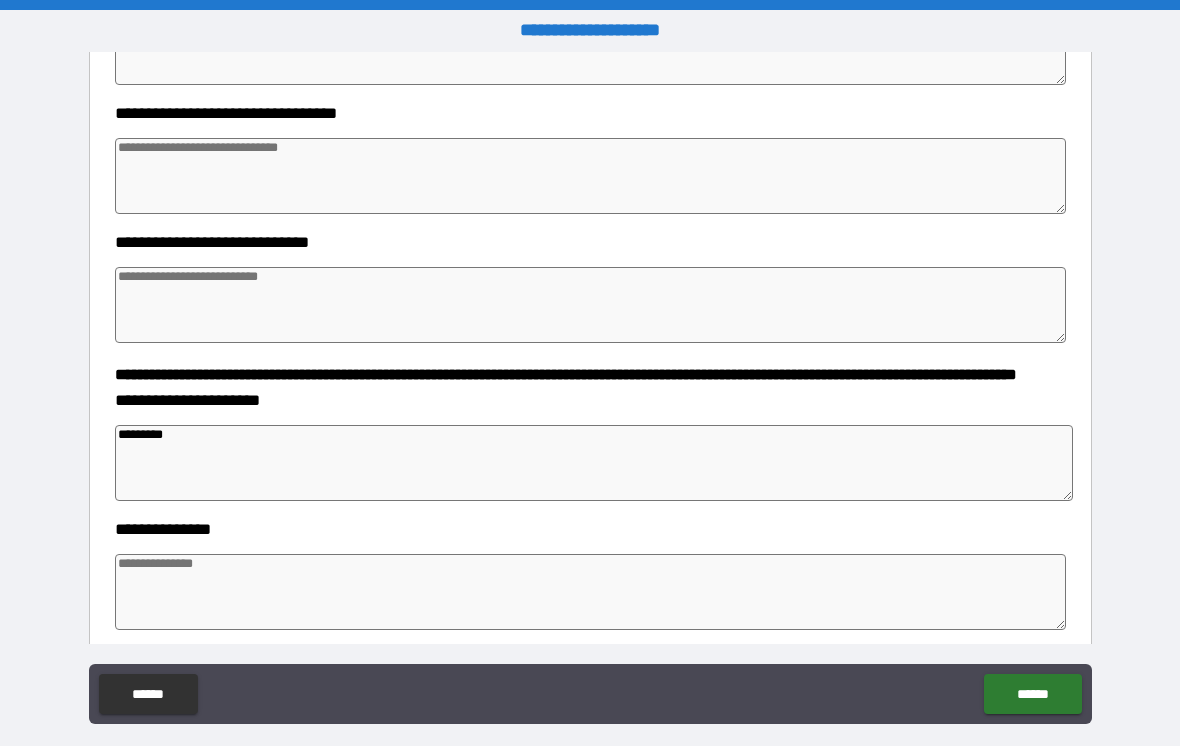 type on "*" 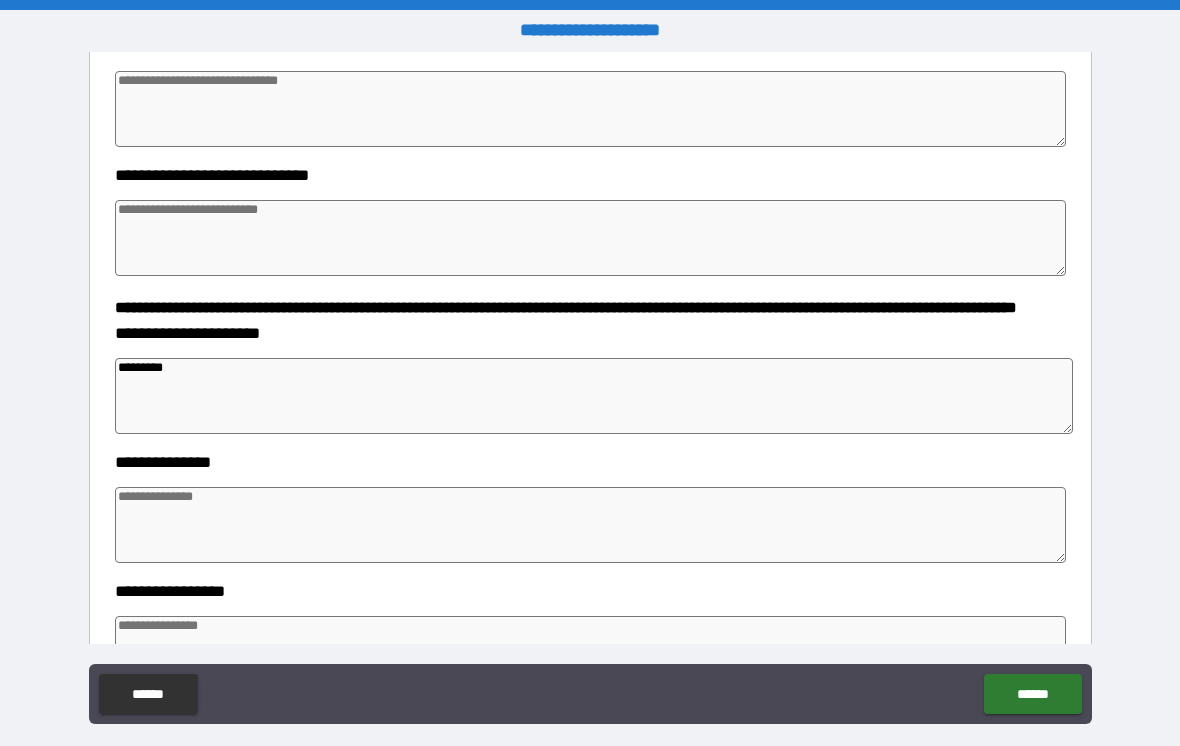 scroll, scrollTop: 465, scrollLeft: 0, axis: vertical 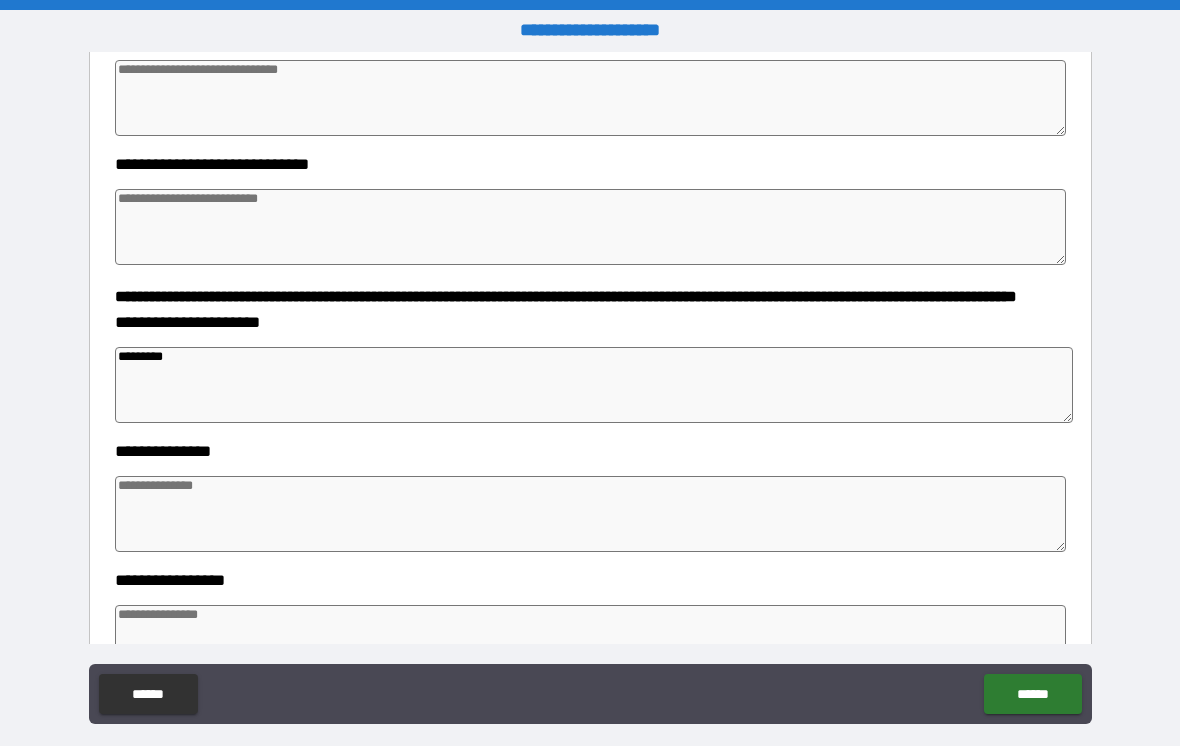 type on "*********" 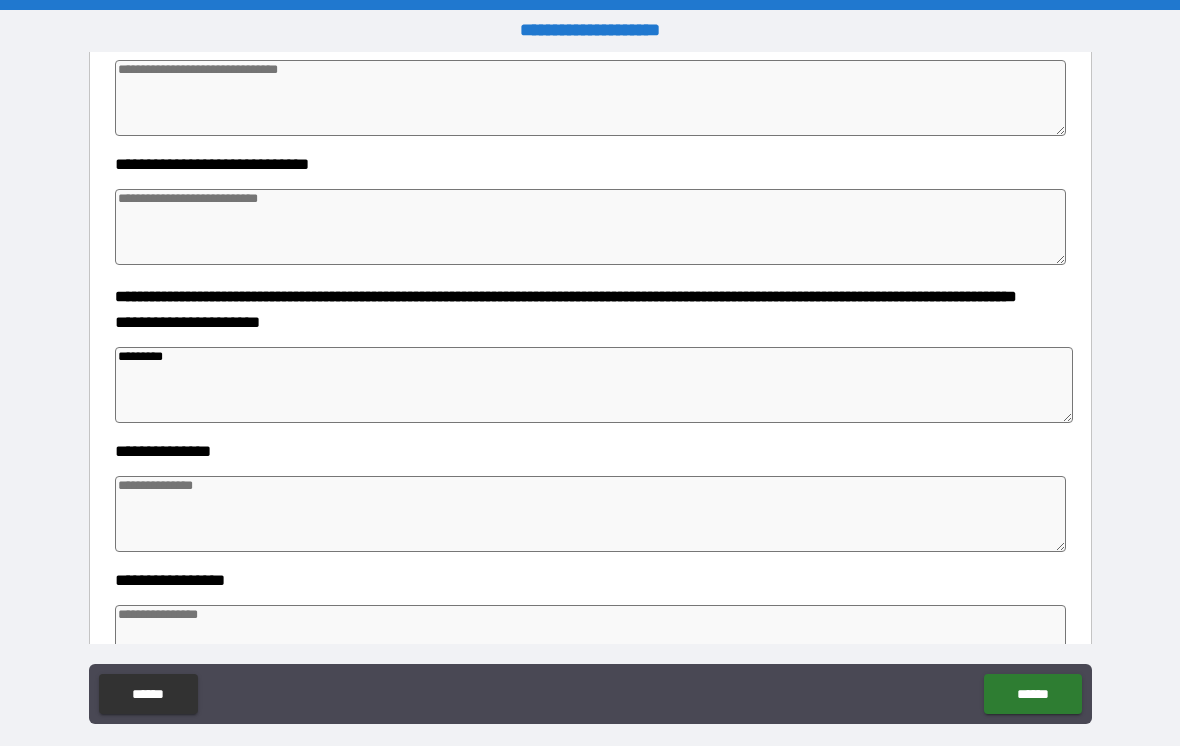 type on "*" 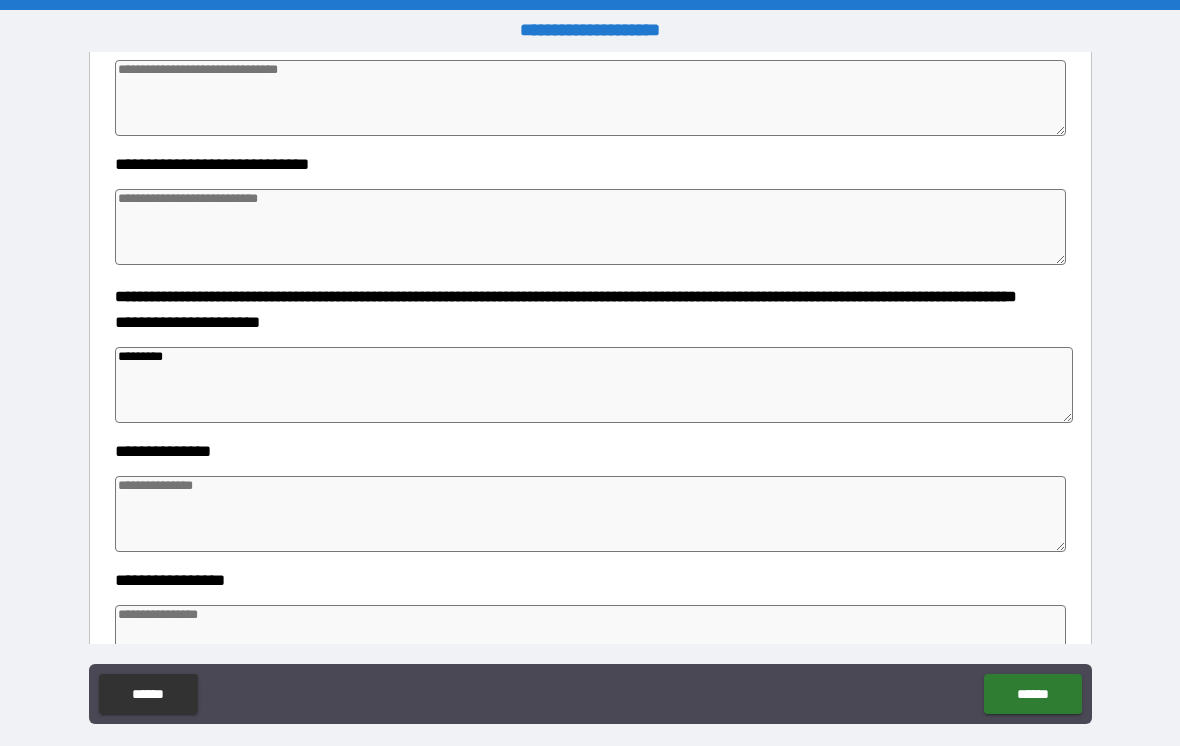 type on "*" 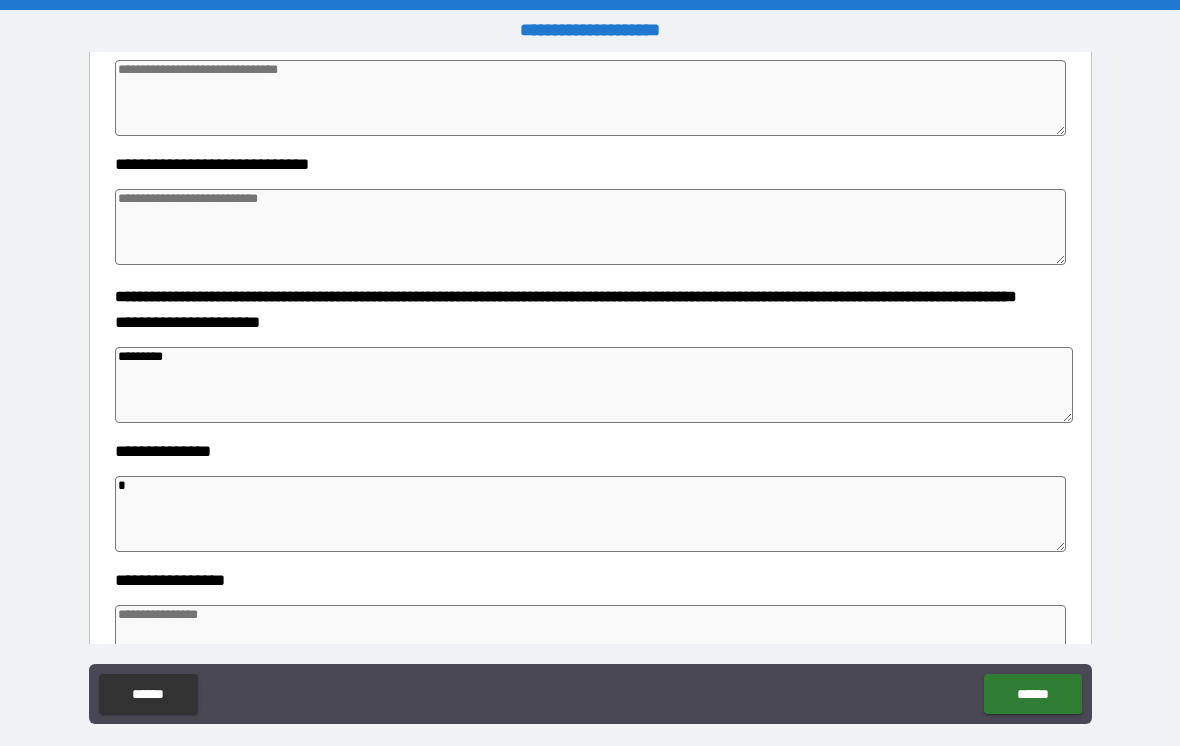 type on "**" 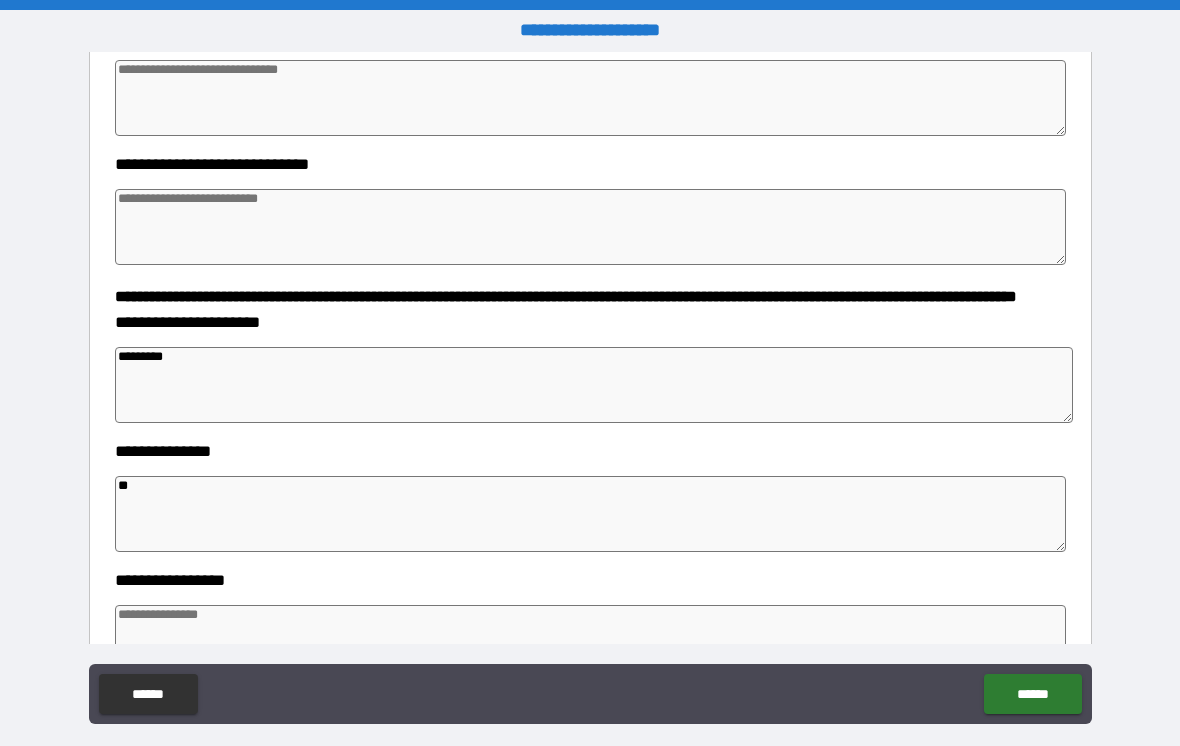 type on "*" 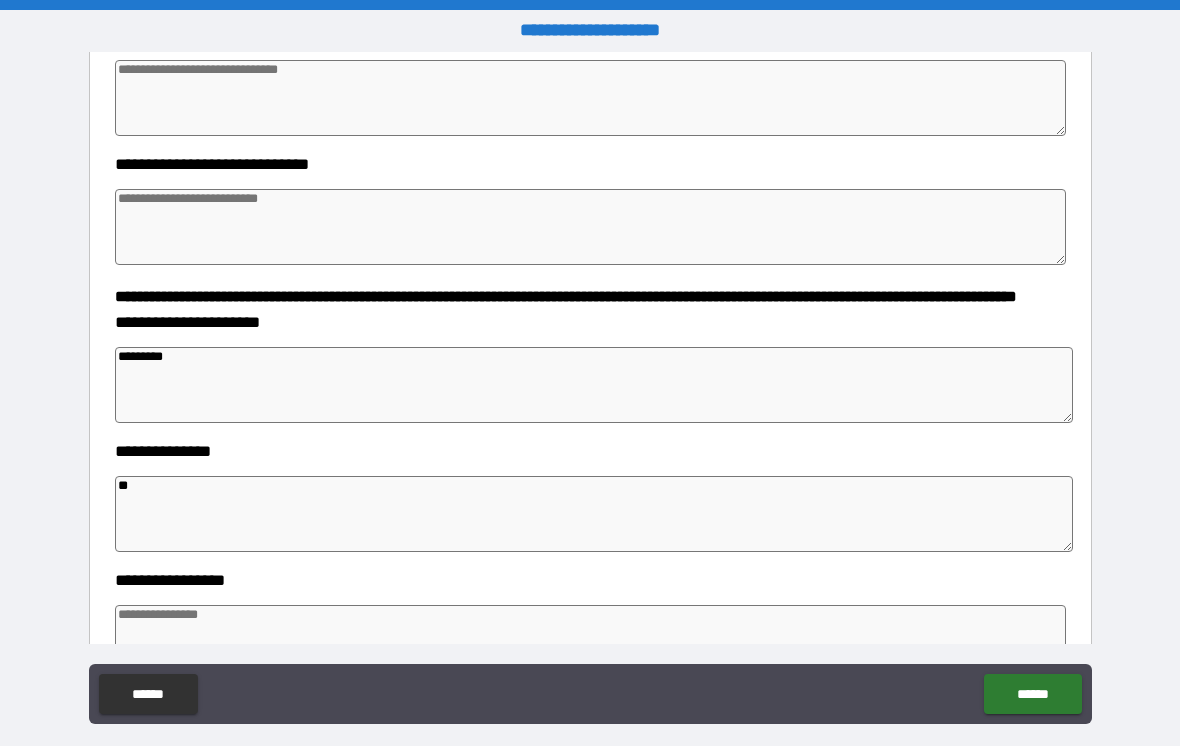 type on "*" 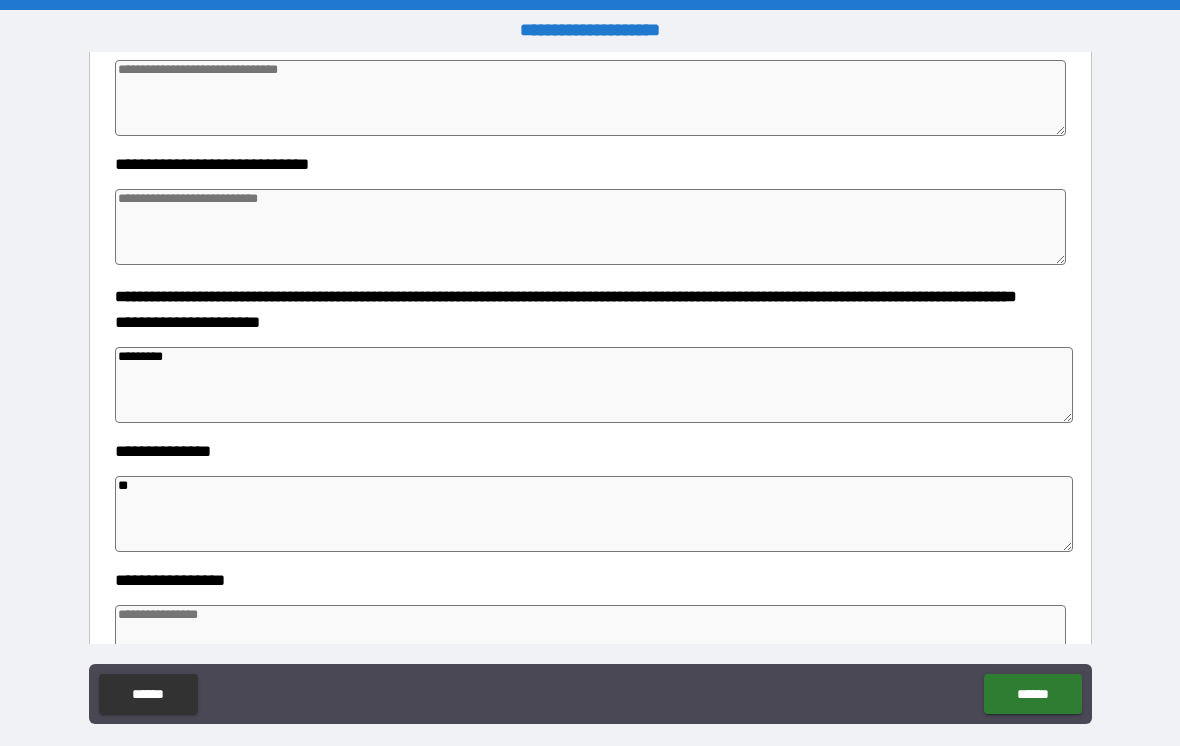 type on "*" 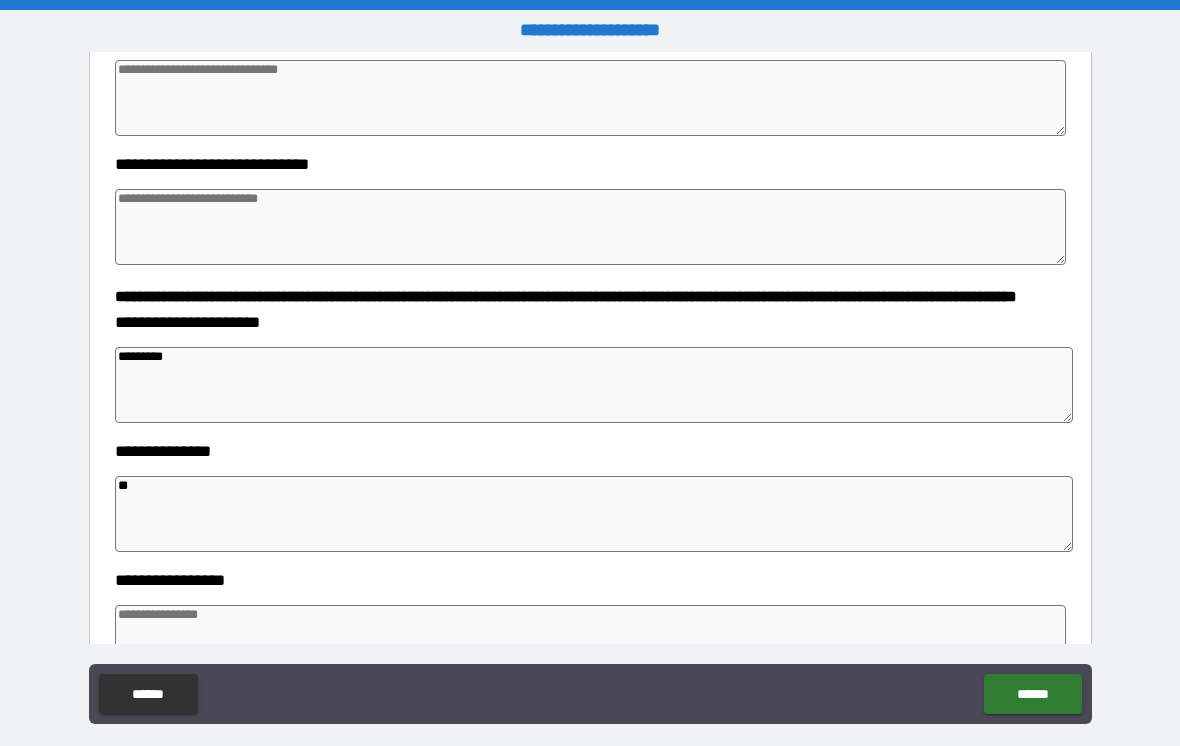 type on "*" 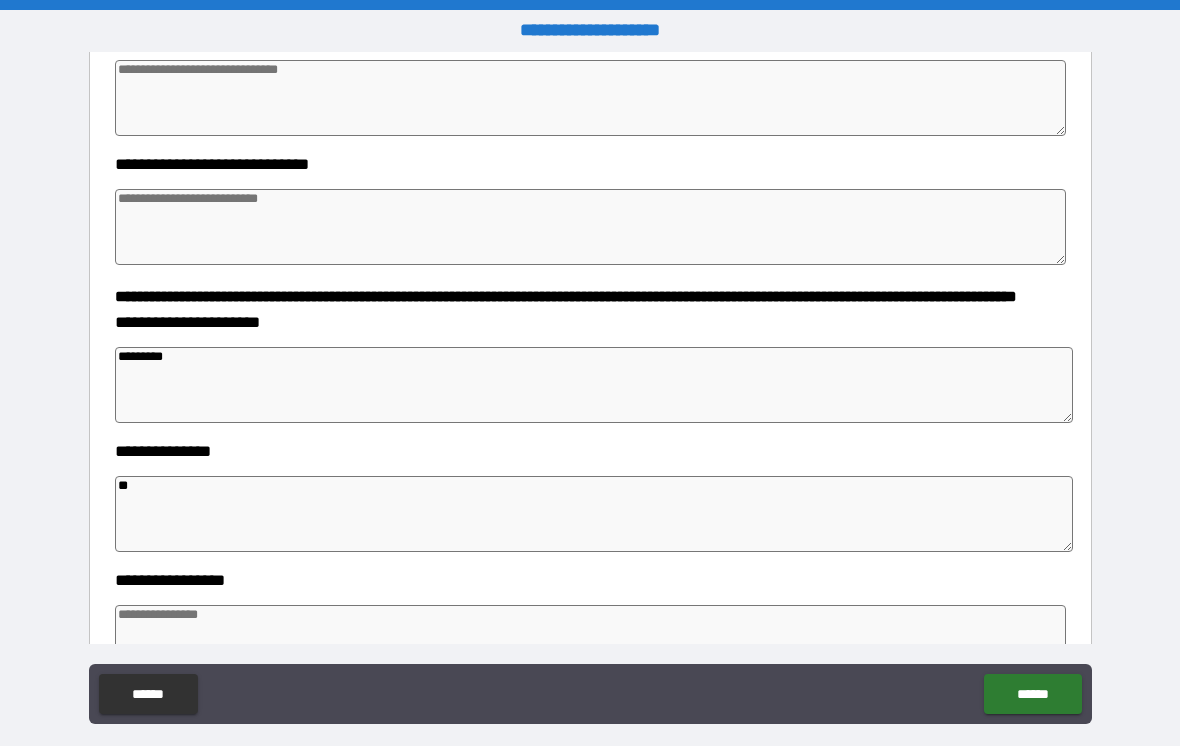 type on "*" 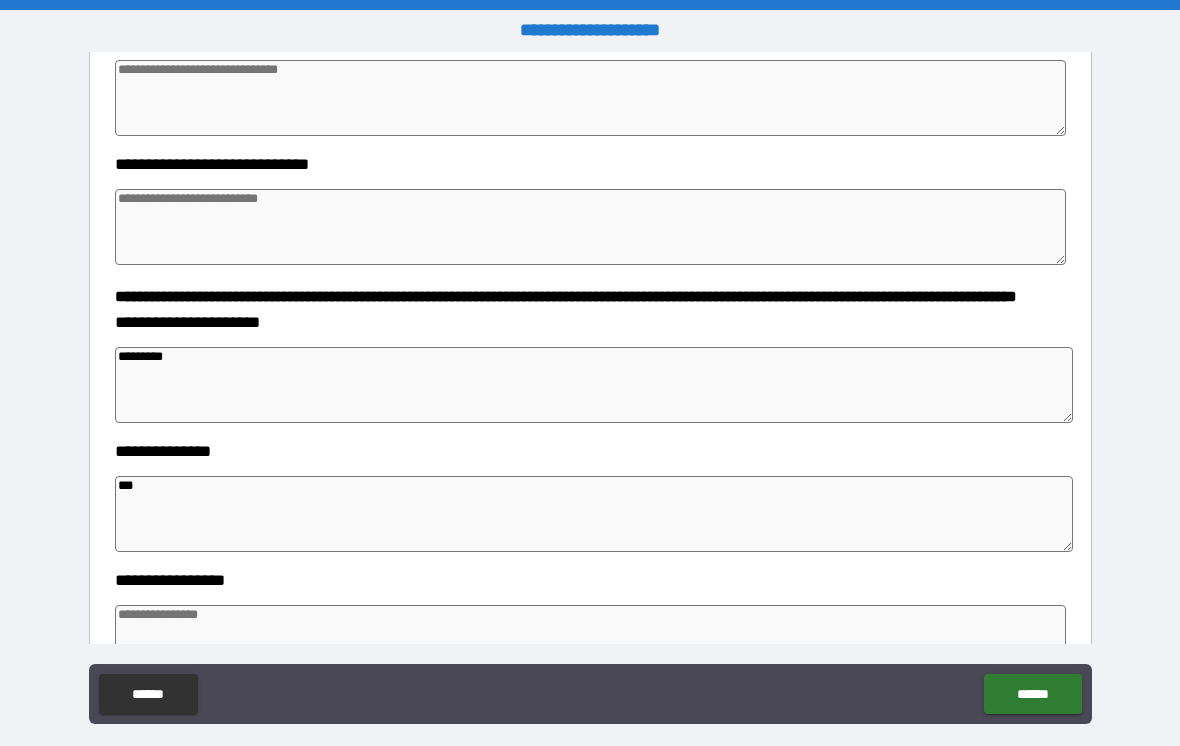 type on "*" 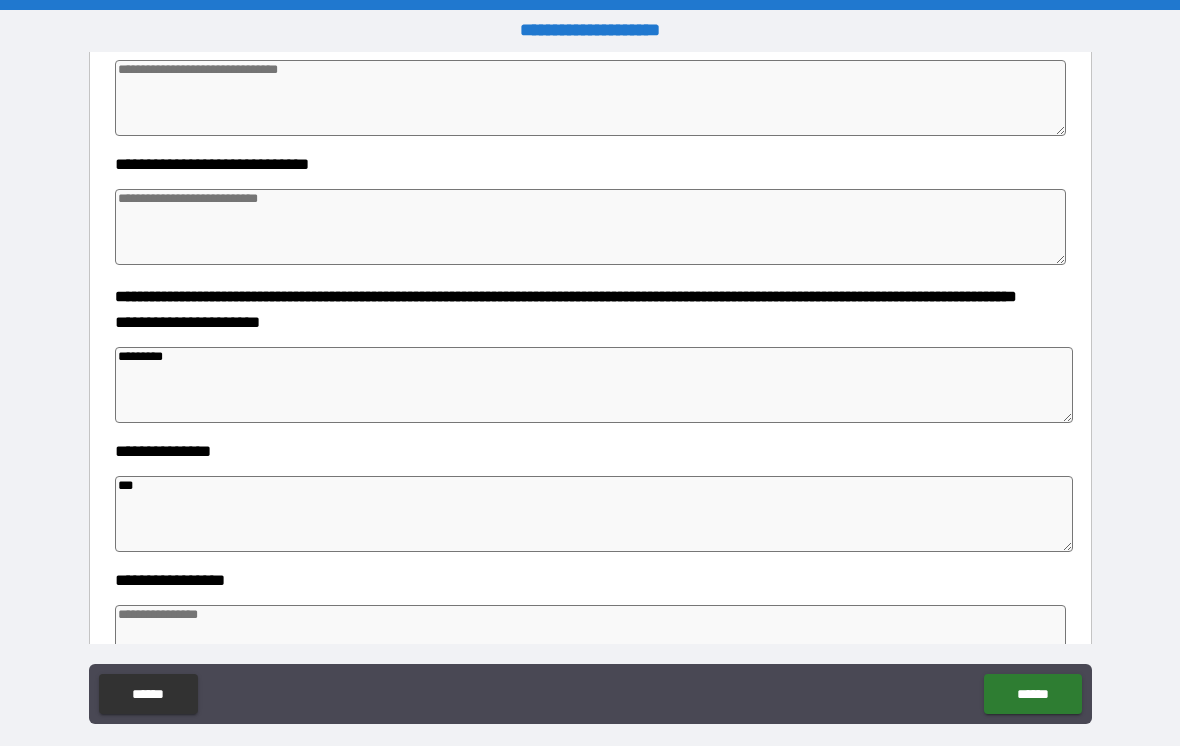 type on "*" 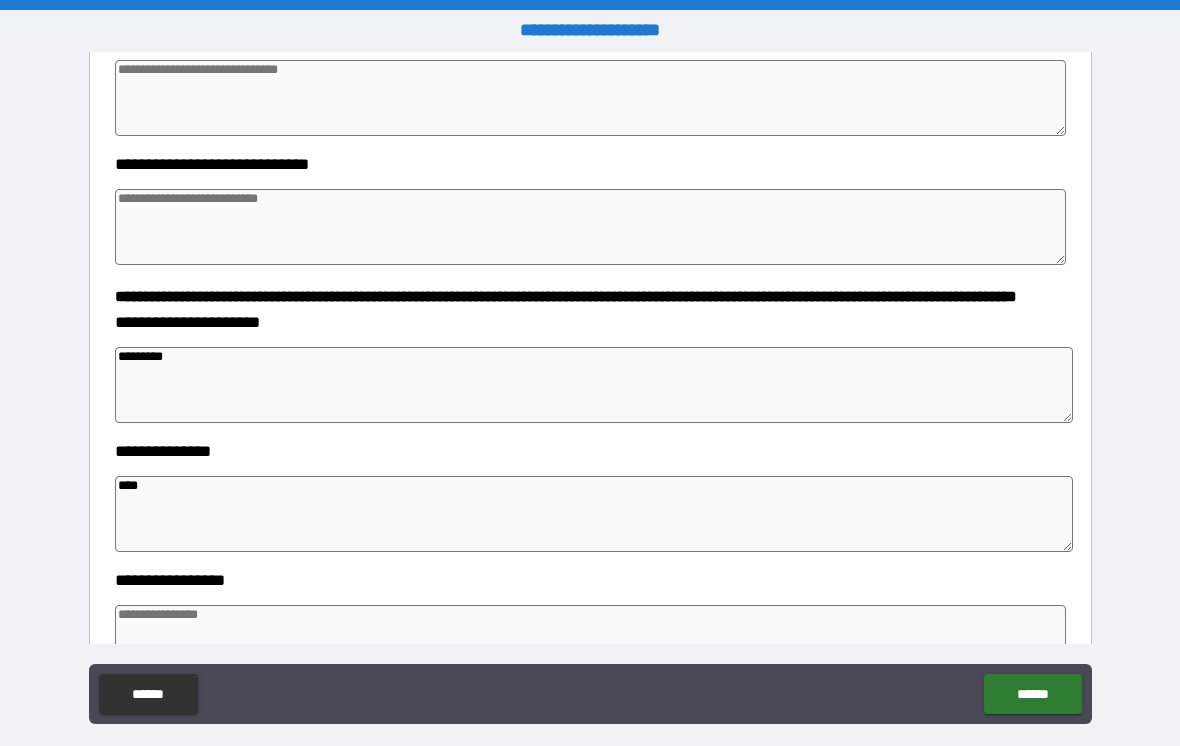 type on "*" 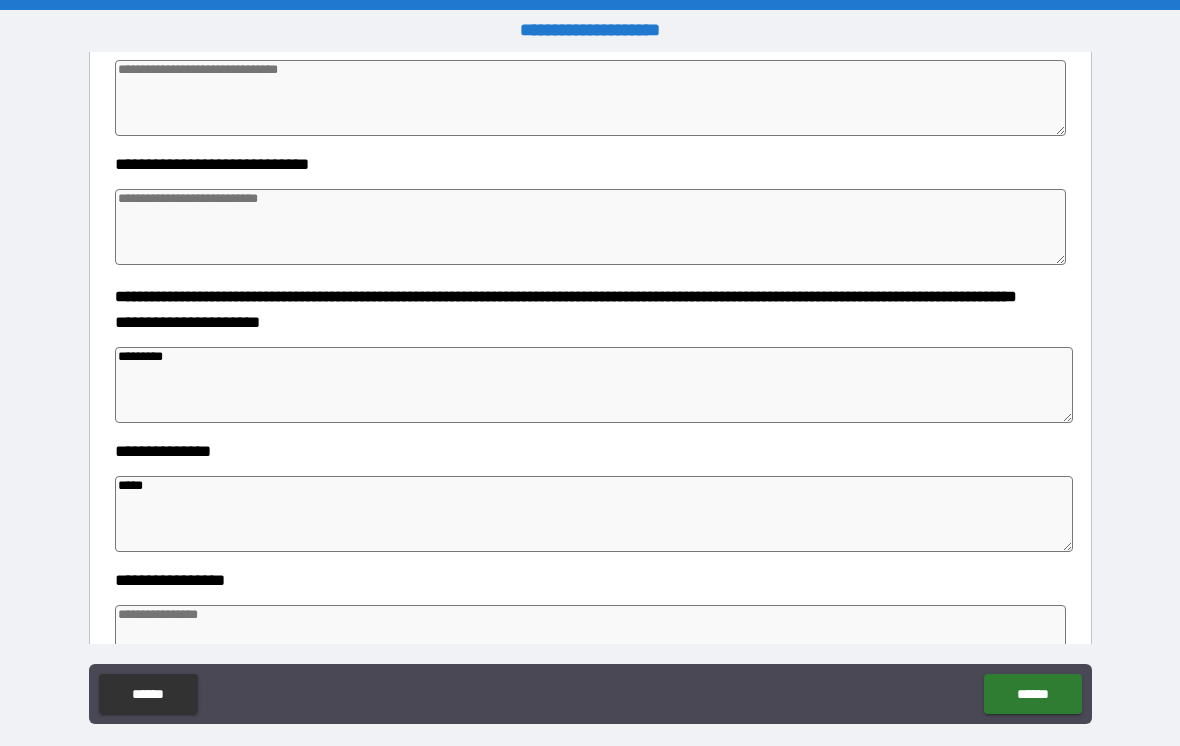 type on "*" 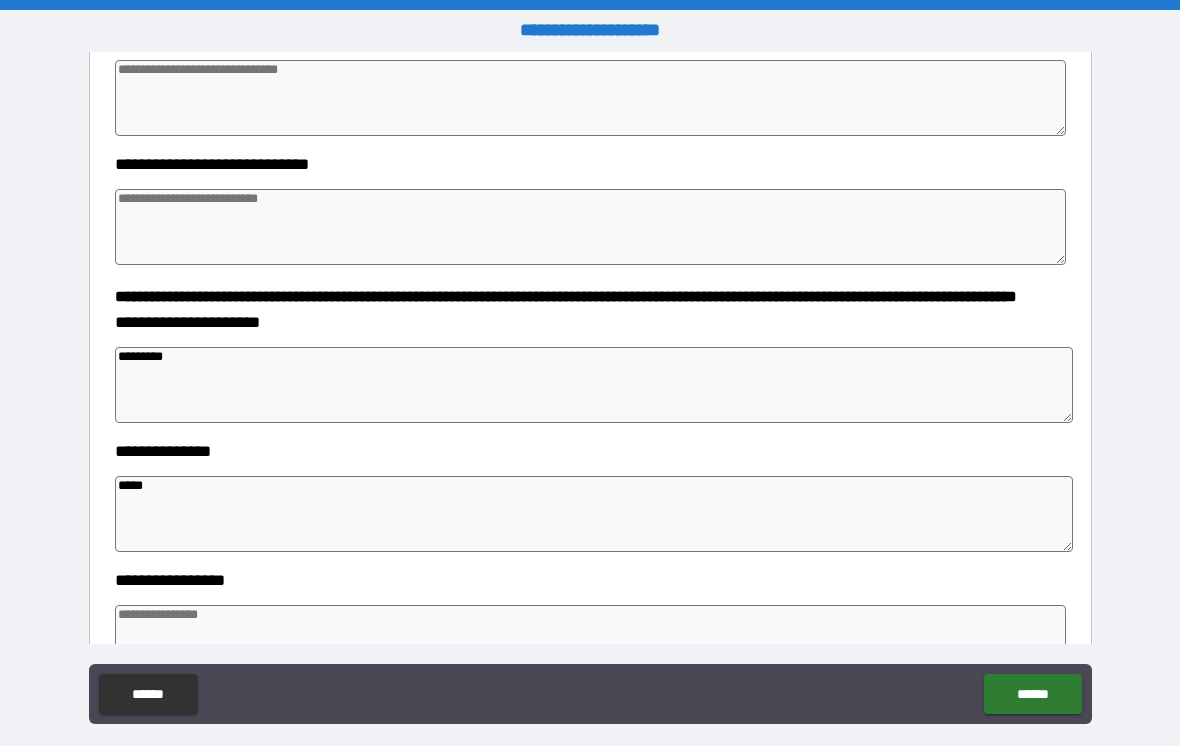 type on "*" 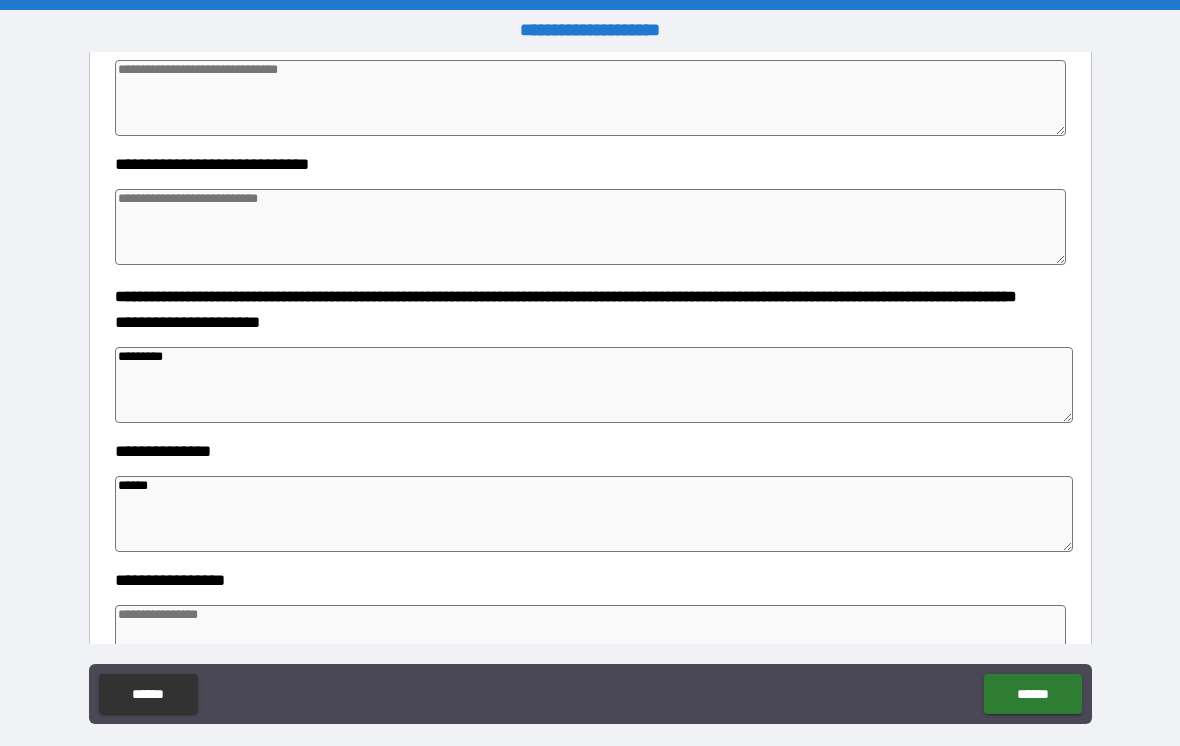 type on "*" 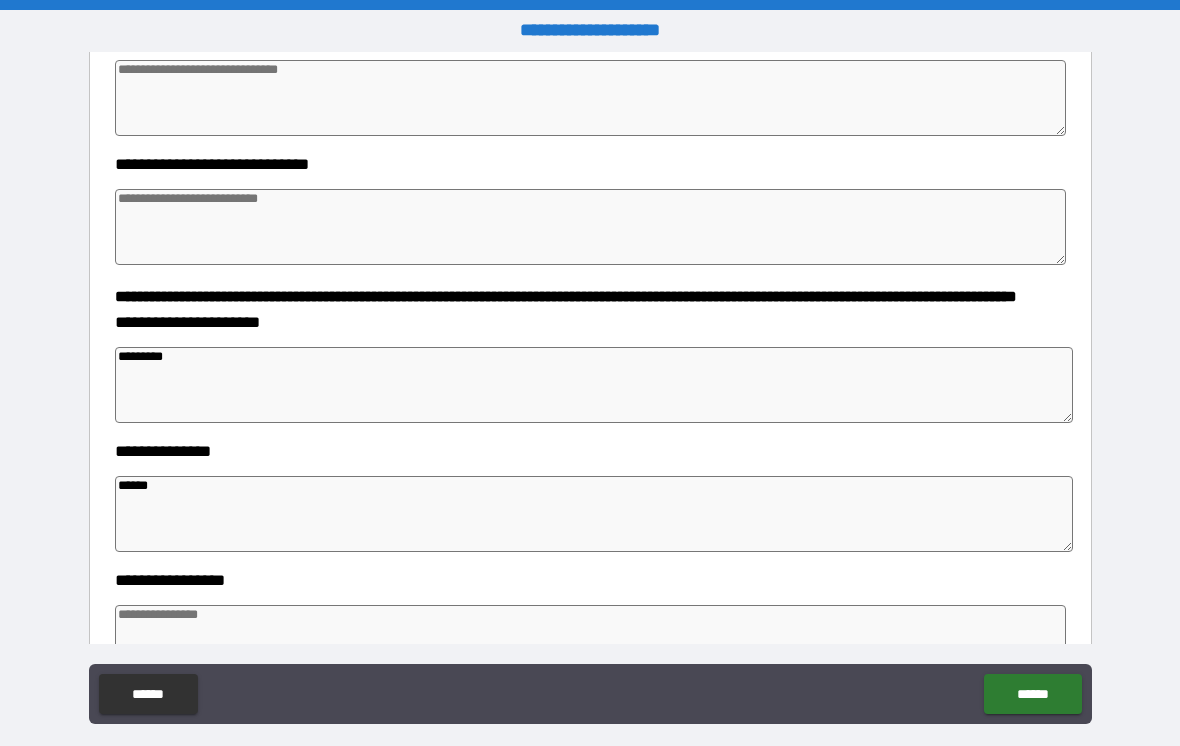 type on "*" 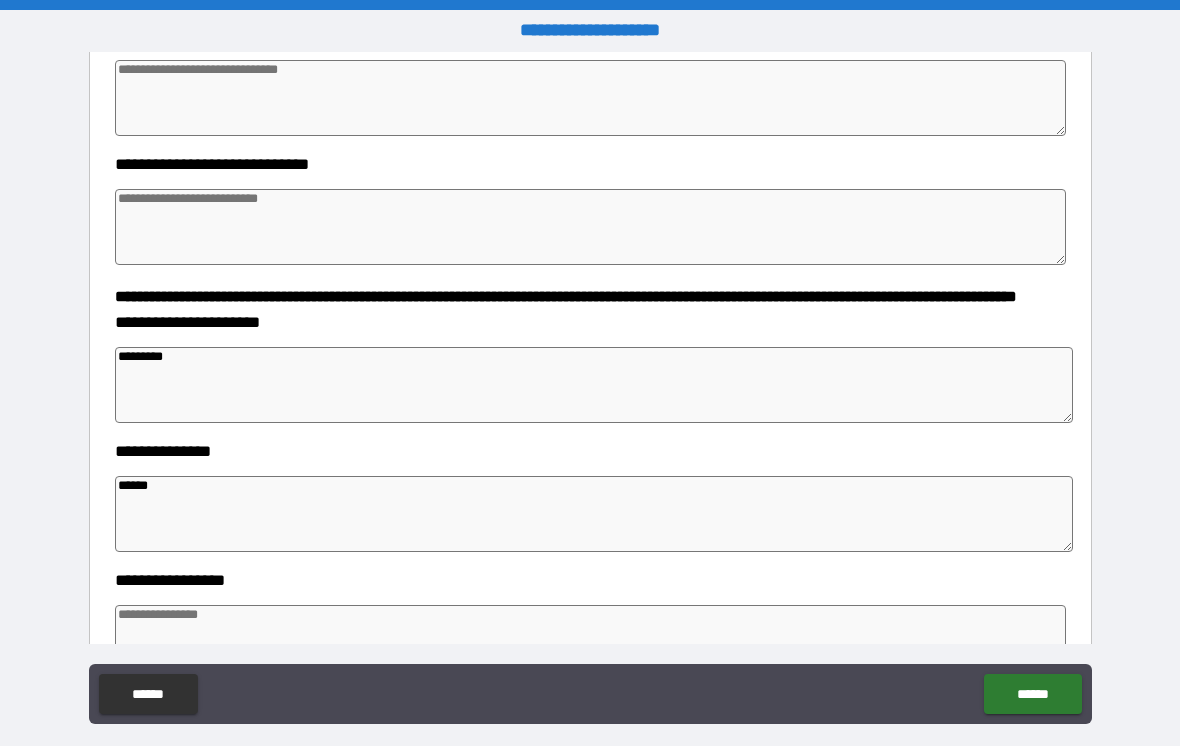 type on "*" 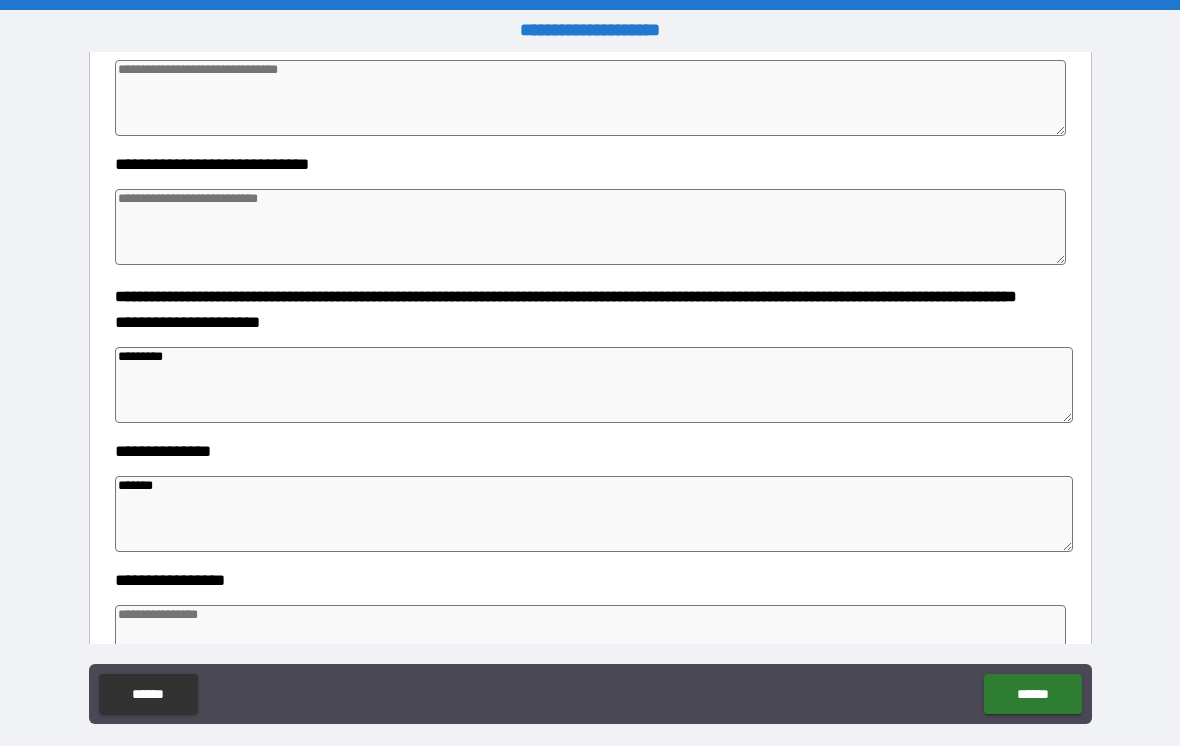 type on "*" 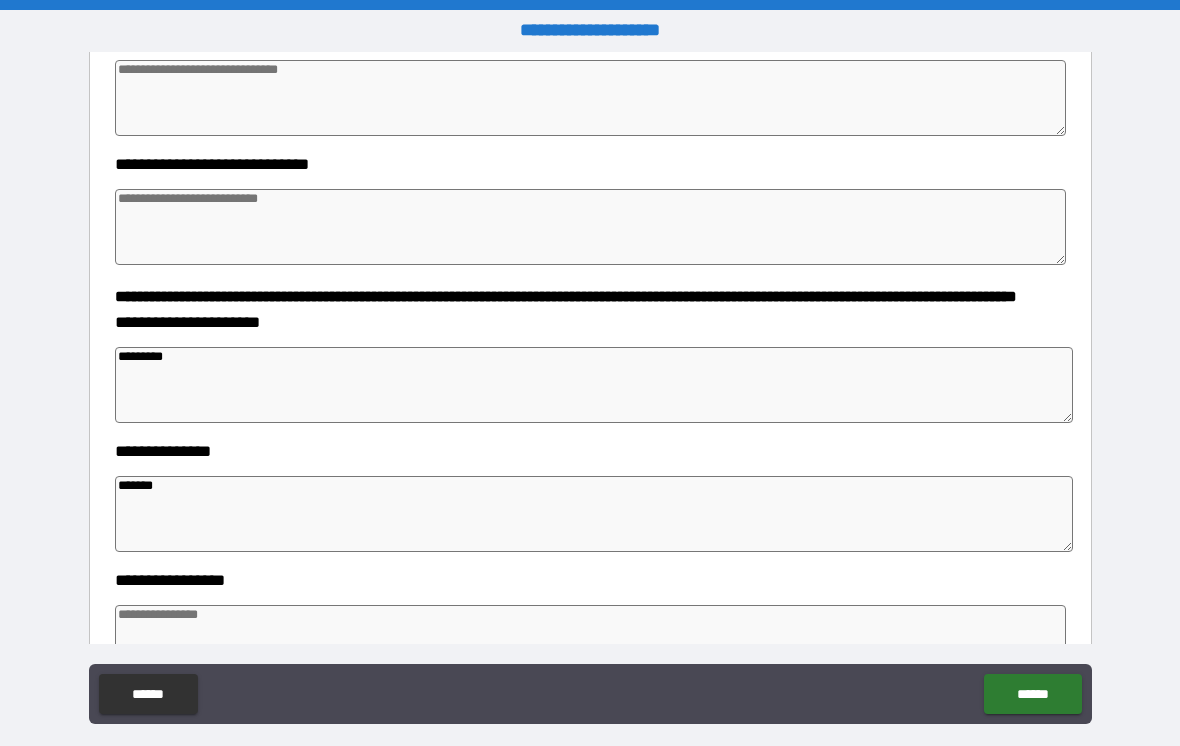 type on "*" 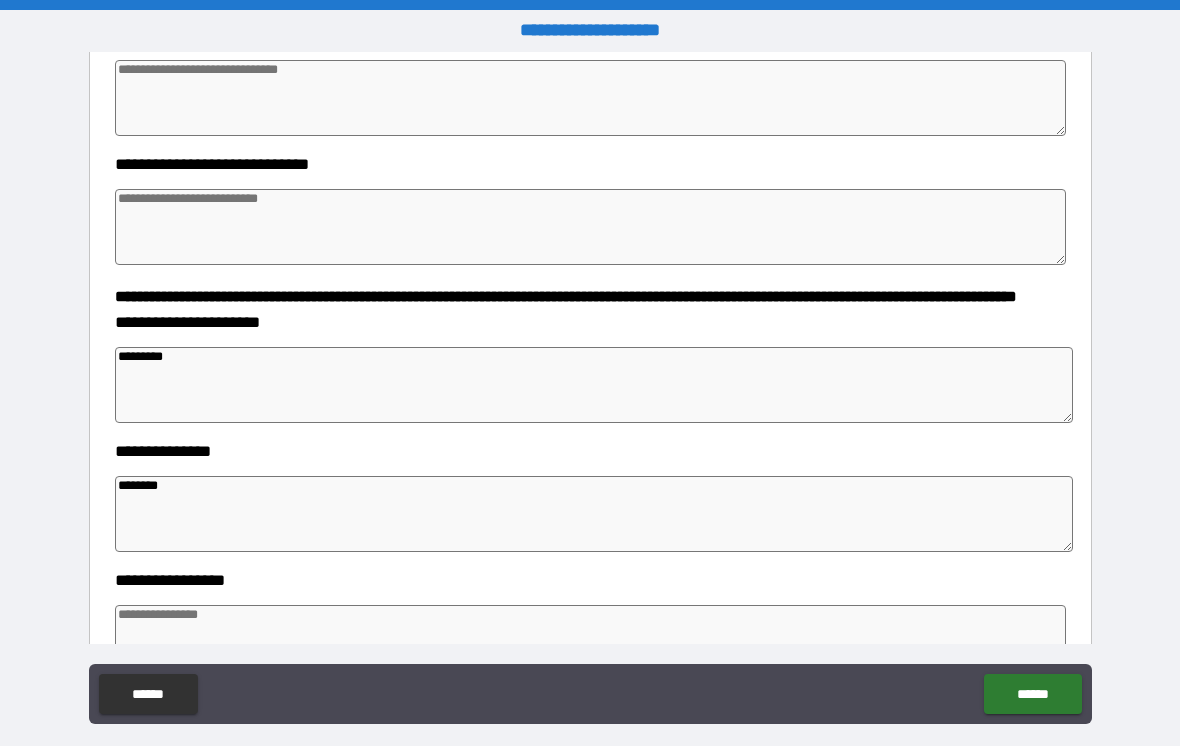 type on "*" 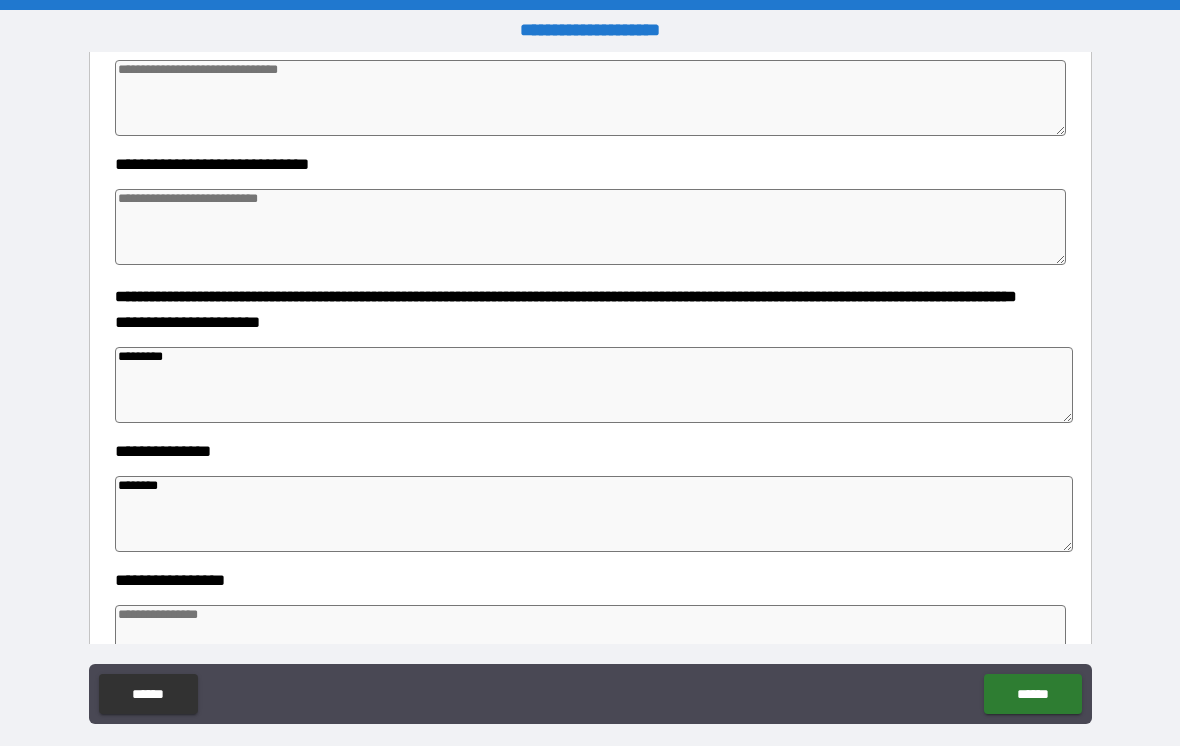 type 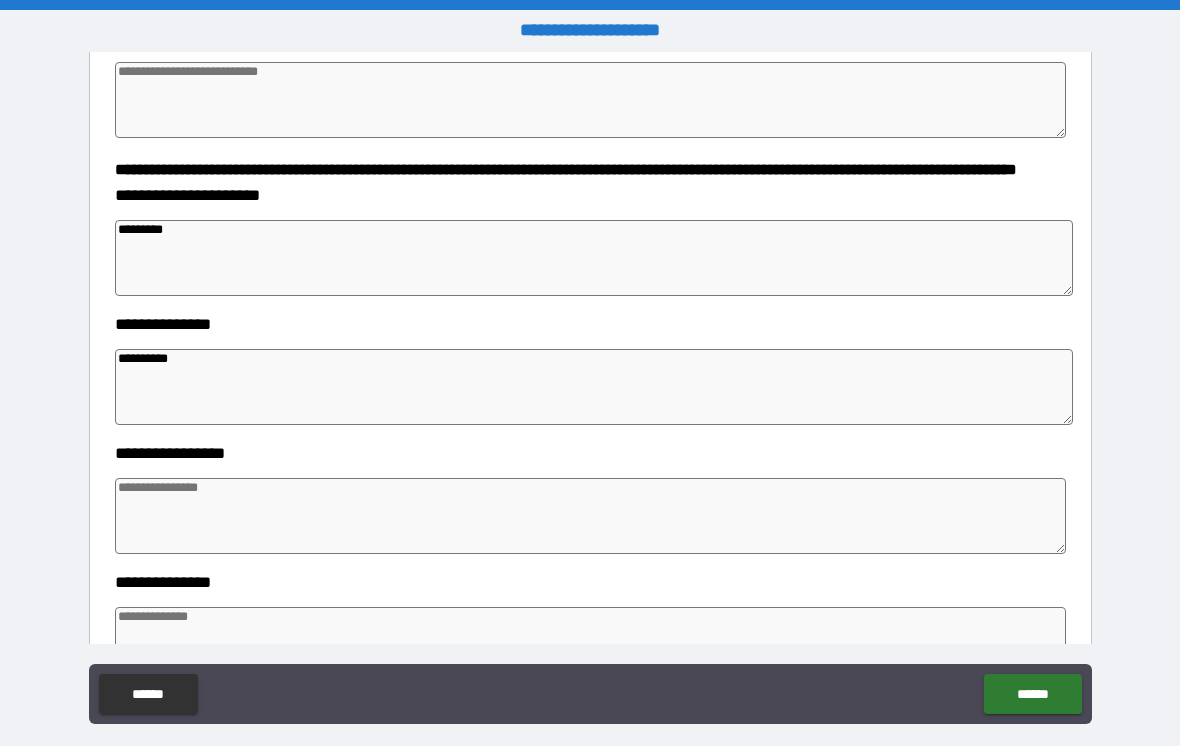 scroll, scrollTop: 597, scrollLeft: 0, axis: vertical 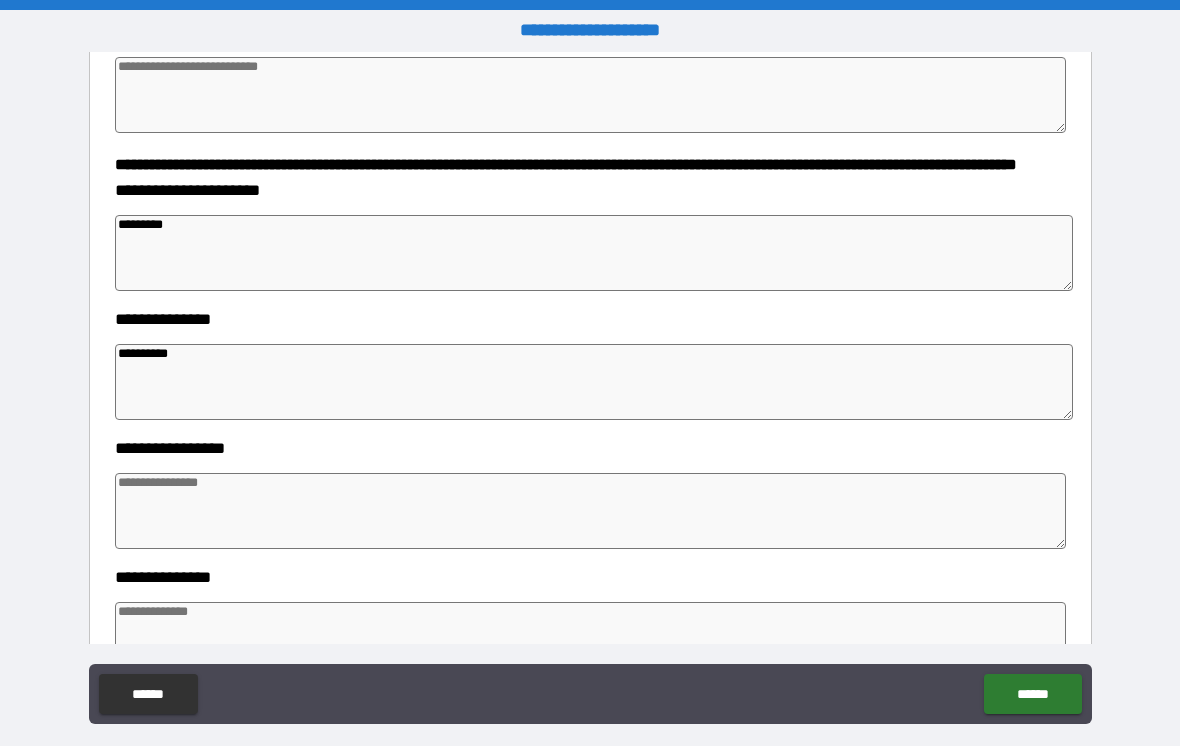 click at bounding box center [591, 511] 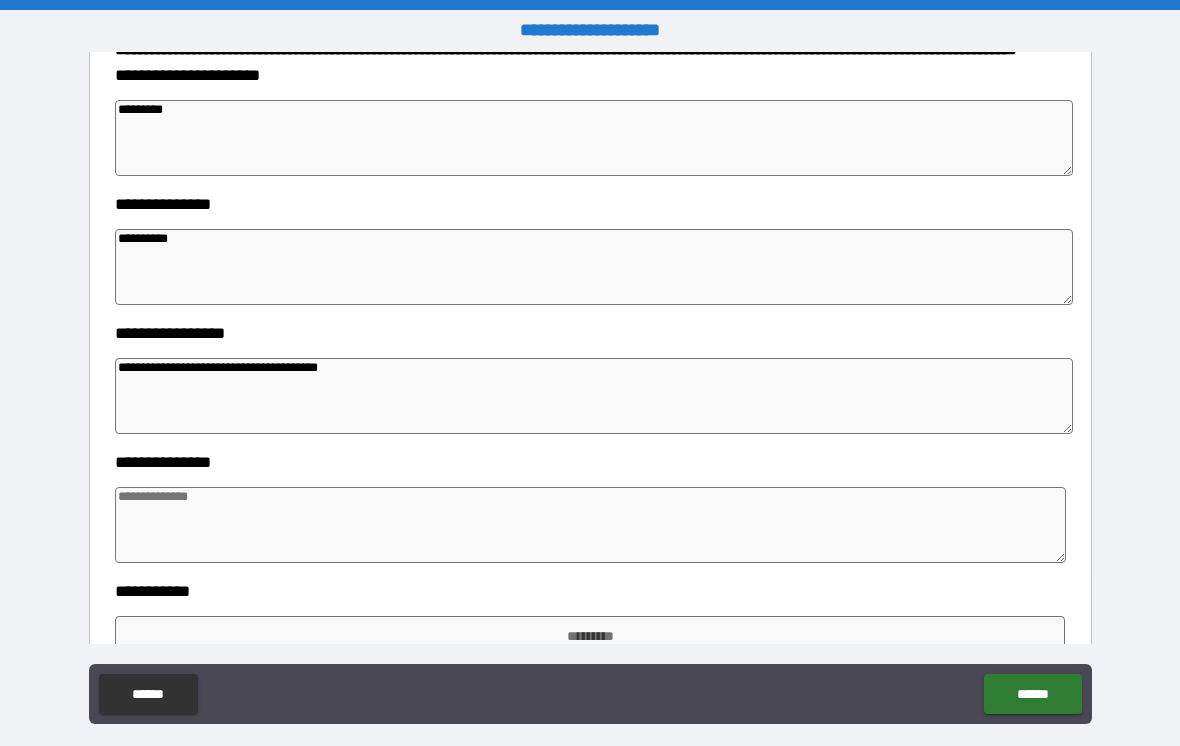 scroll, scrollTop: 713, scrollLeft: 0, axis: vertical 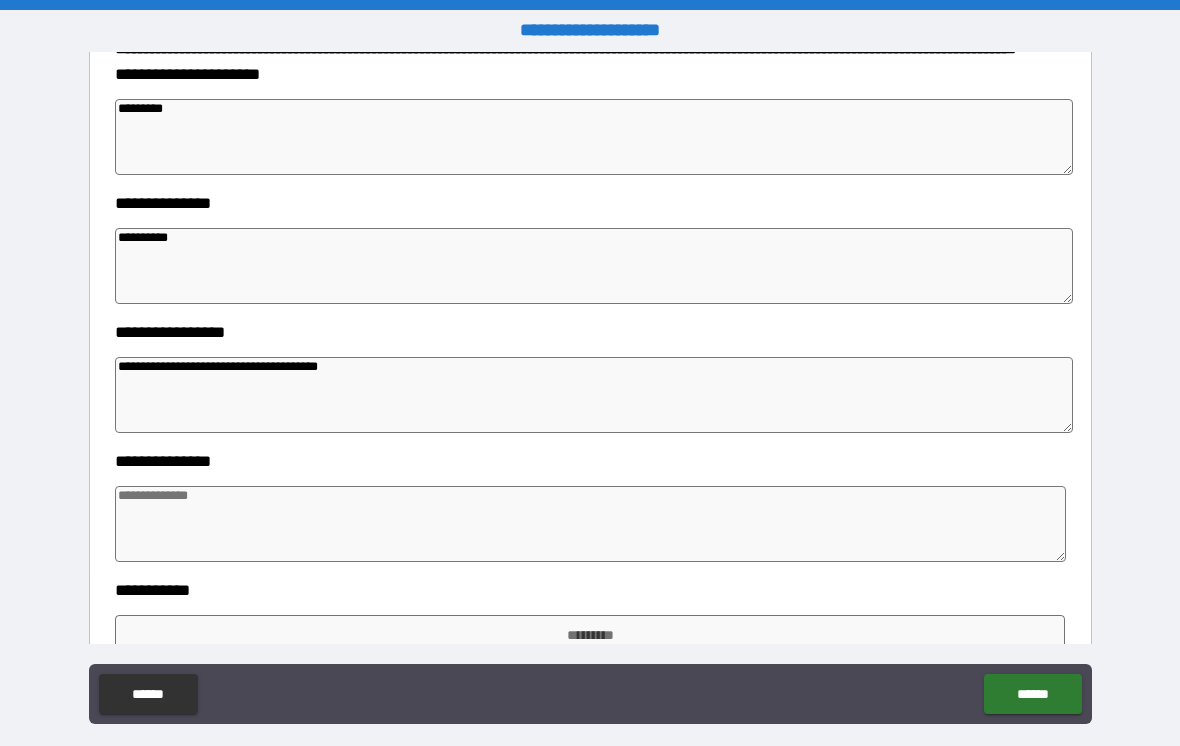 click at bounding box center [591, 524] 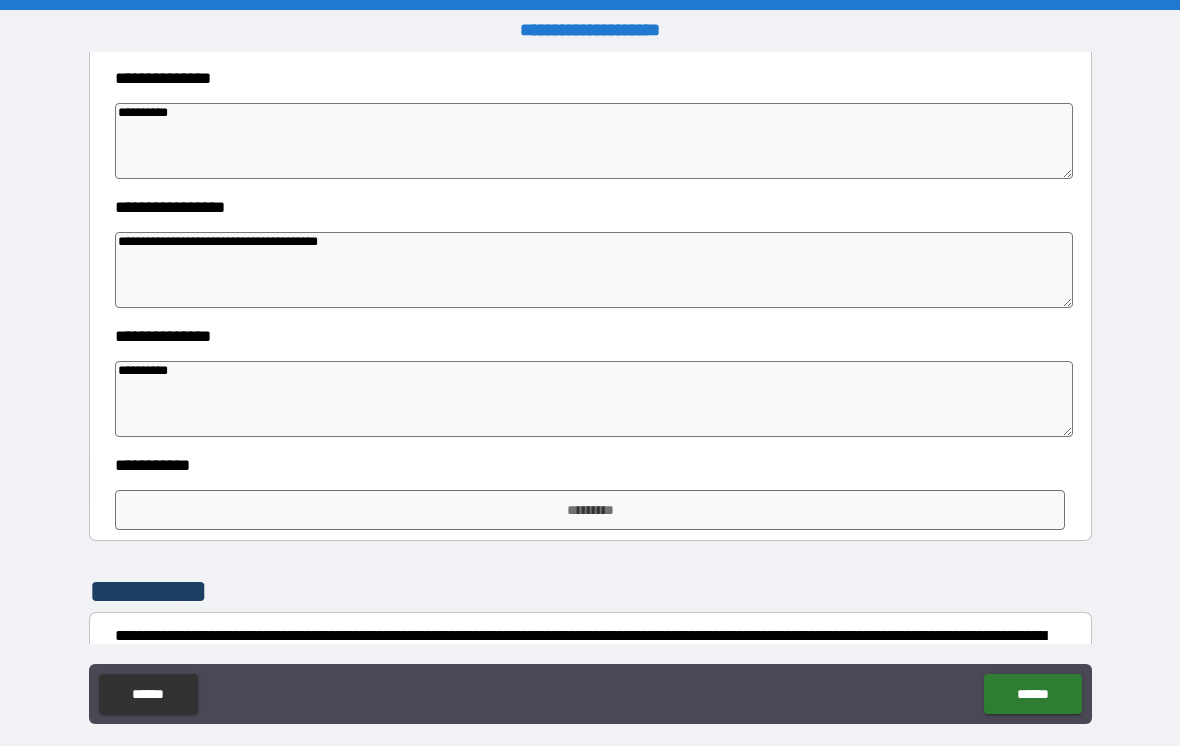 scroll, scrollTop: 839, scrollLeft: 0, axis: vertical 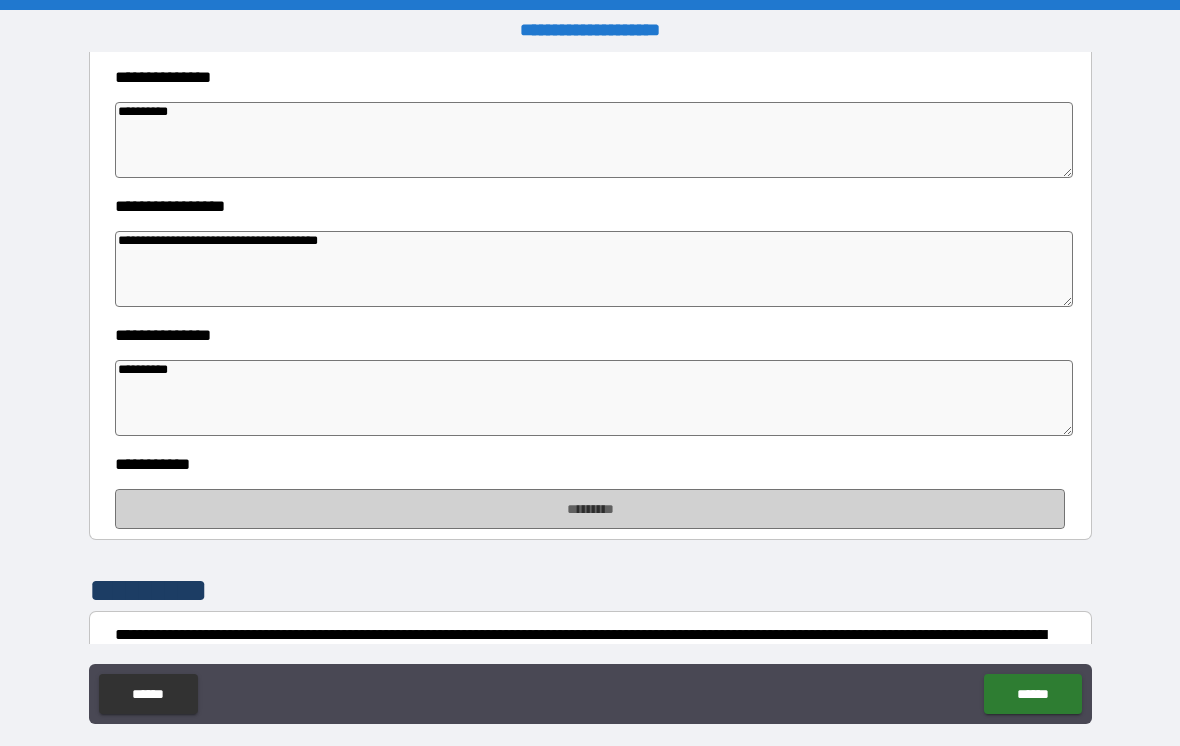 click on "*********" at bounding box center (590, 509) 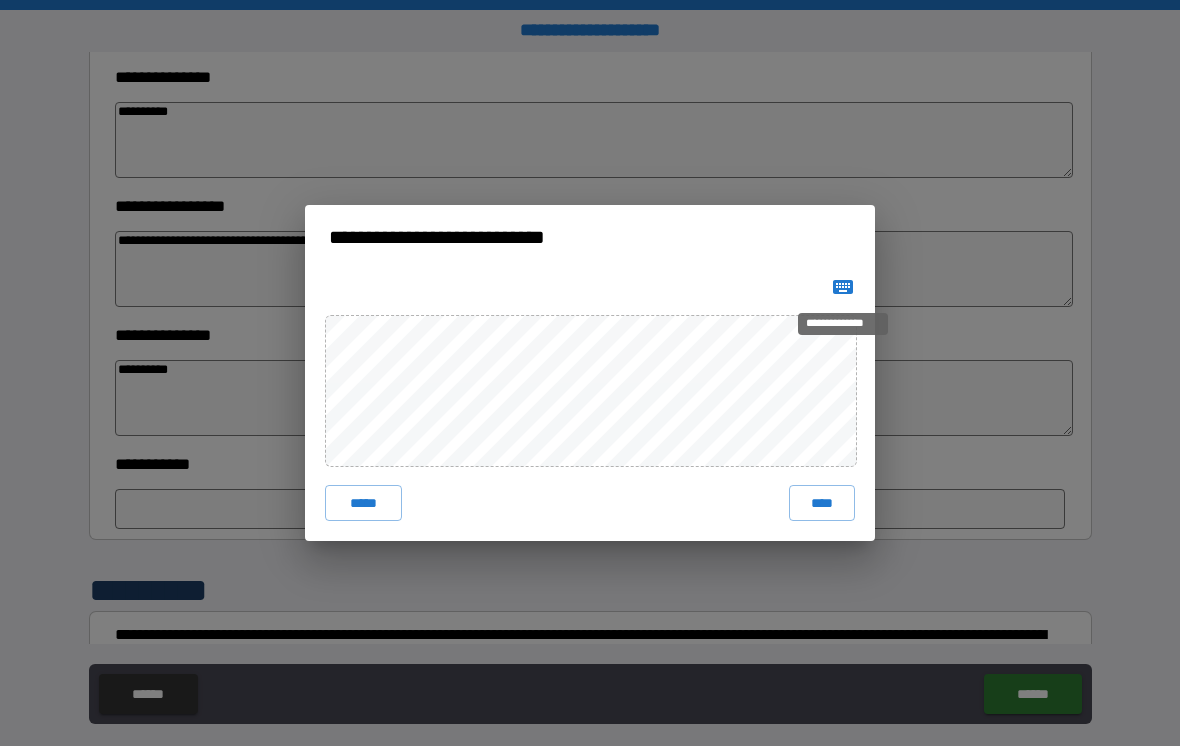 click 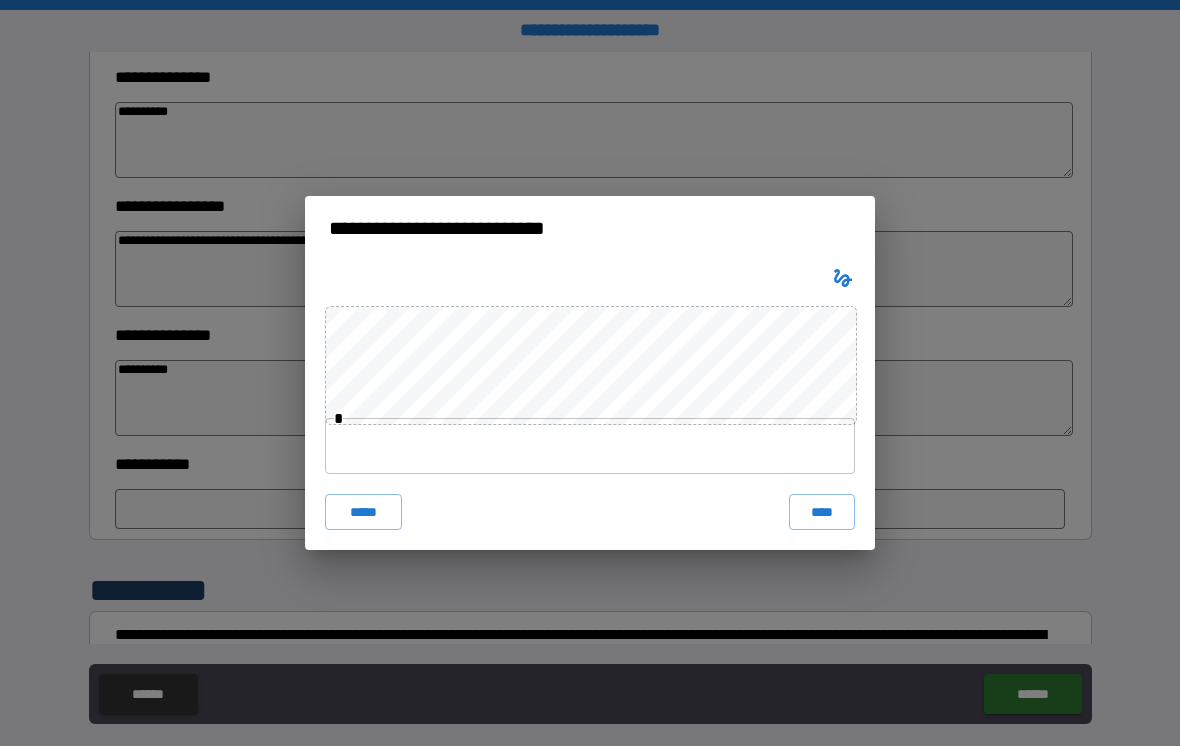 click at bounding box center (590, 446) 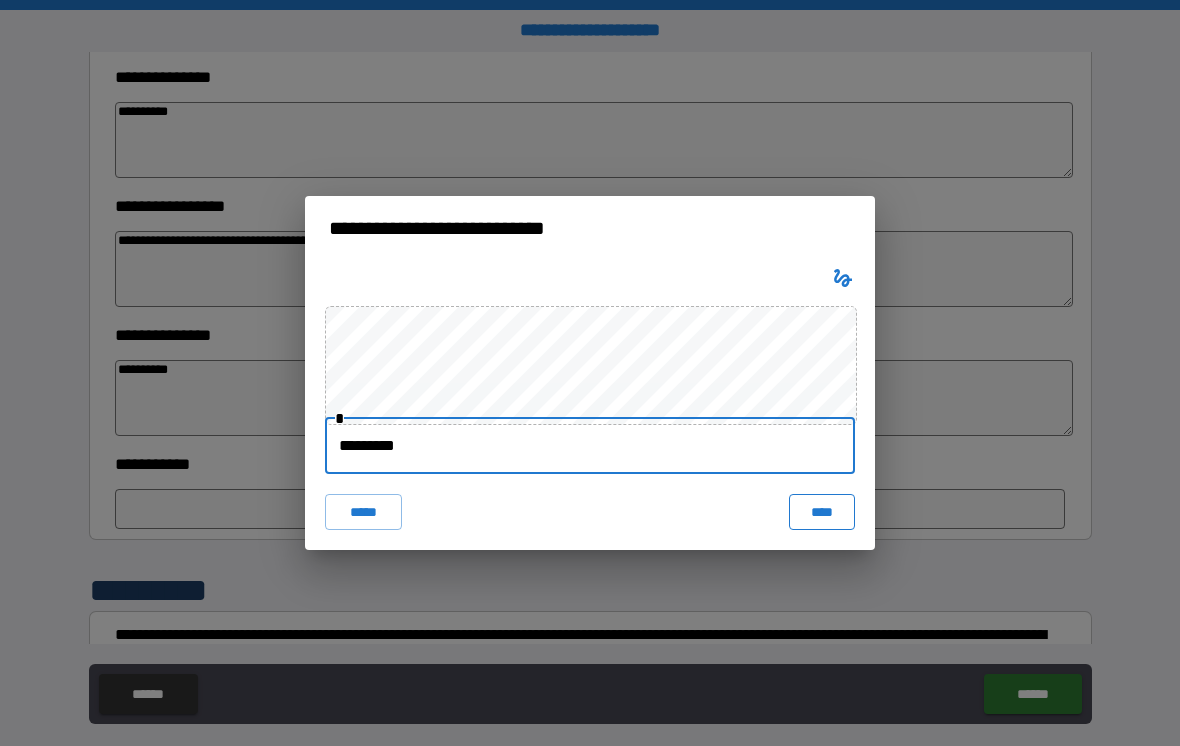 click on "****" at bounding box center [822, 512] 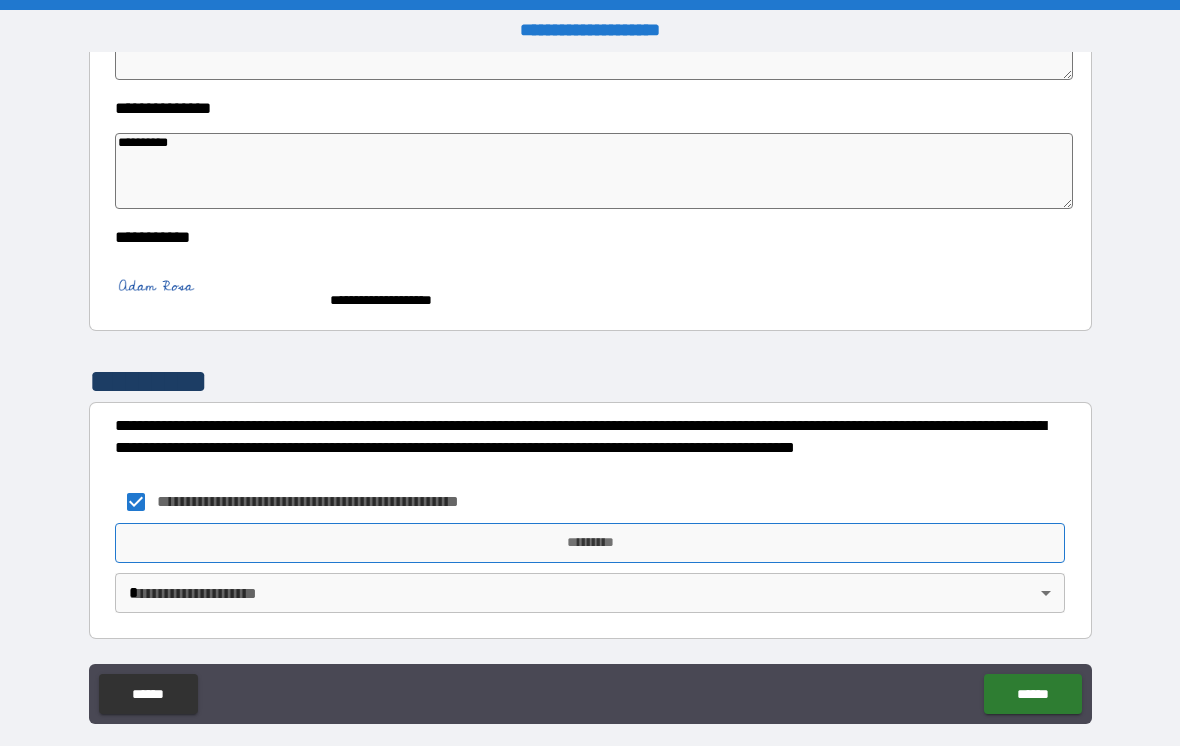 scroll, scrollTop: 1086, scrollLeft: 0, axis: vertical 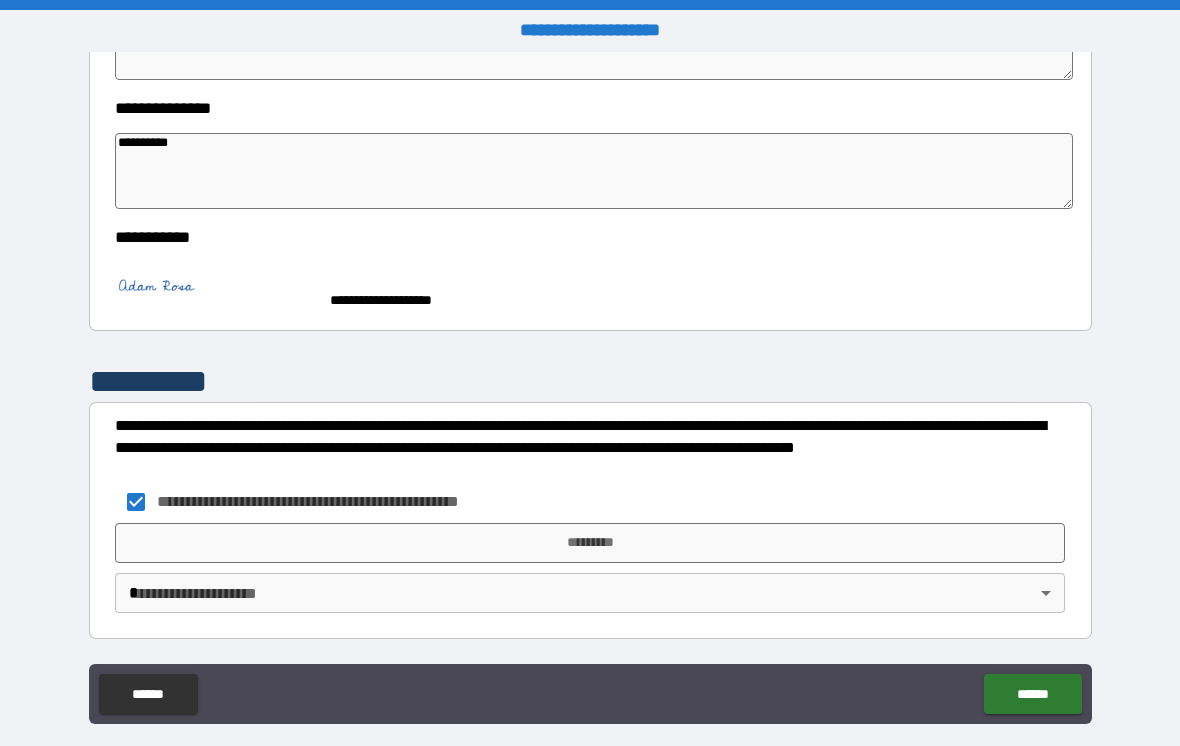 click on "**********" at bounding box center (590, 388) 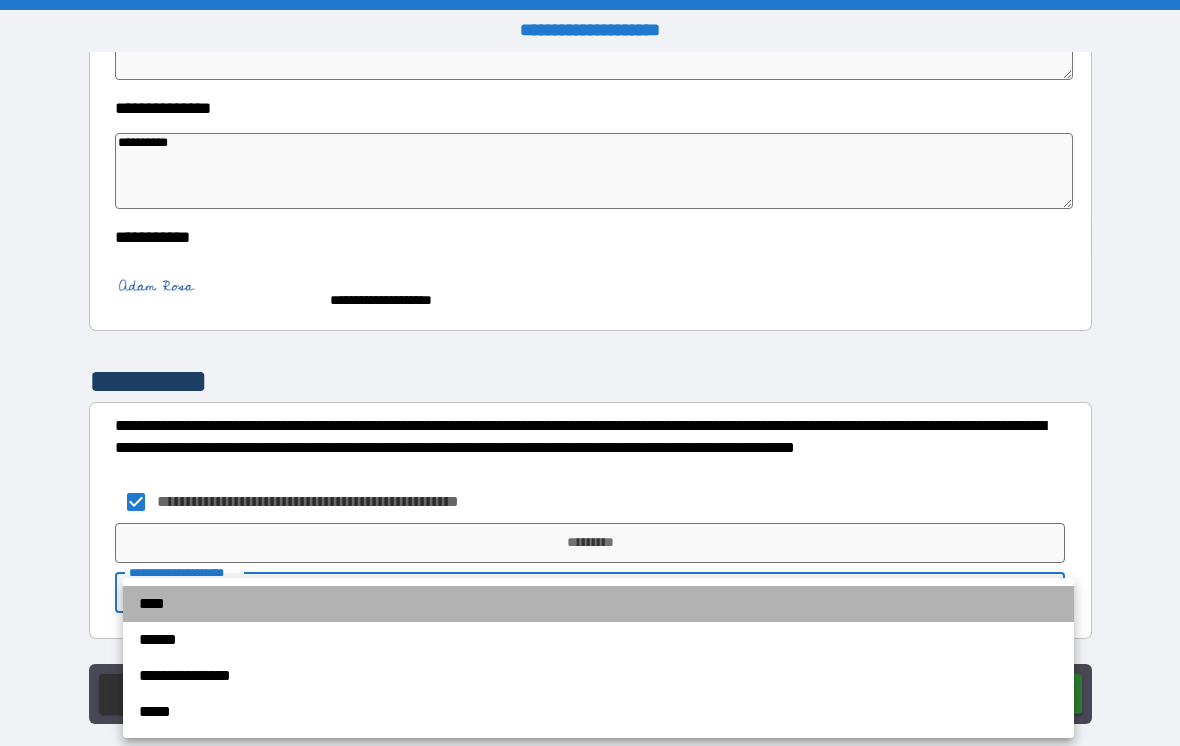 click on "****" at bounding box center [598, 604] 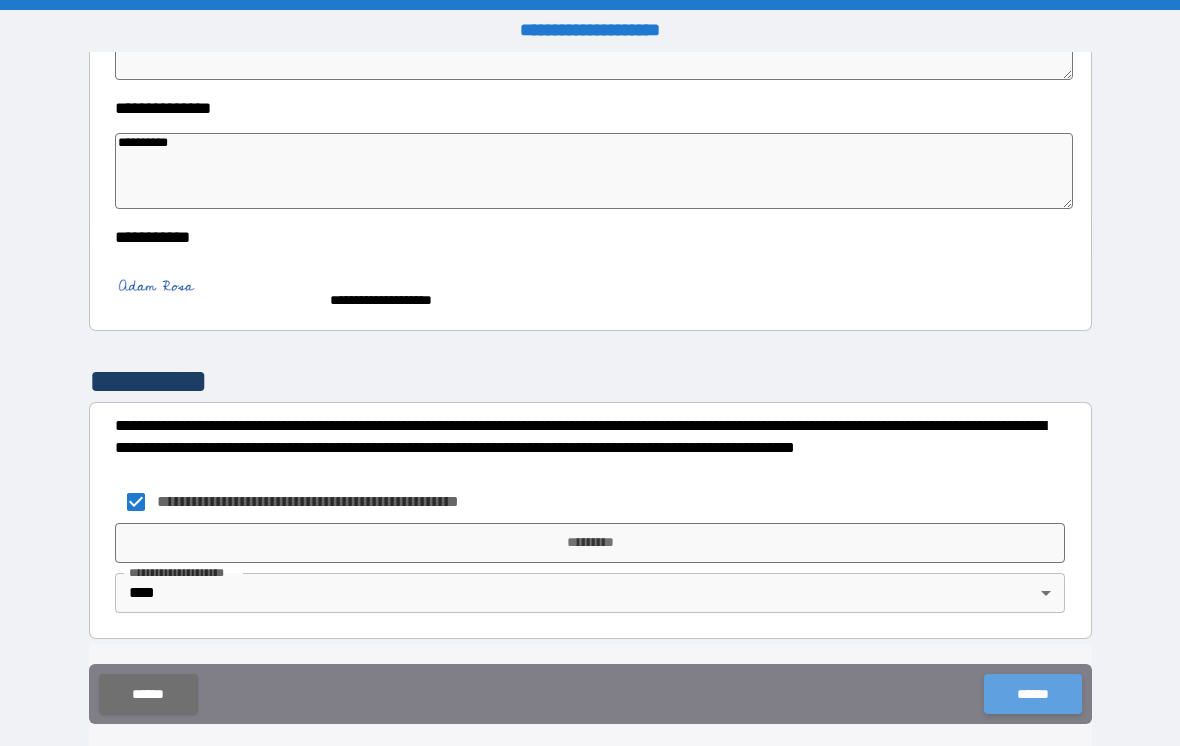 click on "******" at bounding box center [1032, 694] 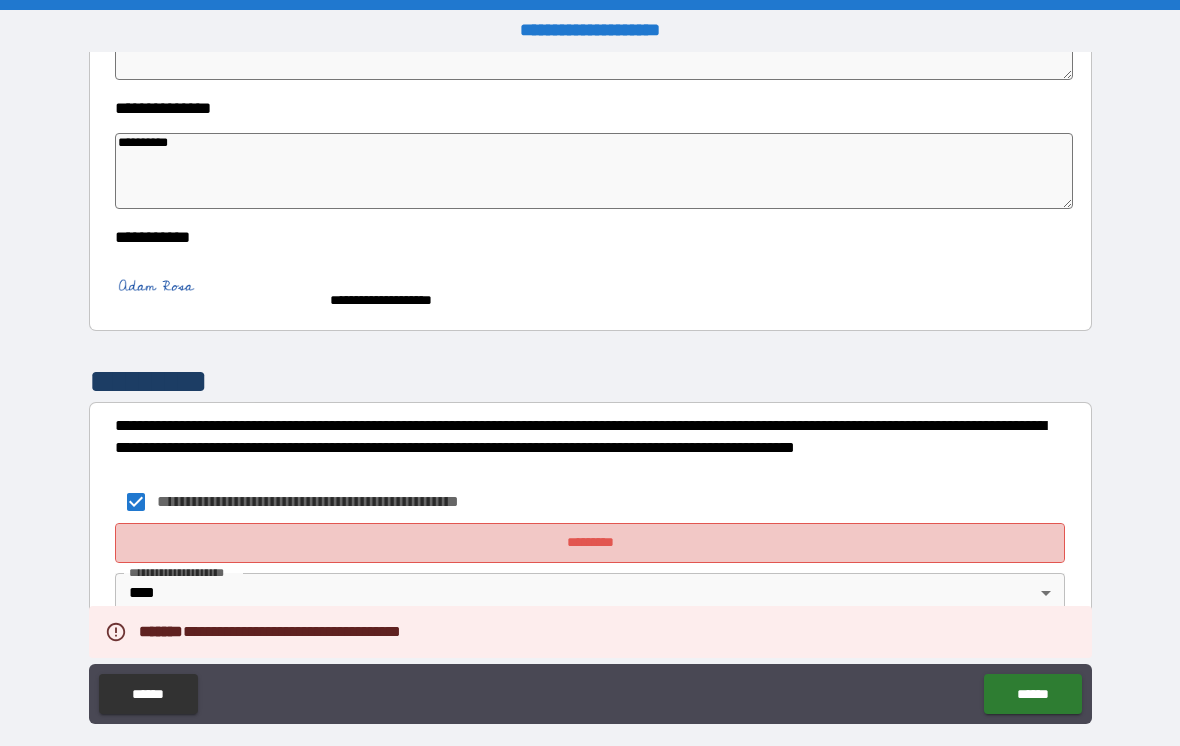 click on "*********" at bounding box center [590, 543] 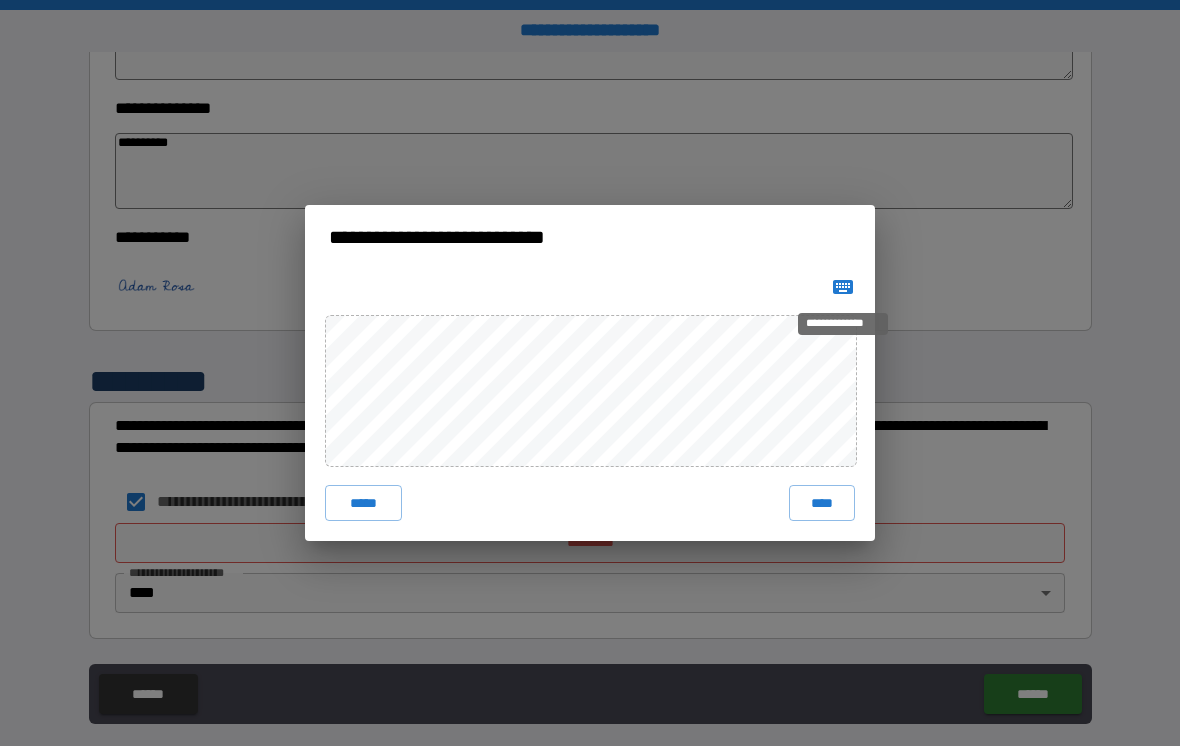 click 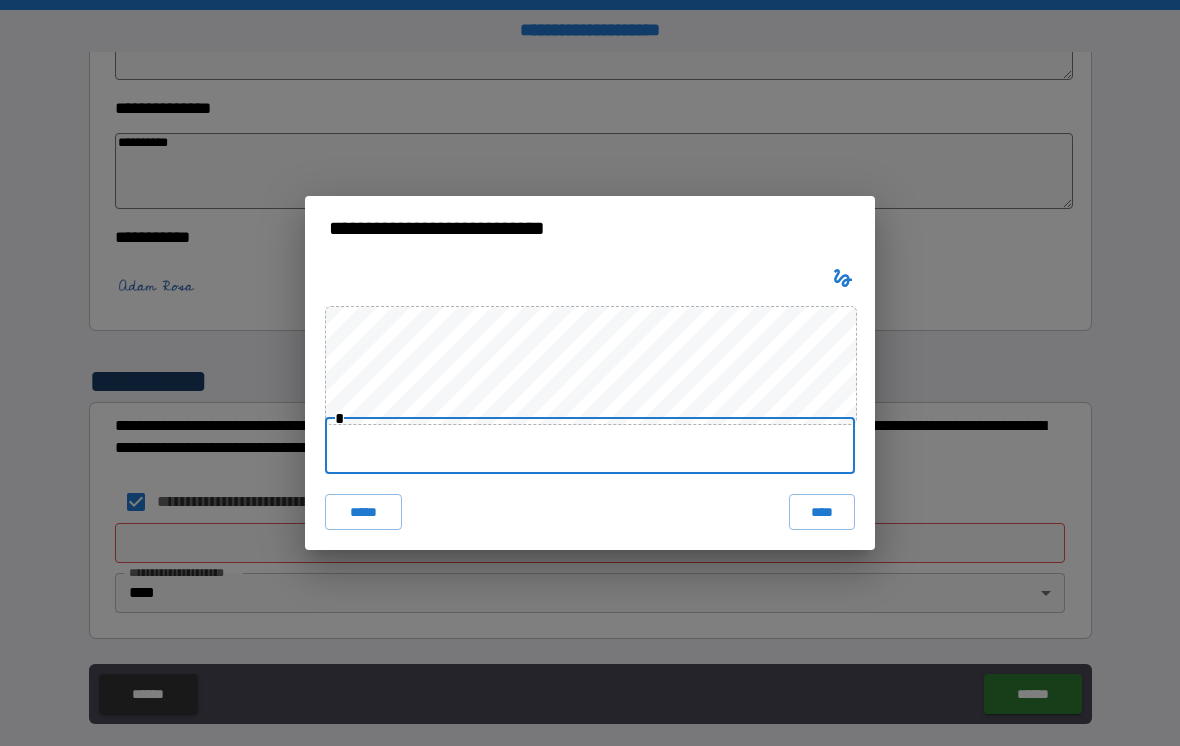 click at bounding box center [590, 446] 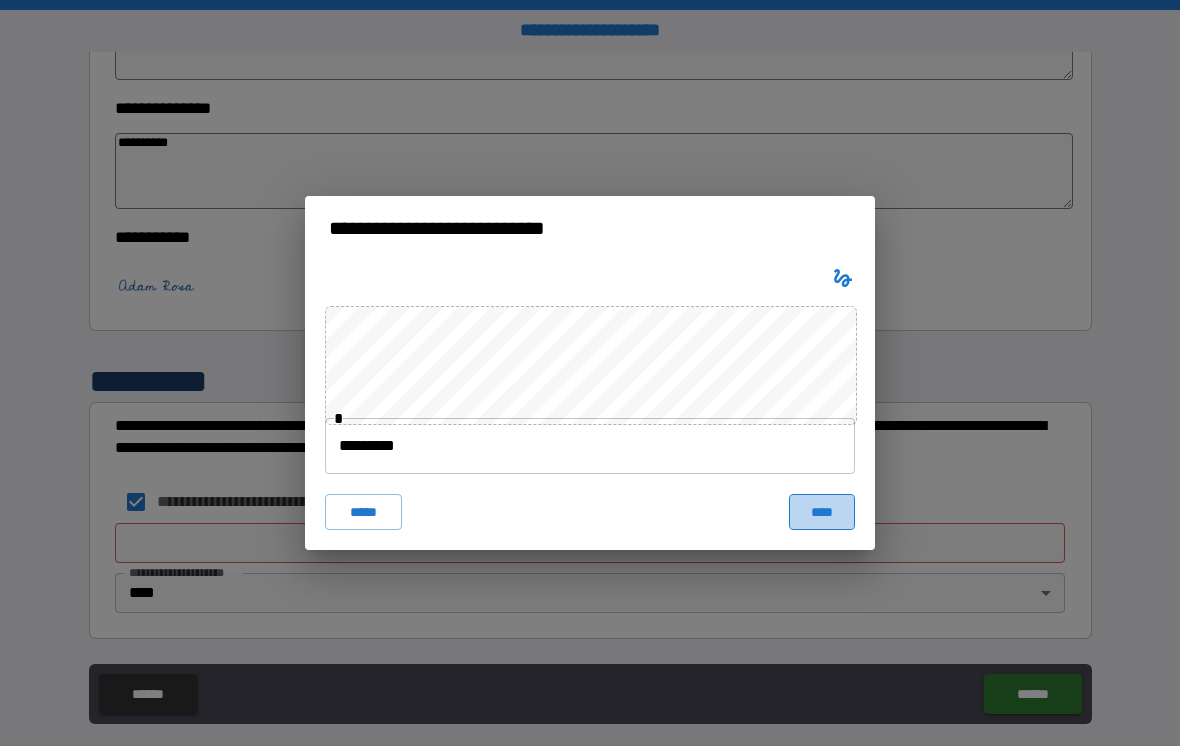 click on "****" at bounding box center [822, 512] 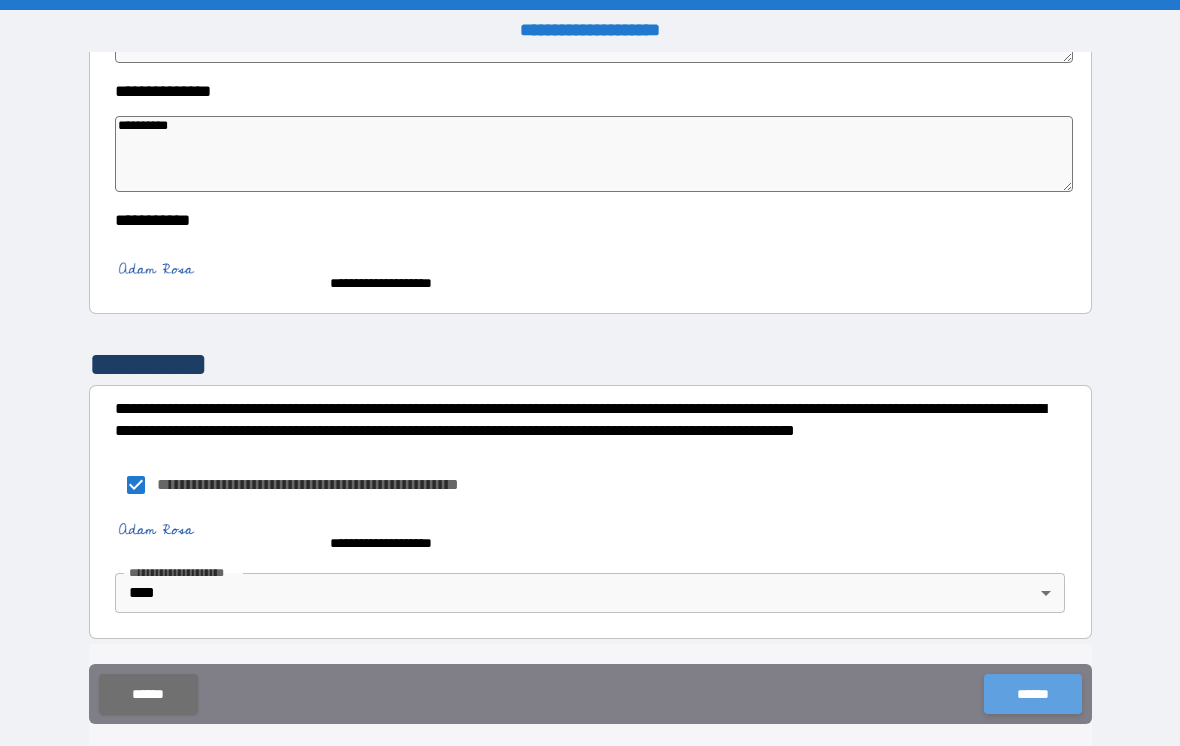 click on "******" at bounding box center [1032, 694] 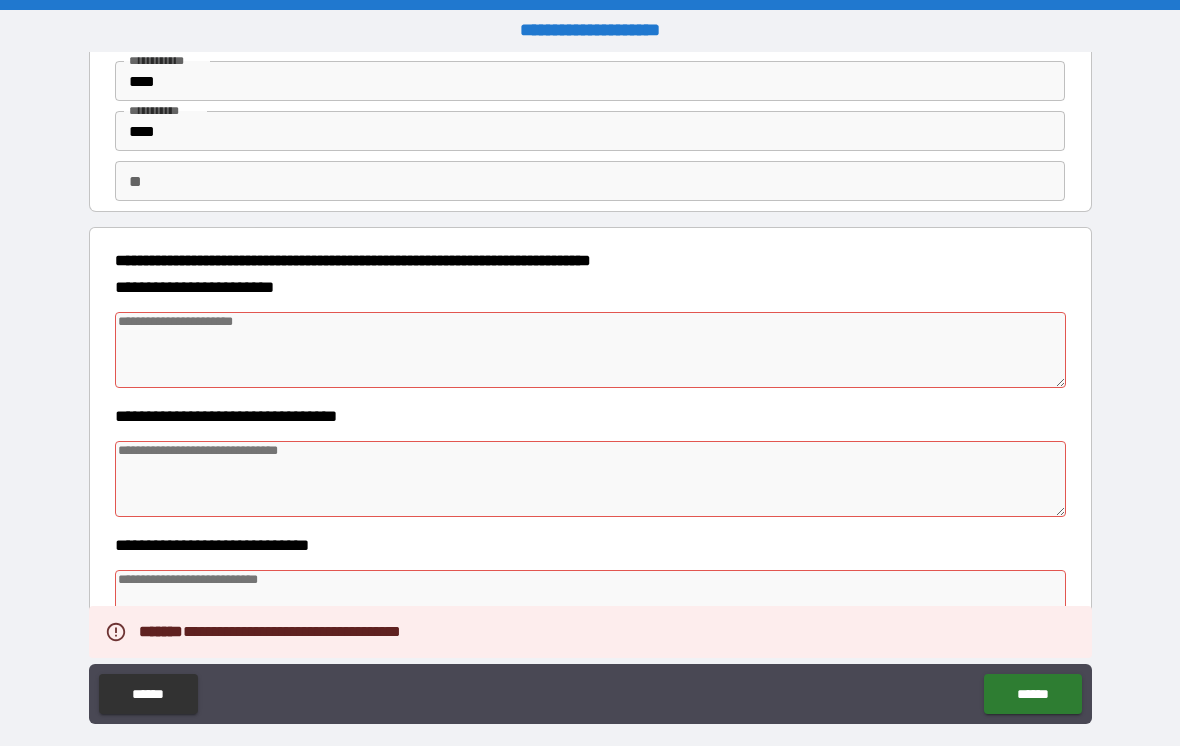 scroll, scrollTop: 103, scrollLeft: 0, axis: vertical 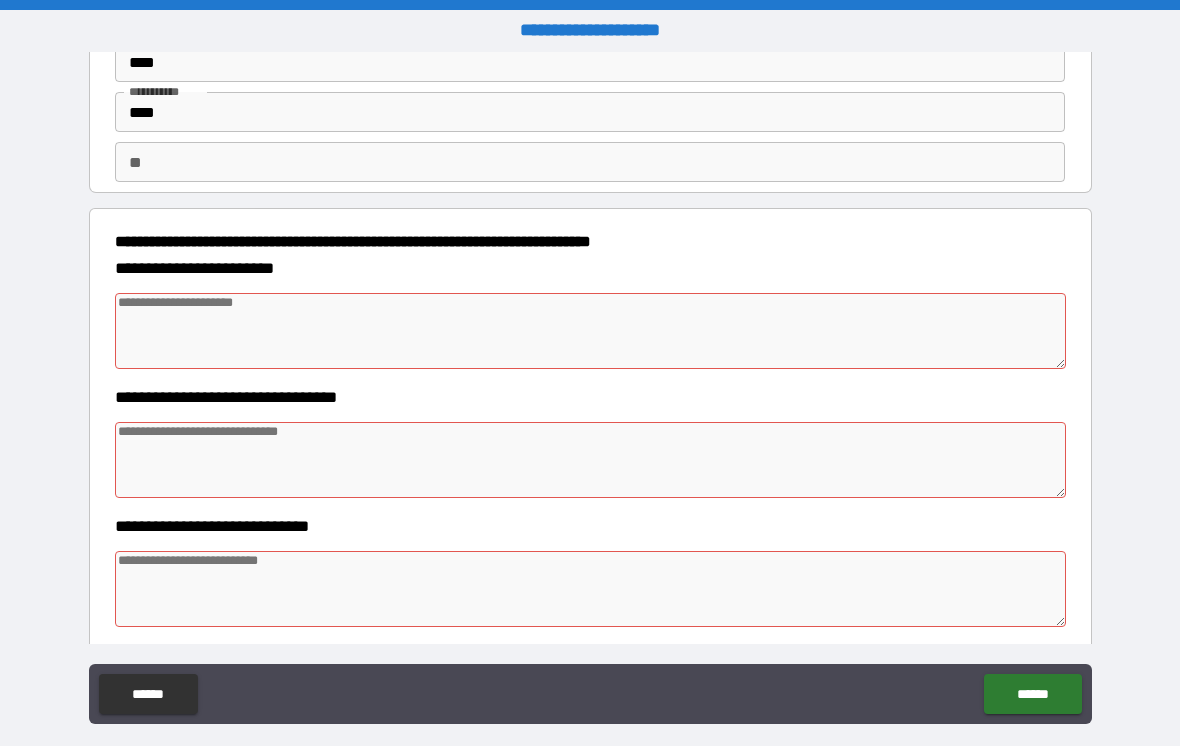 click at bounding box center (591, 331) 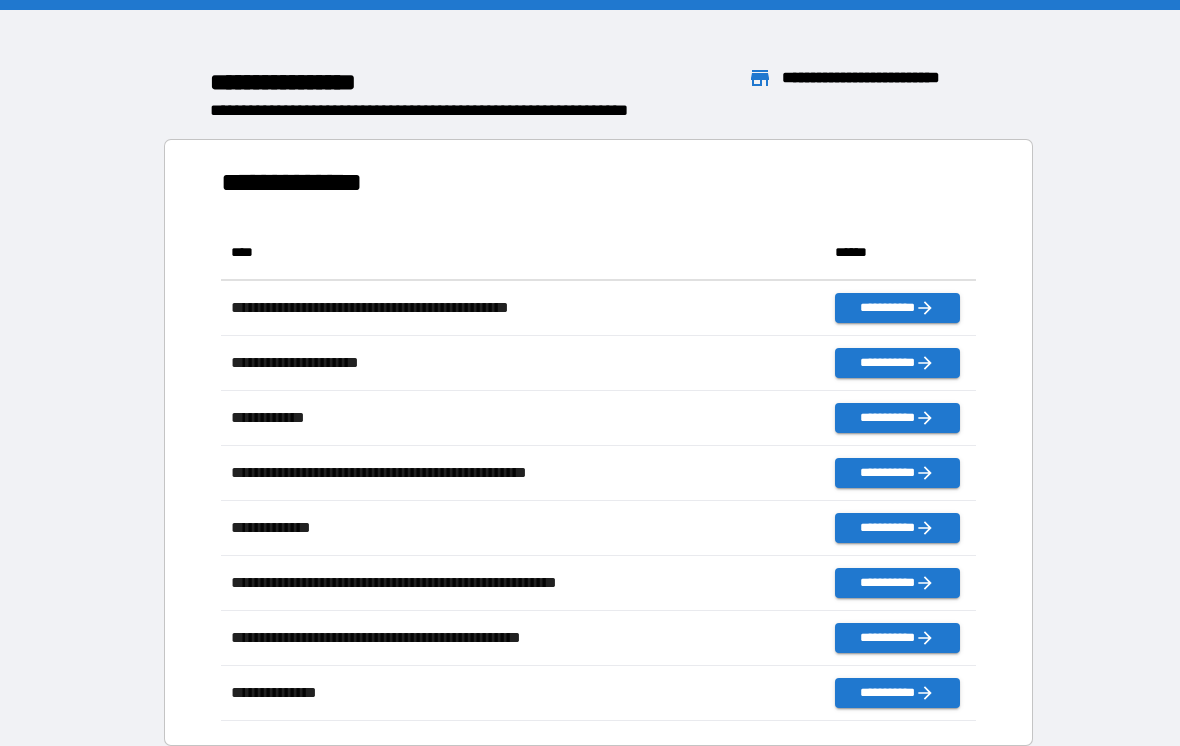 scroll, scrollTop: 1, scrollLeft: 1, axis: both 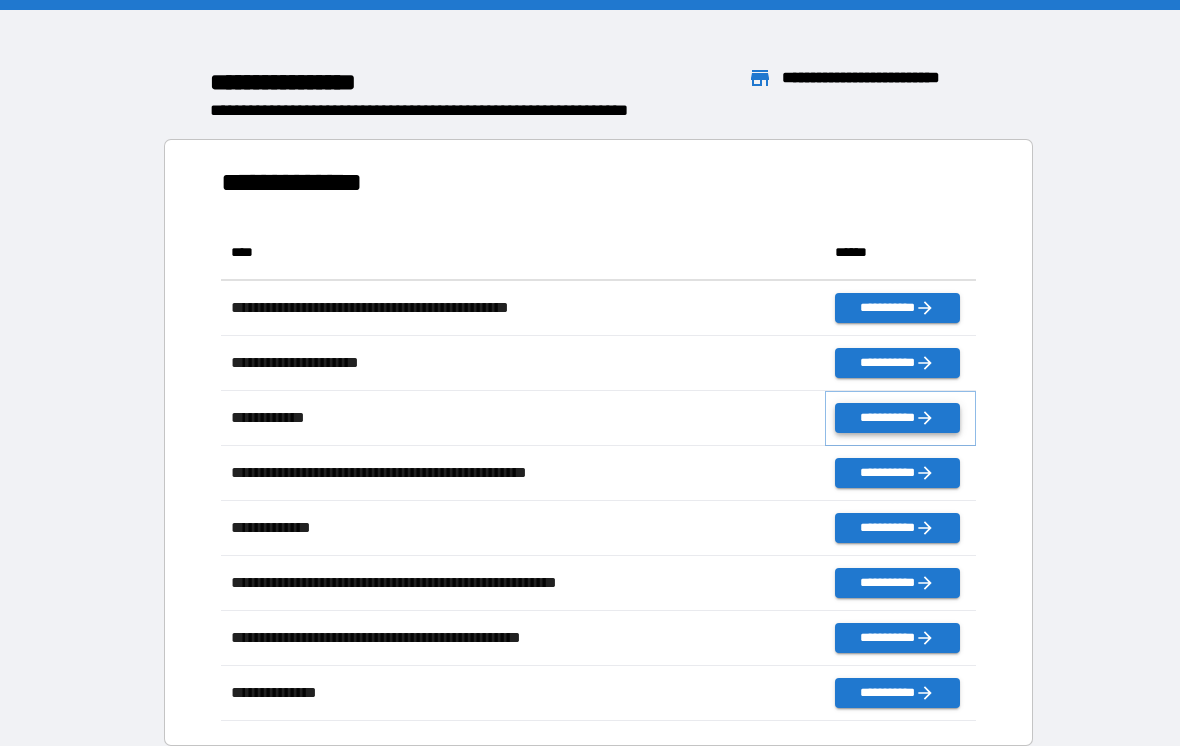 click on "**********" at bounding box center [897, 418] 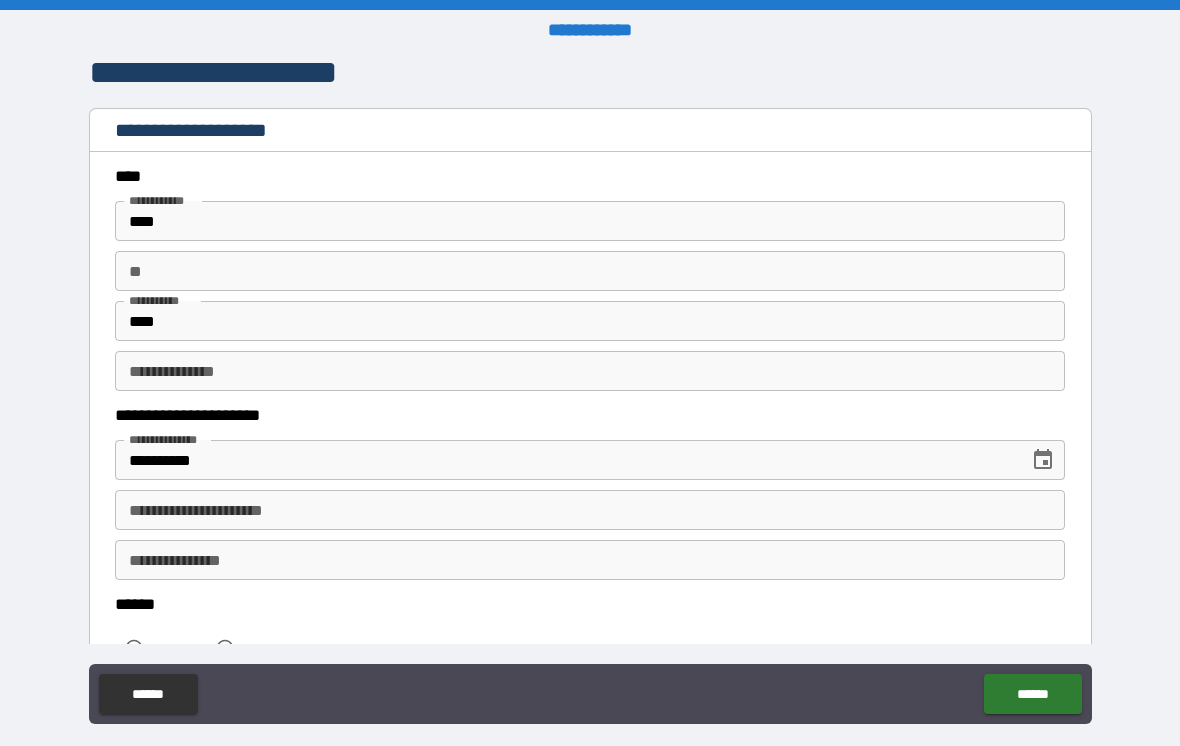 click on "**********" at bounding box center (590, 510) 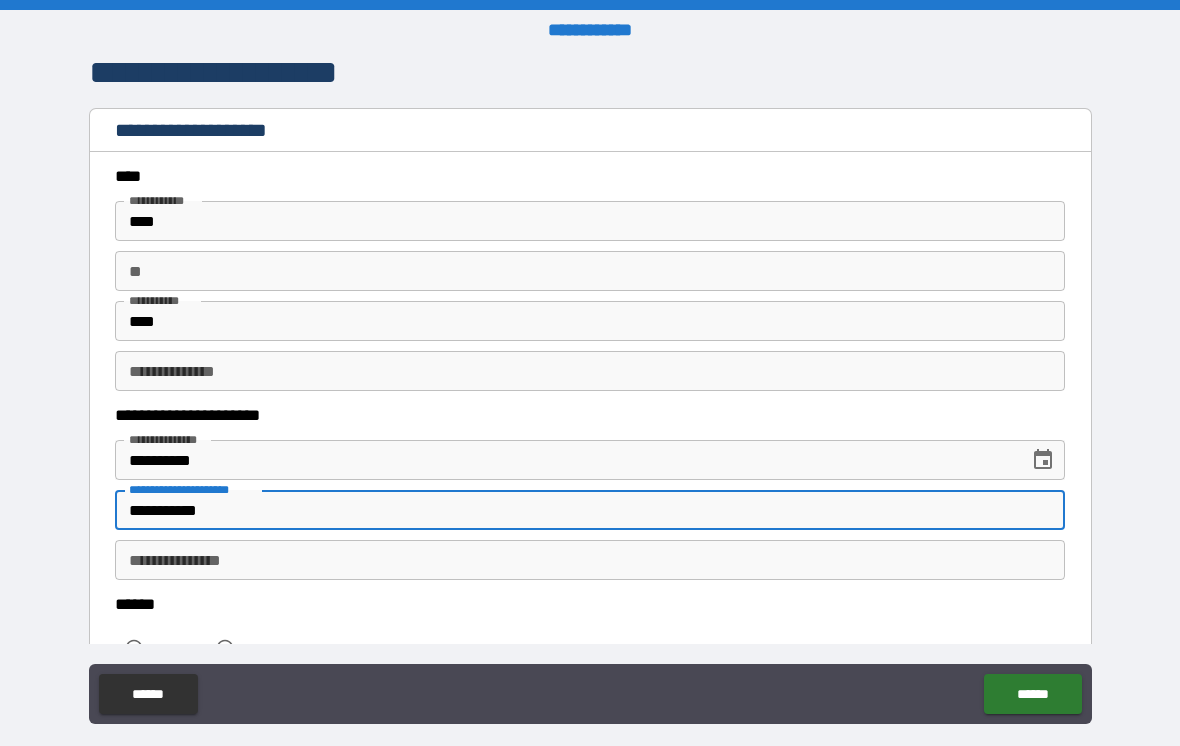 click on "**********" at bounding box center (590, 560) 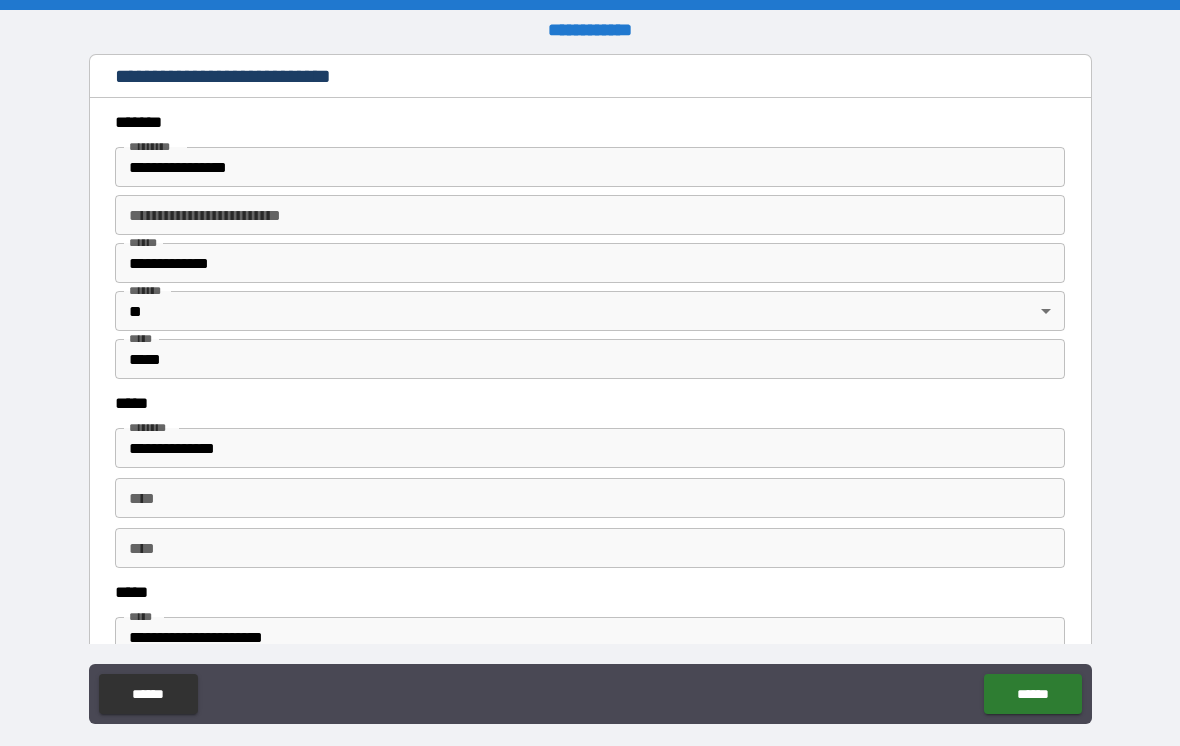 scroll, scrollTop: 734, scrollLeft: 0, axis: vertical 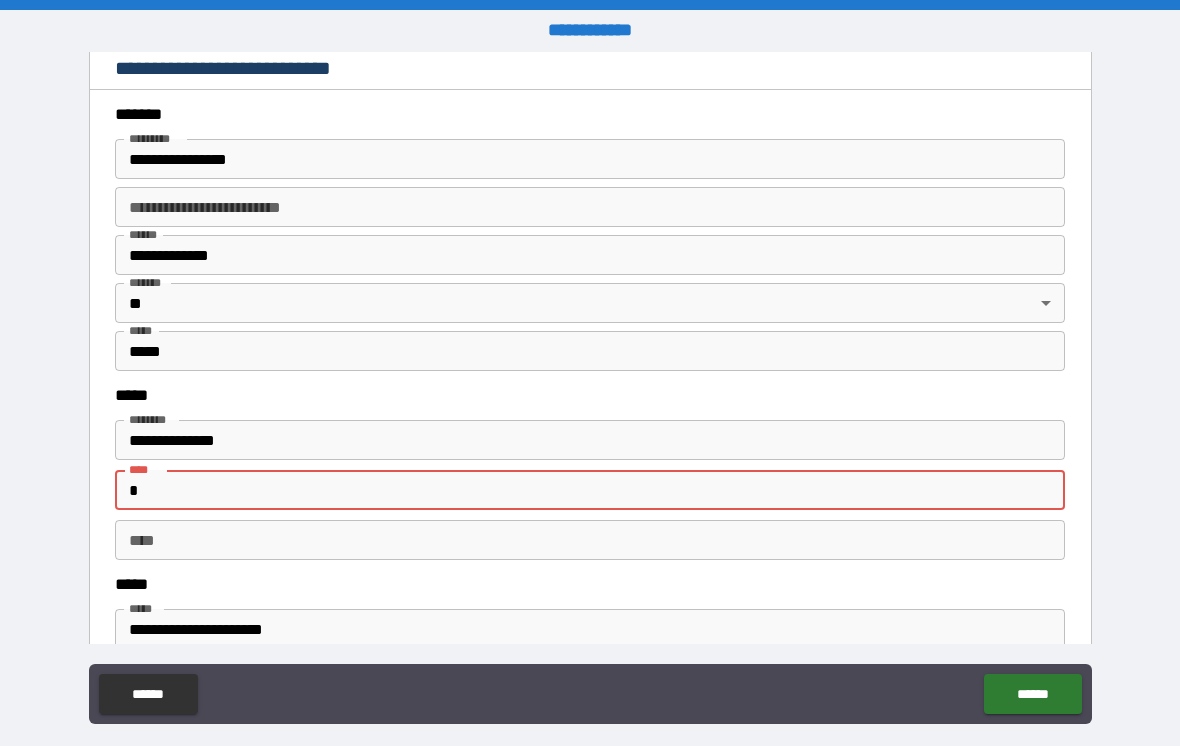 click on "*" at bounding box center [590, 490] 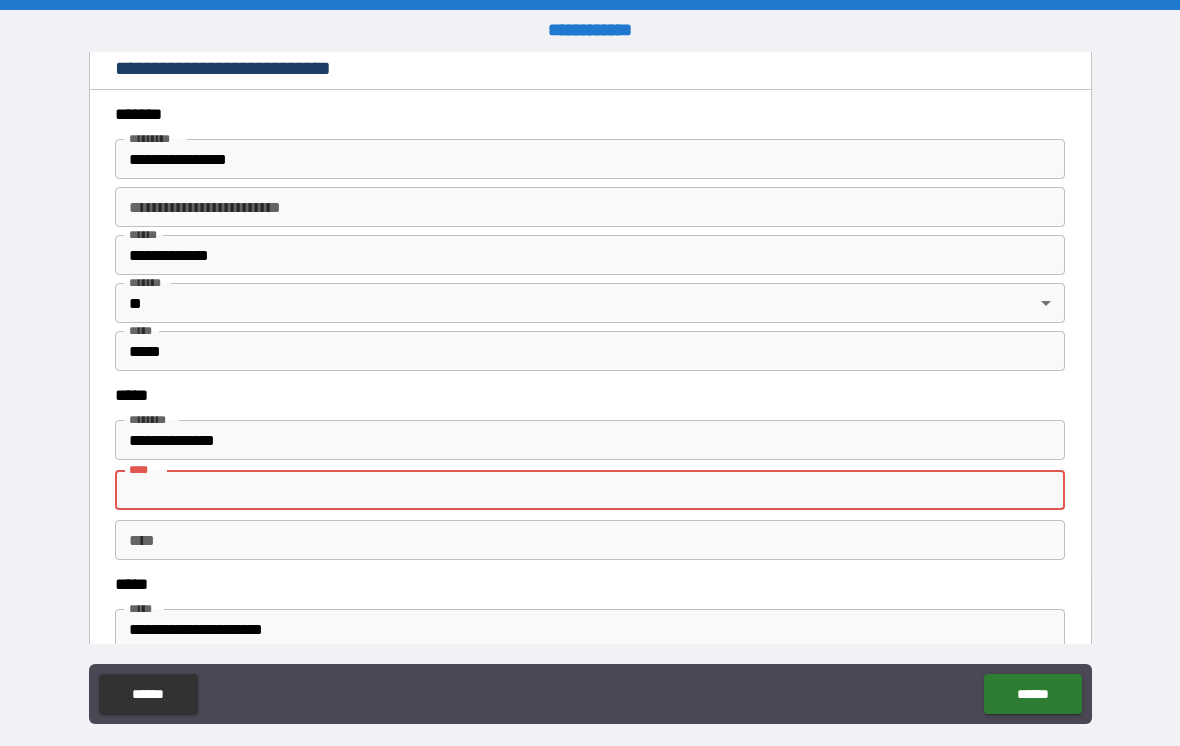 click on "**********" at bounding box center [590, 614] 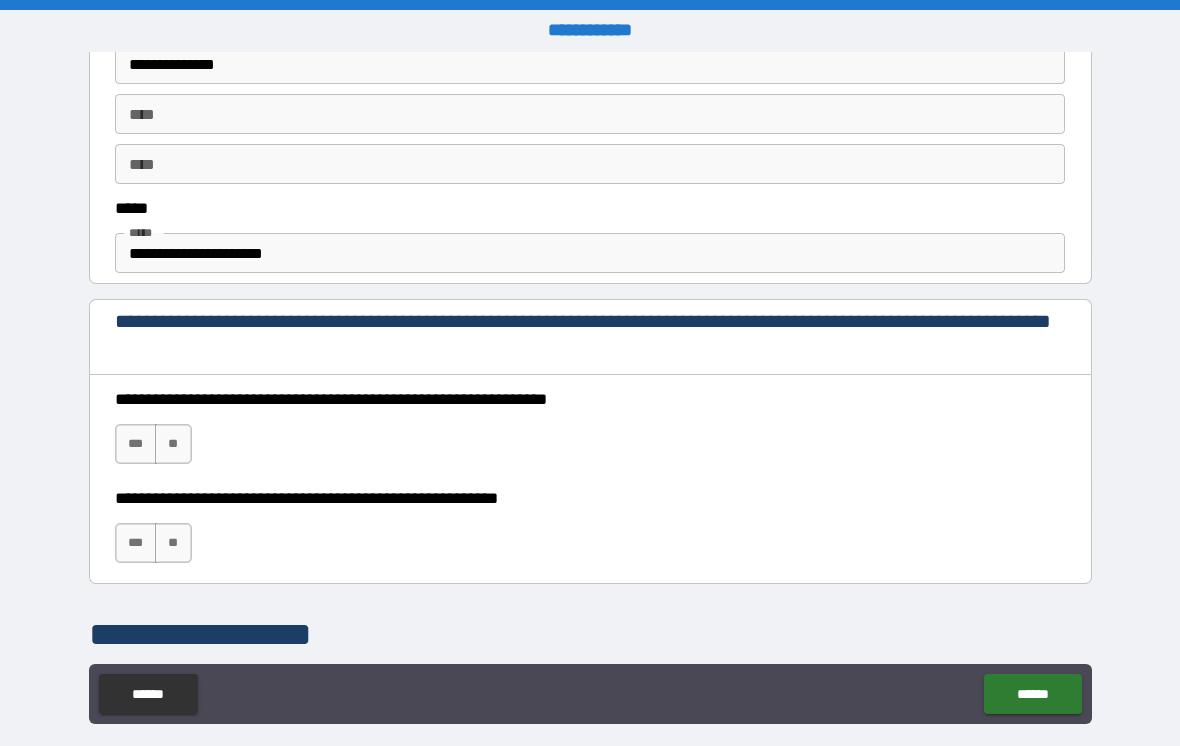 scroll, scrollTop: 1111, scrollLeft: 0, axis: vertical 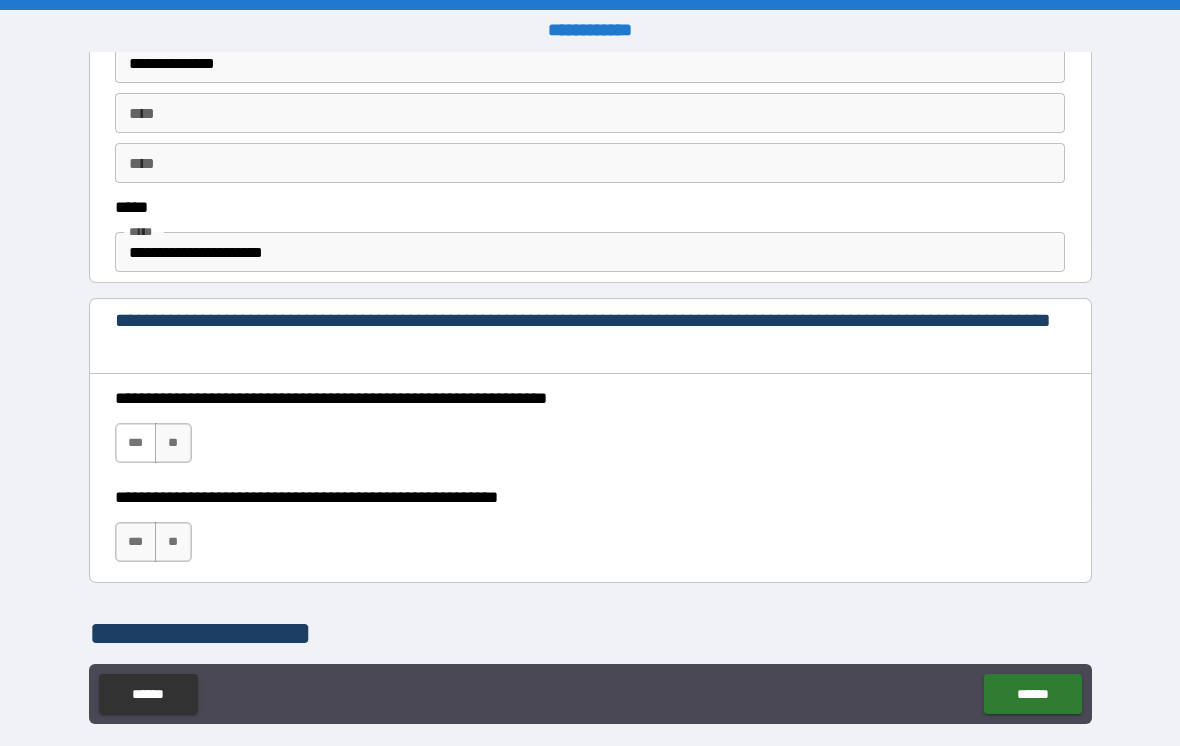 click on "***" at bounding box center [136, 443] 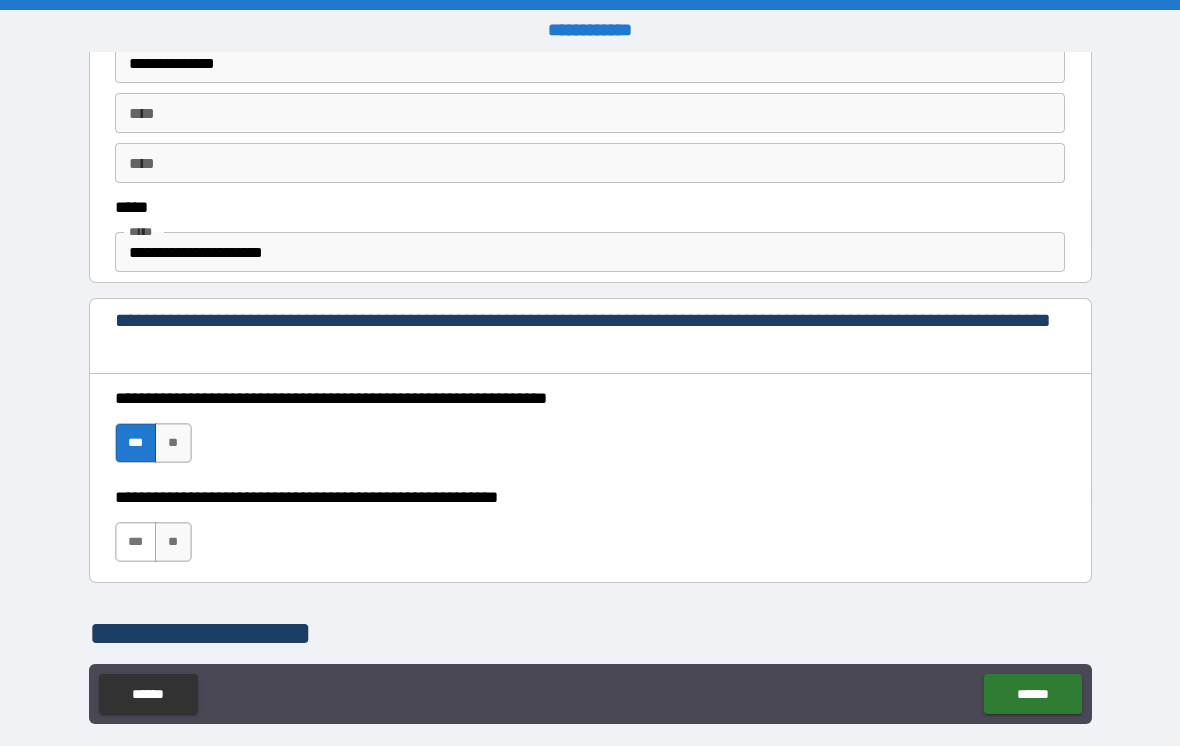 click on "***" at bounding box center (136, 542) 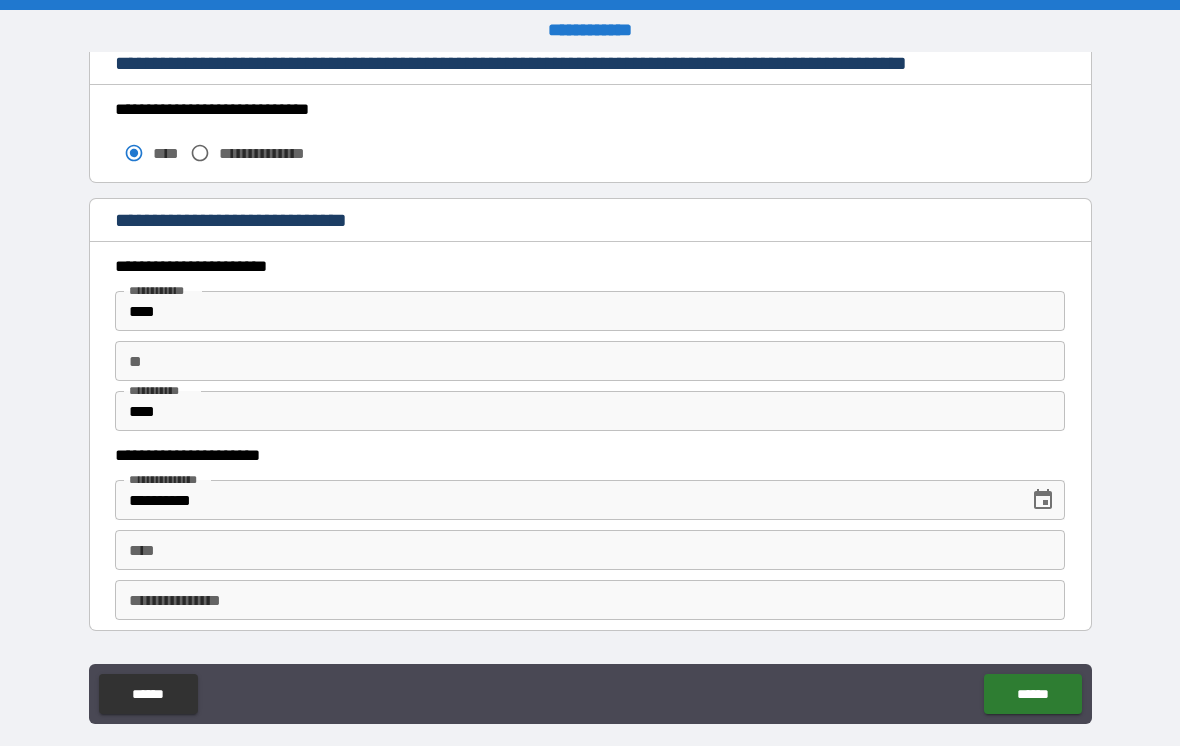 scroll, scrollTop: 1751, scrollLeft: 0, axis: vertical 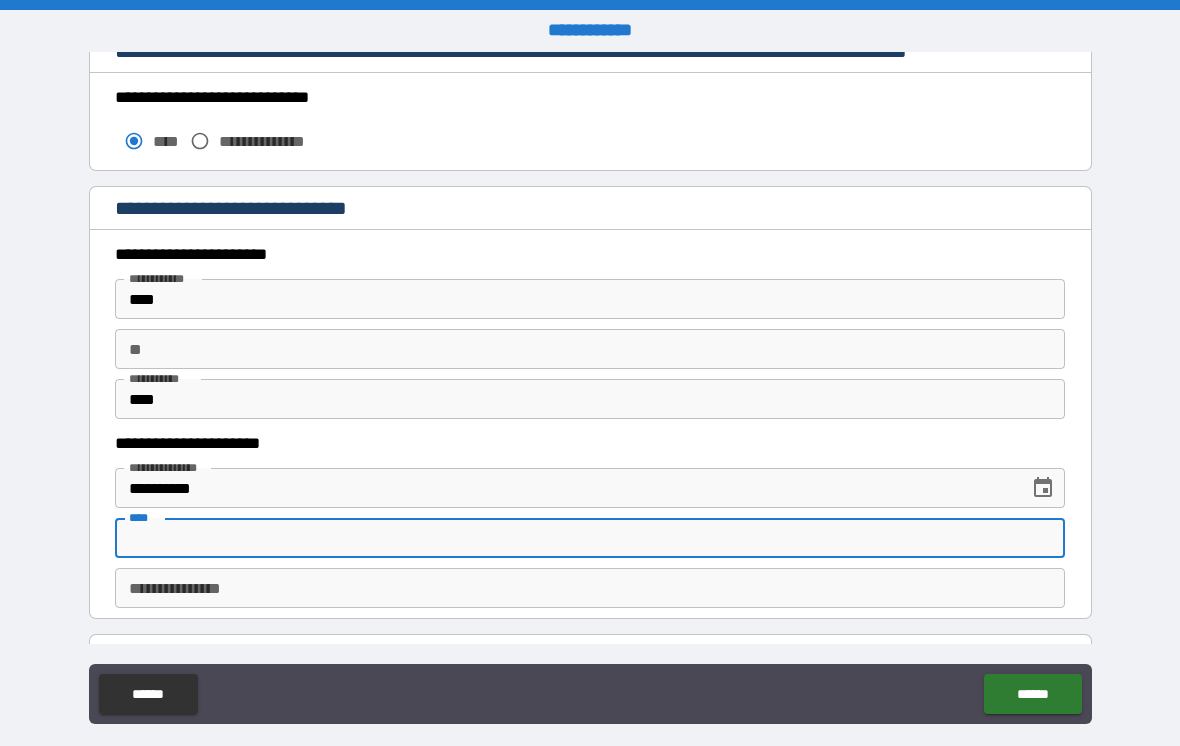 click on "****" at bounding box center [590, 538] 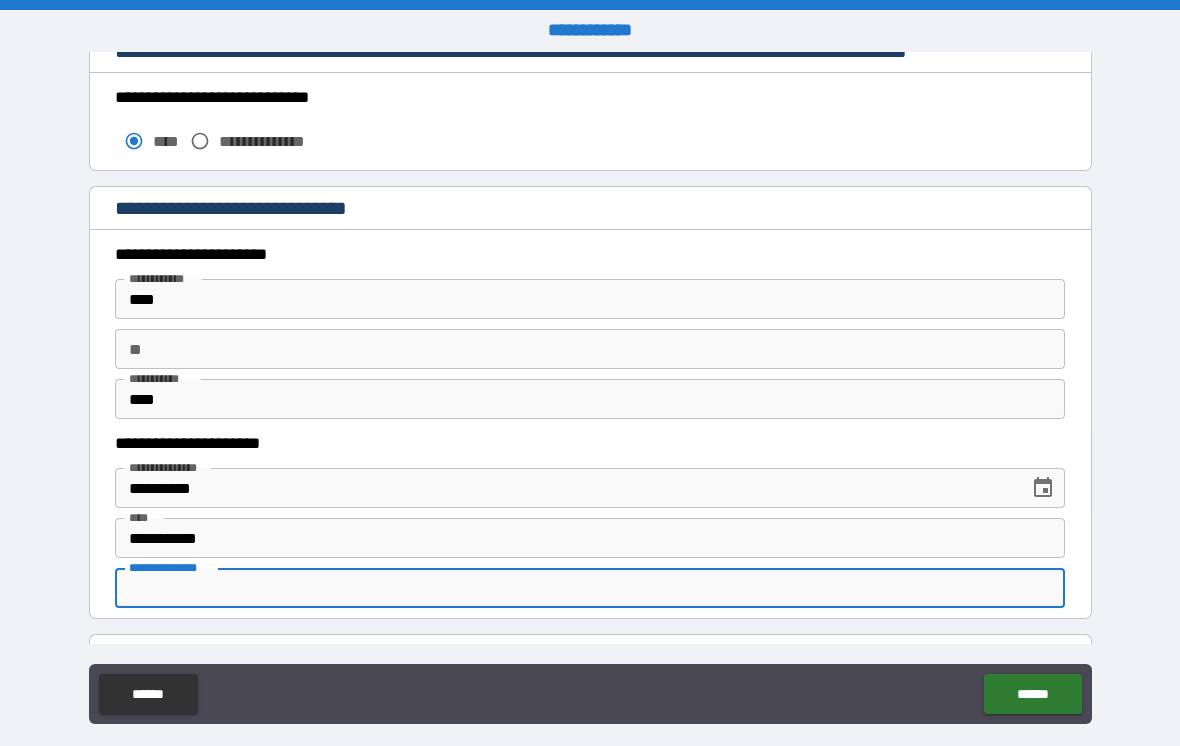 click on "**********" at bounding box center [590, 588] 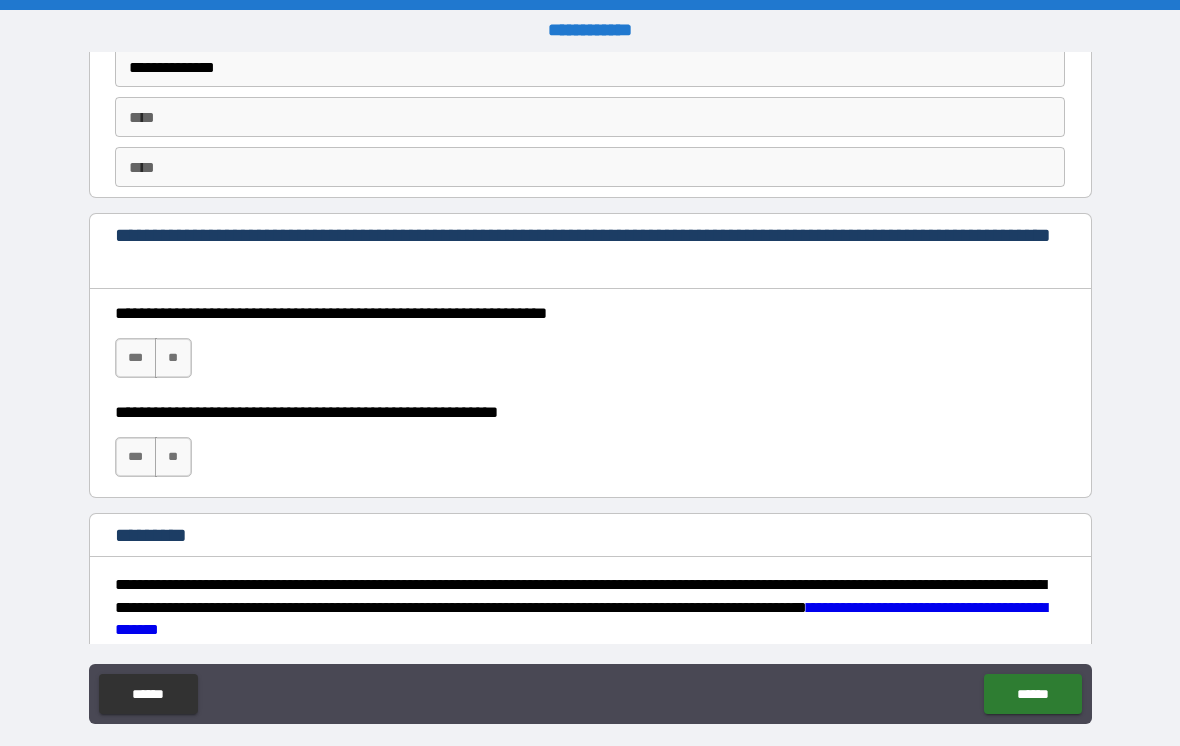 scroll, scrollTop: 2809, scrollLeft: 0, axis: vertical 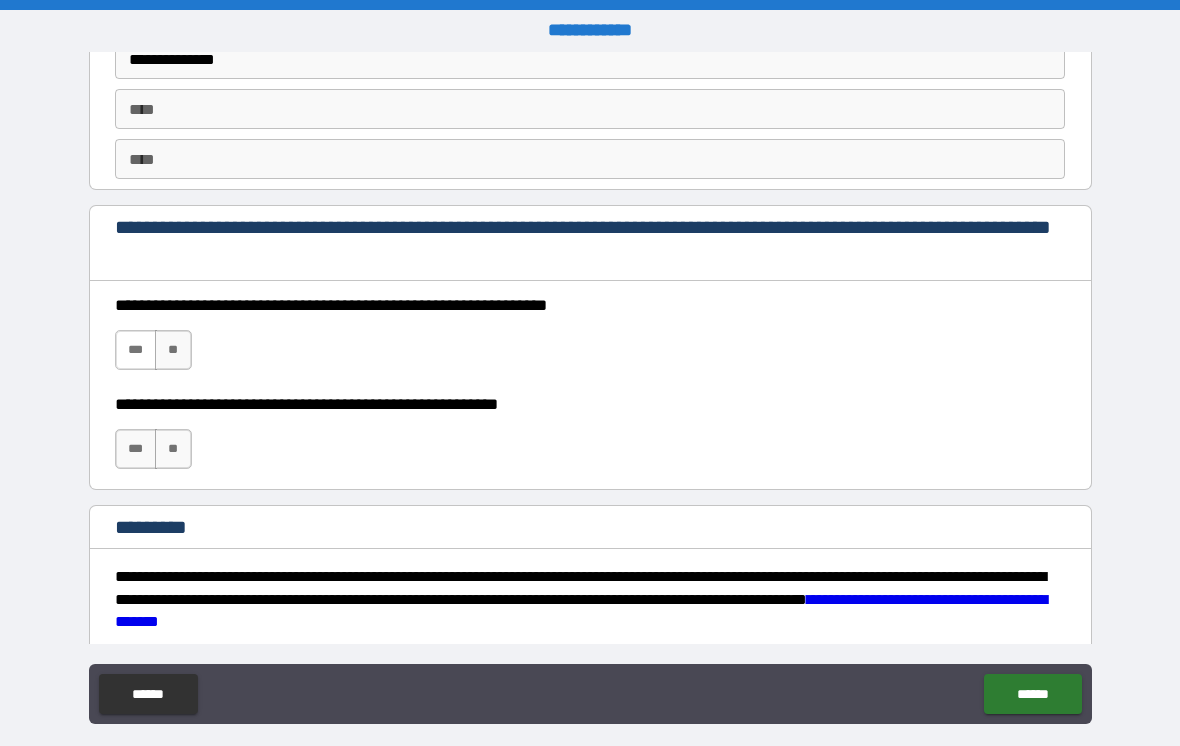 click on "***" at bounding box center [136, 350] 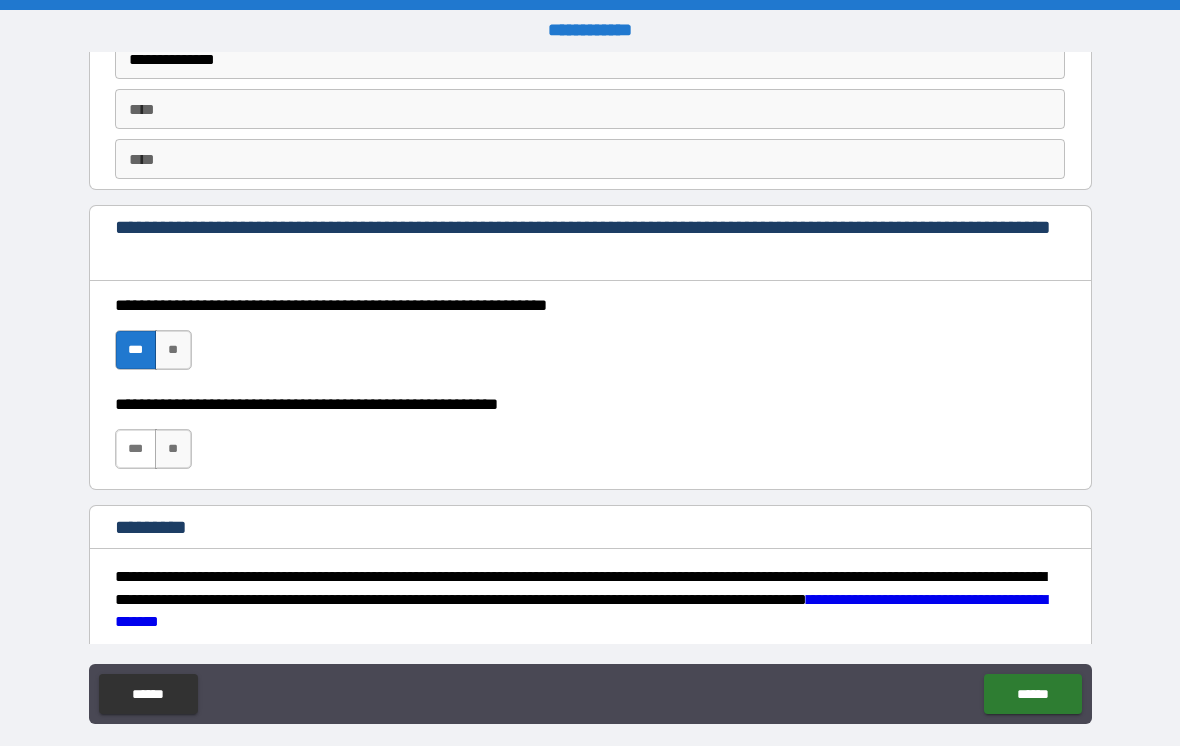 click on "***" at bounding box center (136, 449) 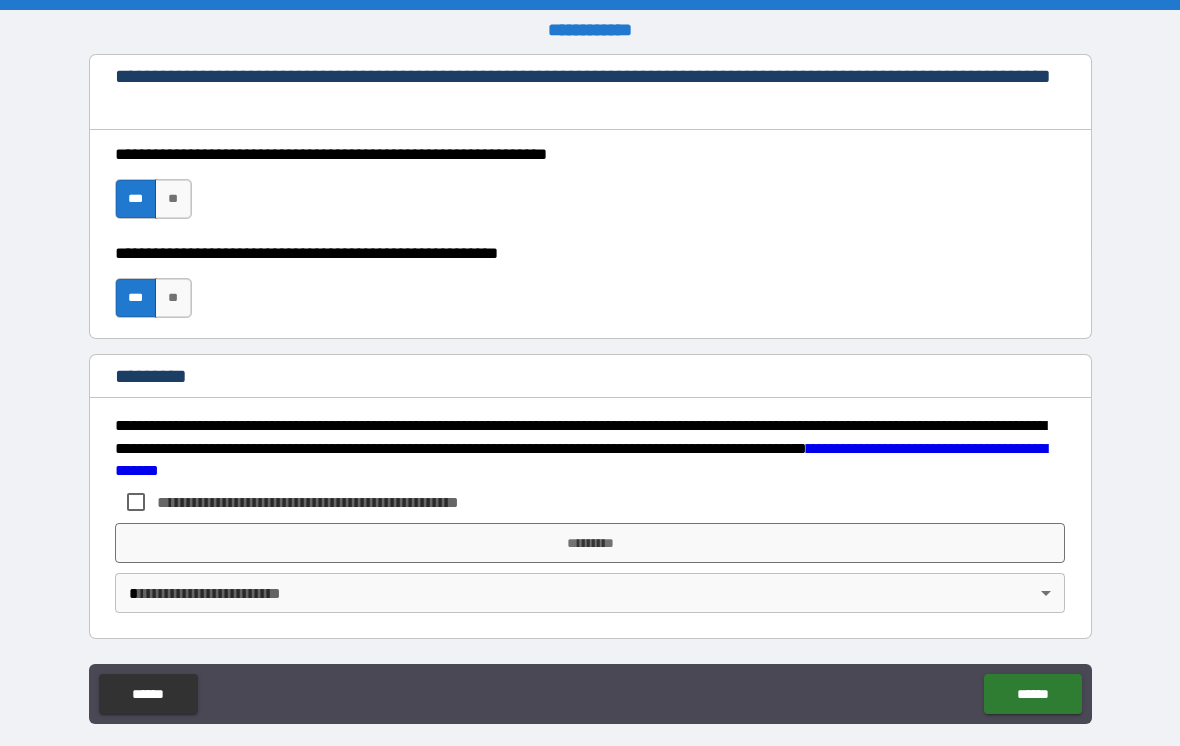 scroll, scrollTop: 2960, scrollLeft: 0, axis: vertical 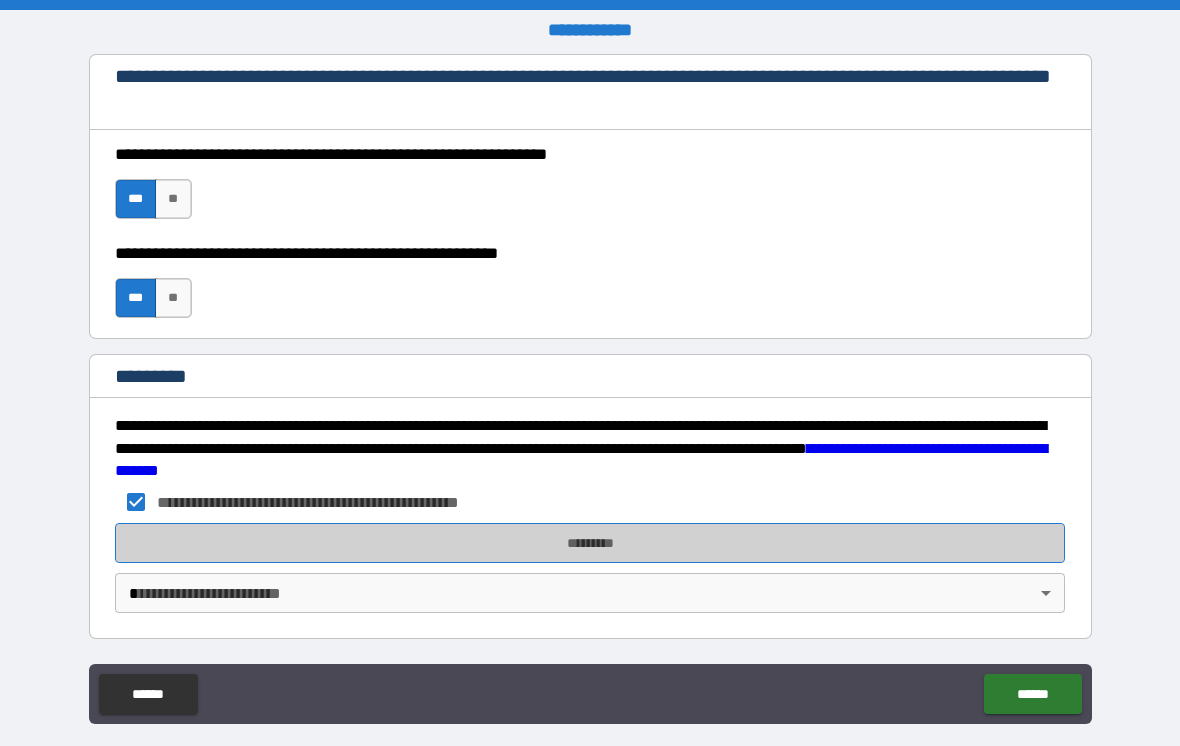 click on "*********" at bounding box center [590, 543] 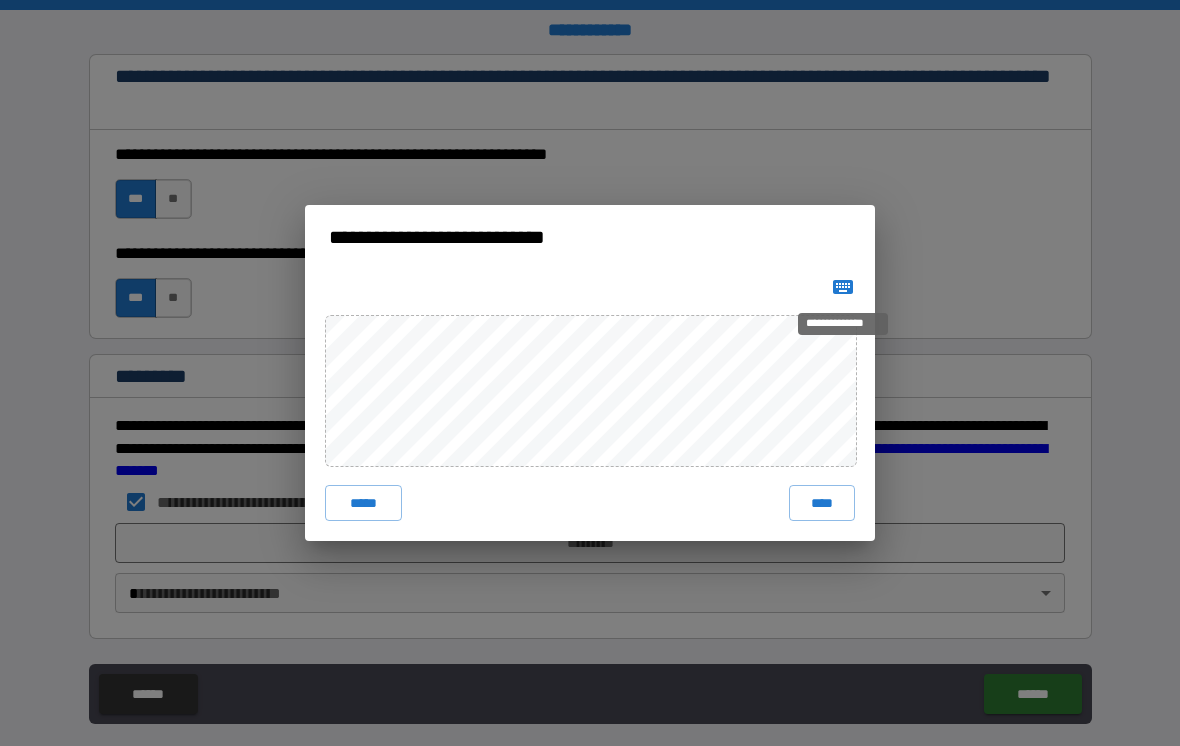click 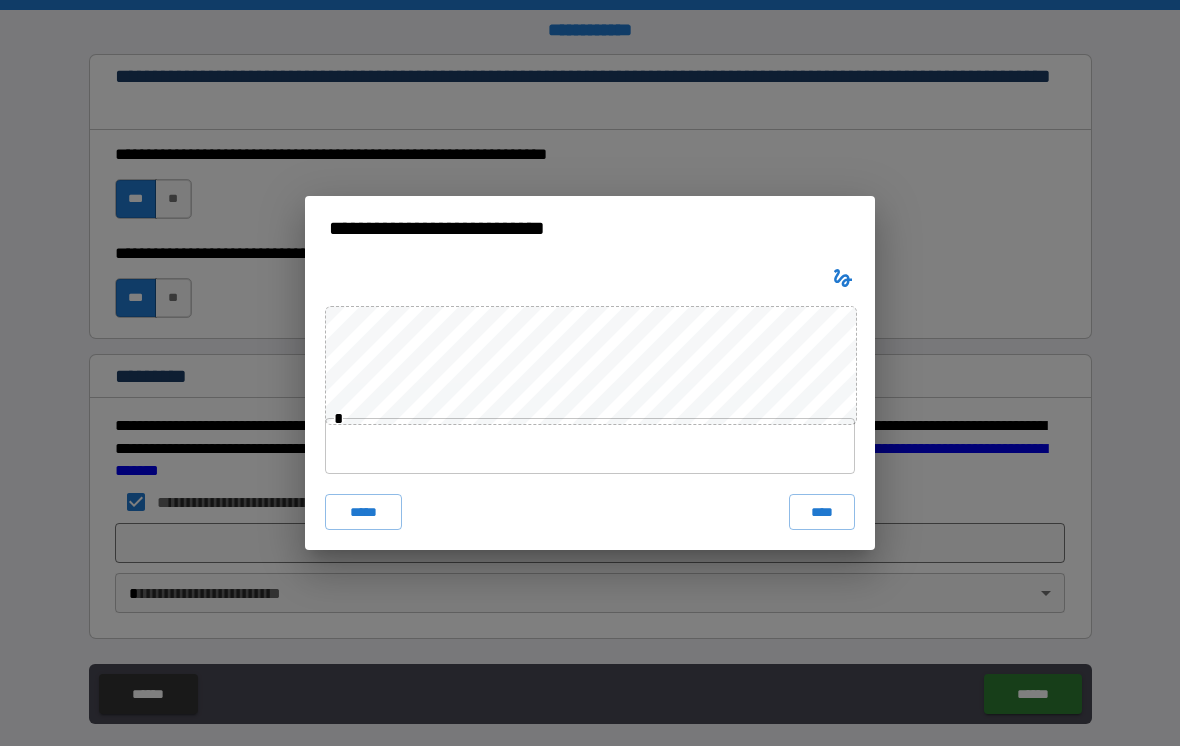 click at bounding box center [590, 446] 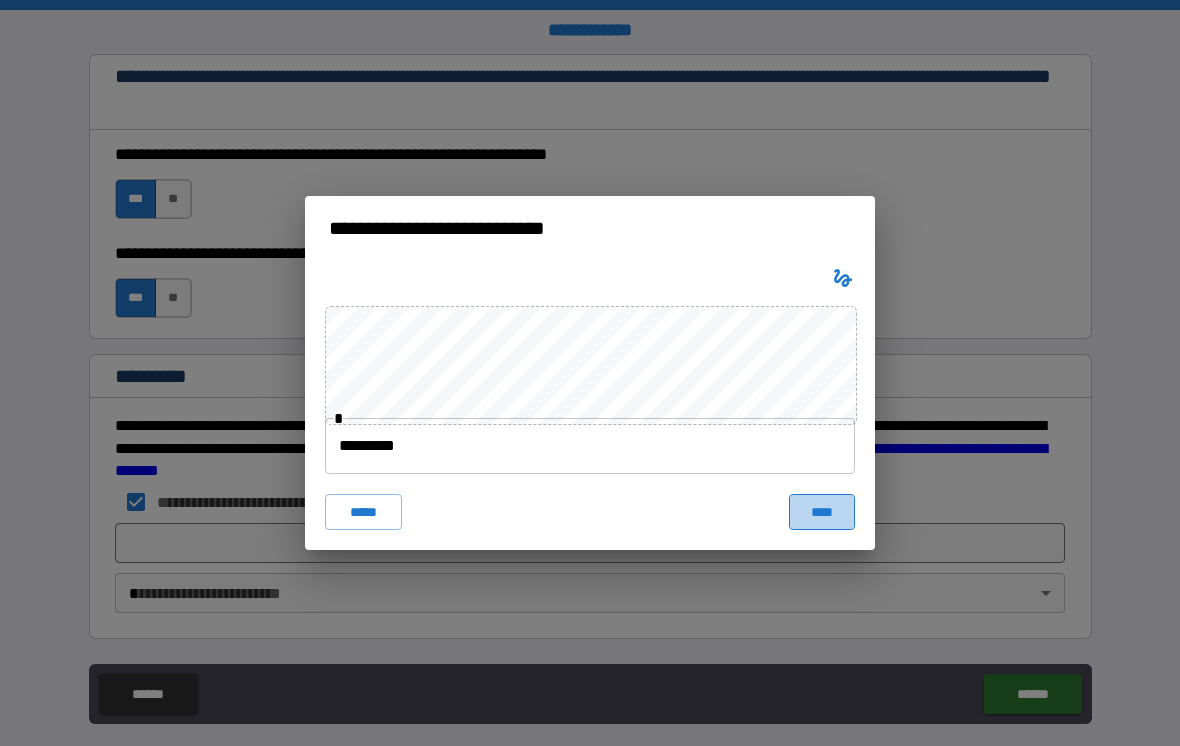 click on "****" at bounding box center (822, 512) 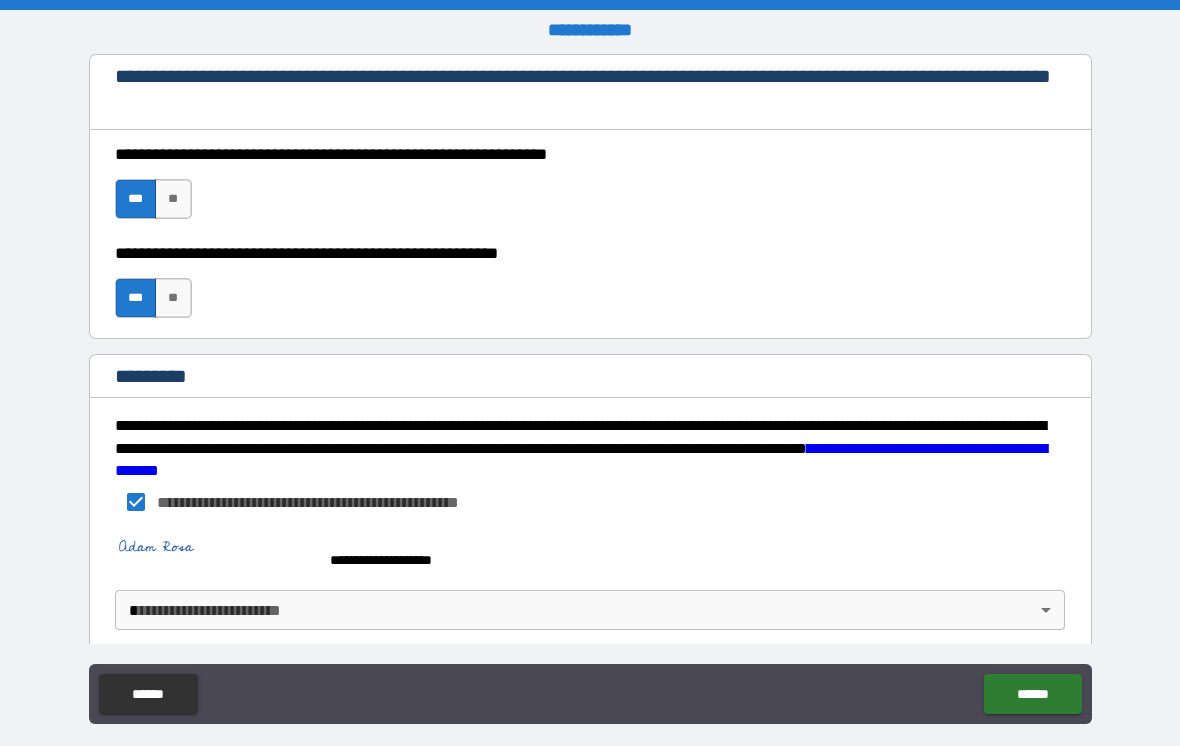 click on "**********" at bounding box center (590, 388) 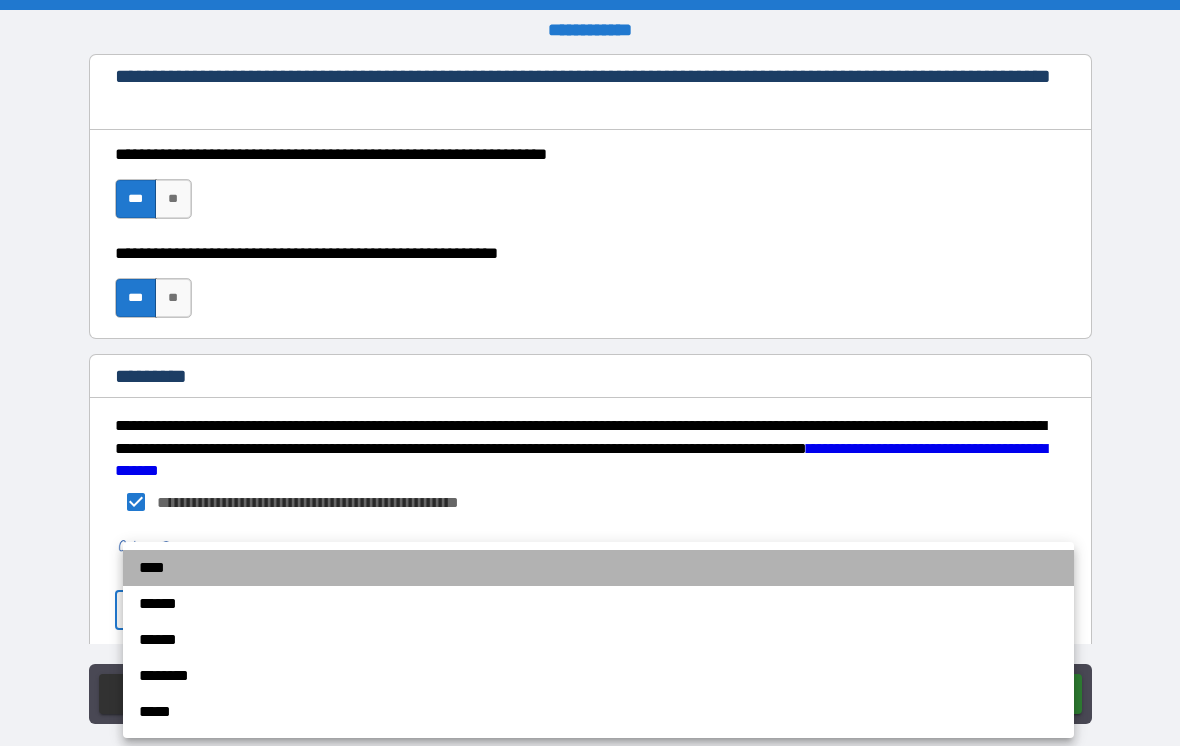 click on "****" at bounding box center [598, 568] 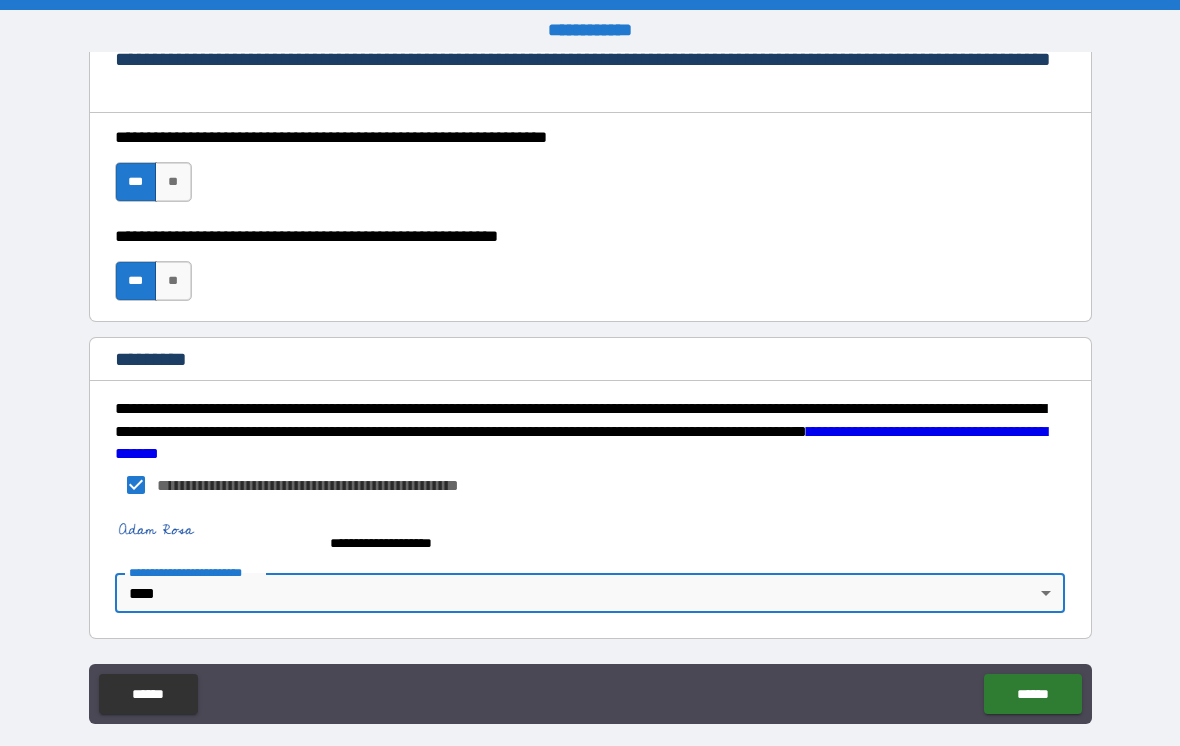 scroll, scrollTop: 2977, scrollLeft: 0, axis: vertical 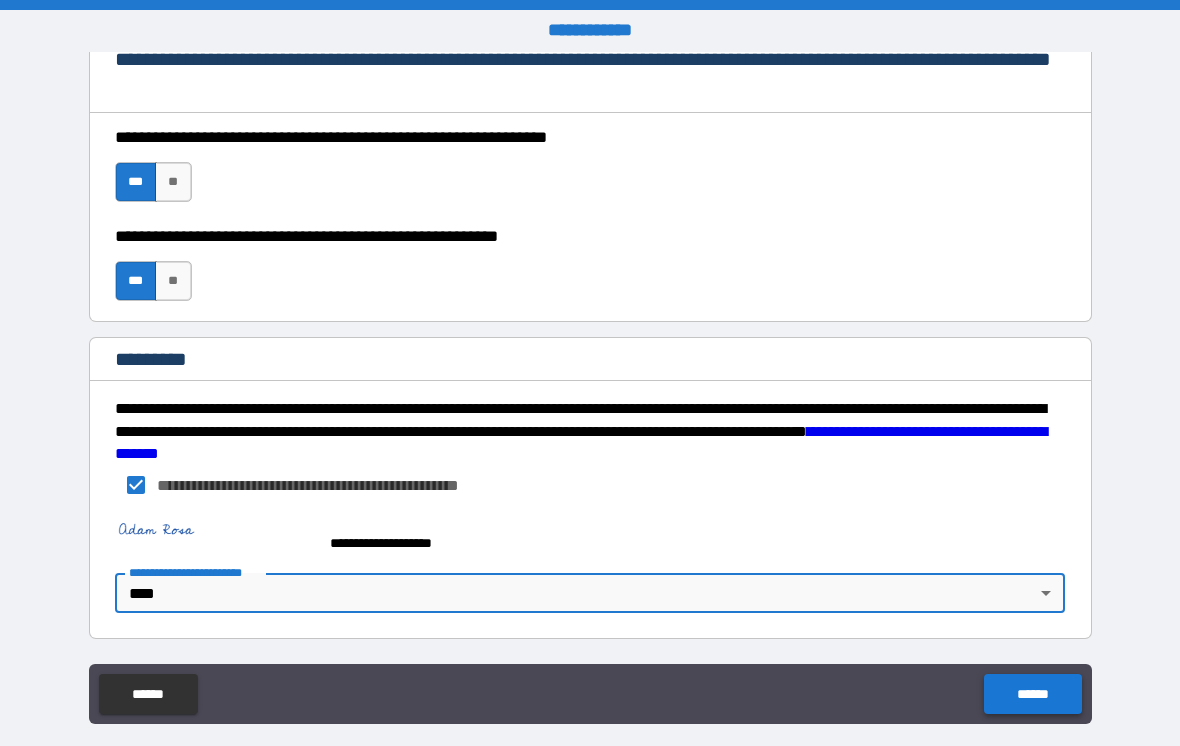 click on "******" at bounding box center [1032, 694] 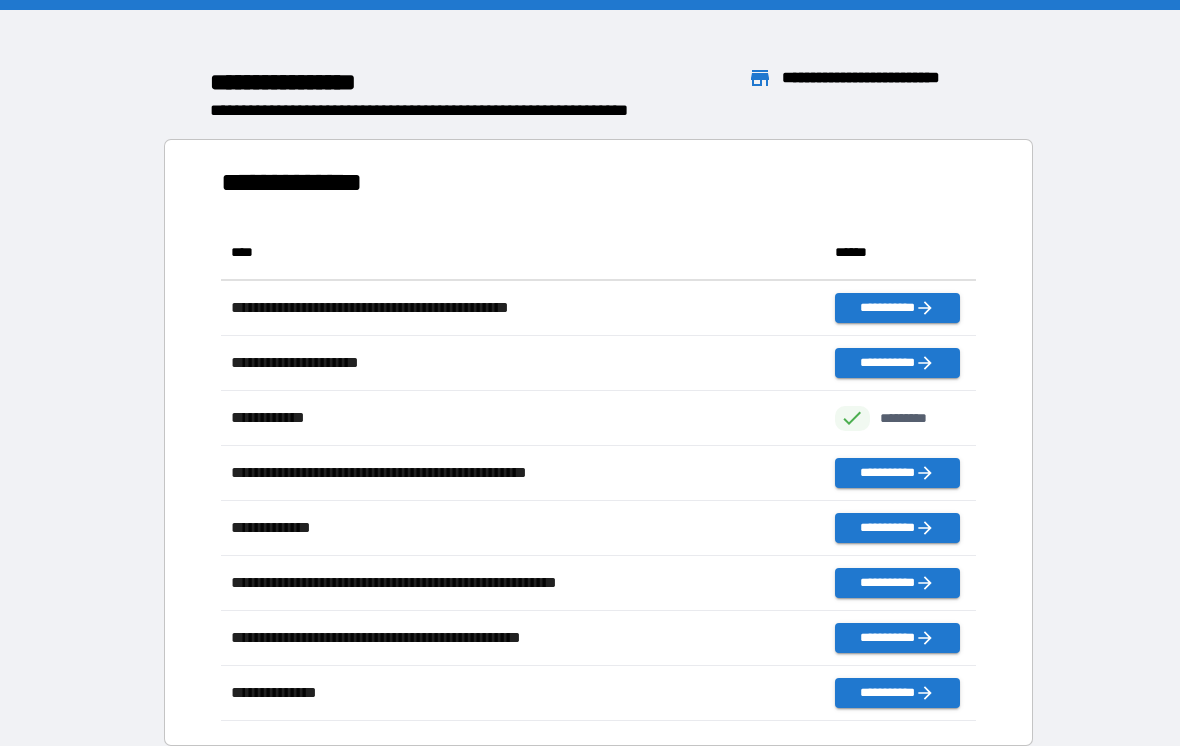 scroll, scrollTop: 496, scrollLeft: 755, axis: both 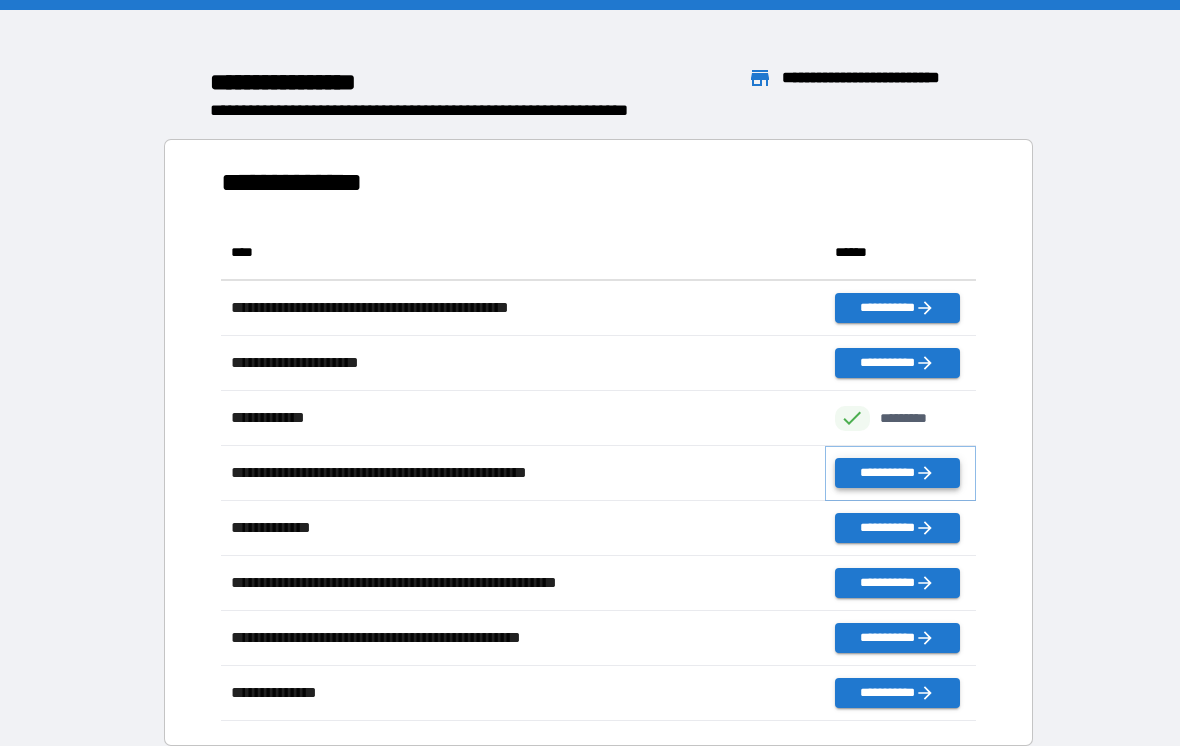 click on "**********" at bounding box center (897, 473) 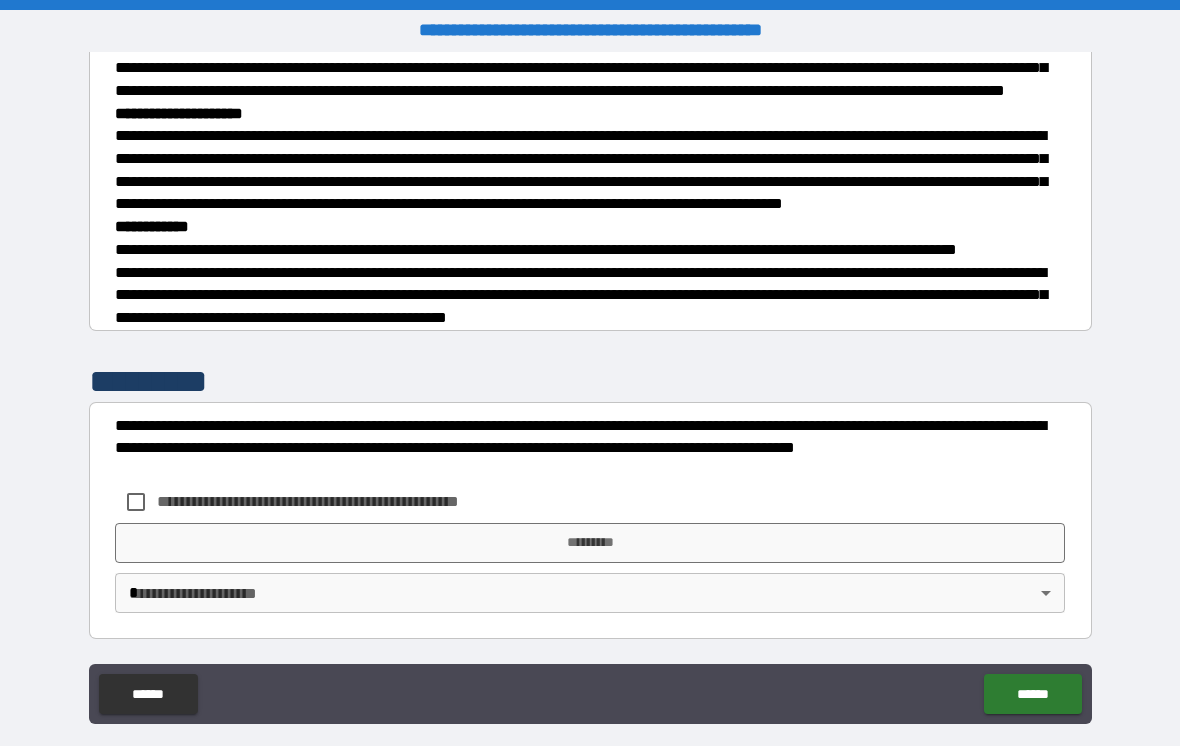 scroll, scrollTop: 856, scrollLeft: 0, axis: vertical 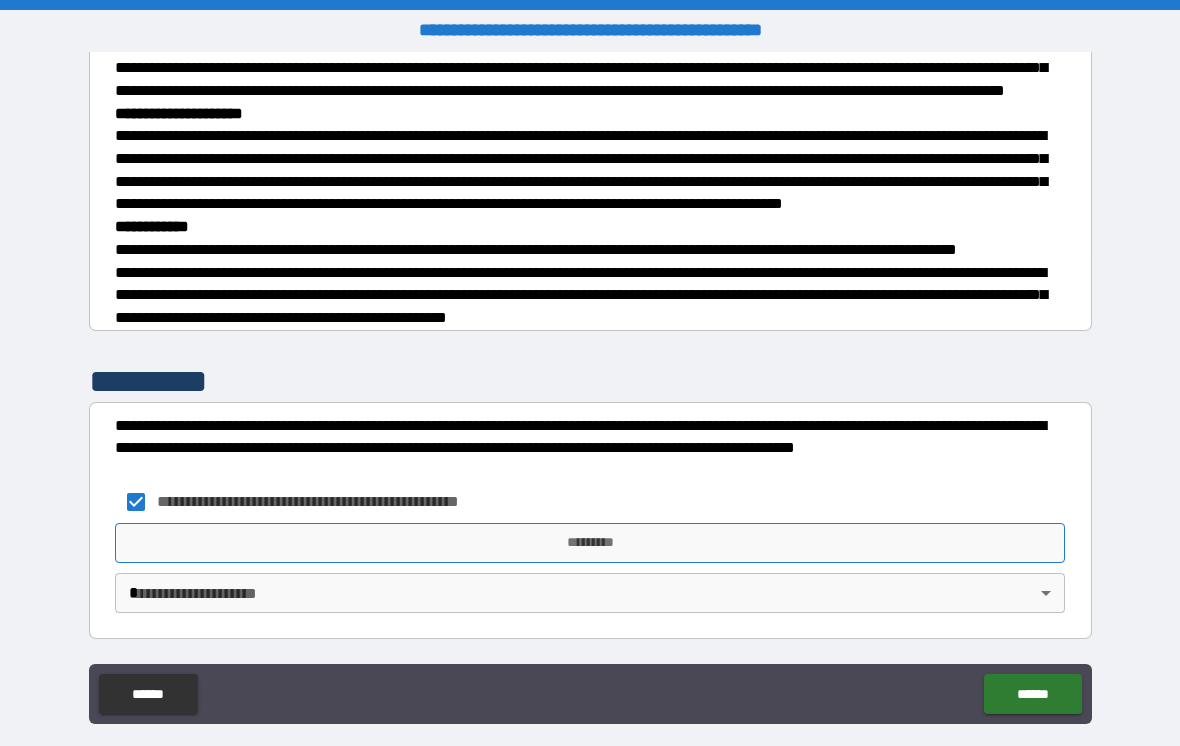 click on "*********" at bounding box center (590, 543) 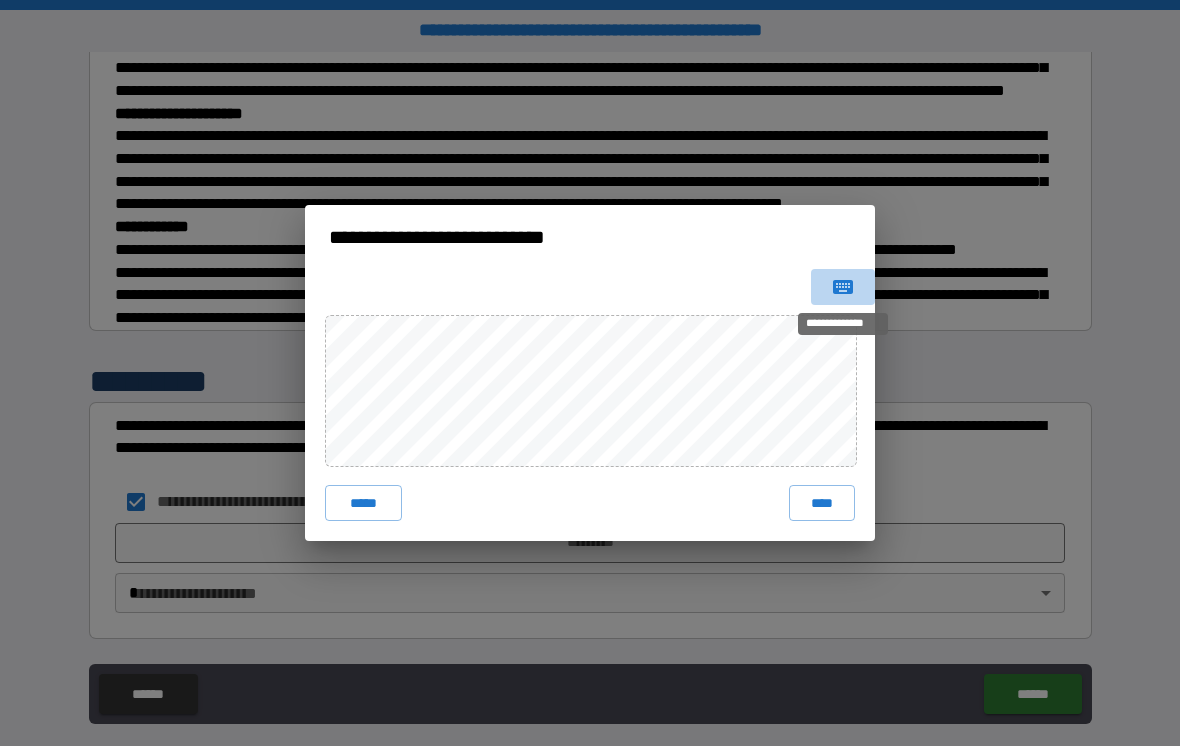 click 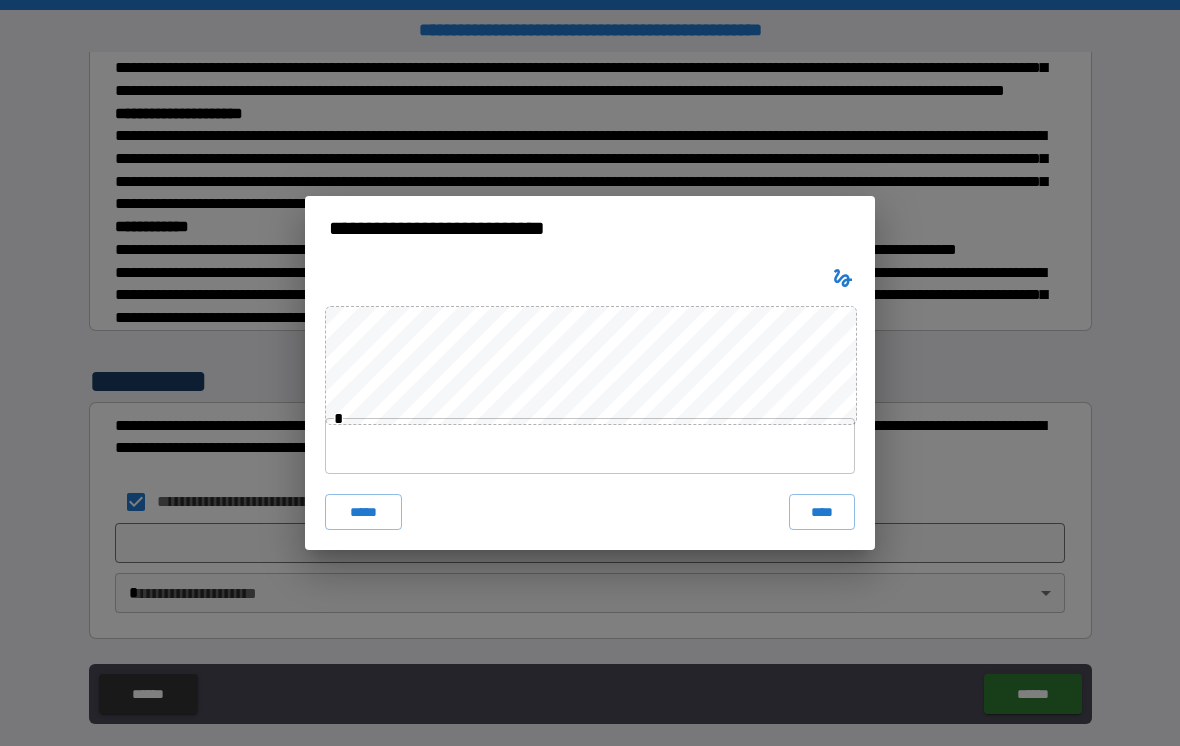 click at bounding box center [590, 446] 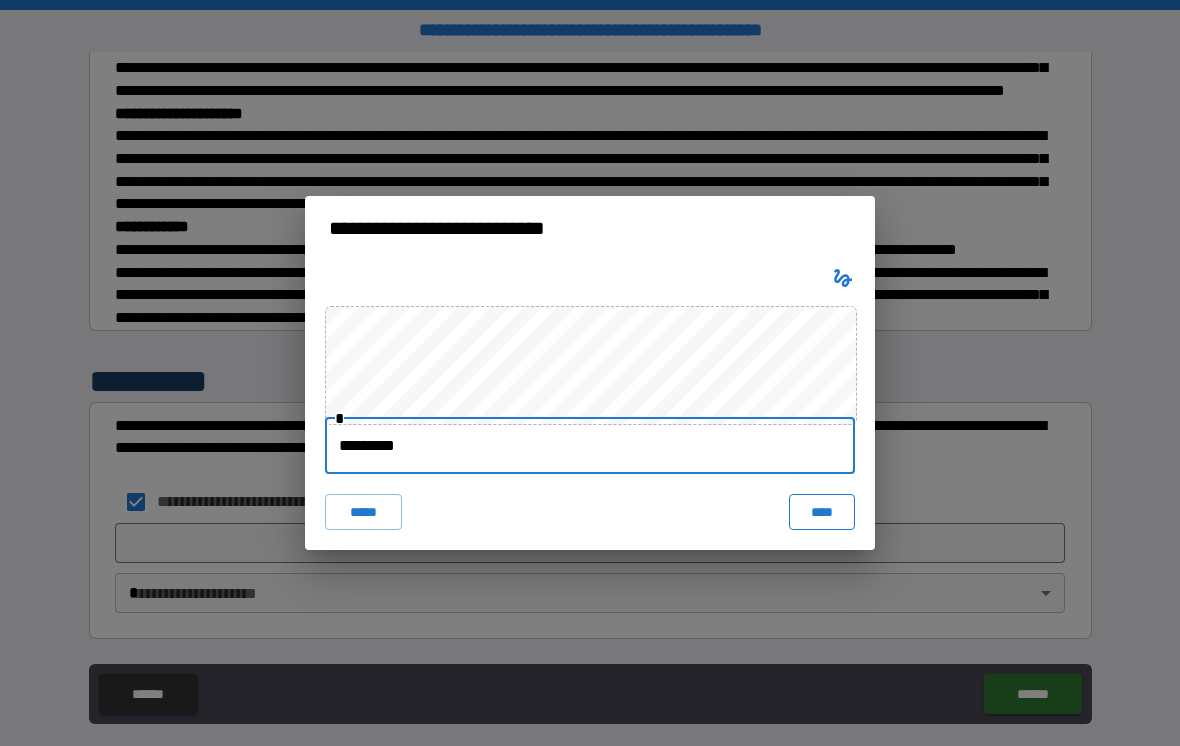 click on "****" at bounding box center (822, 512) 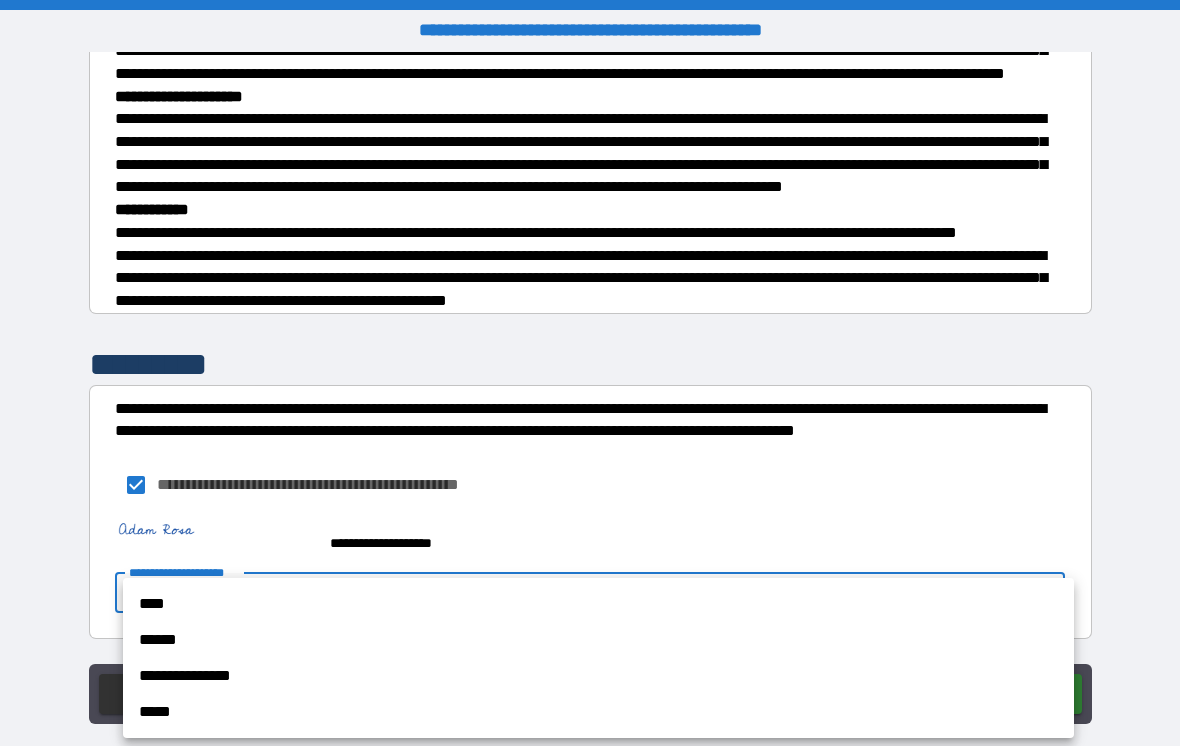 click on "**********" at bounding box center [590, 388] 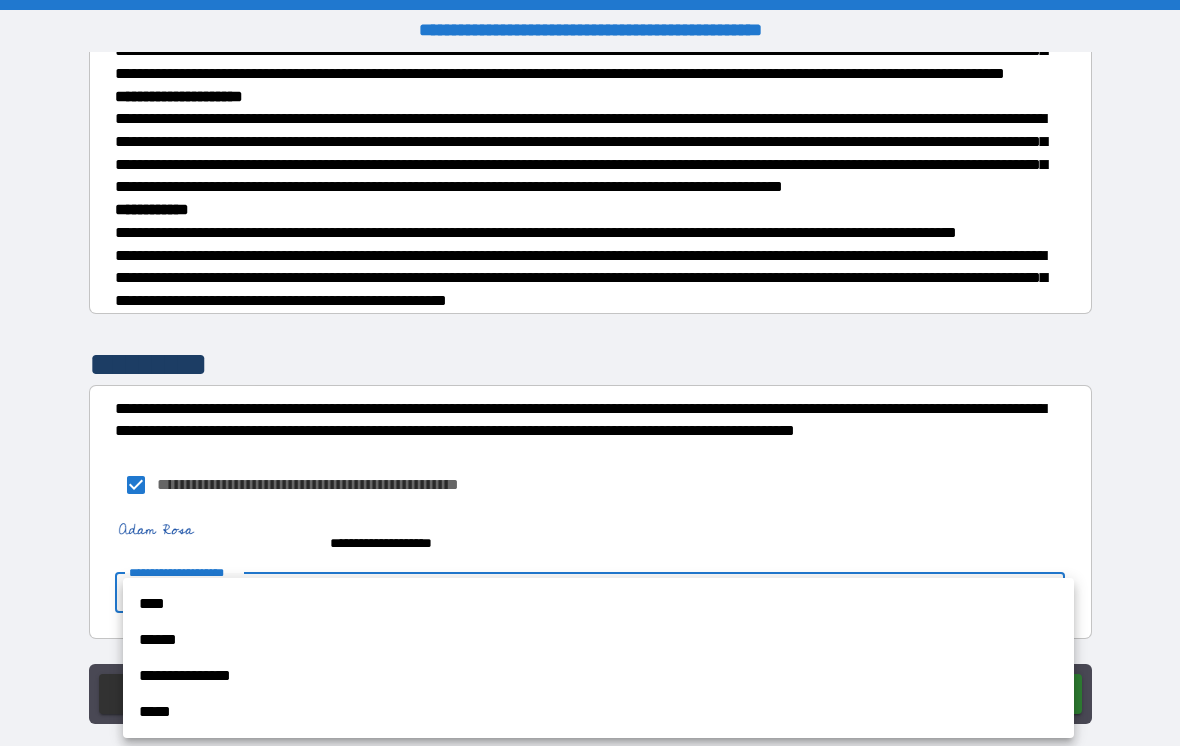 click on "****" at bounding box center [598, 604] 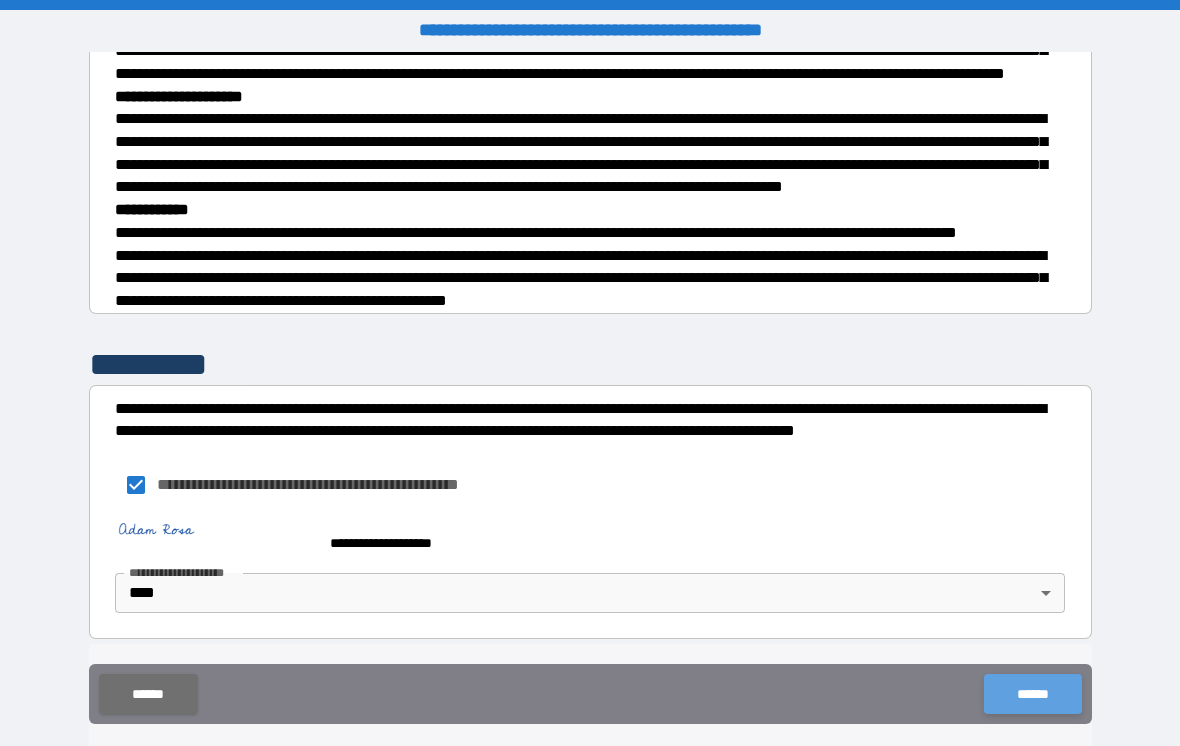 click on "******" at bounding box center (1032, 694) 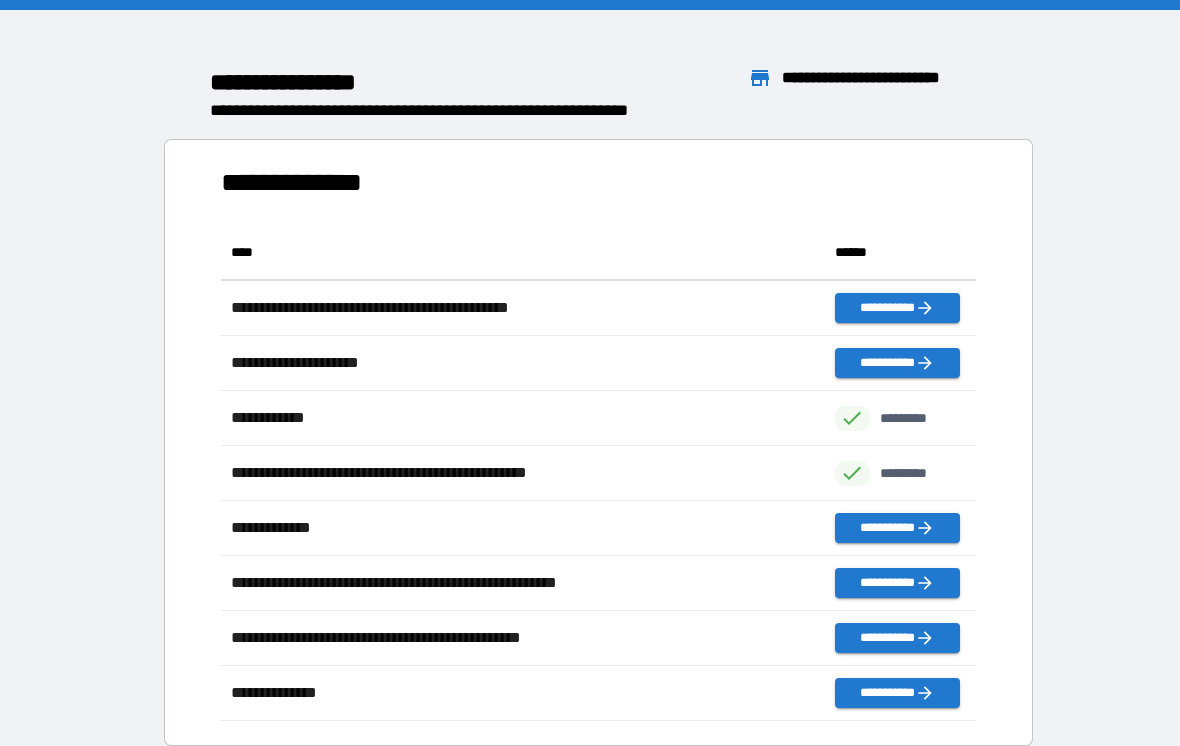 scroll, scrollTop: 1, scrollLeft: 1, axis: both 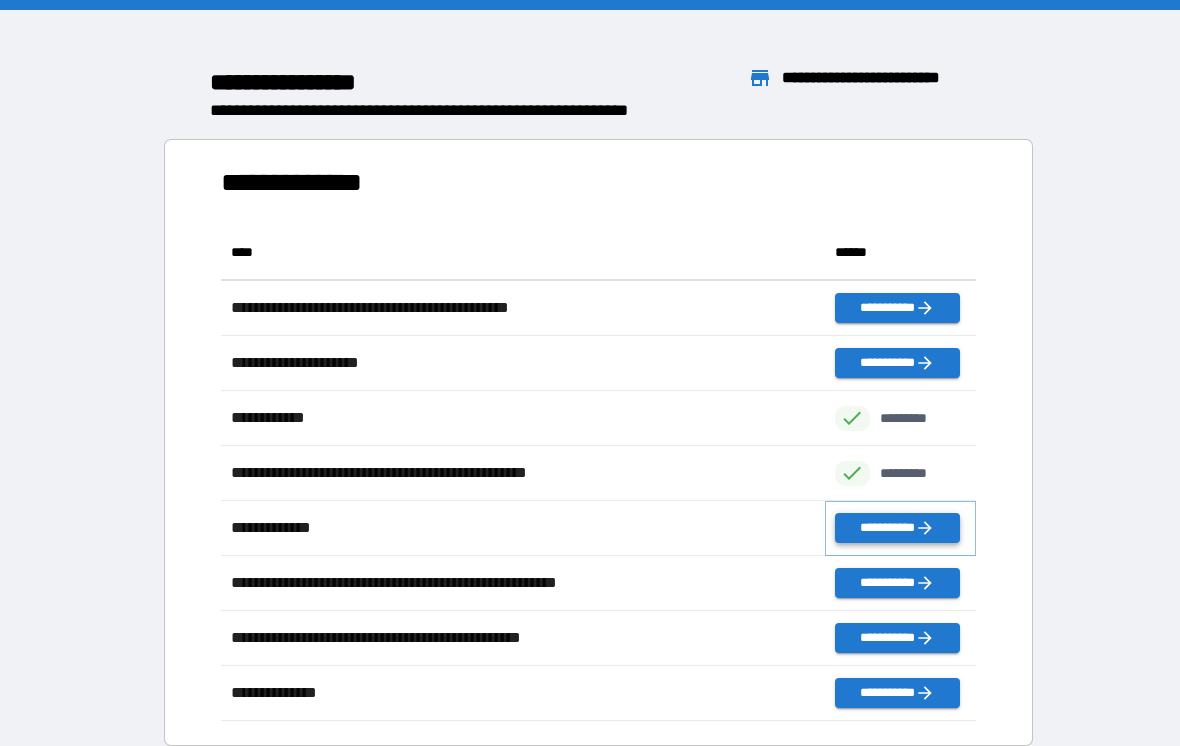 click on "**********" at bounding box center [897, 528] 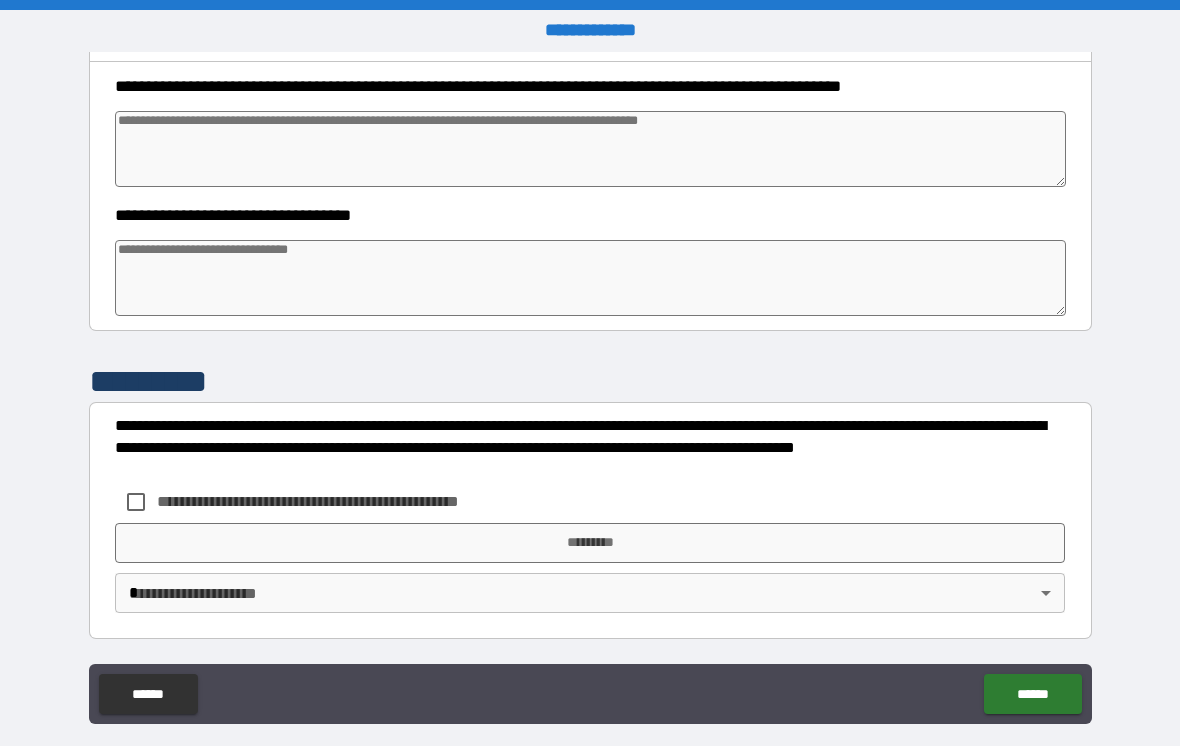 scroll, scrollTop: 766, scrollLeft: 0, axis: vertical 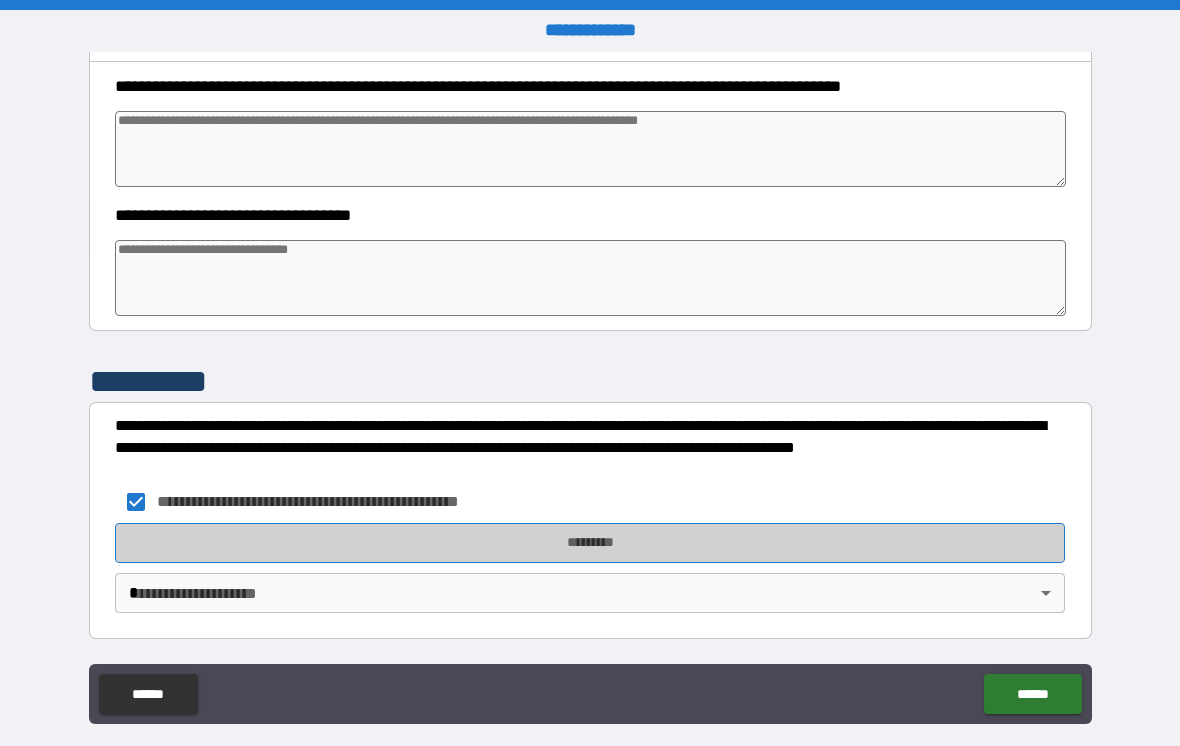 click on "*********" at bounding box center [590, 543] 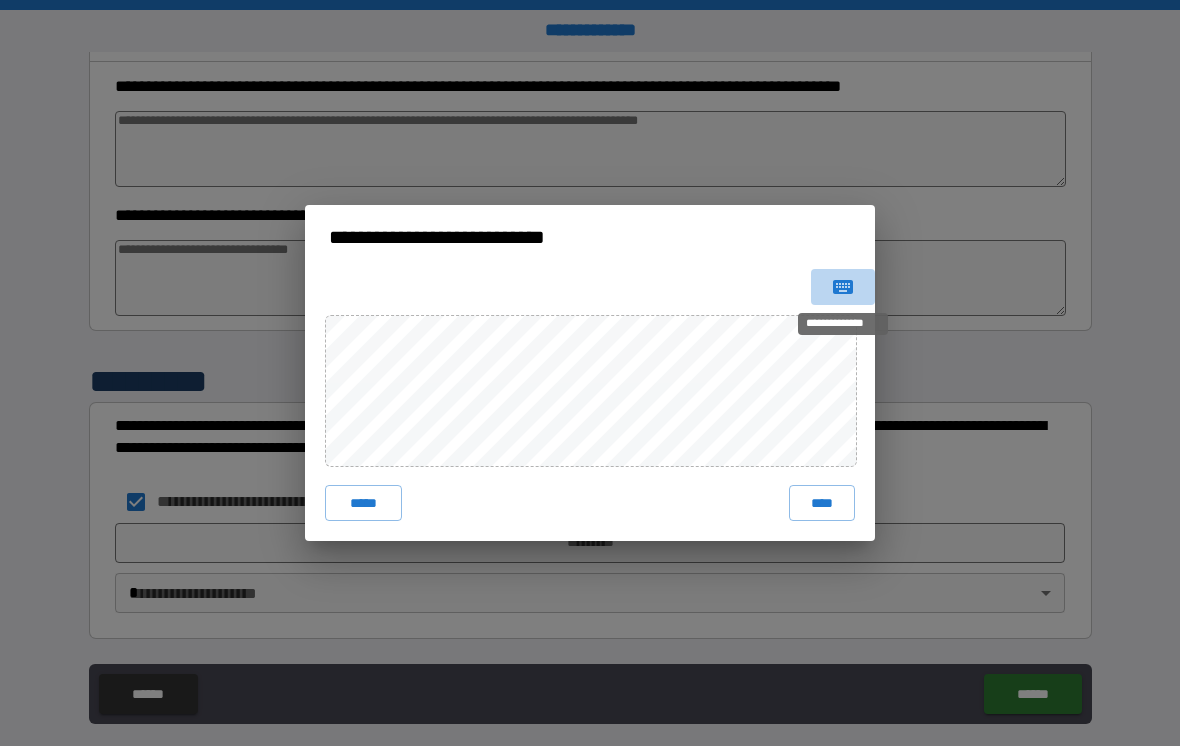 click 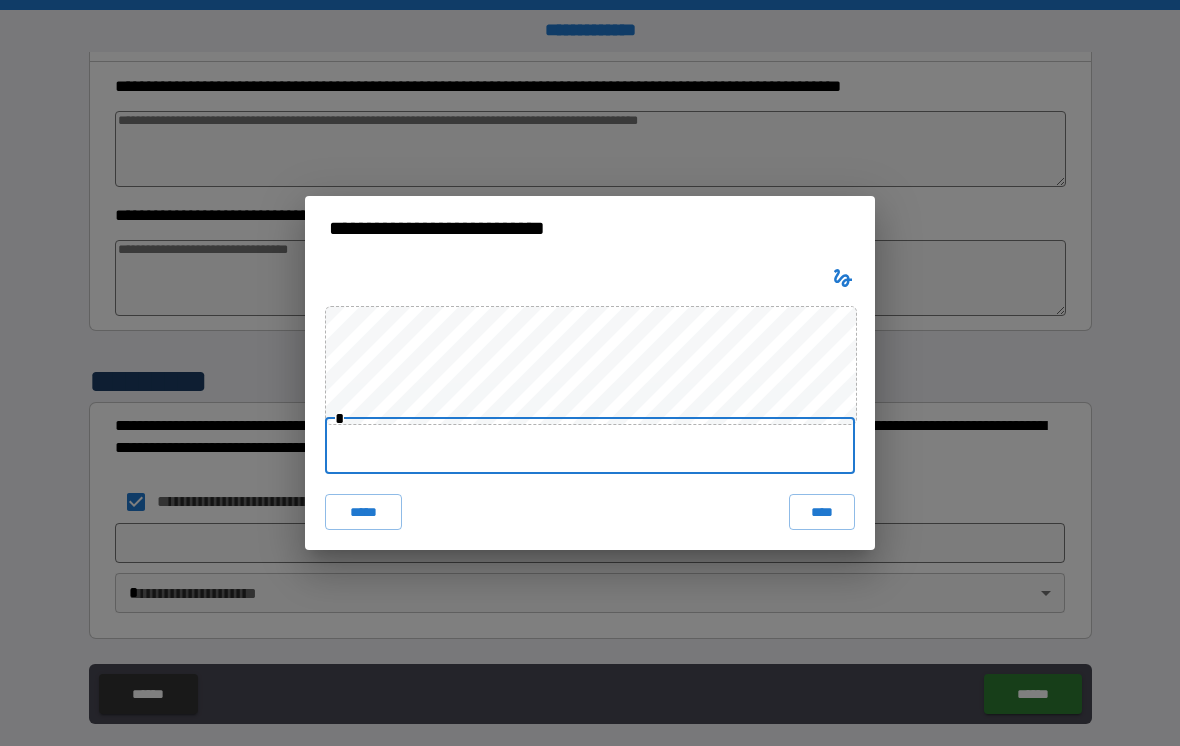 click at bounding box center [590, 446] 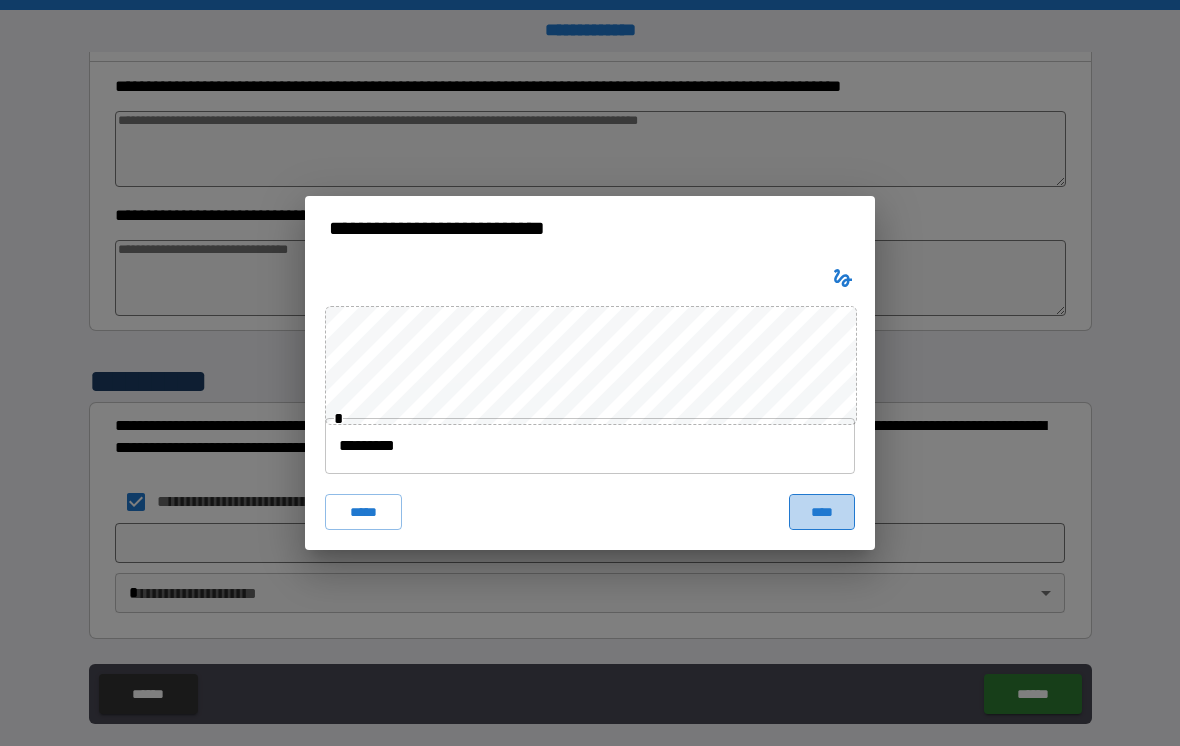 click on "****" at bounding box center [822, 512] 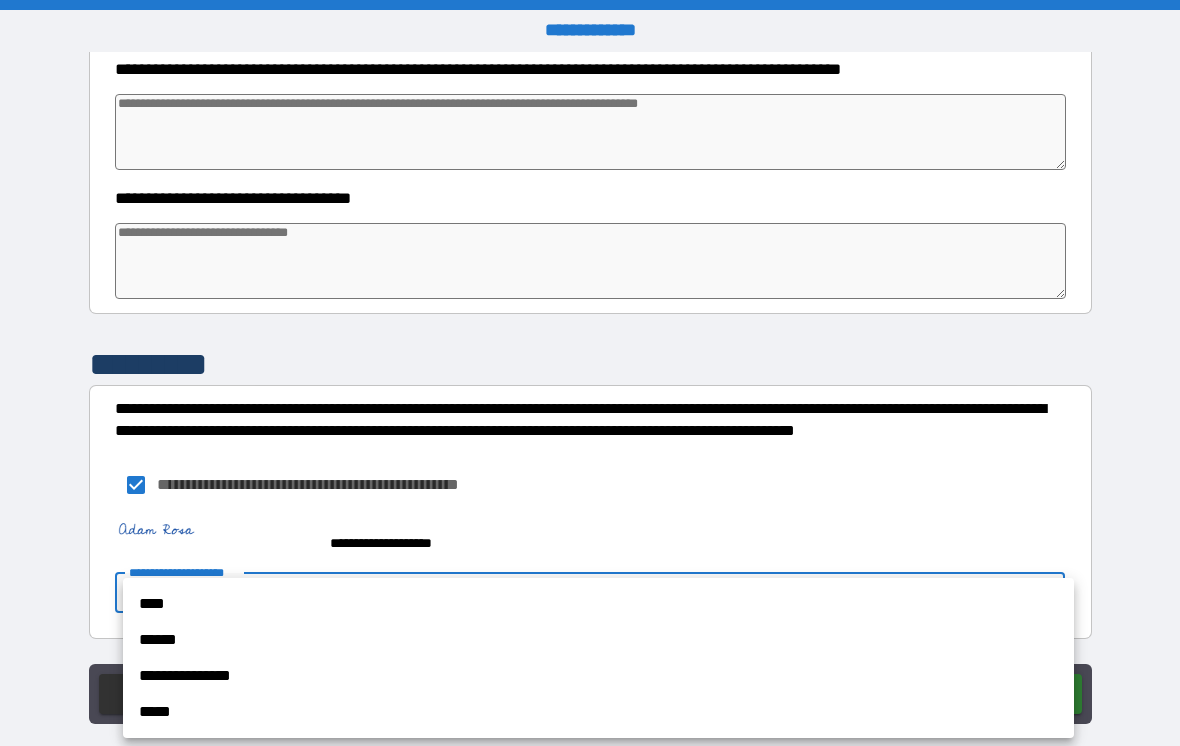 click on "**********" at bounding box center (590, 388) 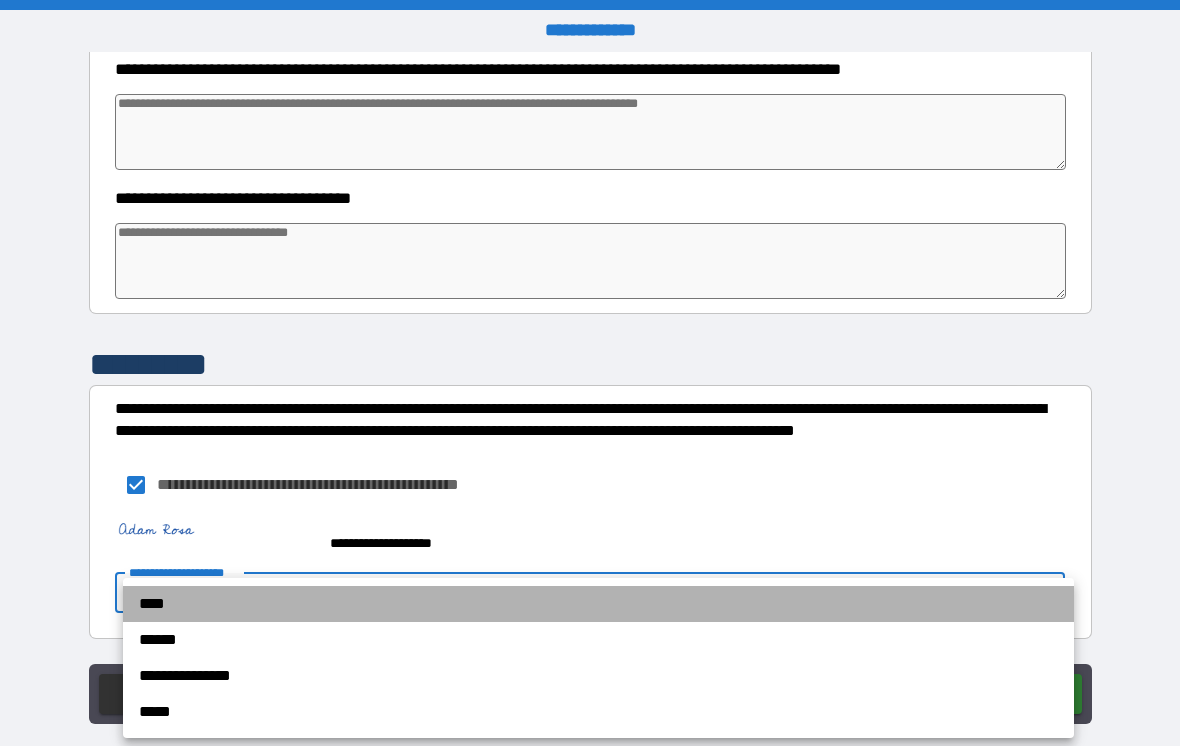 click on "****" at bounding box center (598, 604) 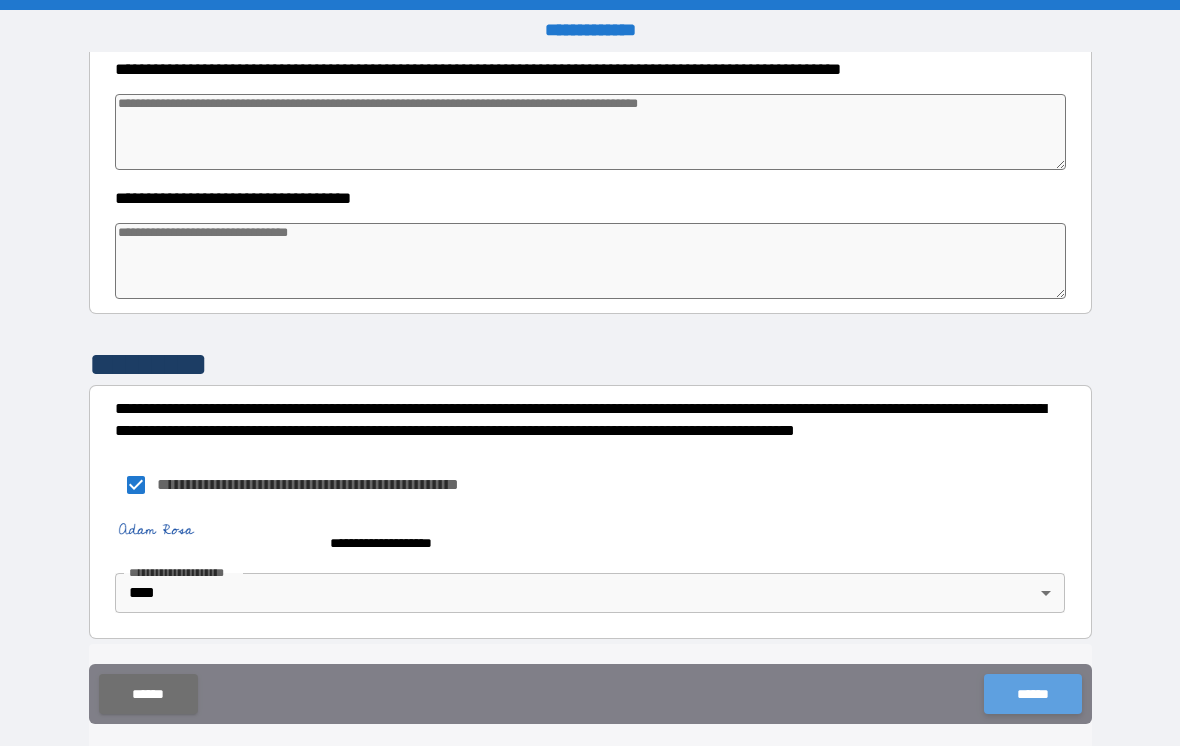 click on "******" at bounding box center [1032, 694] 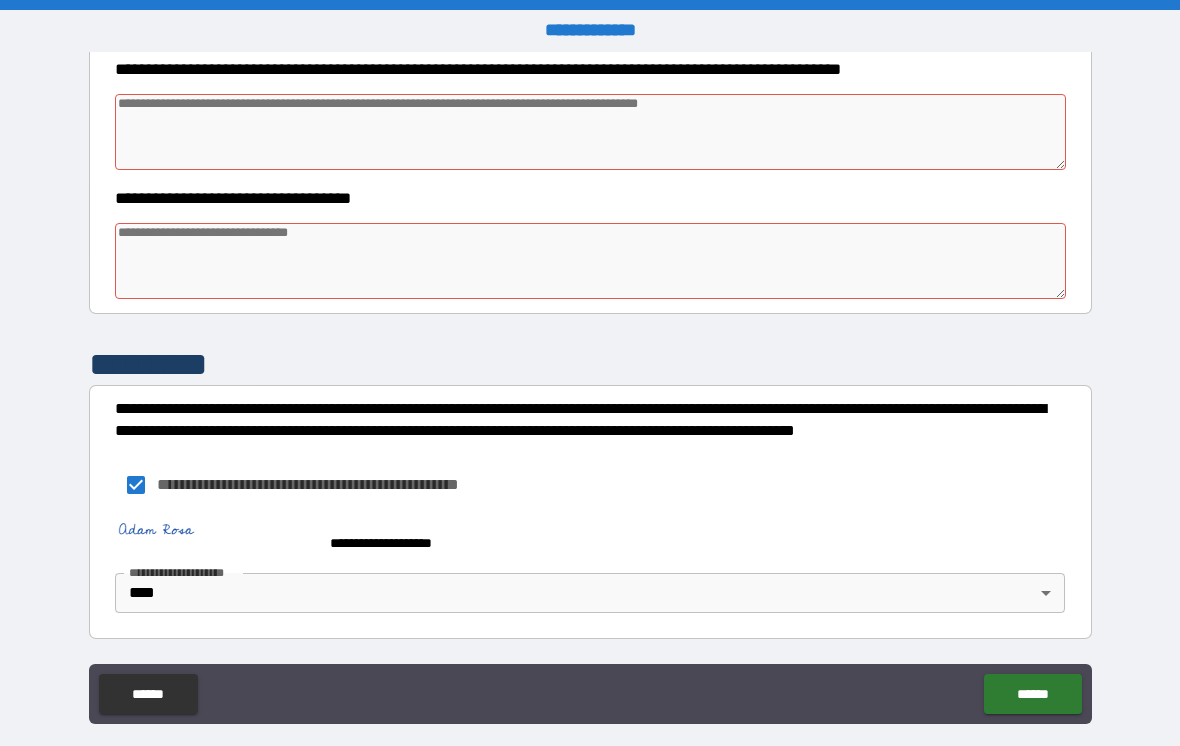 click at bounding box center (591, 132) 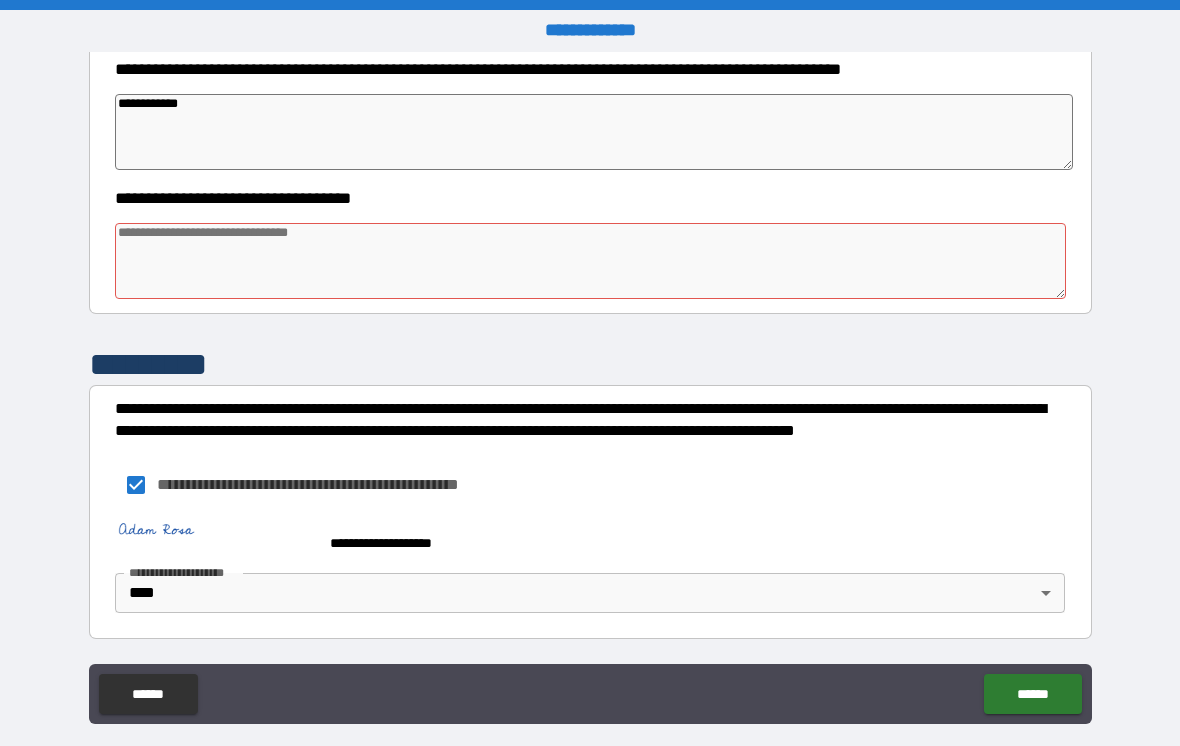 click at bounding box center [591, 261] 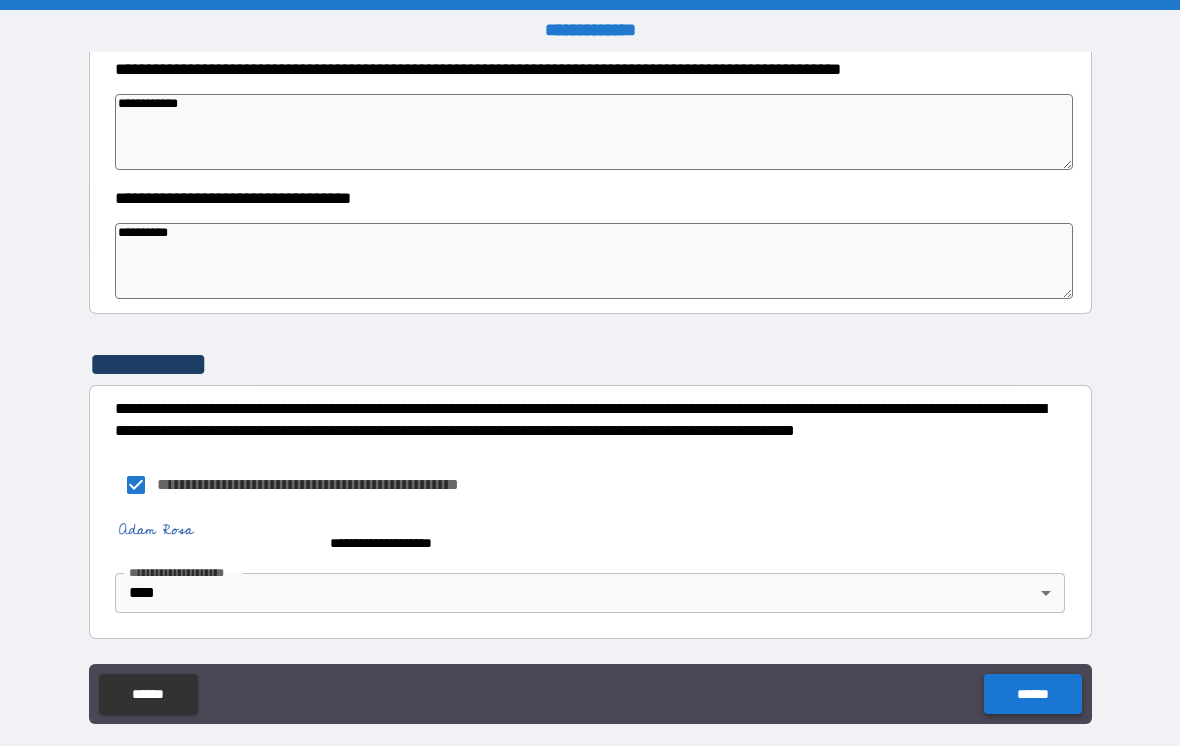 click on "******" at bounding box center [1032, 694] 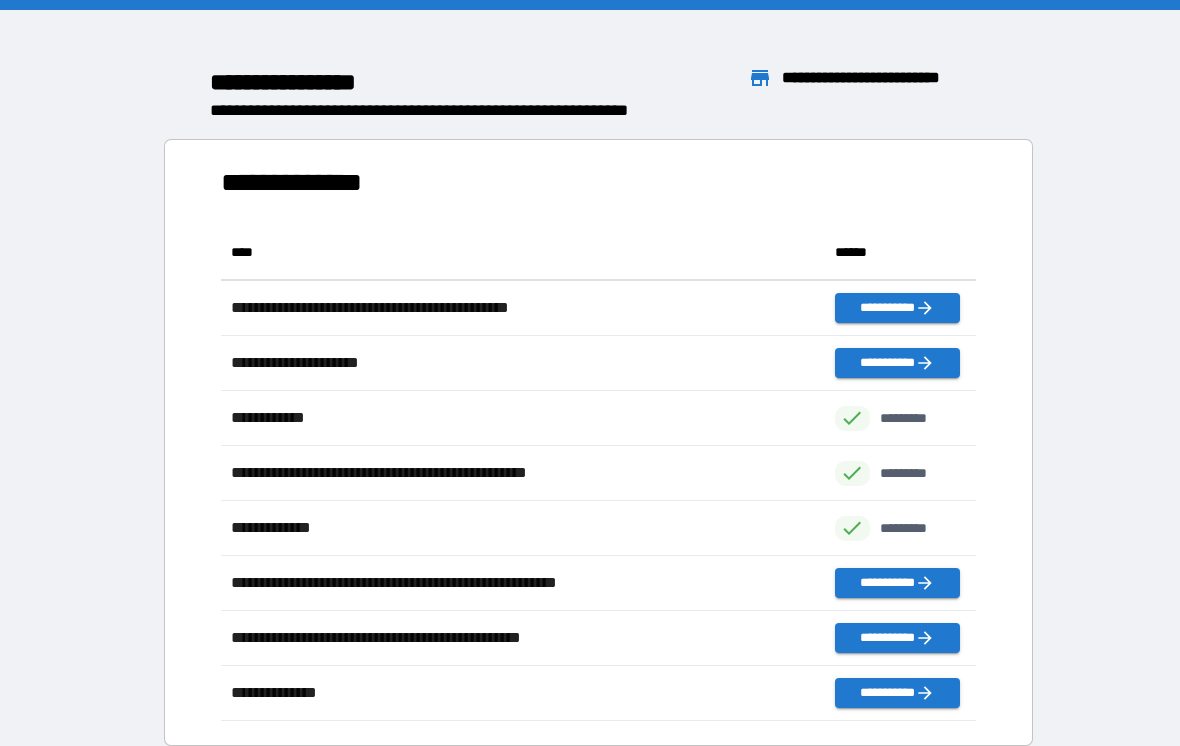 scroll, scrollTop: 1, scrollLeft: 1, axis: both 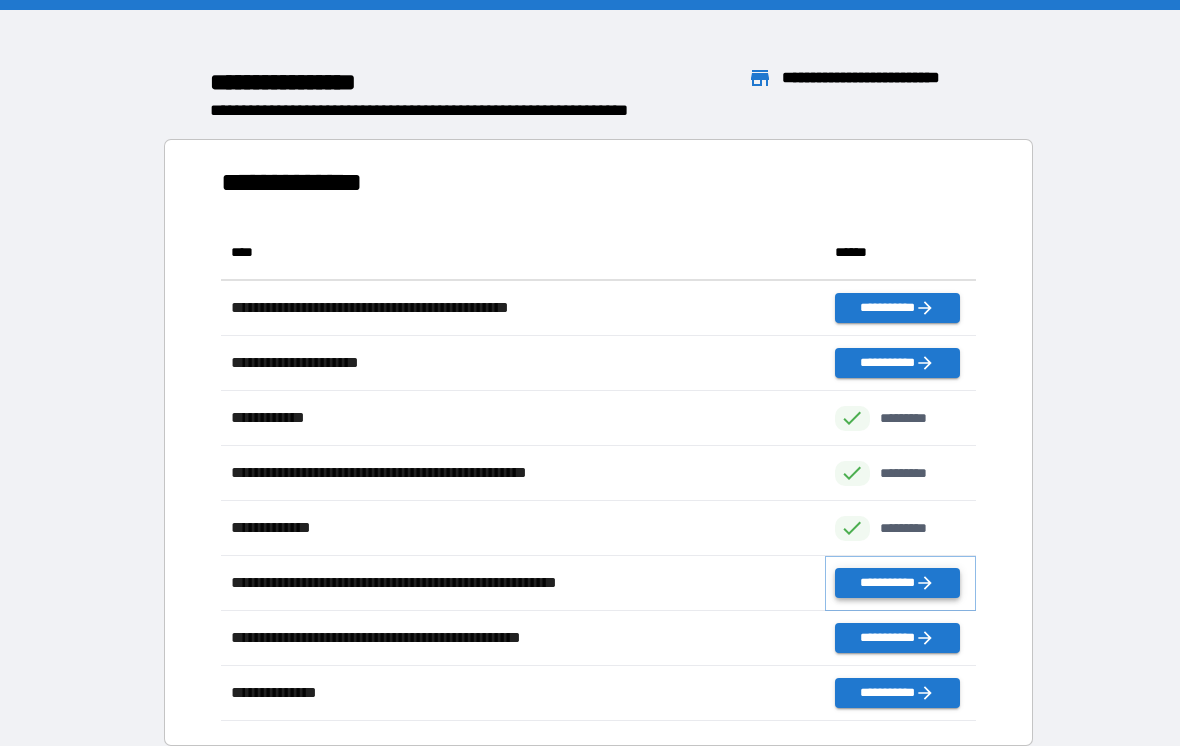 click on "**********" at bounding box center (897, 583) 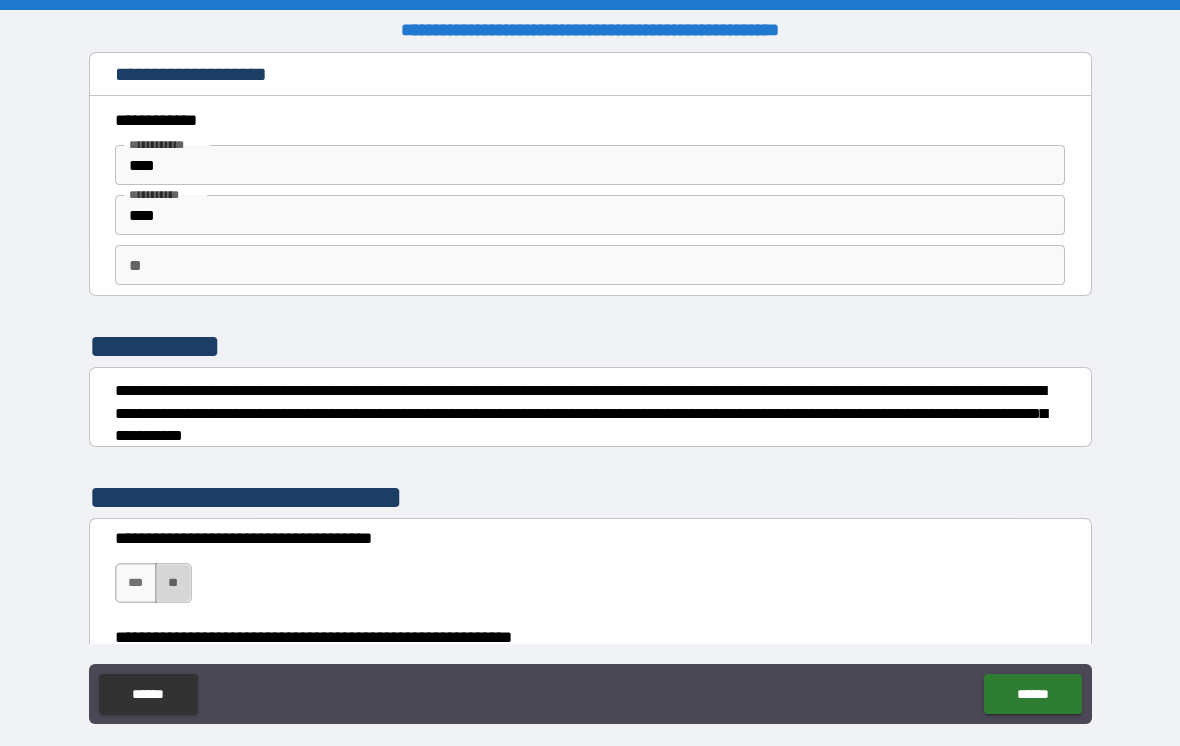 click on "**" at bounding box center (173, 583) 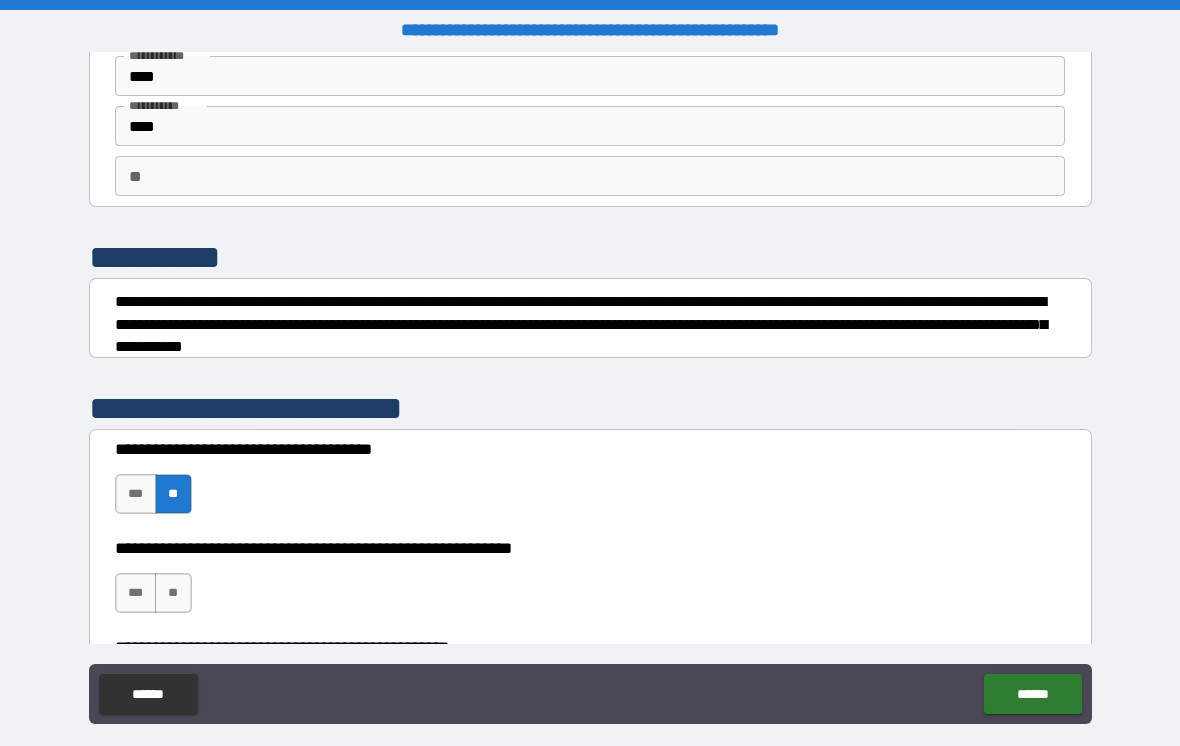 scroll, scrollTop: 102, scrollLeft: 0, axis: vertical 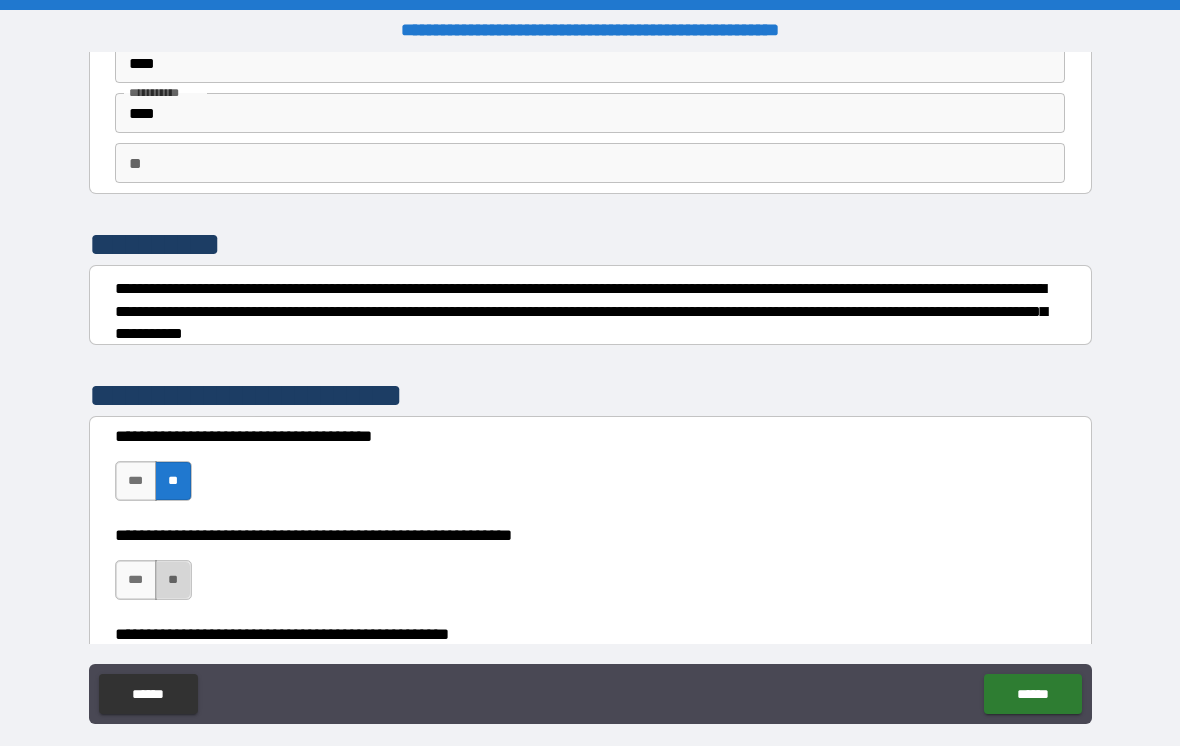 click on "**" at bounding box center [173, 580] 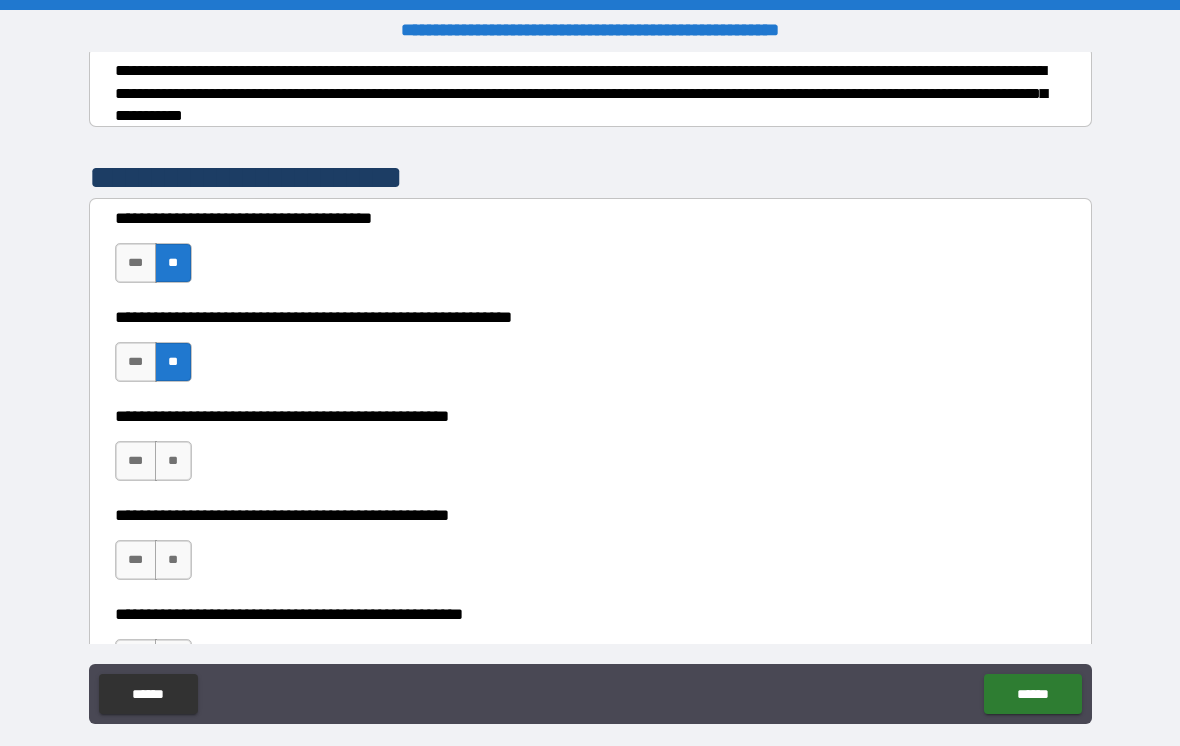 scroll, scrollTop: 322, scrollLeft: 0, axis: vertical 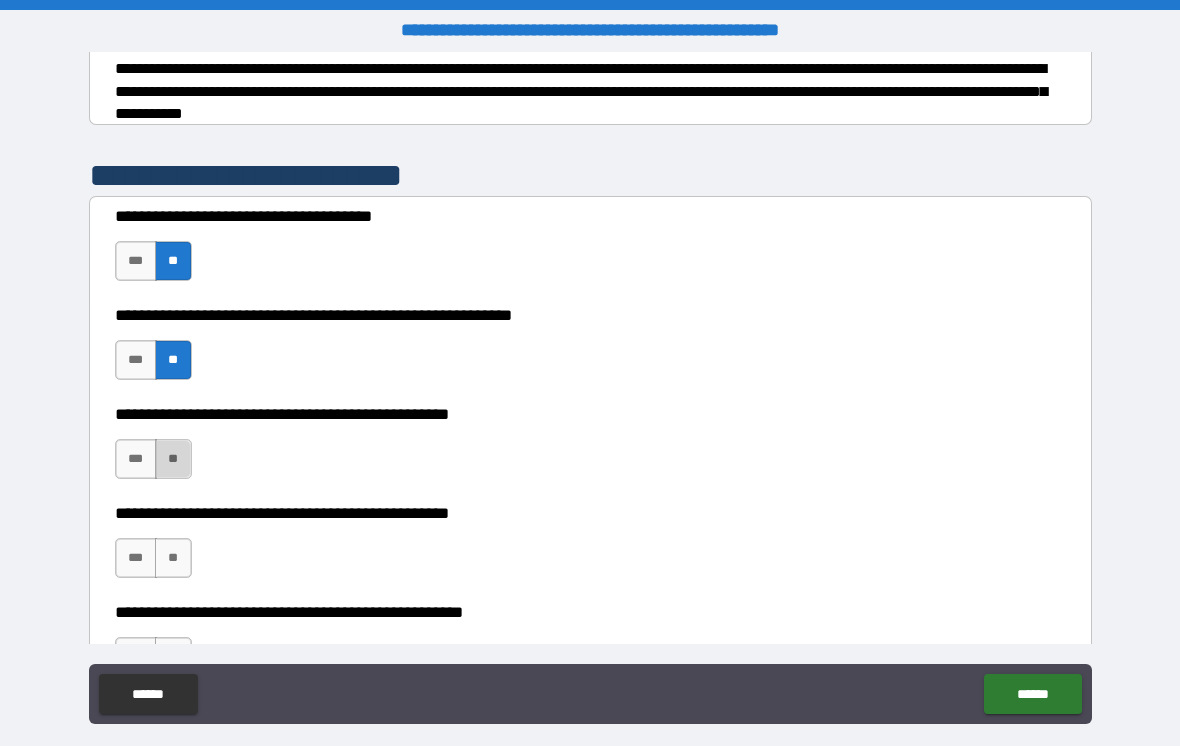 click on "**" at bounding box center (173, 459) 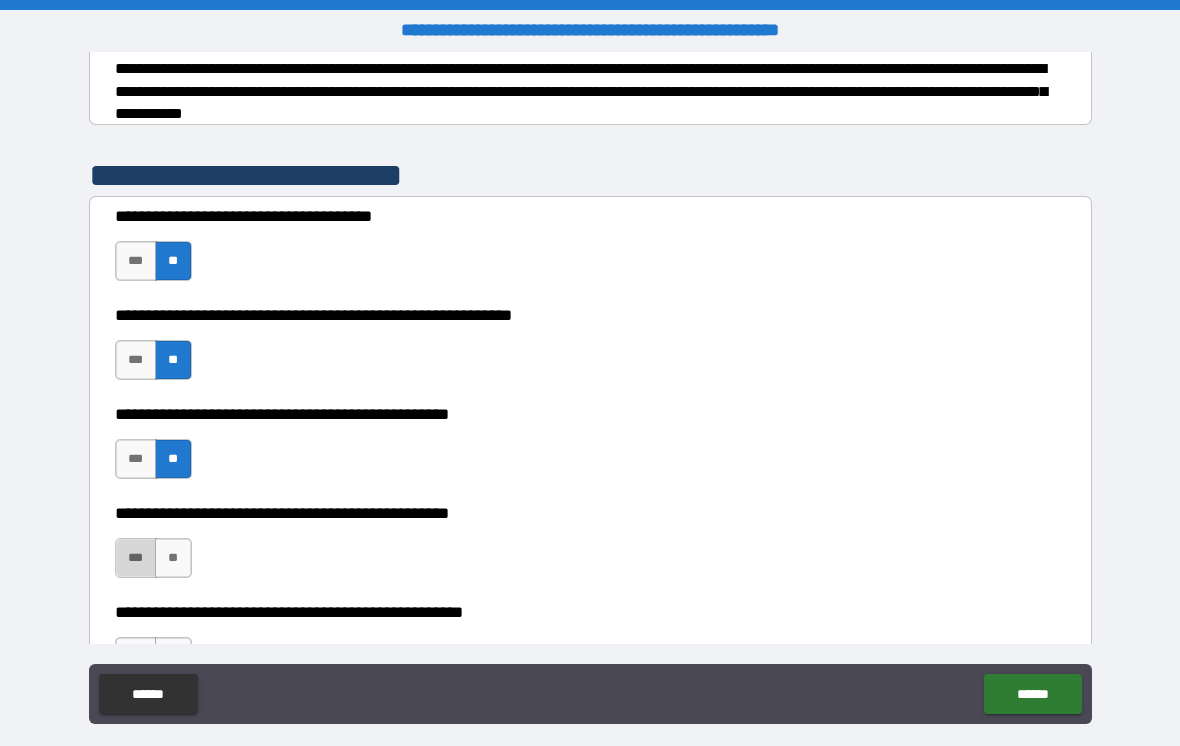 click on "***" at bounding box center (136, 558) 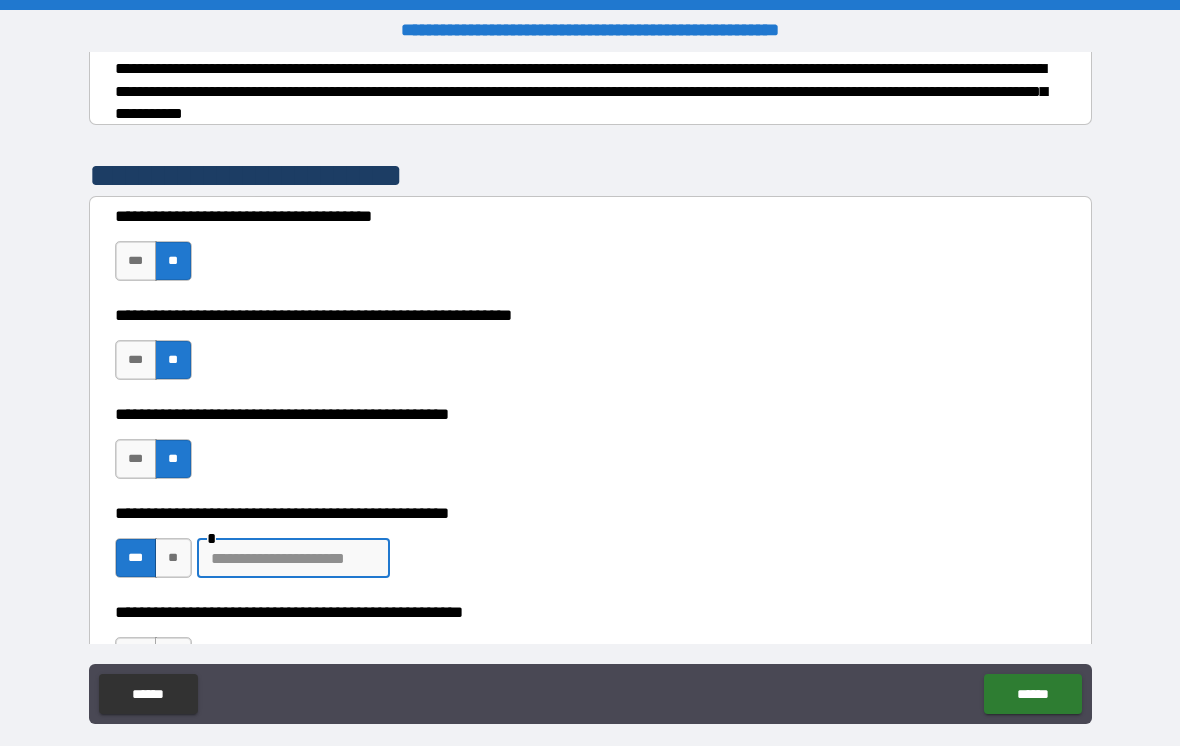 click at bounding box center (293, 558) 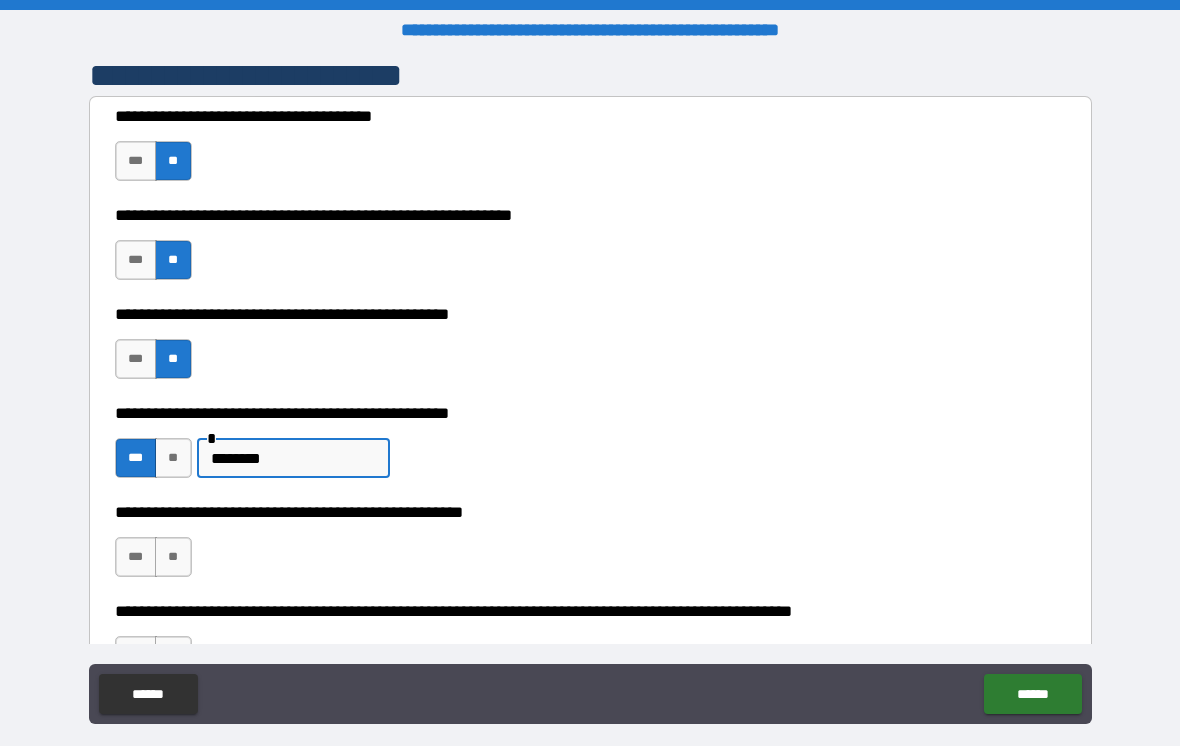 scroll, scrollTop: 423, scrollLeft: 0, axis: vertical 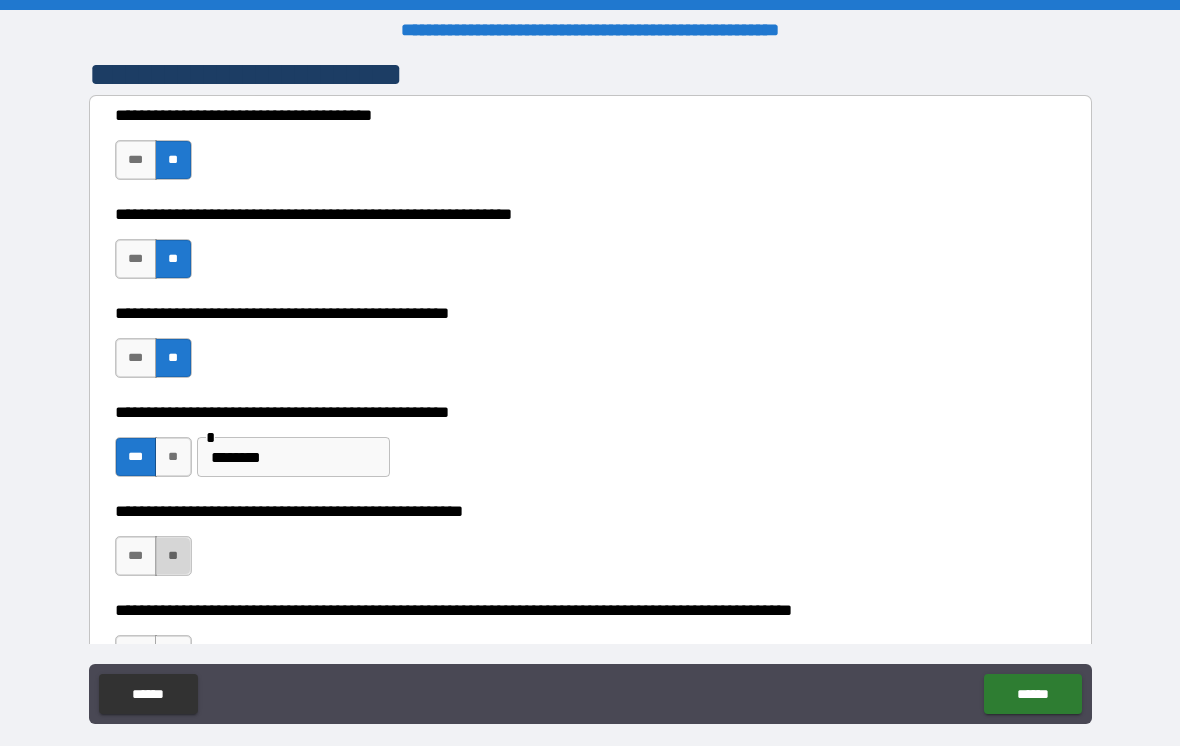 click on "**" at bounding box center [173, 556] 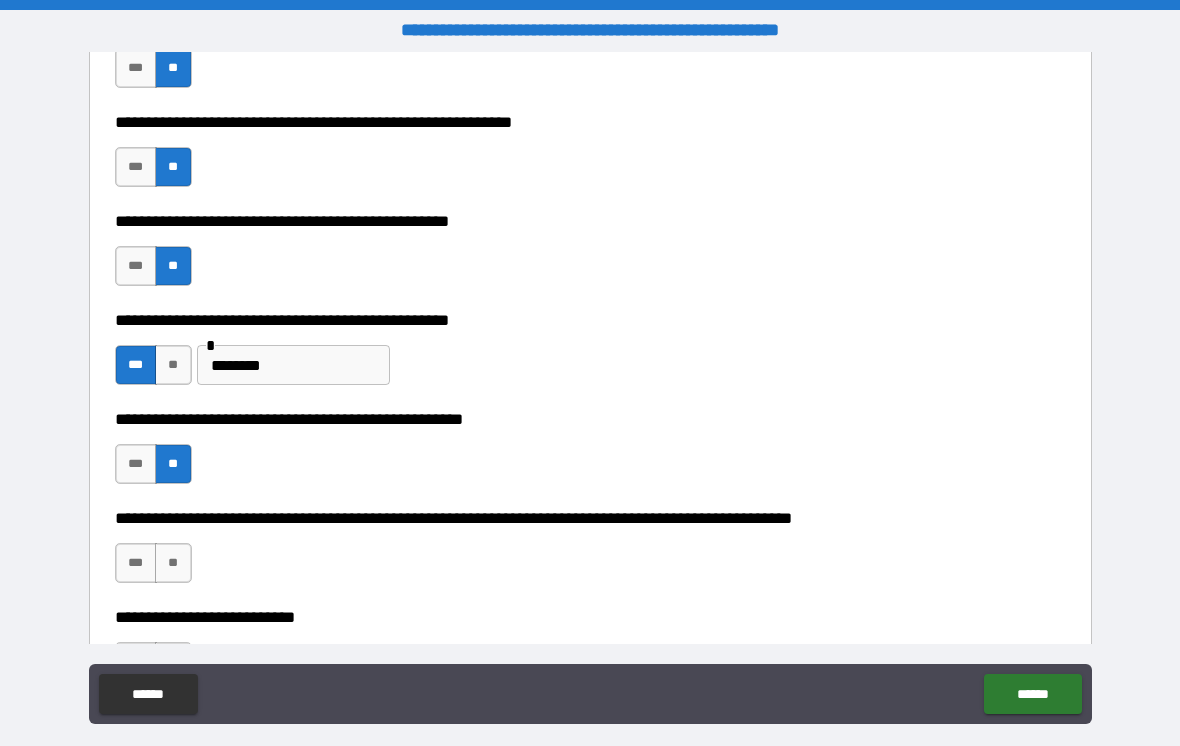 scroll, scrollTop: 523, scrollLeft: 0, axis: vertical 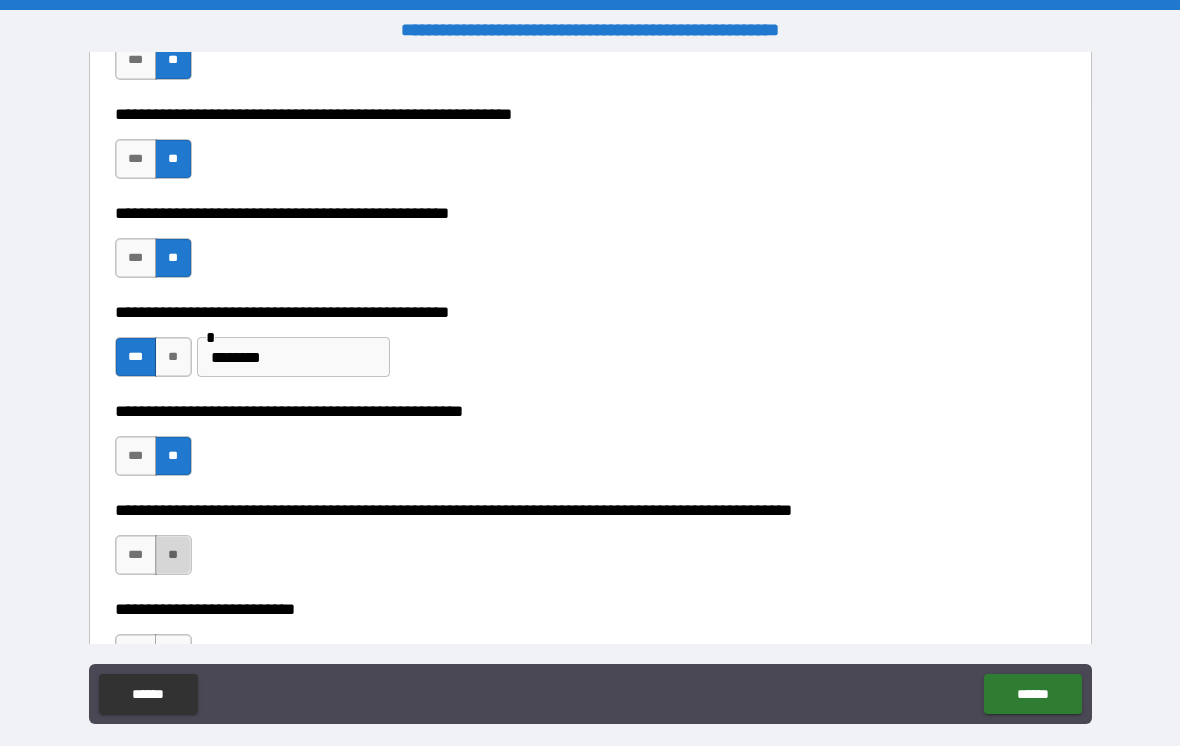 click on "**" at bounding box center [173, 555] 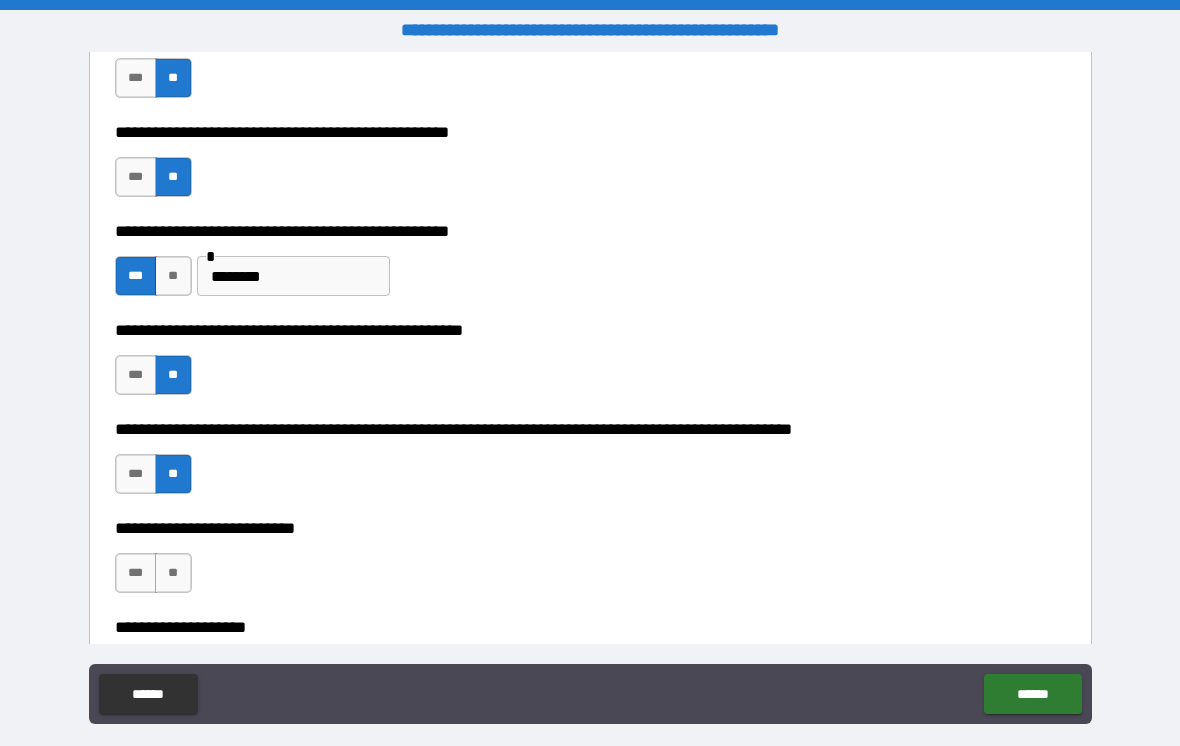 scroll, scrollTop: 605, scrollLeft: 0, axis: vertical 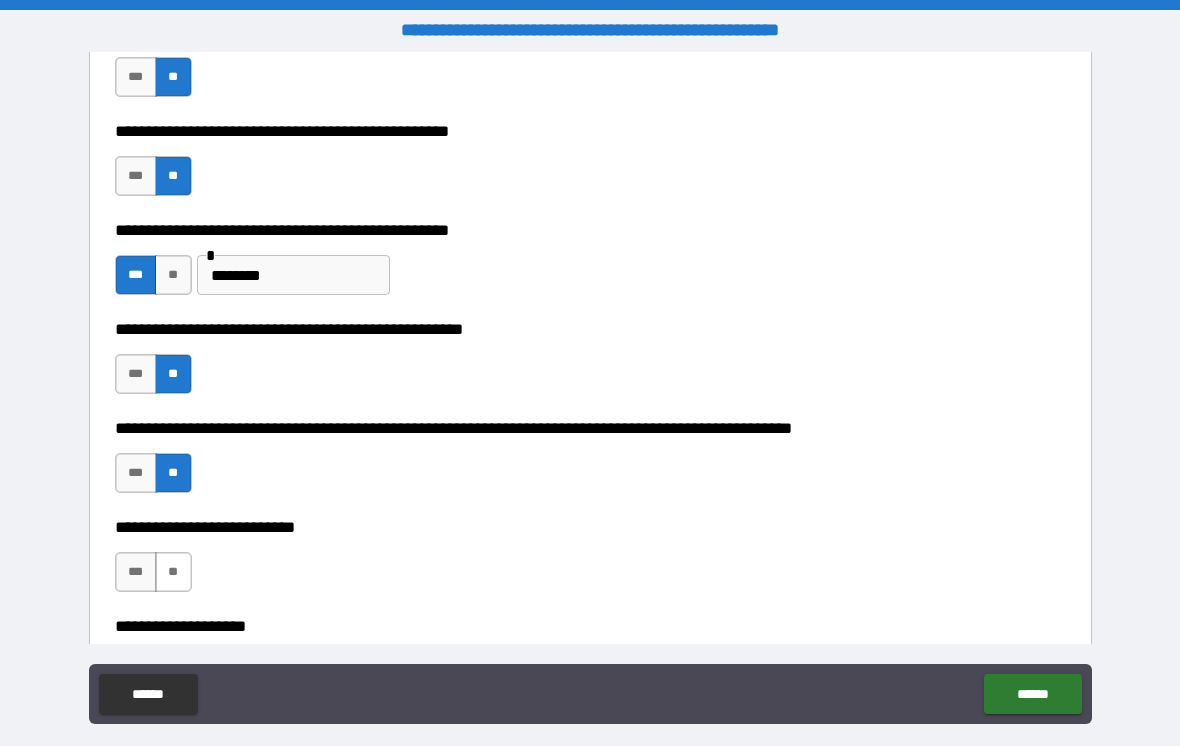 click on "**" at bounding box center [173, 572] 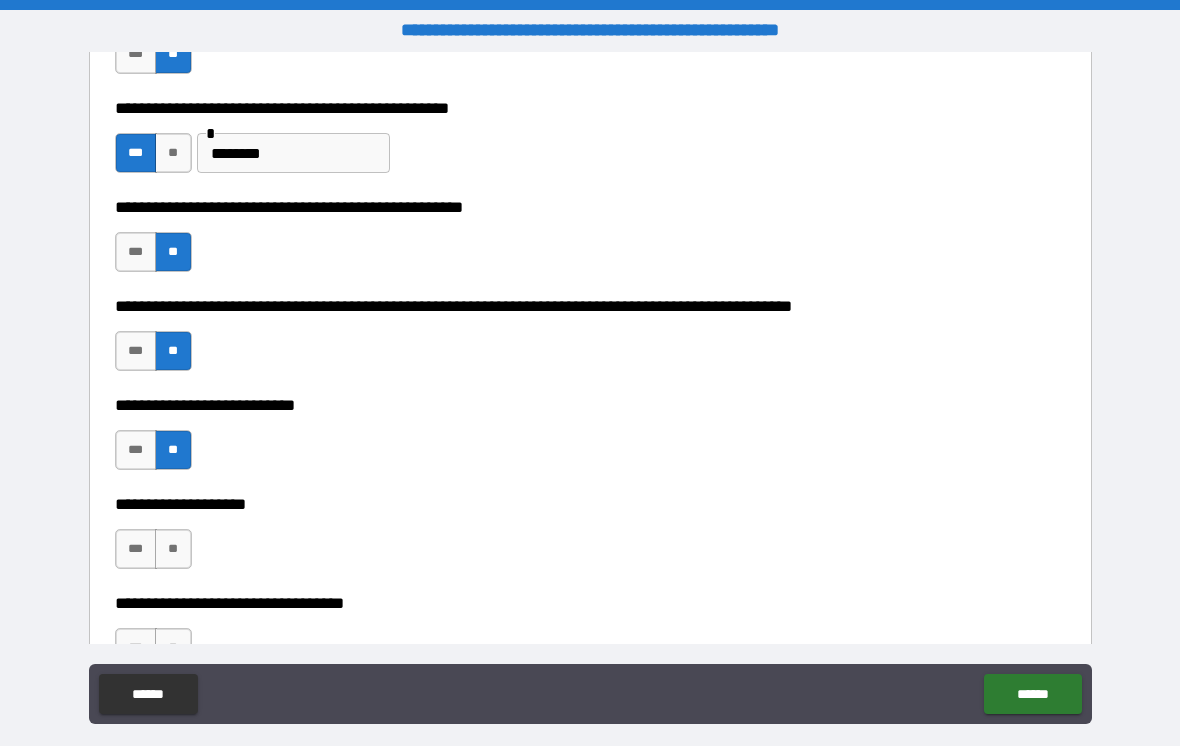 scroll, scrollTop: 748, scrollLeft: 0, axis: vertical 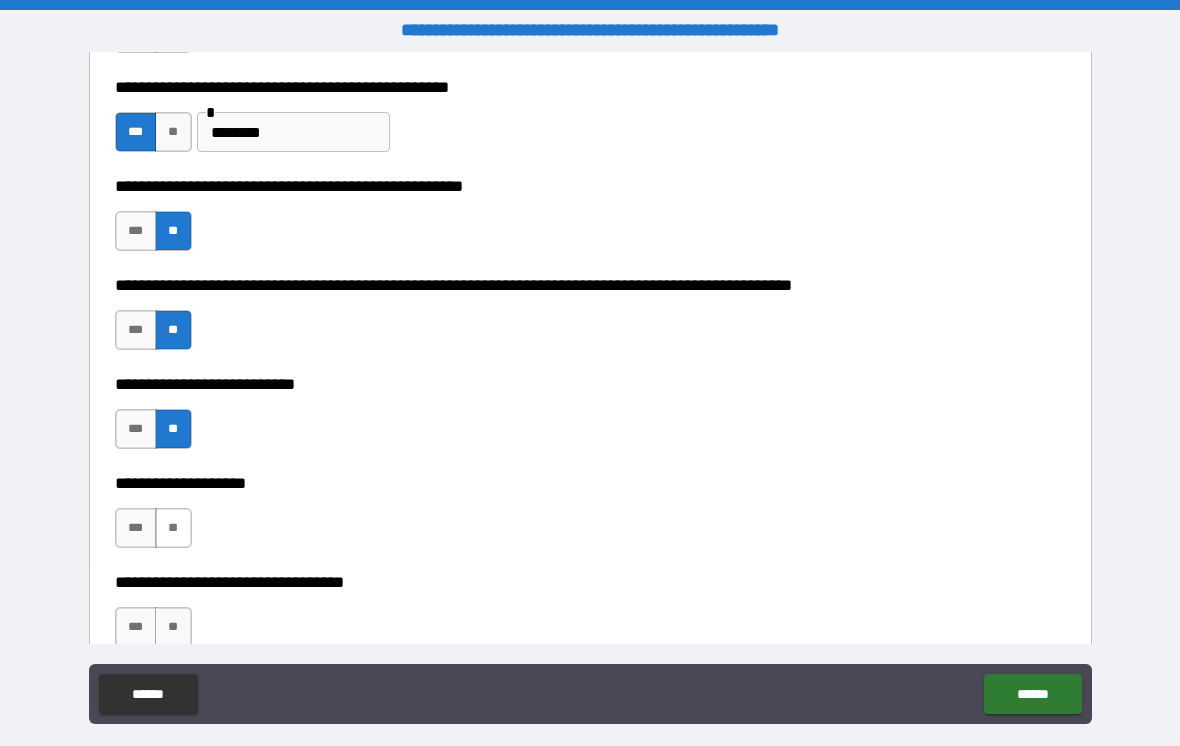 click on "**" at bounding box center (173, 528) 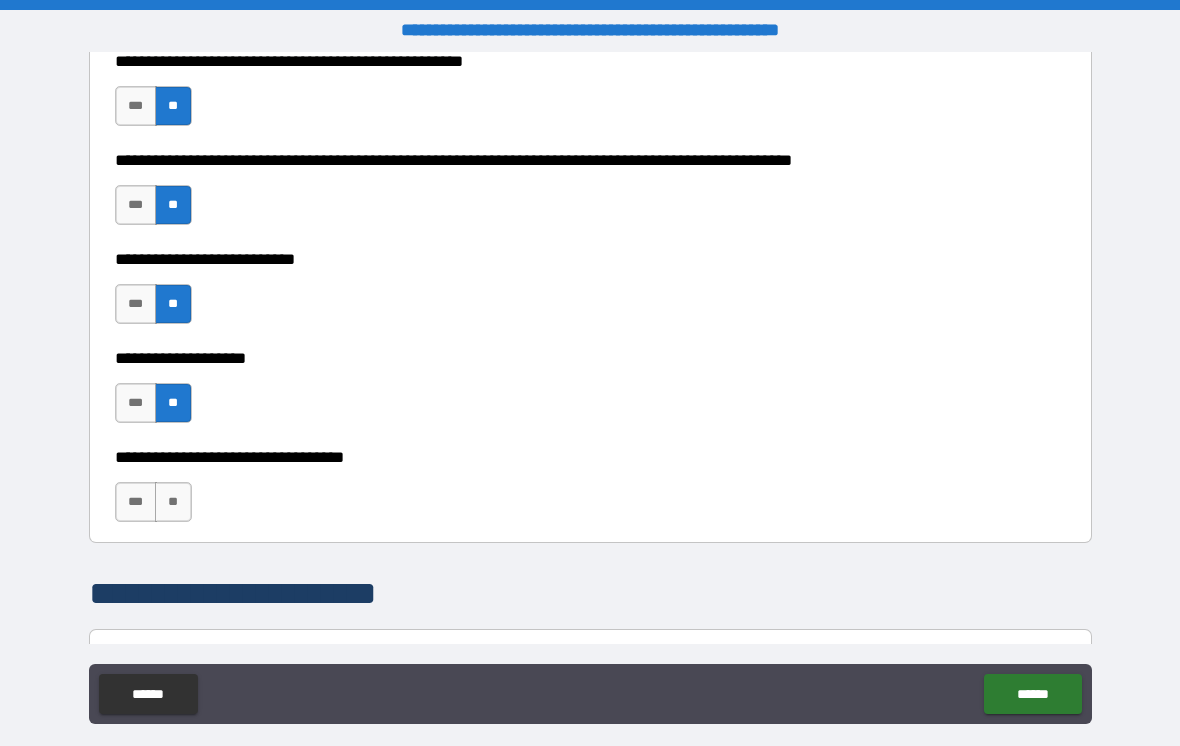 scroll, scrollTop: 891, scrollLeft: 0, axis: vertical 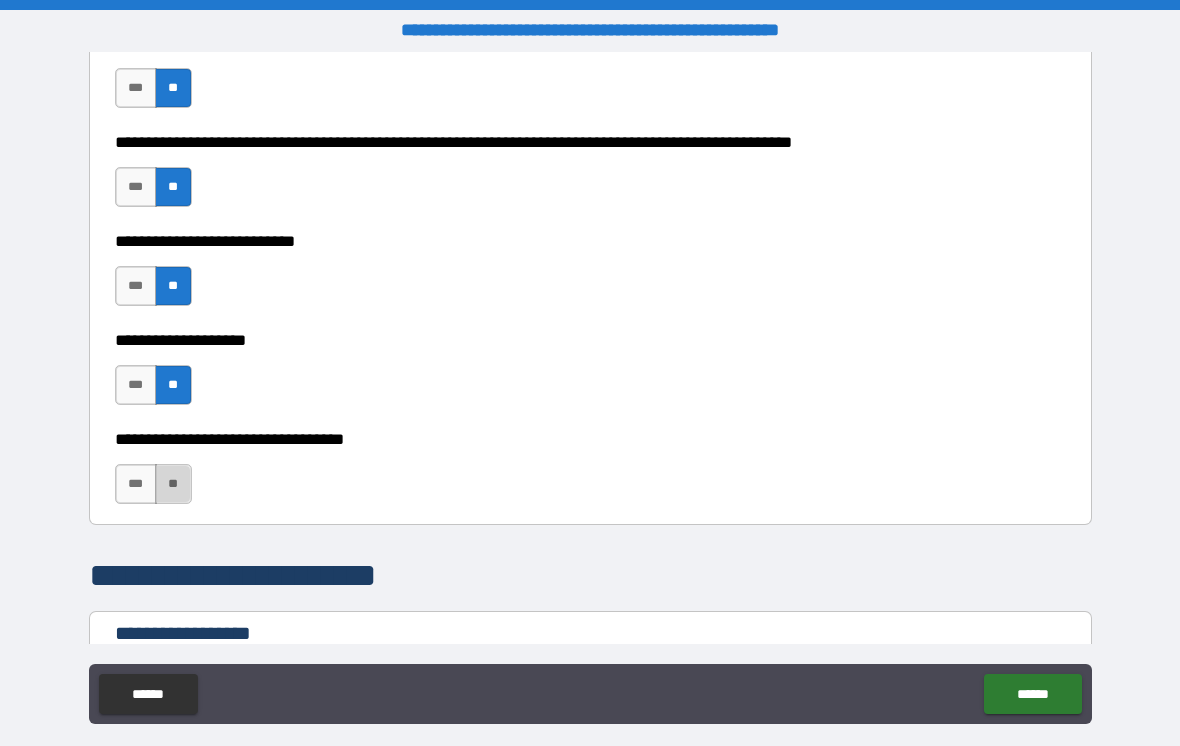 click on "**" at bounding box center (173, 484) 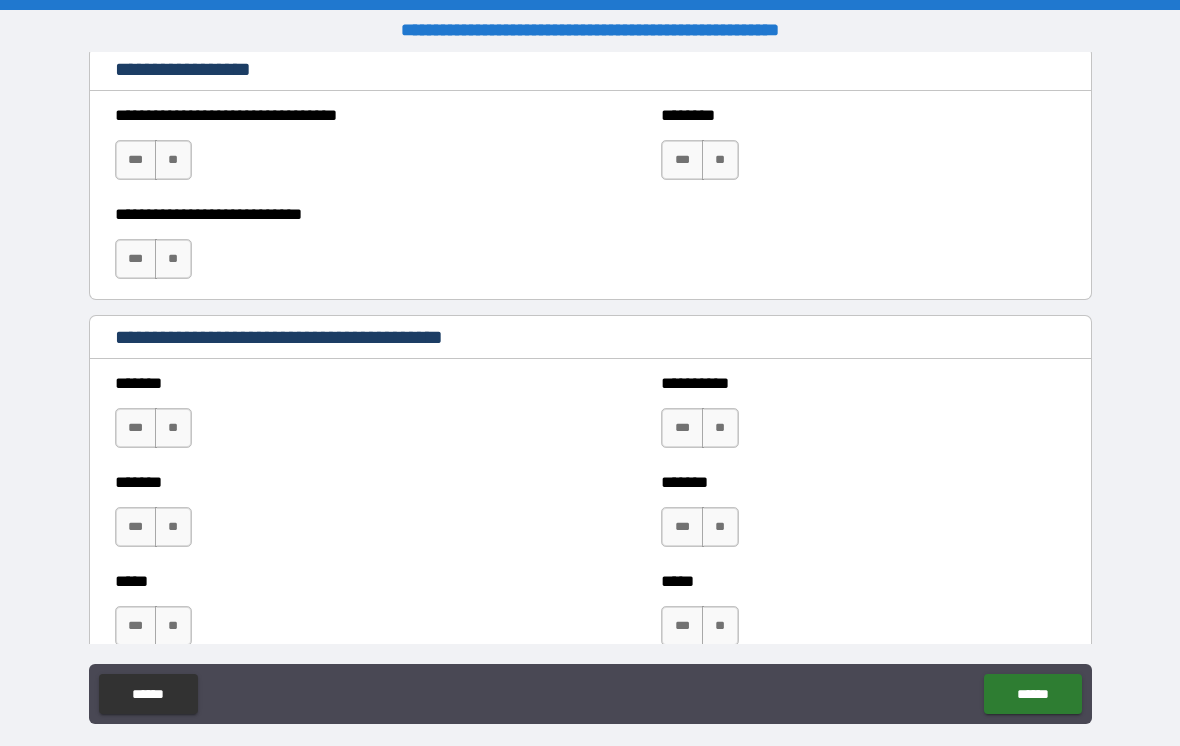 scroll, scrollTop: 1495, scrollLeft: 0, axis: vertical 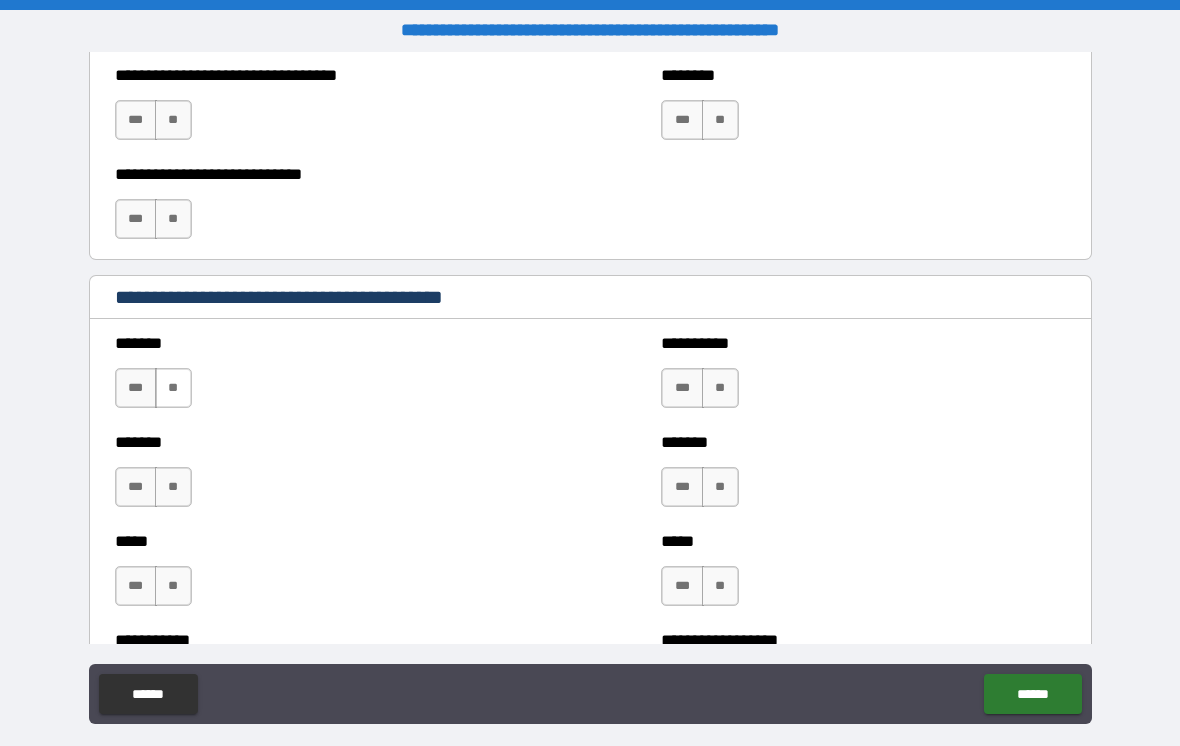 click on "**" at bounding box center [173, 388] 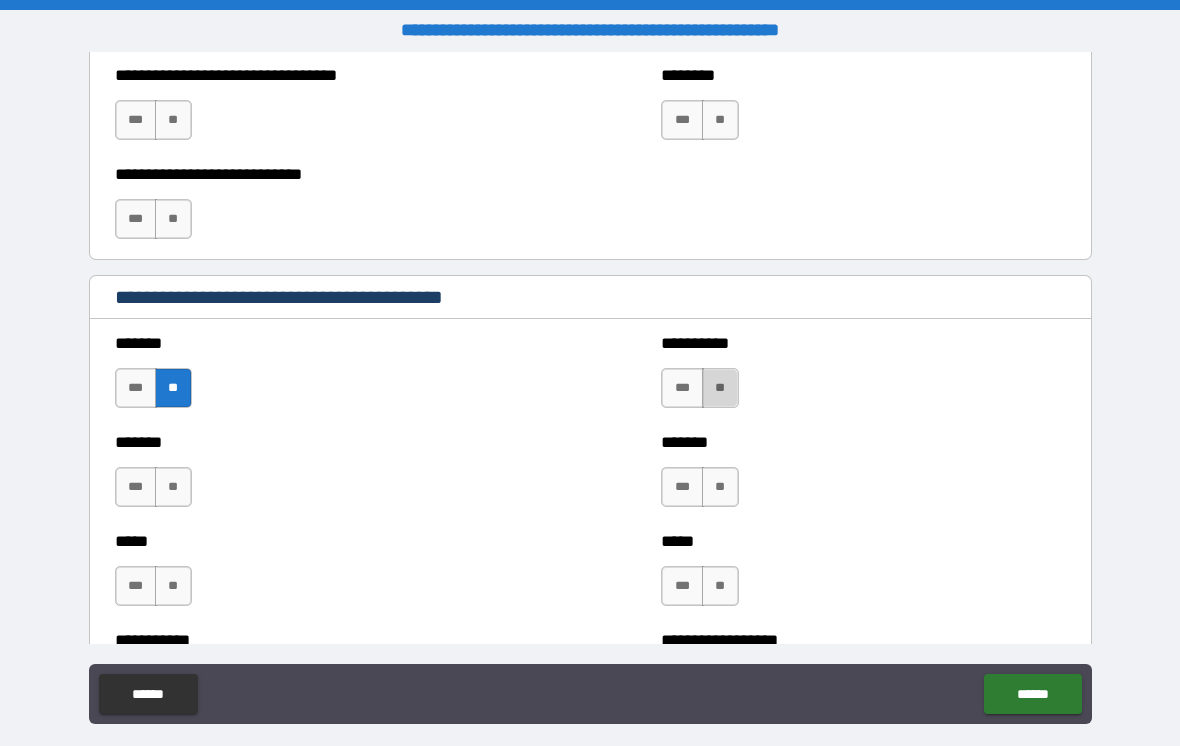 click on "**" at bounding box center [720, 388] 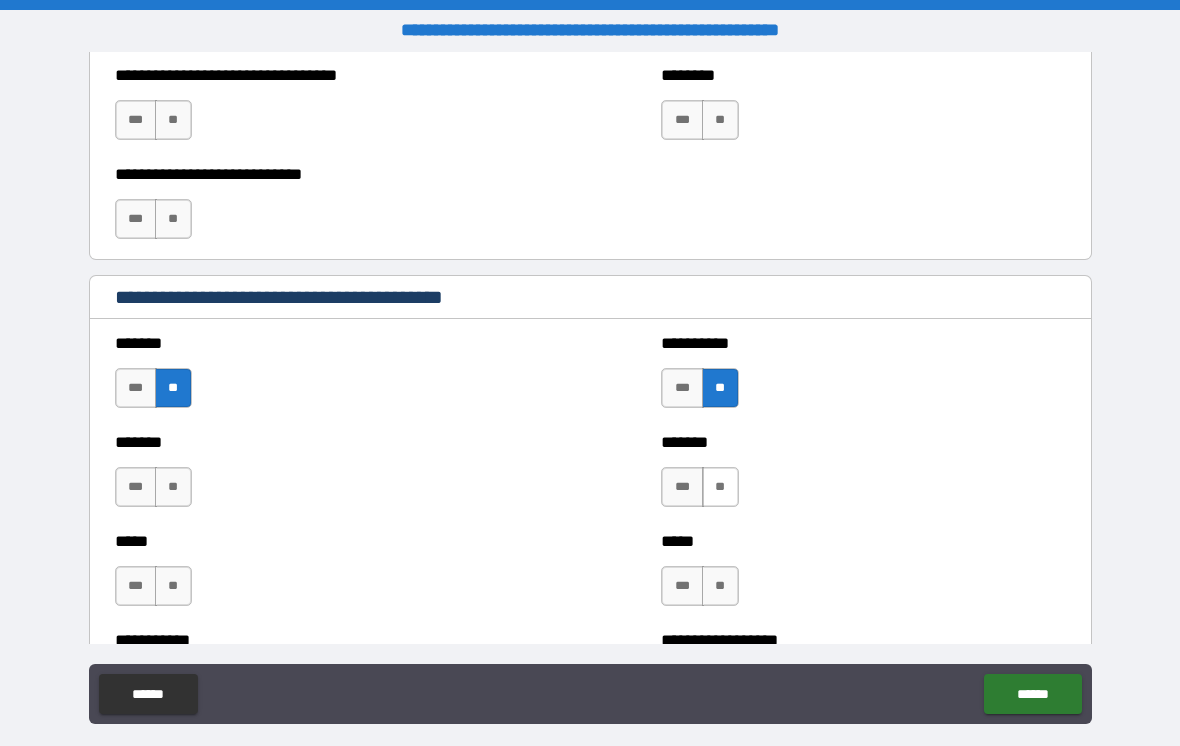 click on "**" at bounding box center [720, 487] 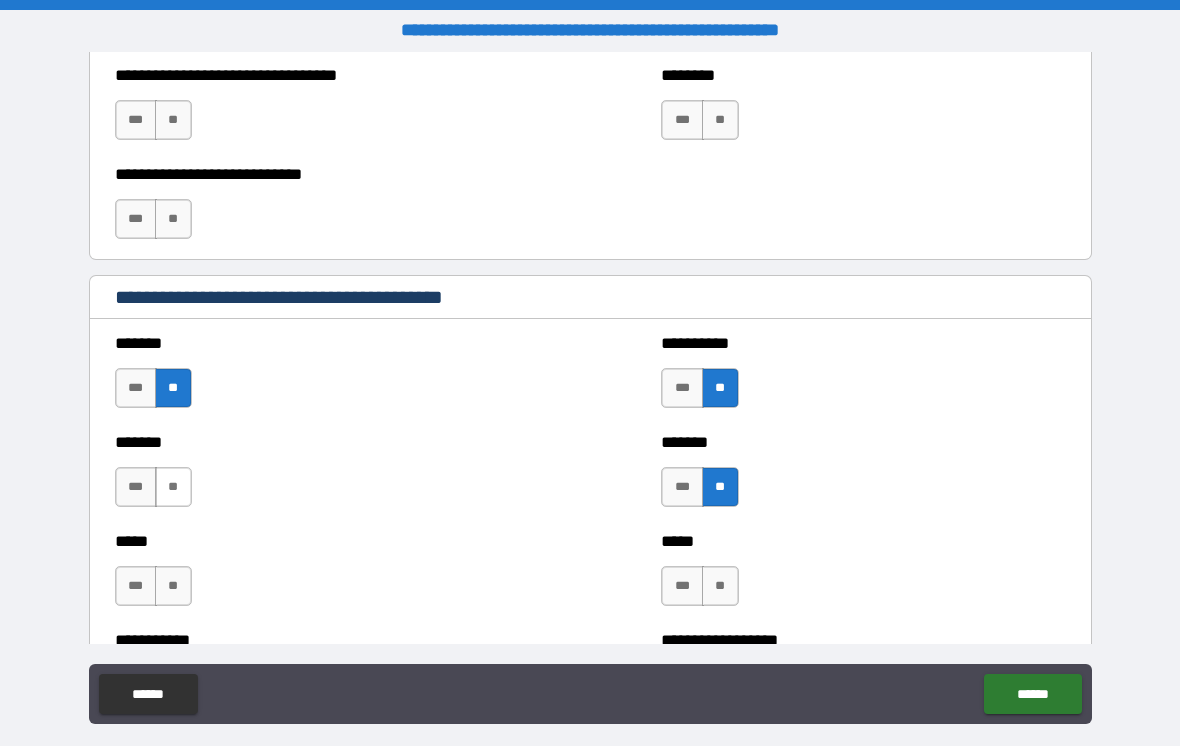 click on "**" at bounding box center [173, 487] 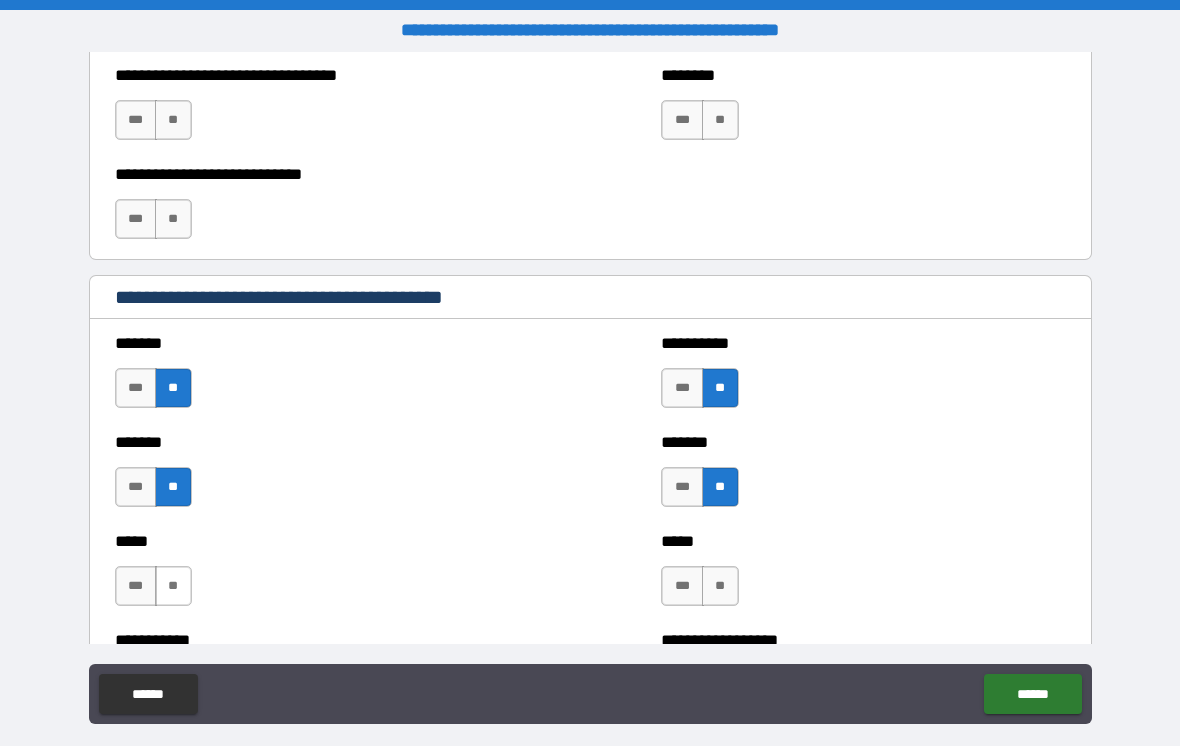 click on "**" at bounding box center [173, 586] 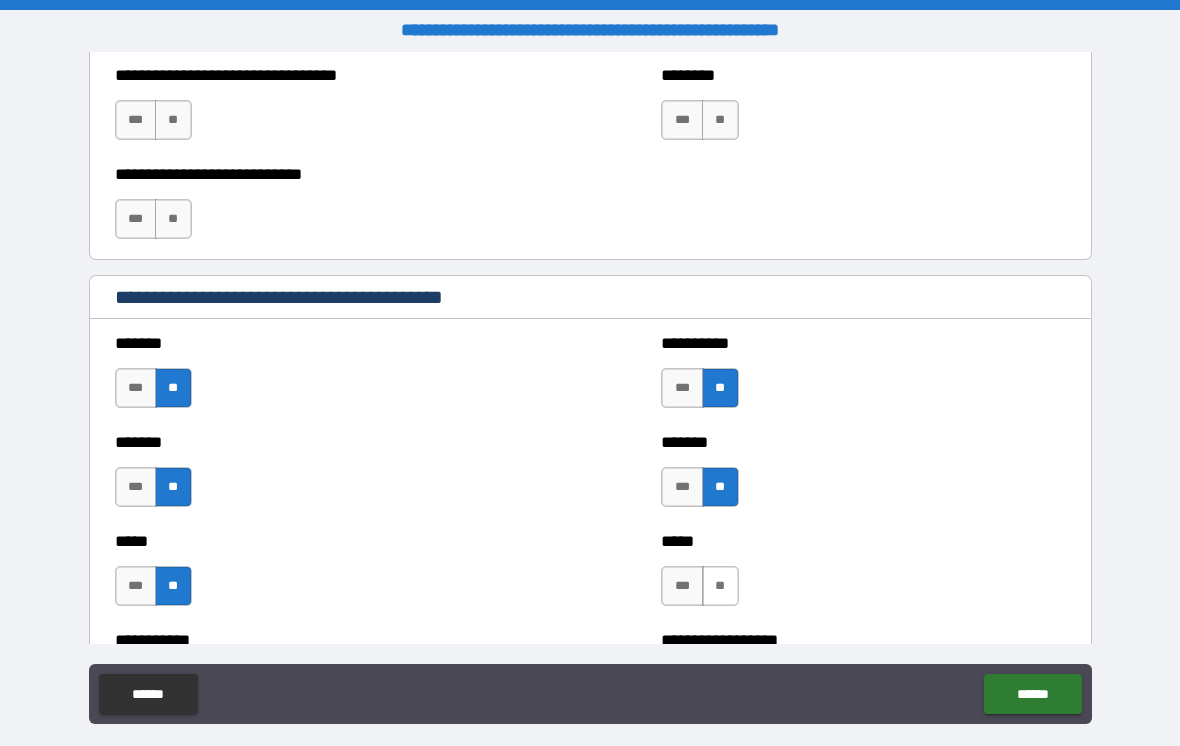 click on "**" at bounding box center [720, 586] 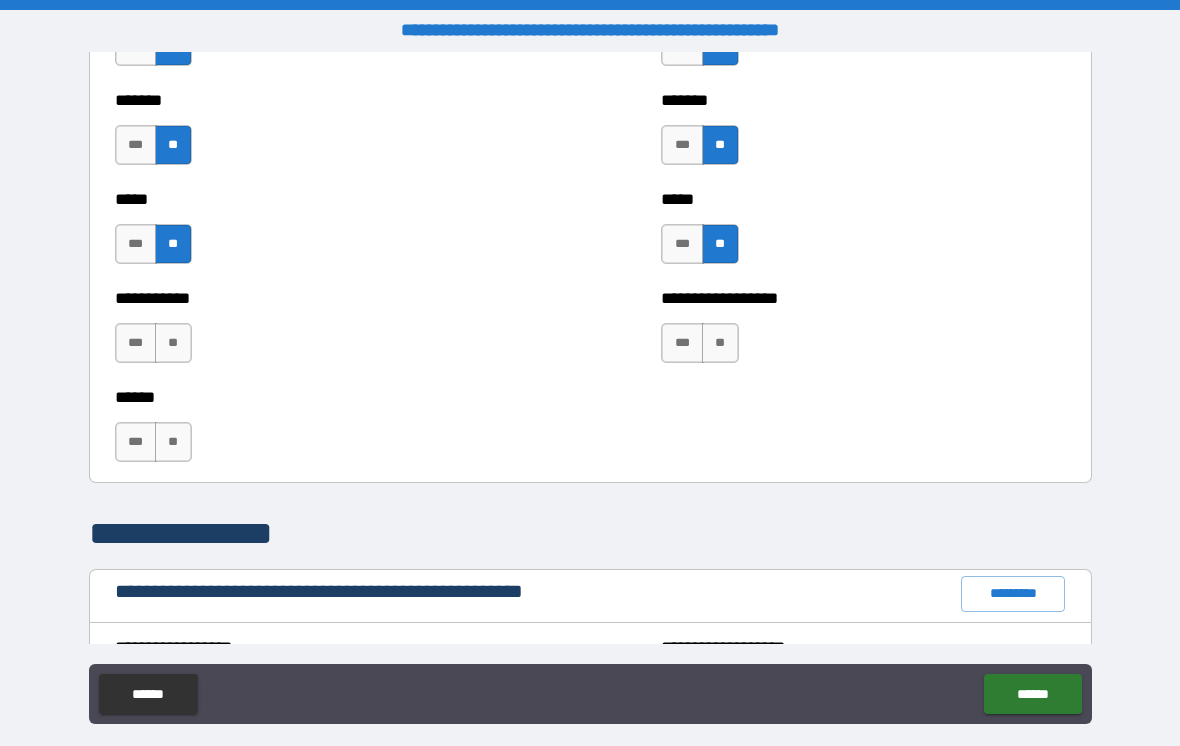 scroll, scrollTop: 1845, scrollLeft: 0, axis: vertical 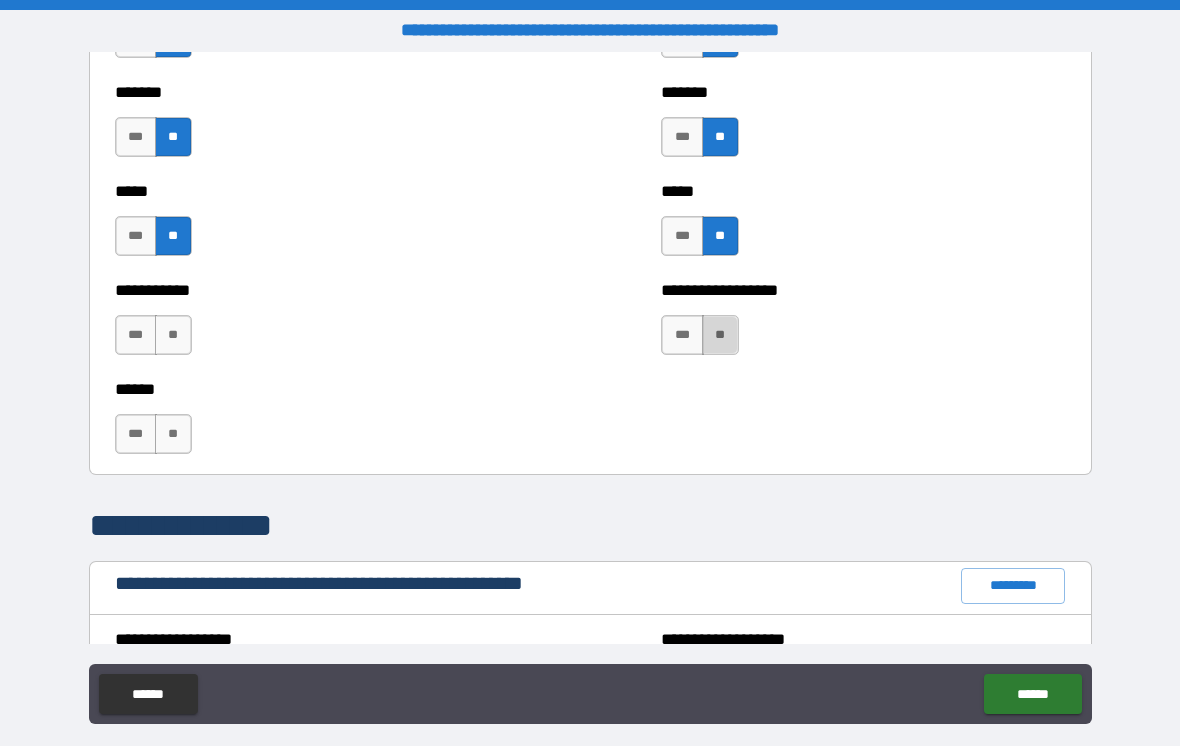 click on "**" at bounding box center (720, 335) 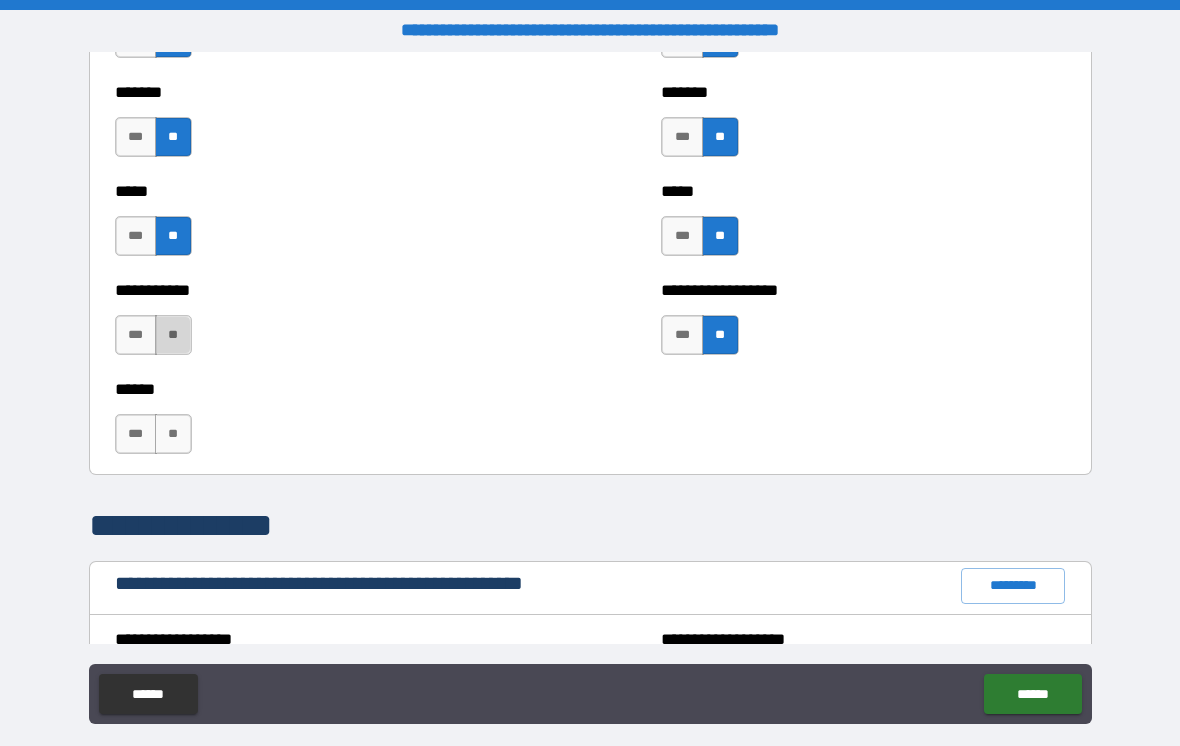 click on "**" at bounding box center [173, 335] 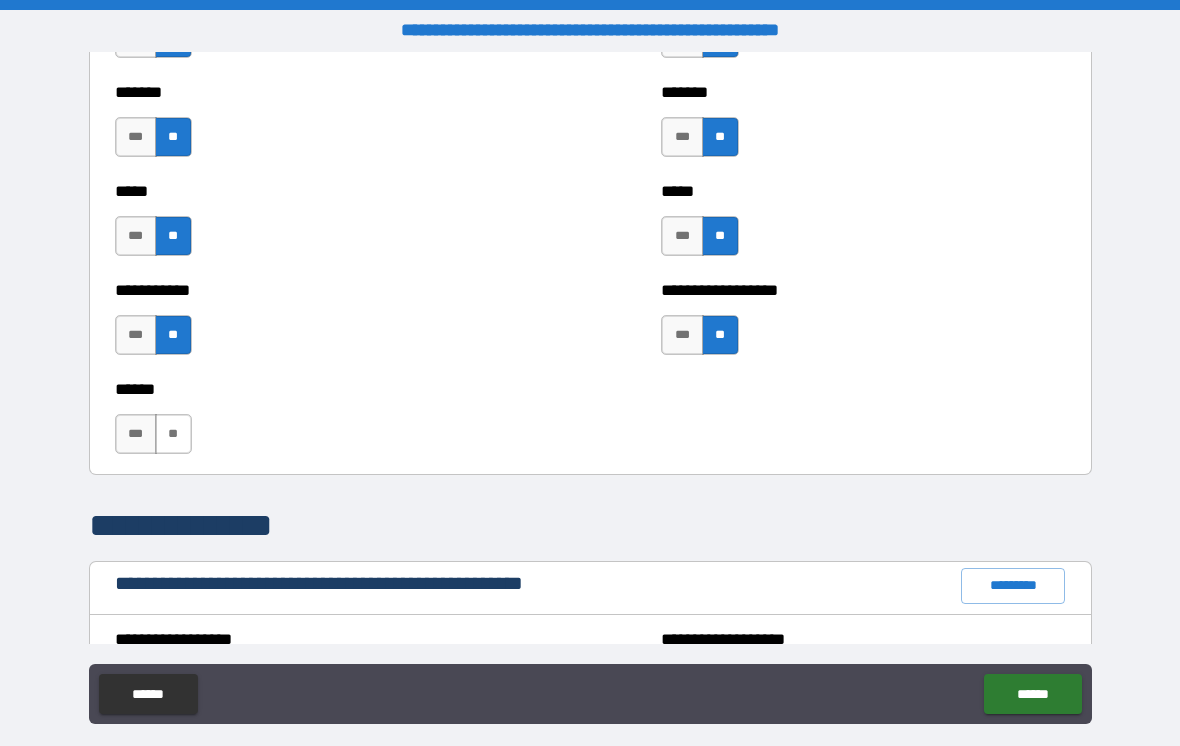 click on "**" at bounding box center (173, 434) 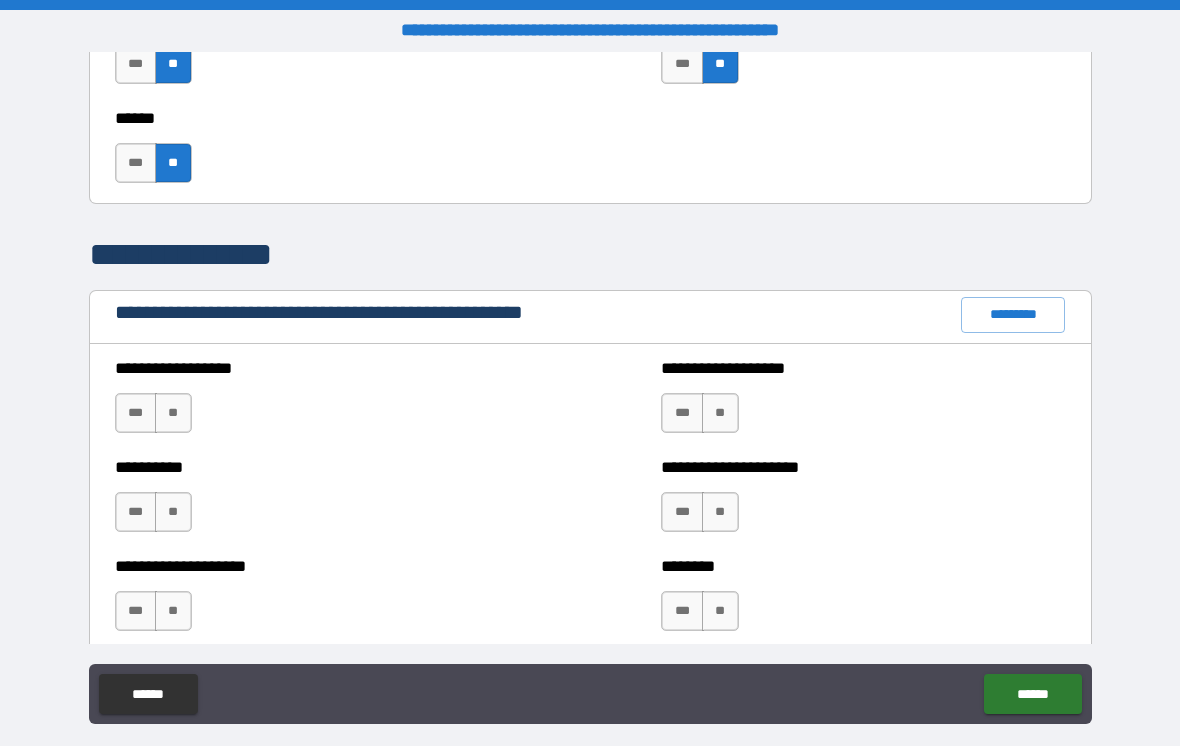 scroll, scrollTop: 2129, scrollLeft: 0, axis: vertical 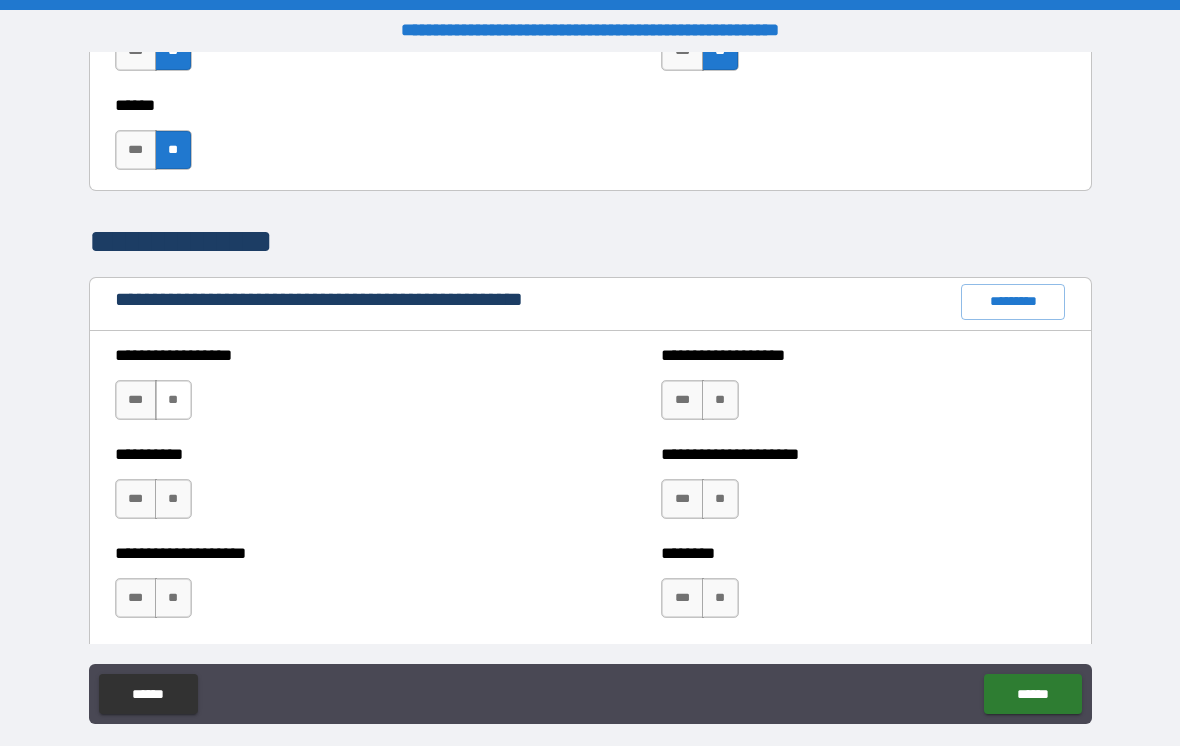 click on "**" at bounding box center (173, 400) 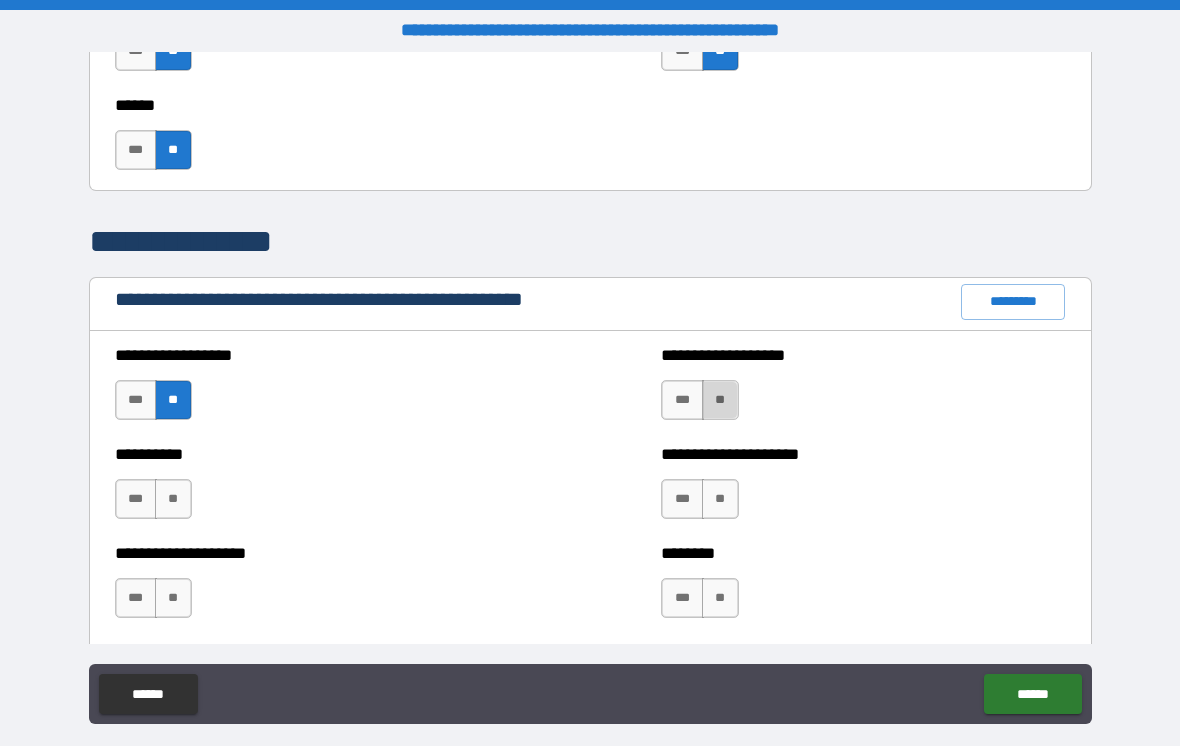 click on "**" at bounding box center [720, 400] 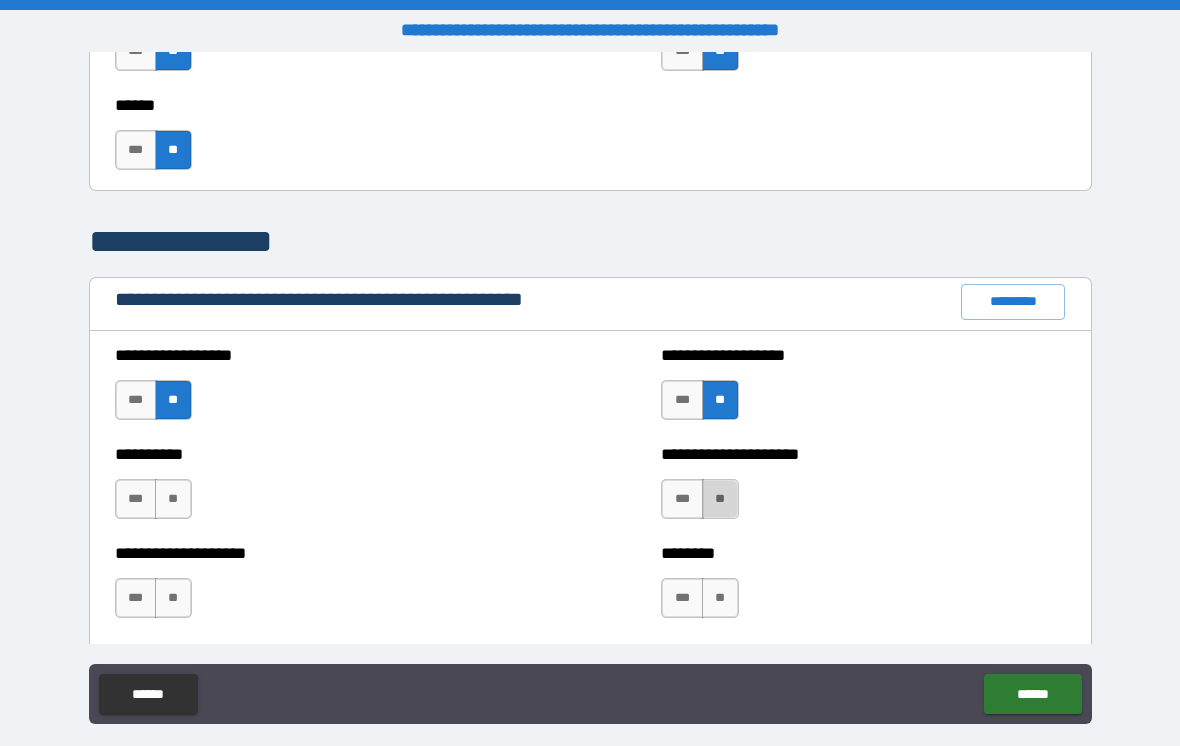 click on "**" at bounding box center [720, 499] 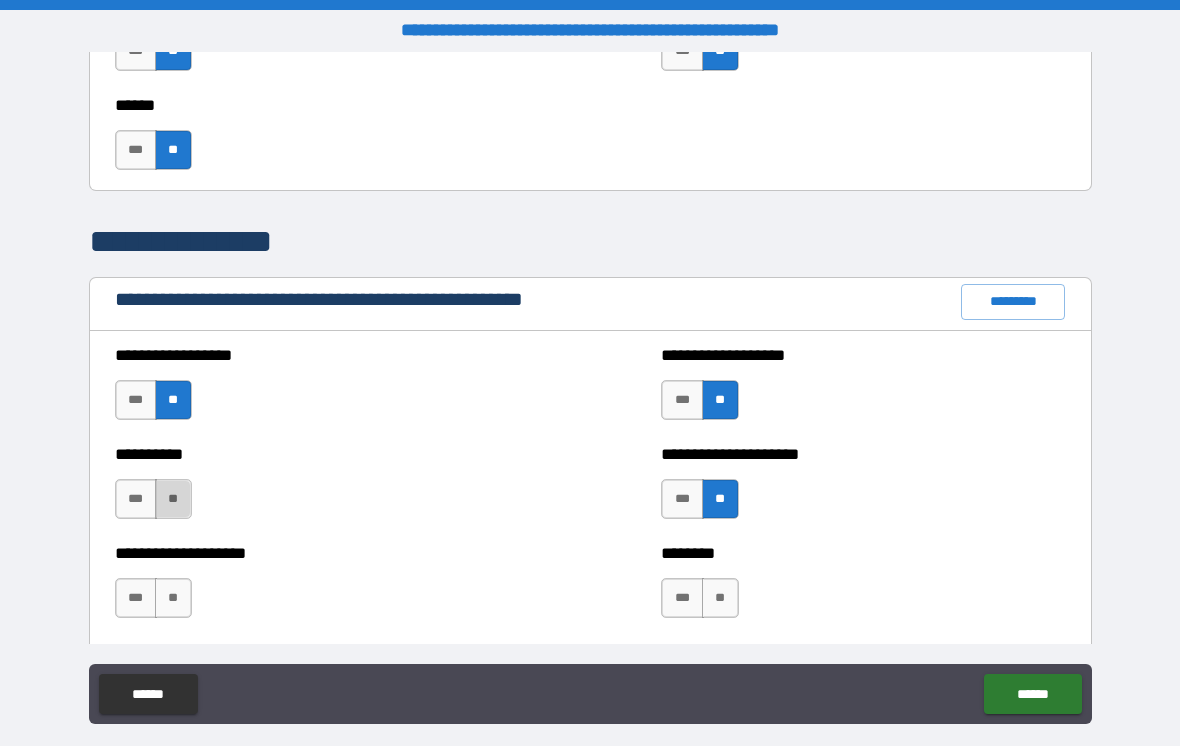 click on "**" at bounding box center [173, 499] 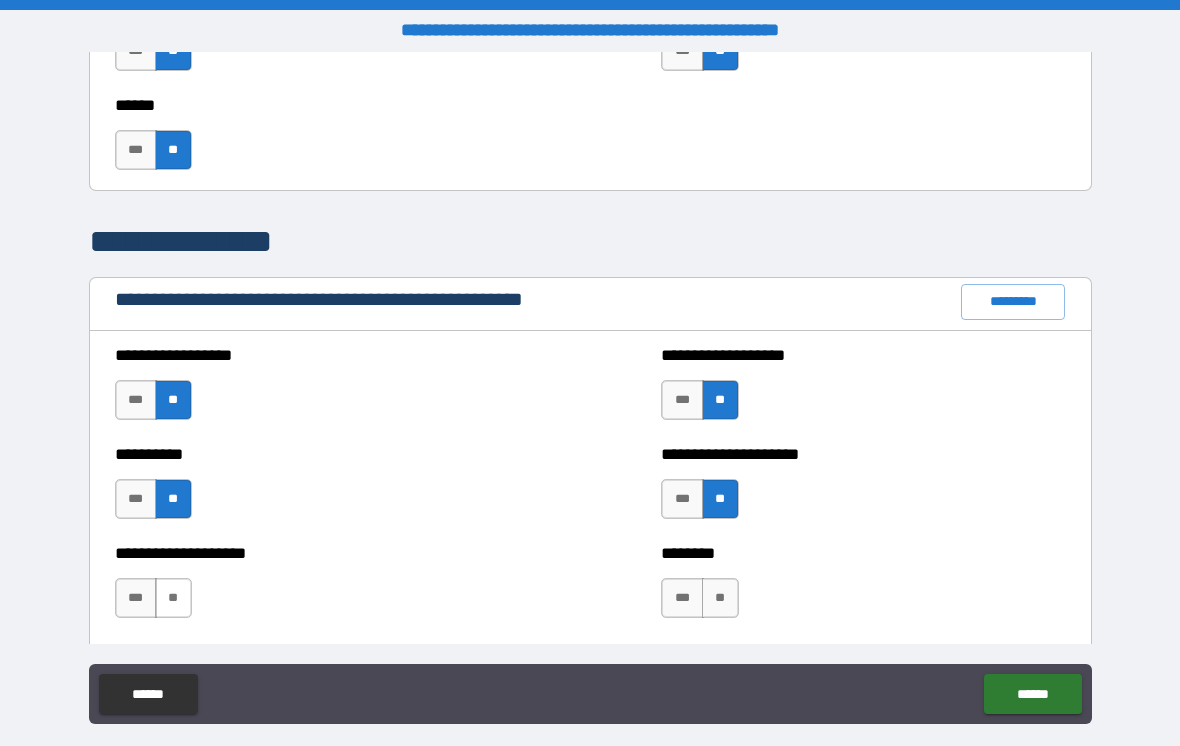 click on "**" at bounding box center (173, 598) 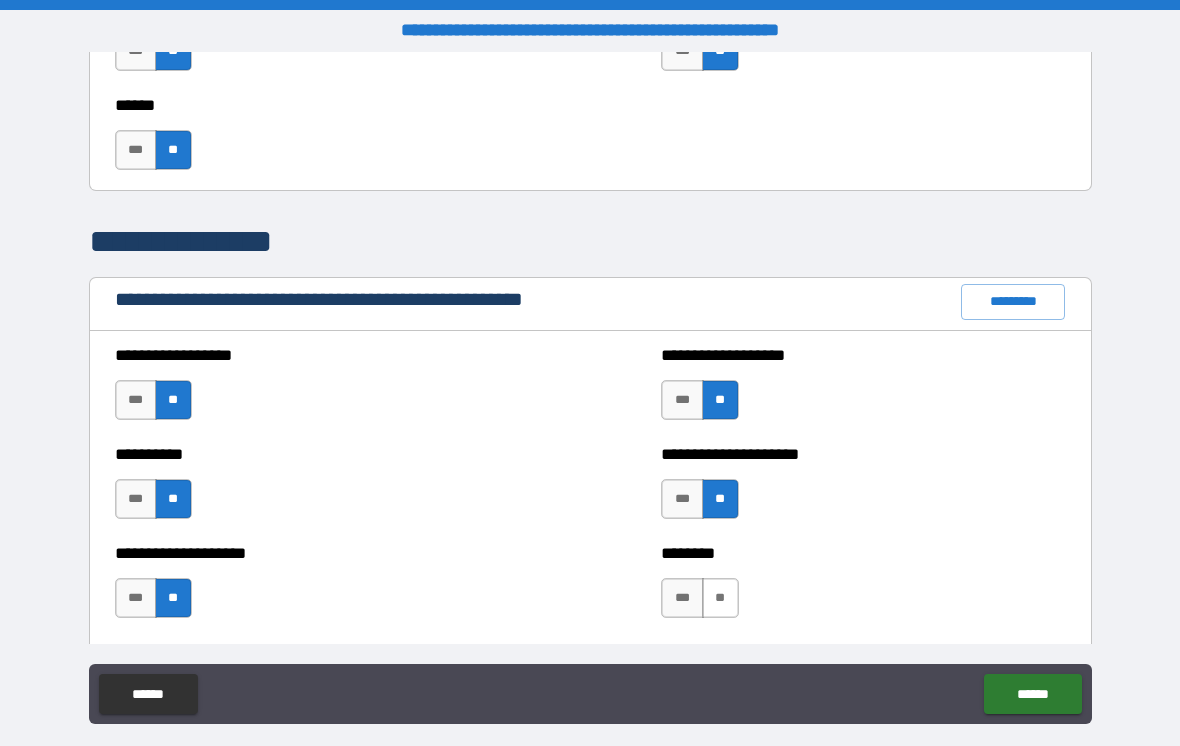 click on "**" at bounding box center (720, 598) 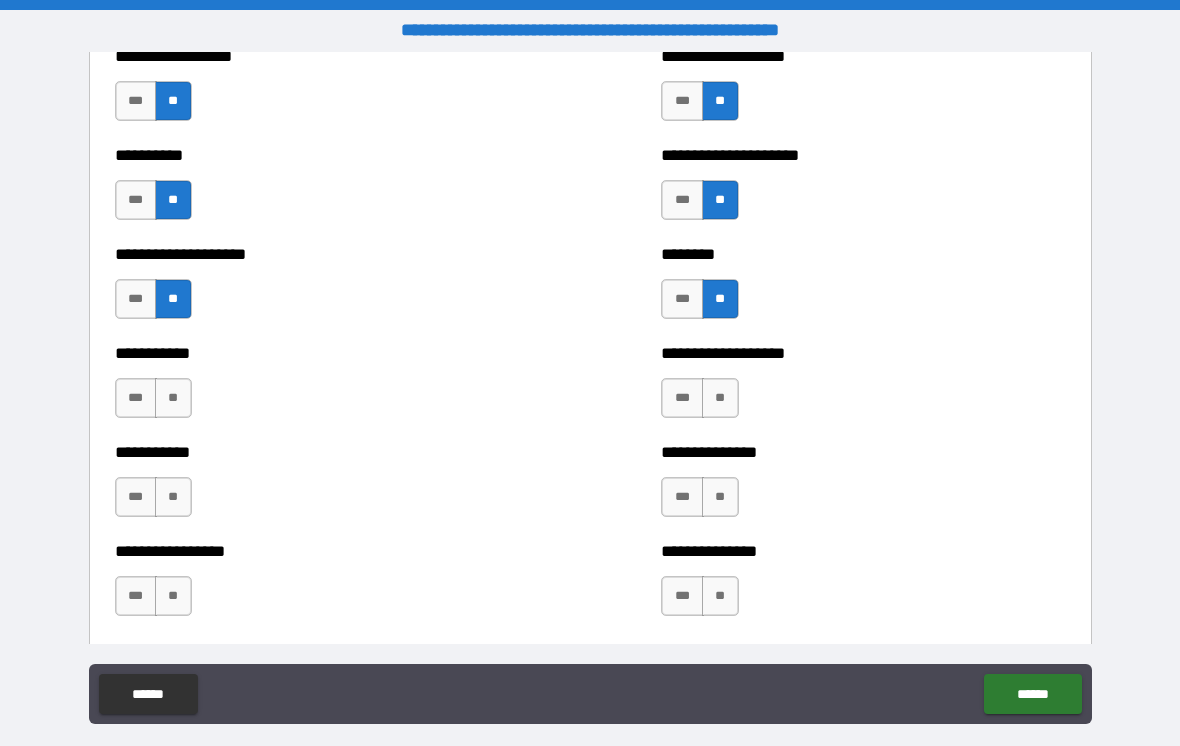 scroll, scrollTop: 2448, scrollLeft: 0, axis: vertical 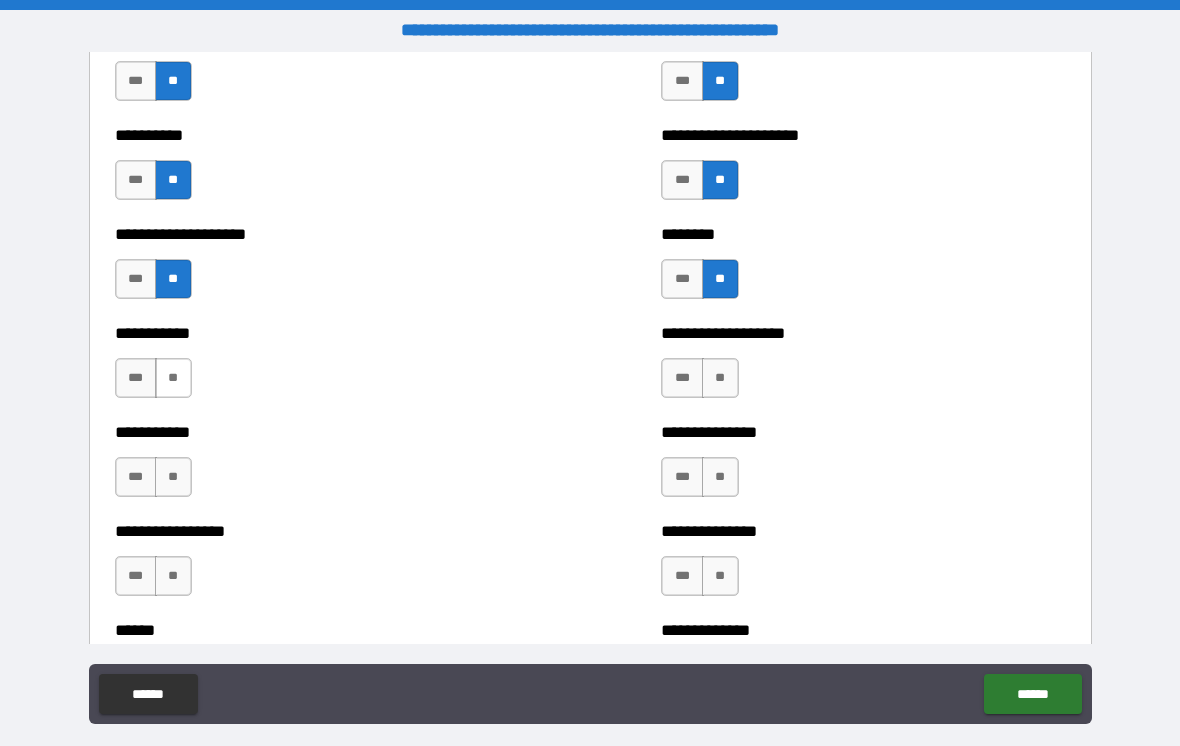 click on "**" at bounding box center [173, 378] 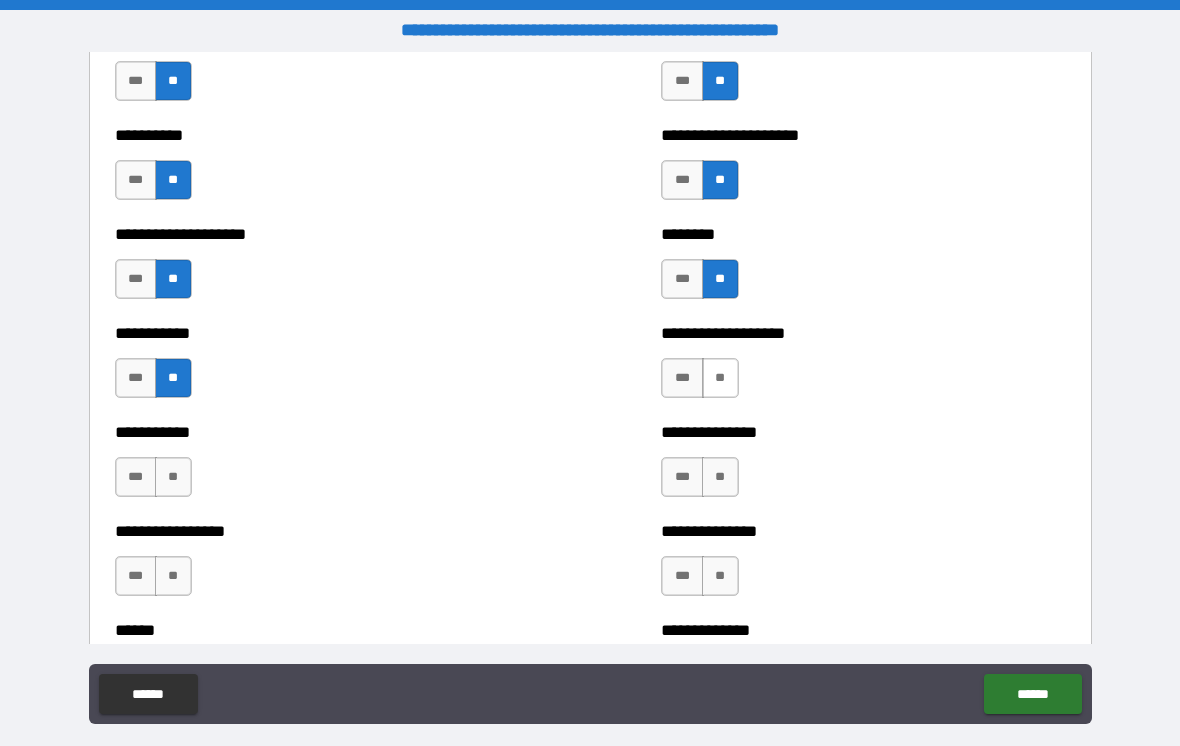 click on "**" at bounding box center (720, 378) 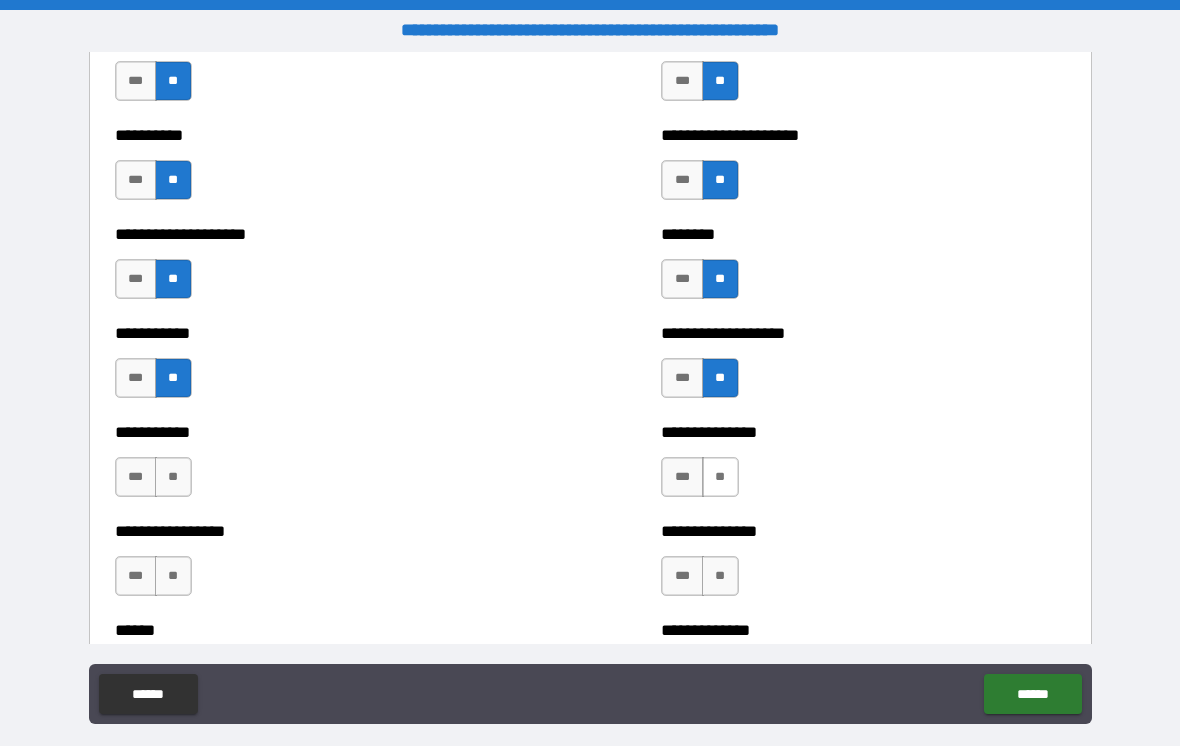 click on "**" at bounding box center (720, 477) 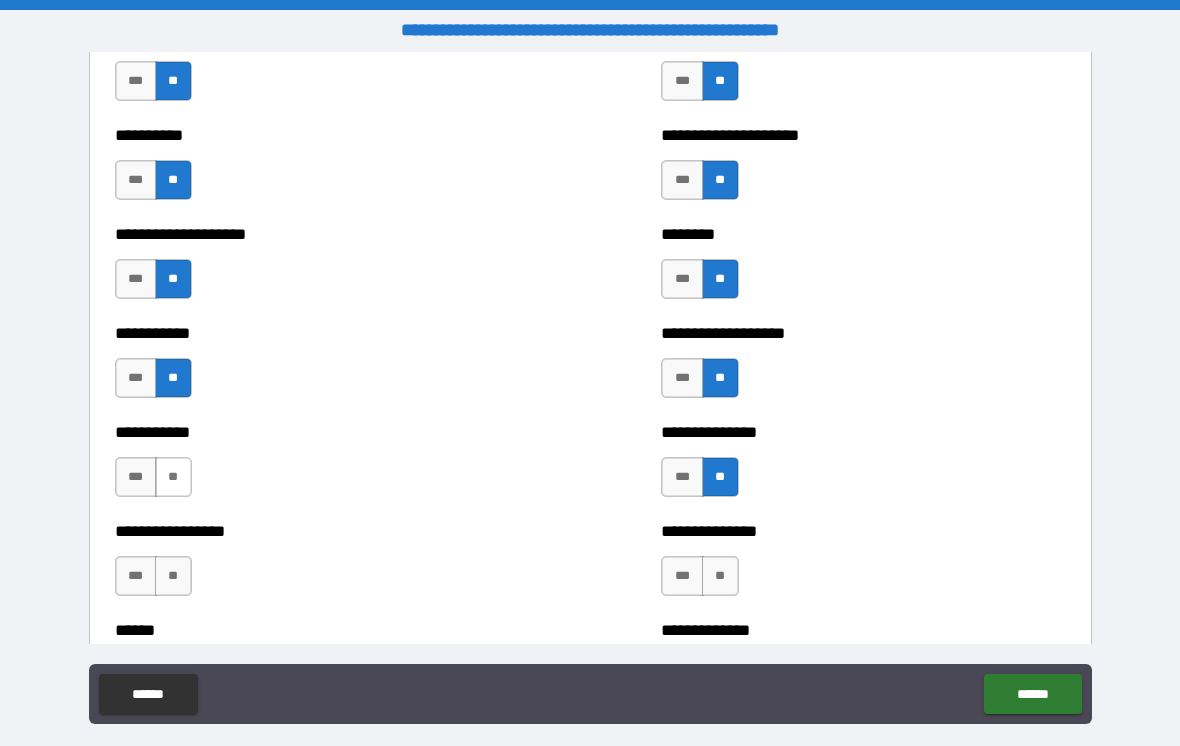 click on "**" at bounding box center [173, 477] 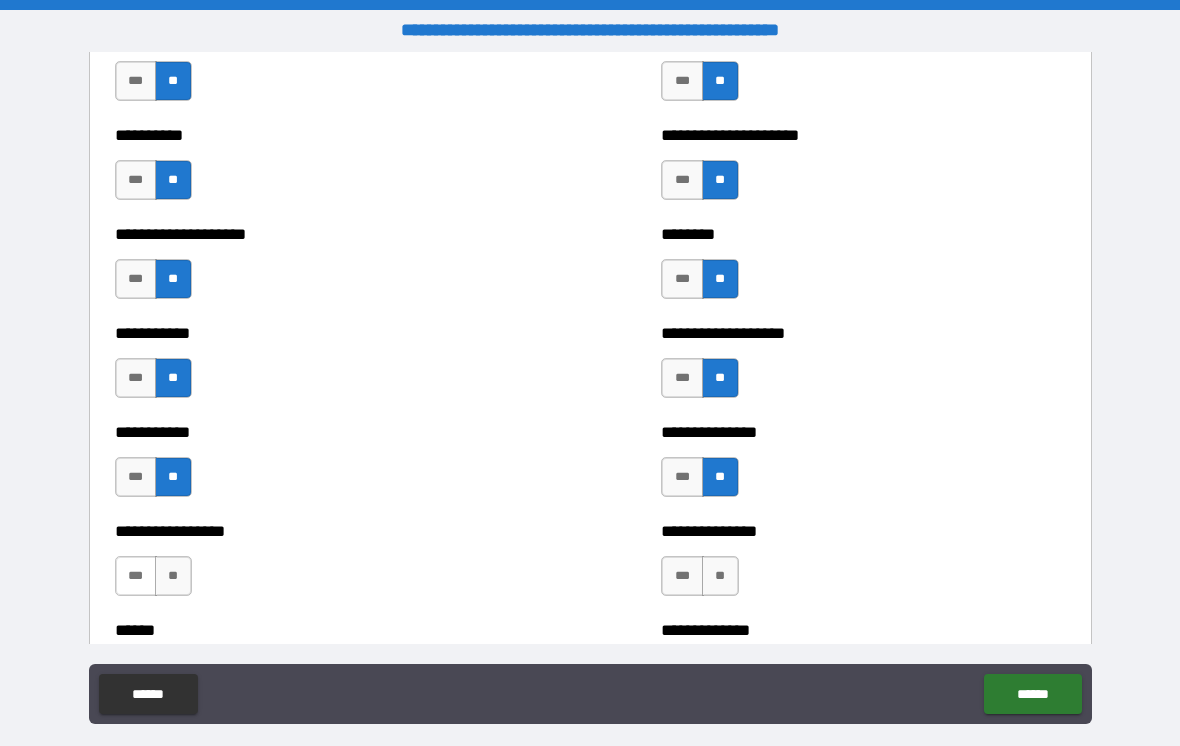 click on "***" at bounding box center (136, 576) 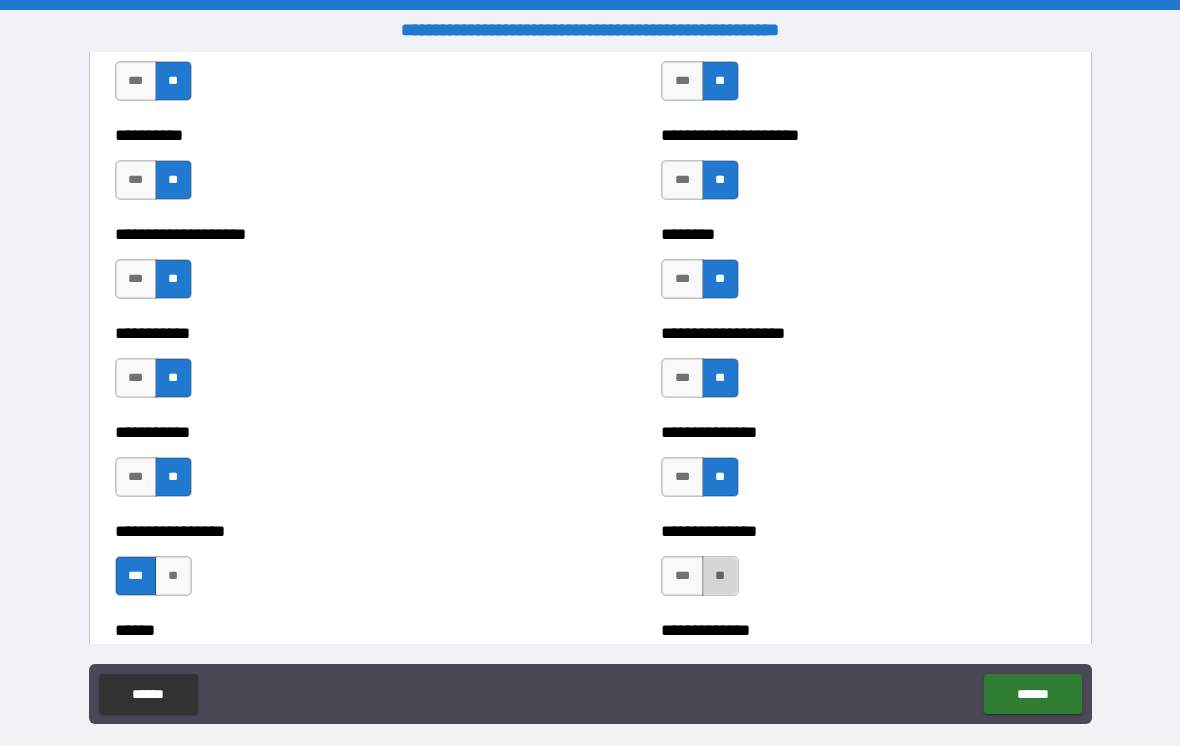 click on "**" at bounding box center [720, 576] 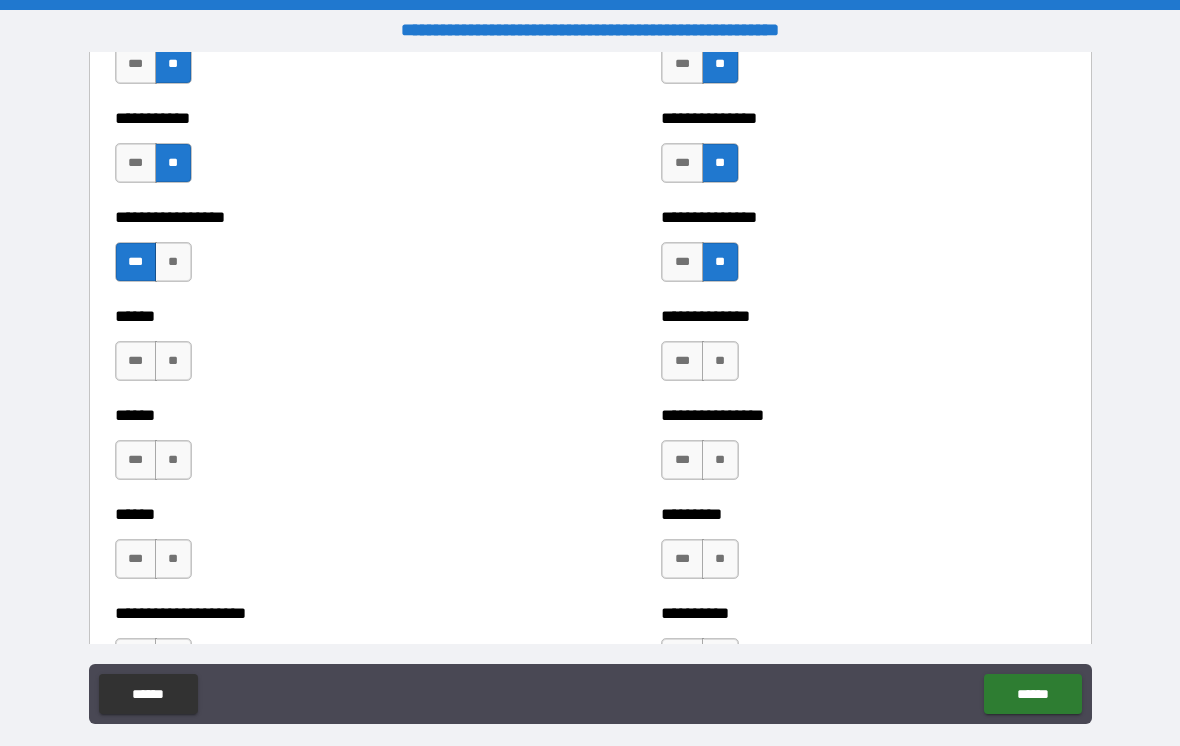 scroll, scrollTop: 2764, scrollLeft: 0, axis: vertical 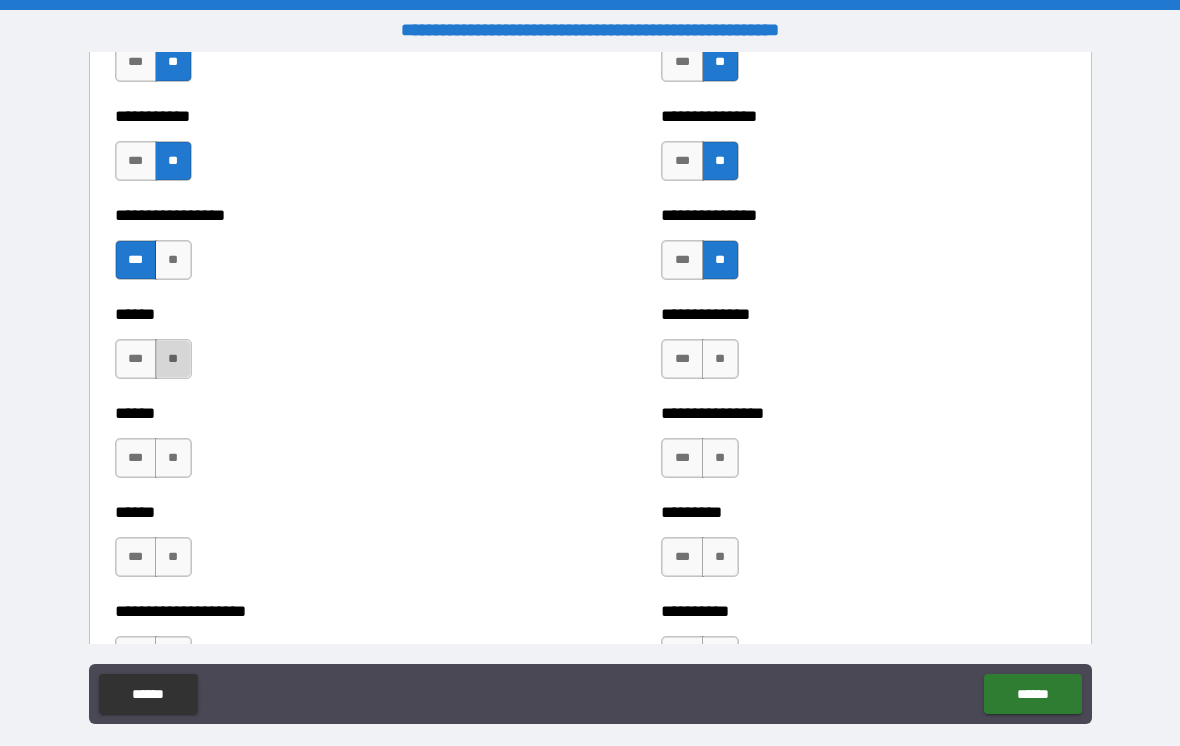 click on "**" at bounding box center (173, 359) 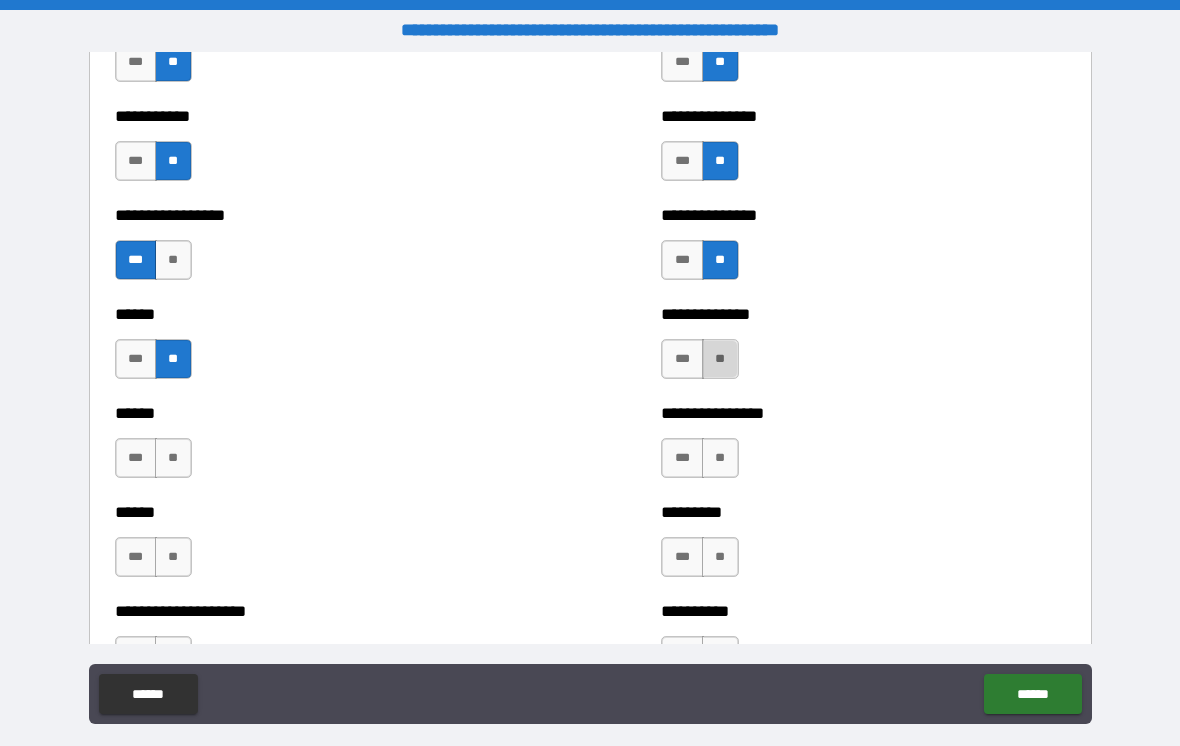 click on "**" at bounding box center [720, 359] 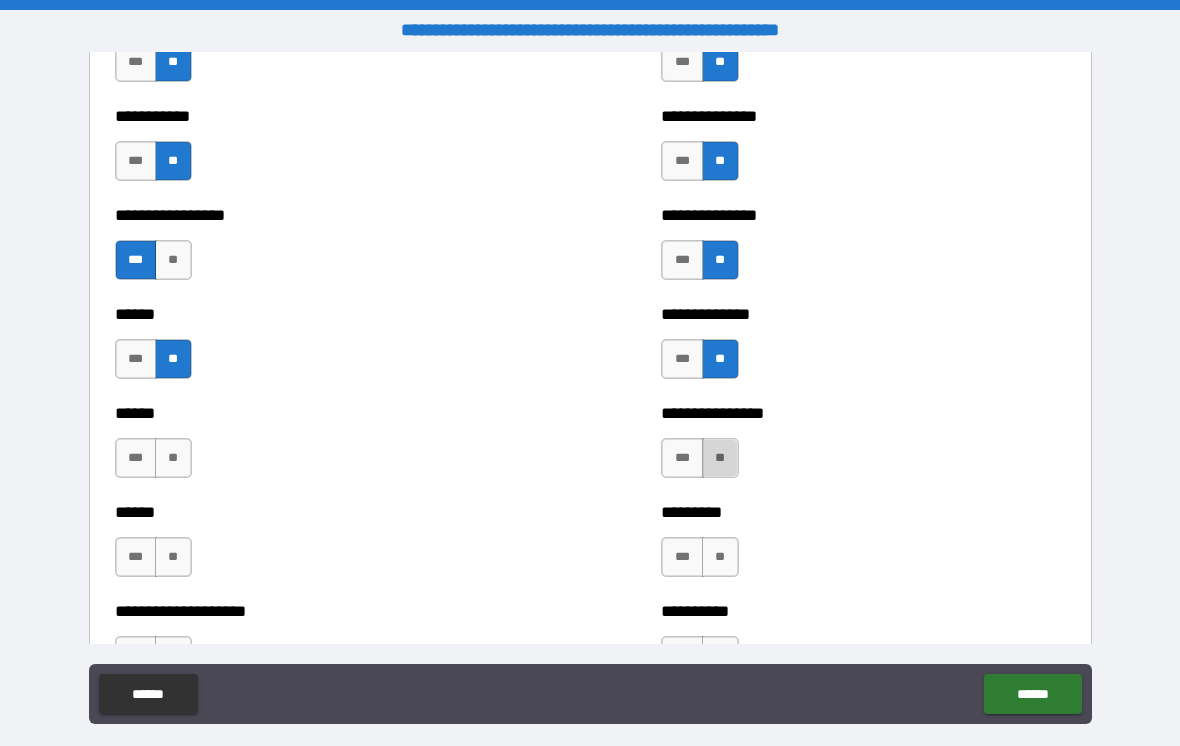 click on "**" at bounding box center (720, 458) 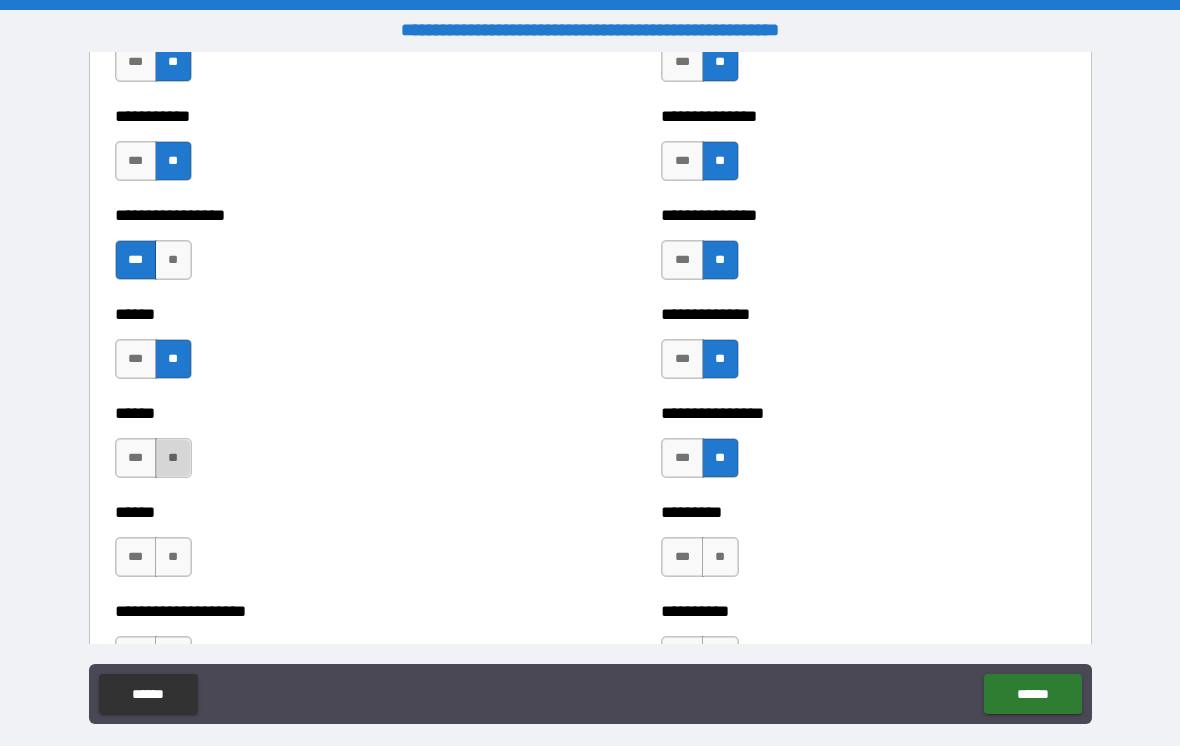 click on "**" at bounding box center [173, 458] 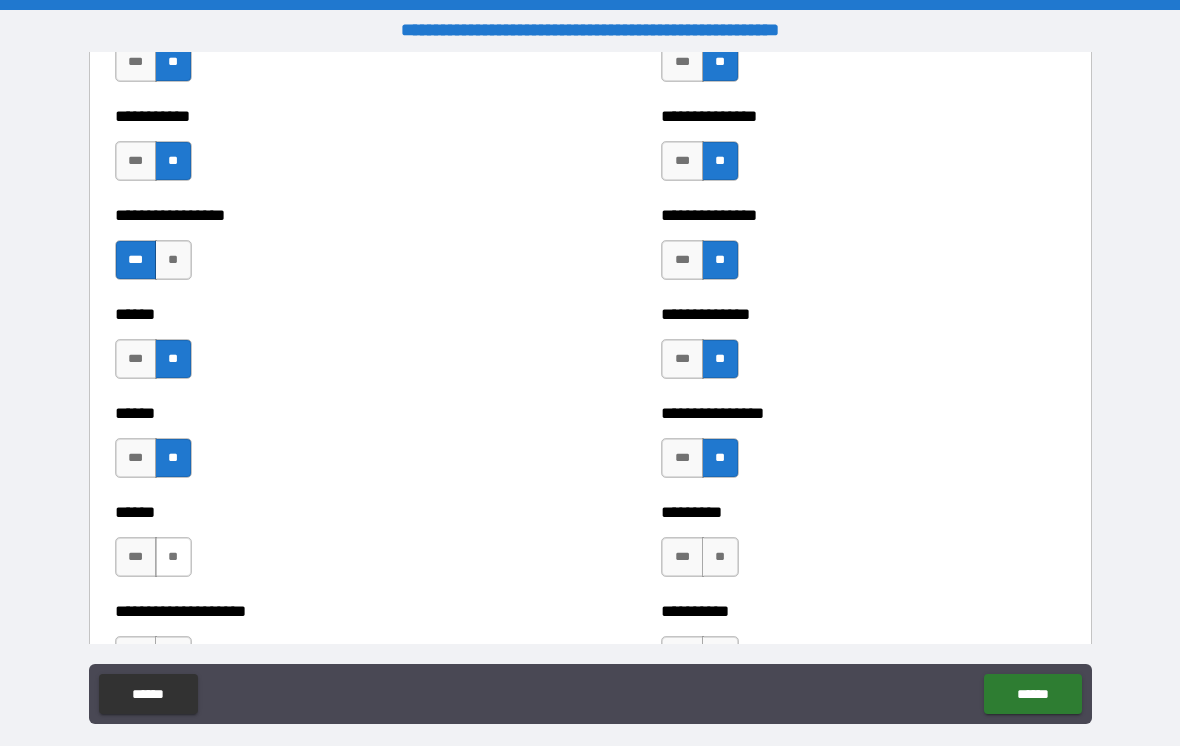 click on "**" at bounding box center (173, 557) 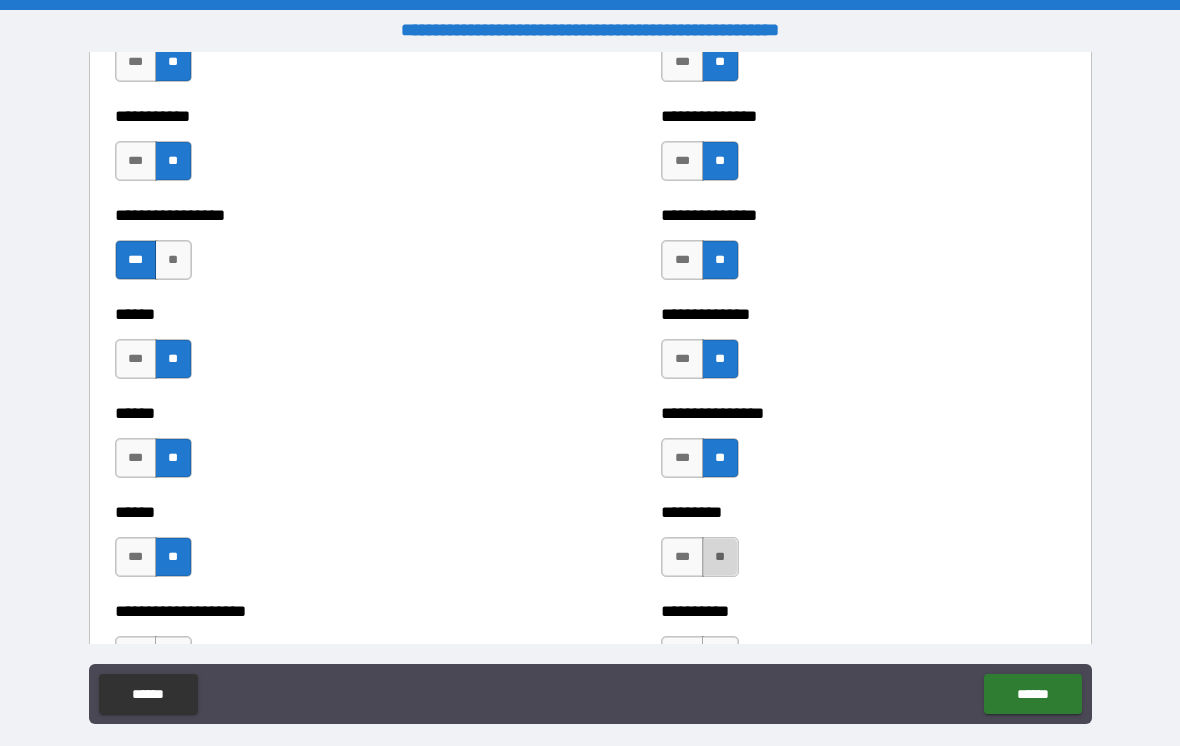 click on "**" at bounding box center [720, 557] 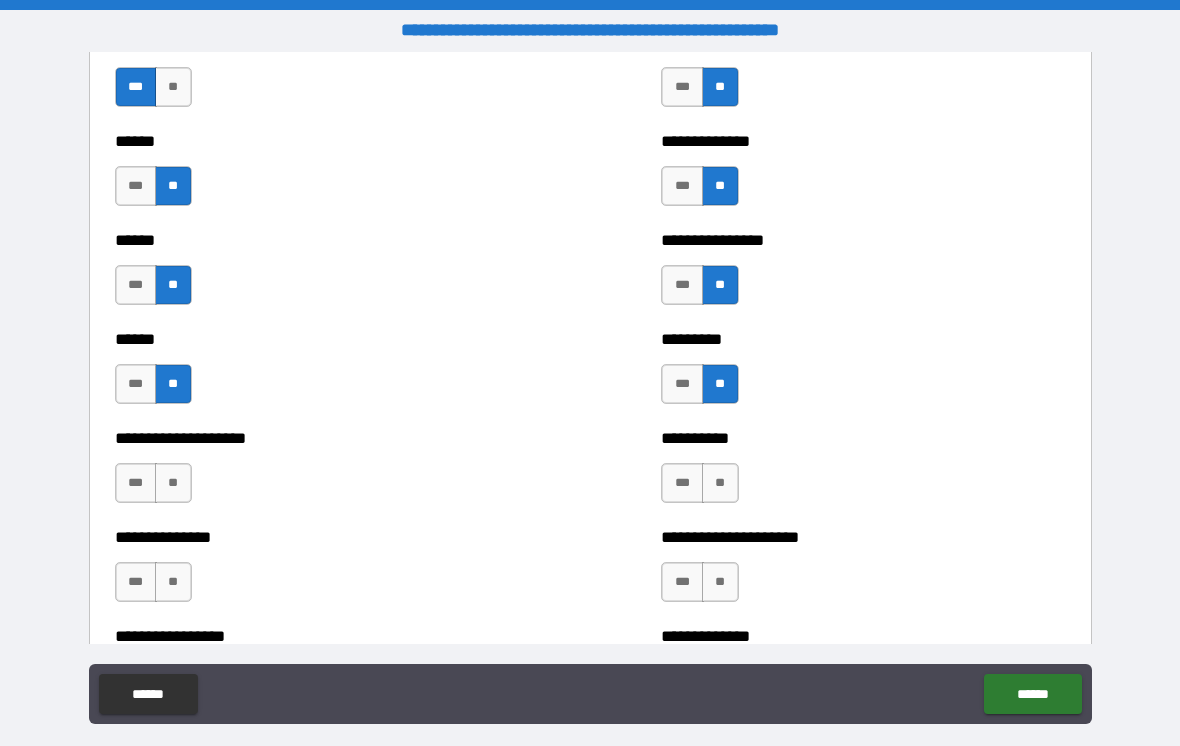 scroll, scrollTop: 2954, scrollLeft: 0, axis: vertical 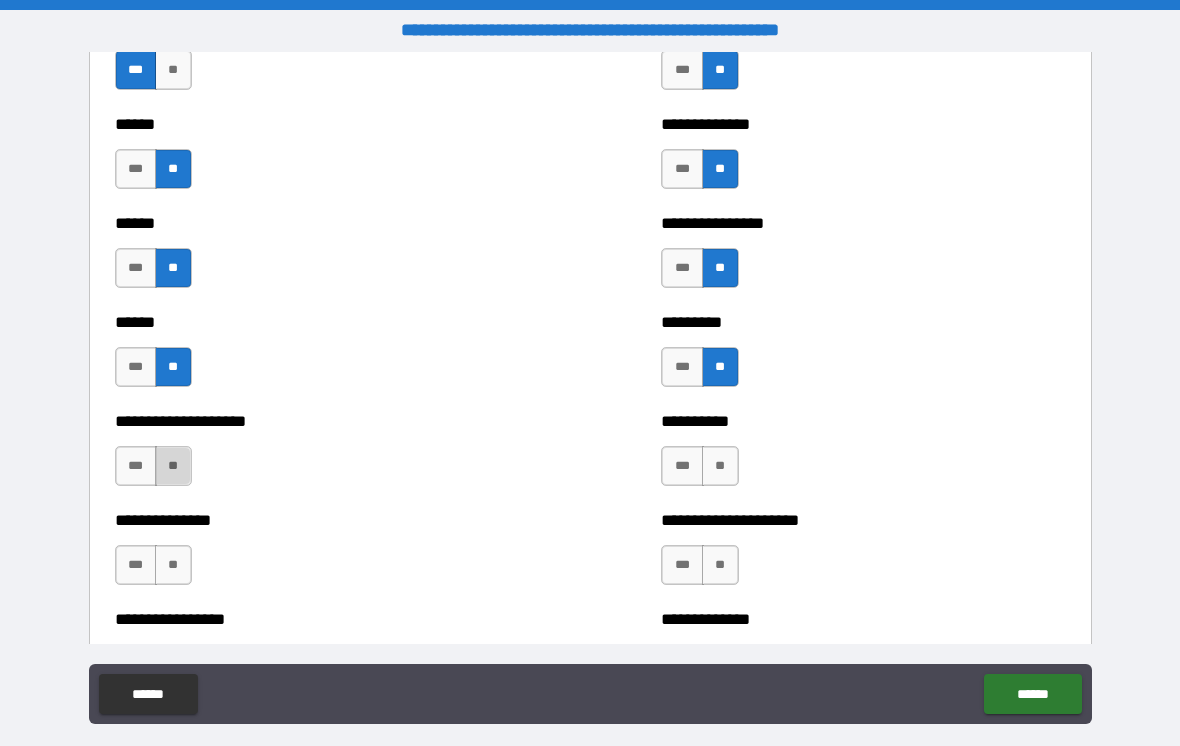 click on "**" at bounding box center [173, 466] 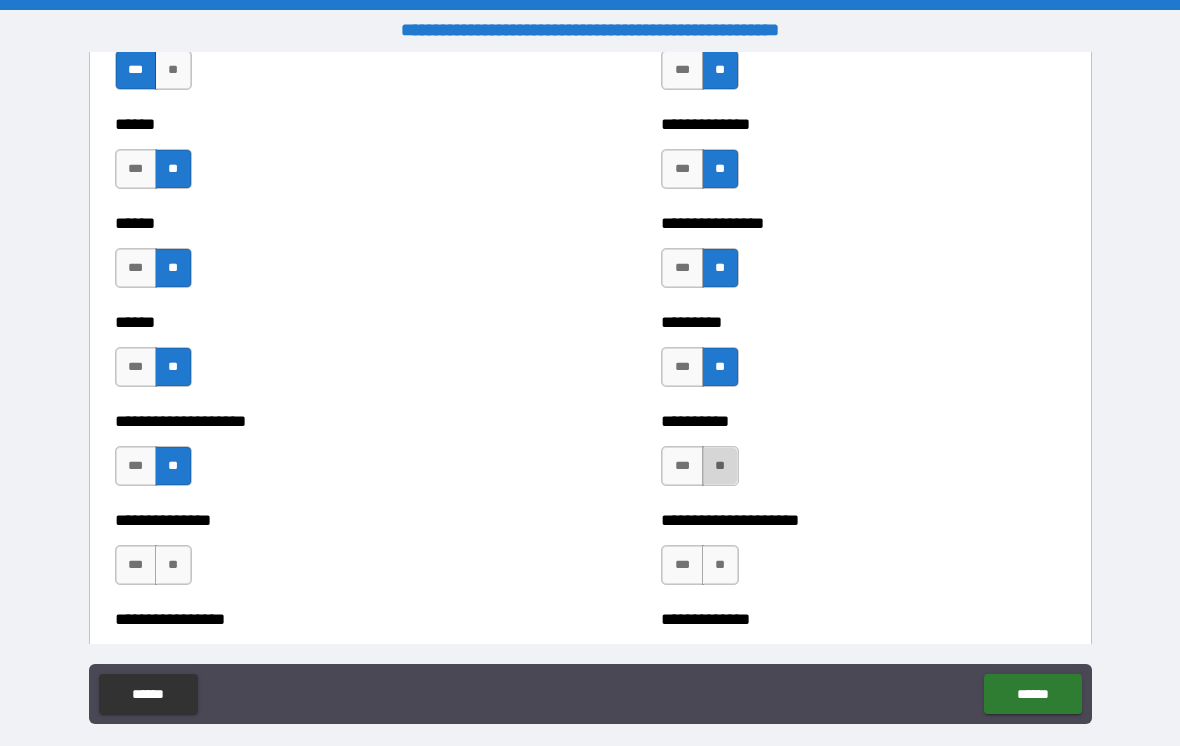 click on "**" at bounding box center (720, 466) 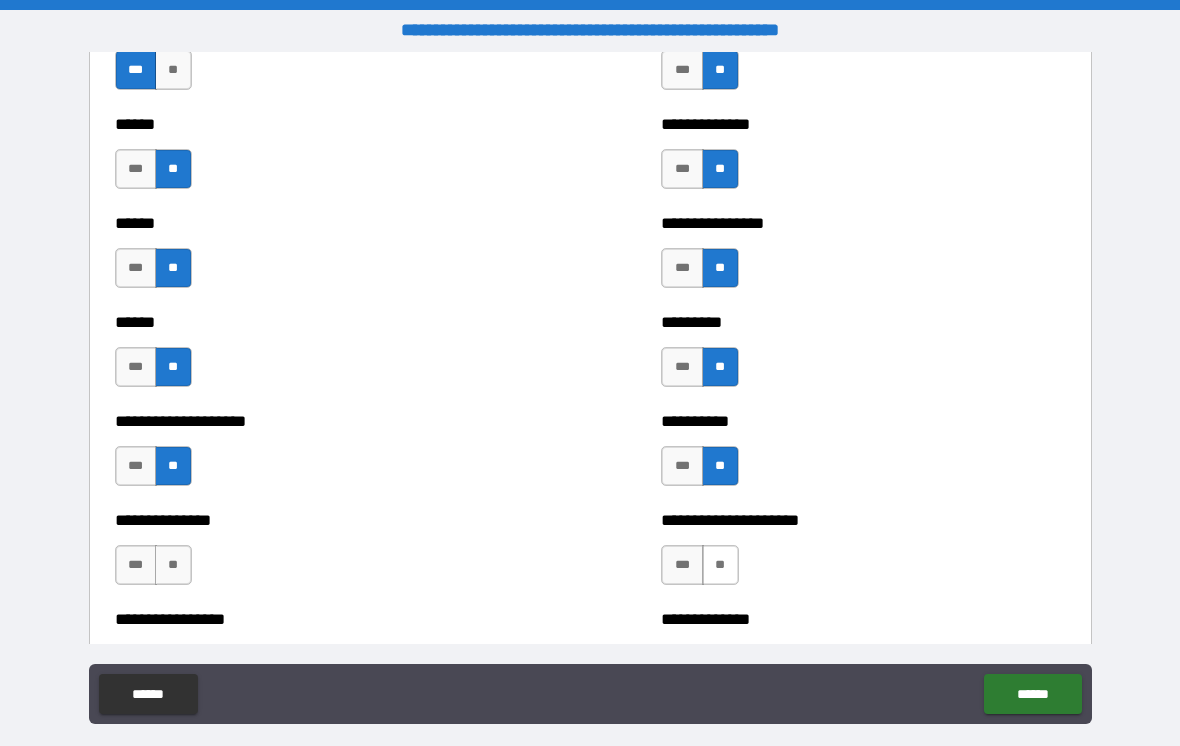 click on "**" at bounding box center (720, 565) 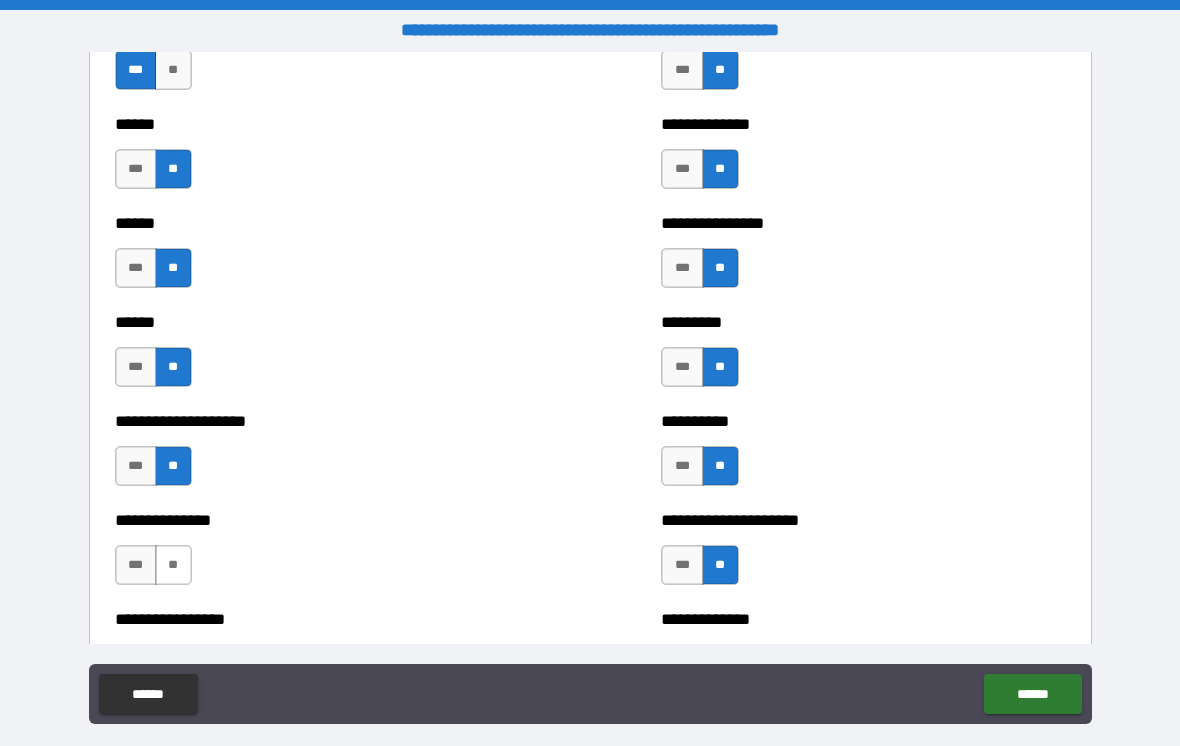 click on "**" at bounding box center (173, 565) 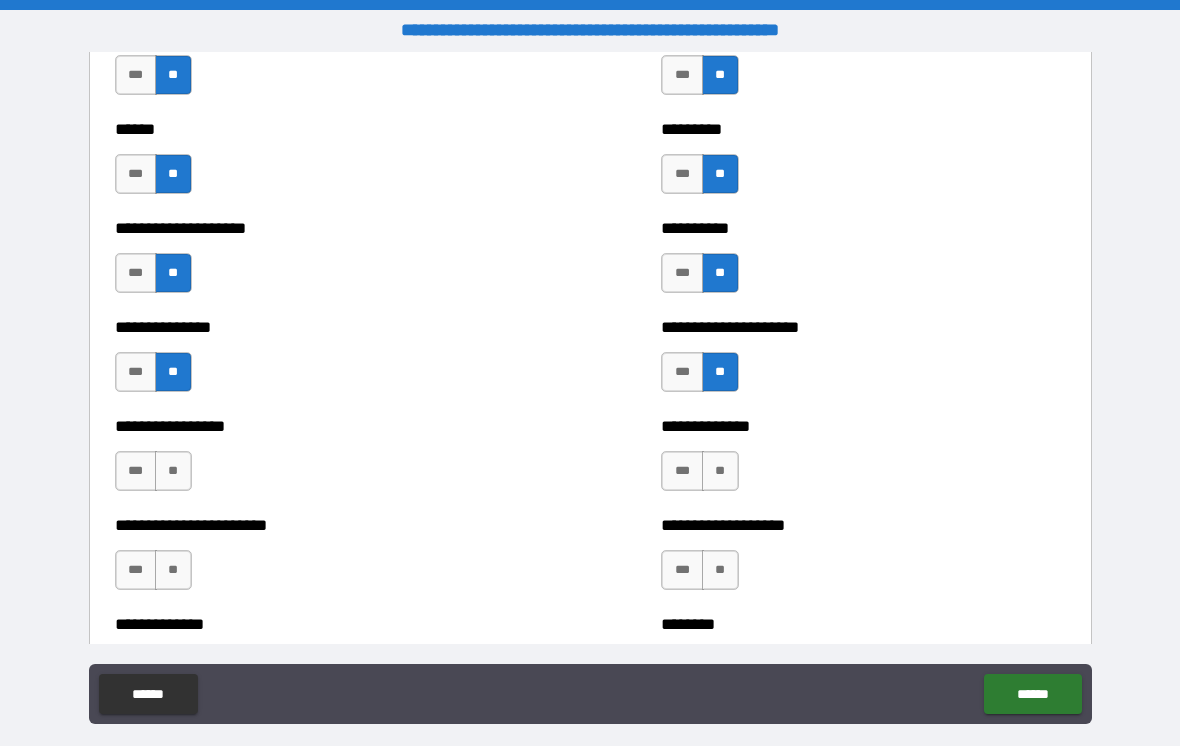 scroll, scrollTop: 3201, scrollLeft: 0, axis: vertical 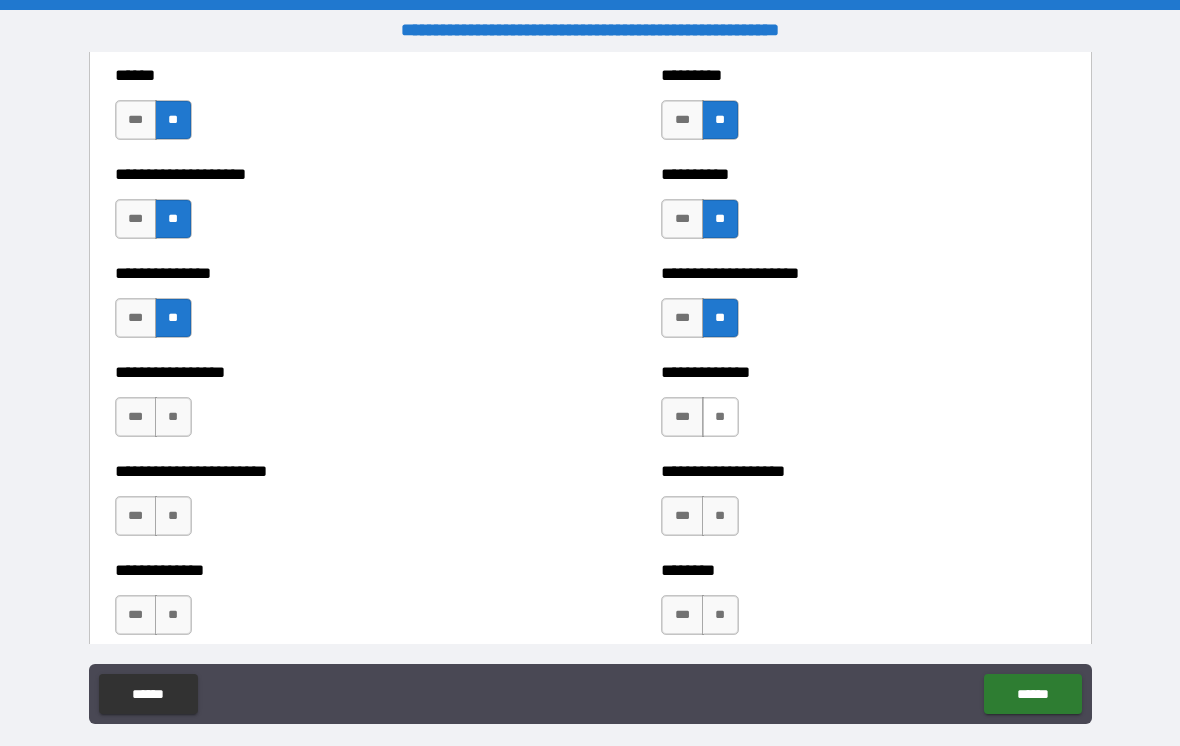 click on "**" at bounding box center [720, 417] 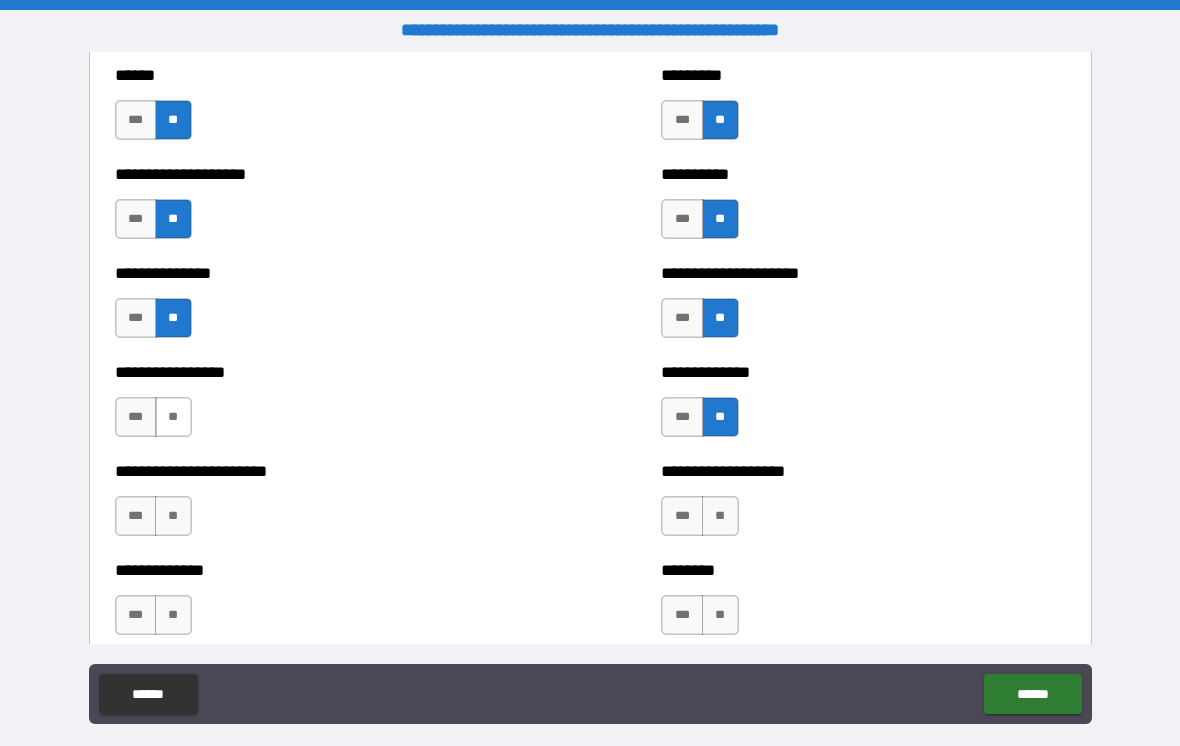 click on "**" at bounding box center [173, 417] 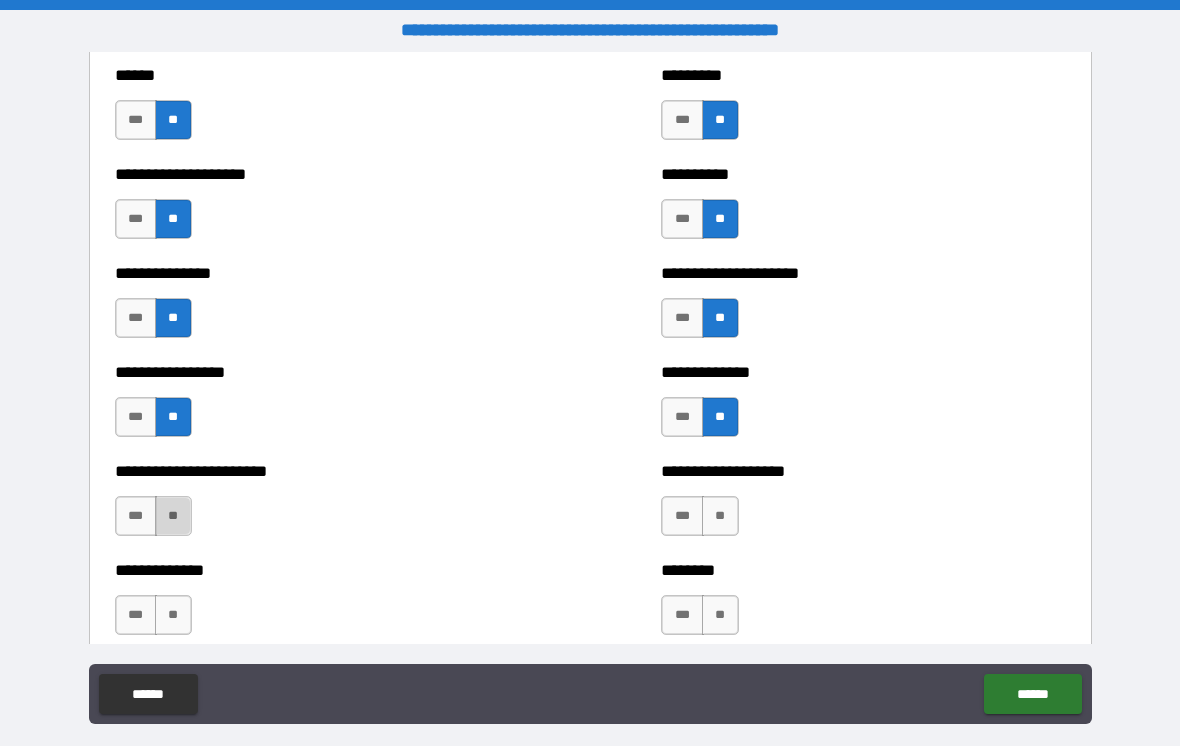 click on "**" at bounding box center (173, 516) 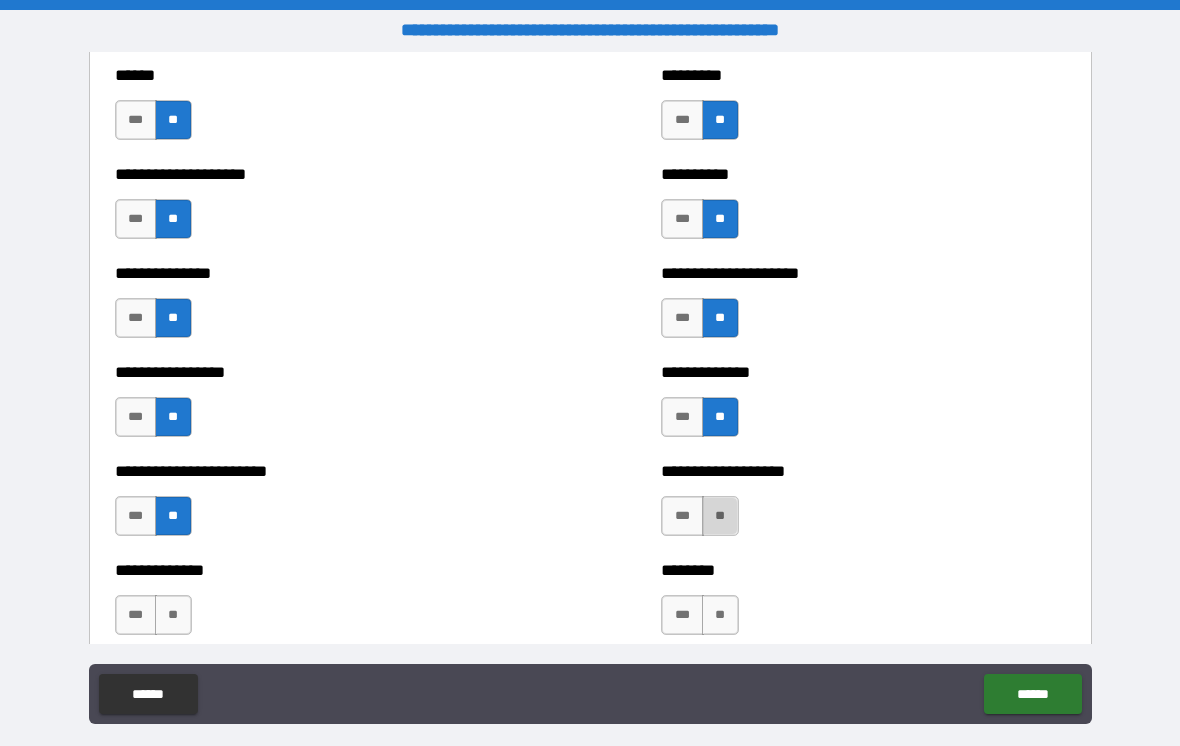 click on "**" at bounding box center [720, 516] 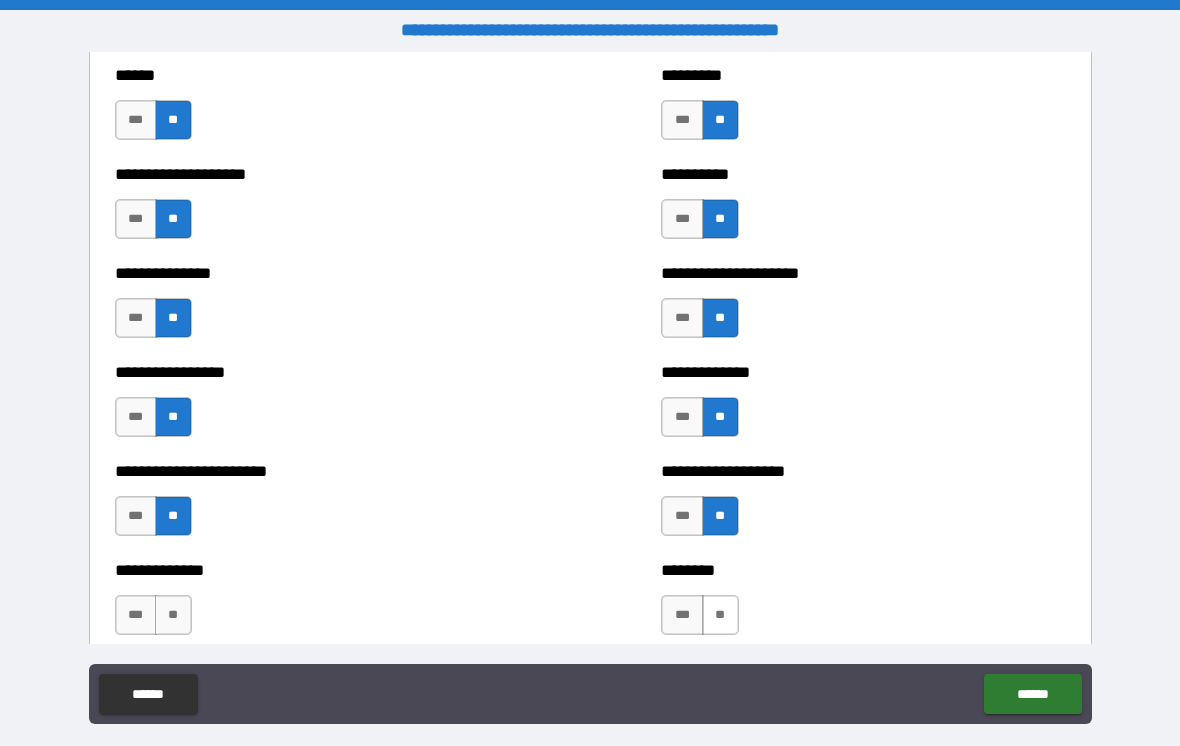 click on "**" at bounding box center [720, 615] 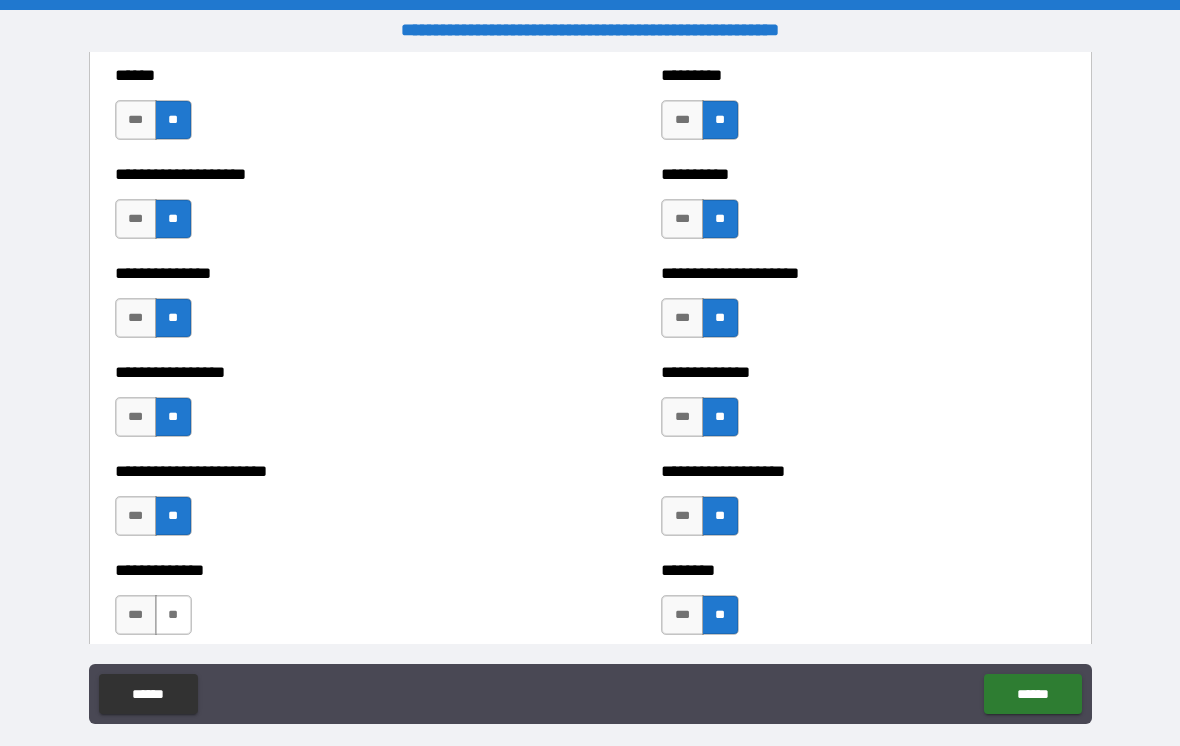 click on "**" at bounding box center [173, 615] 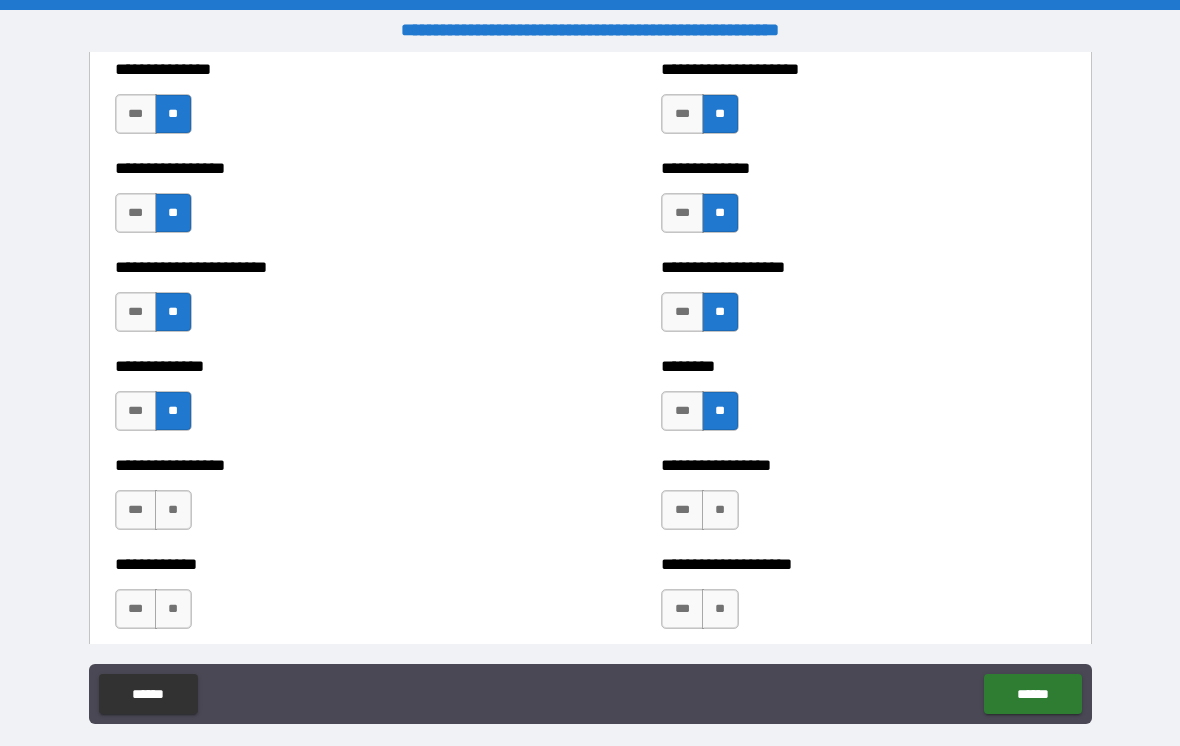 scroll, scrollTop: 3406, scrollLeft: 0, axis: vertical 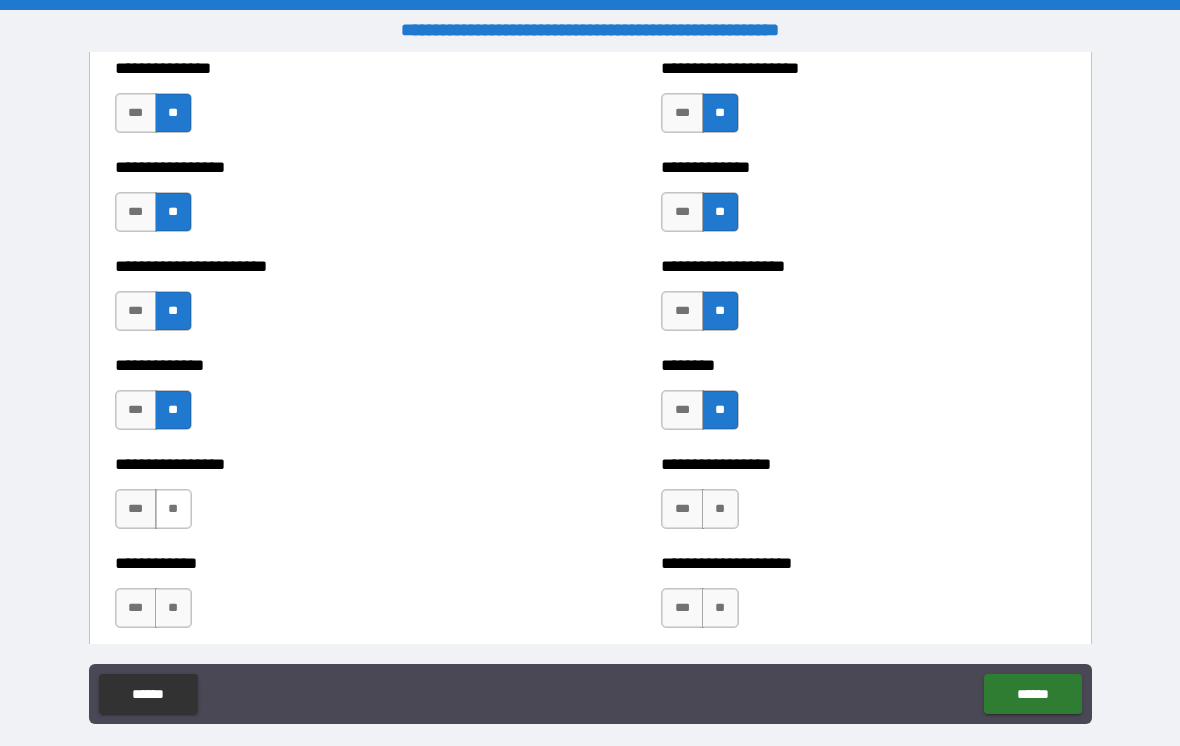 click on "**" at bounding box center [173, 509] 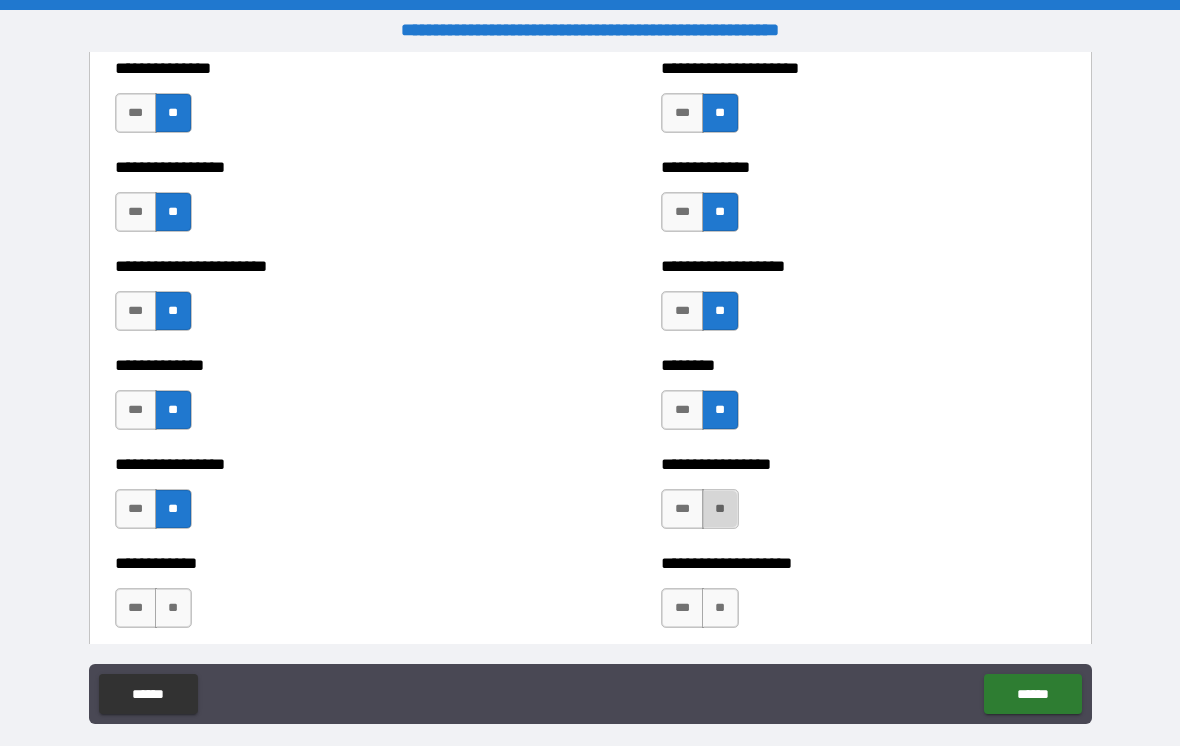click on "**" at bounding box center [720, 509] 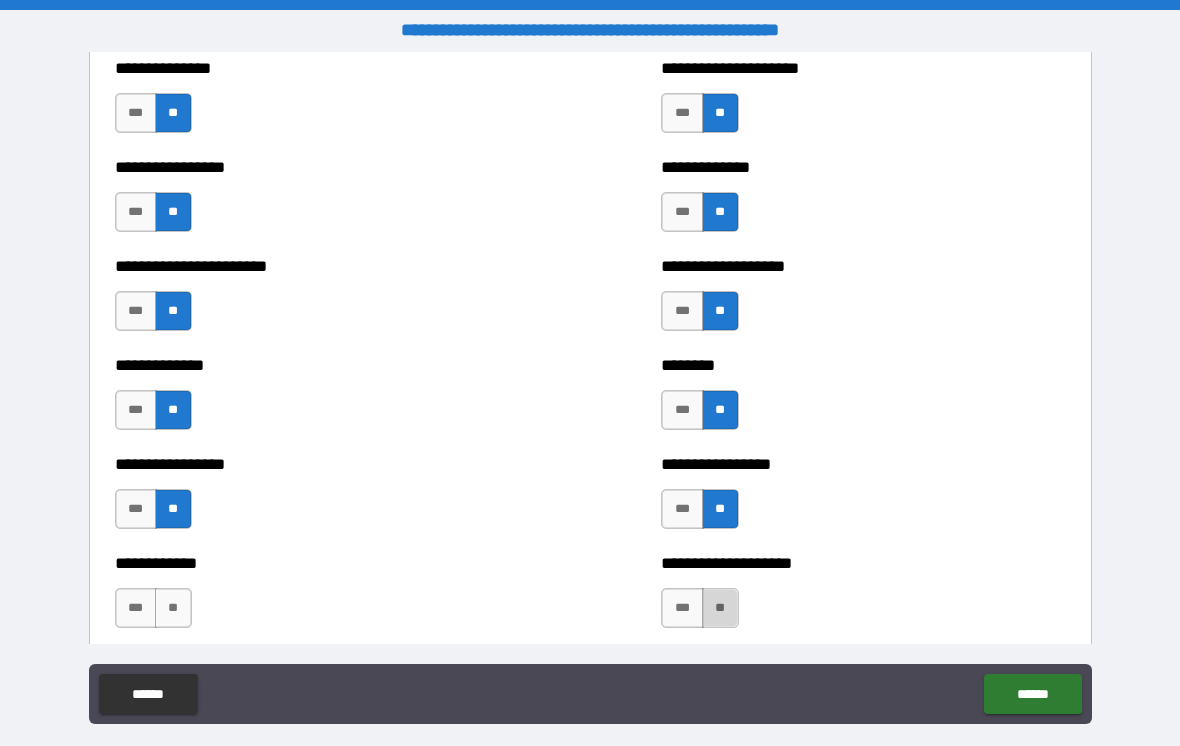 click on "**" at bounding box center [720, 608] 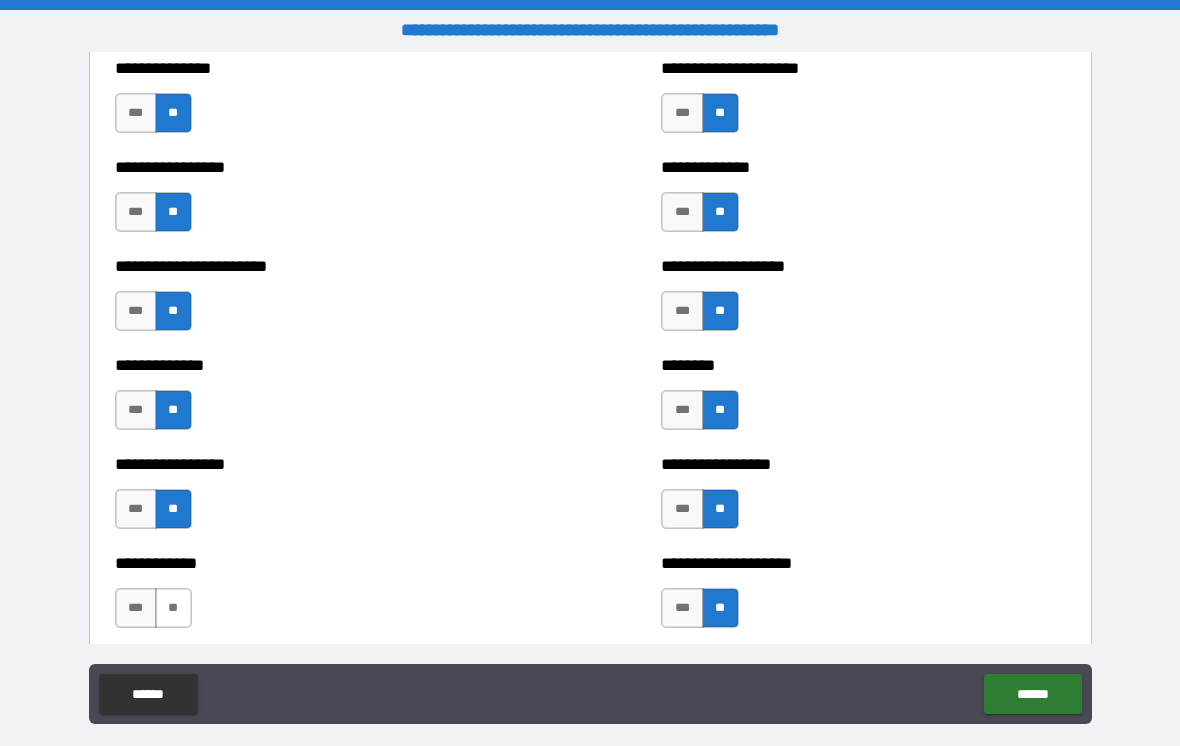 click on "**" at bounding box center [173, 608] 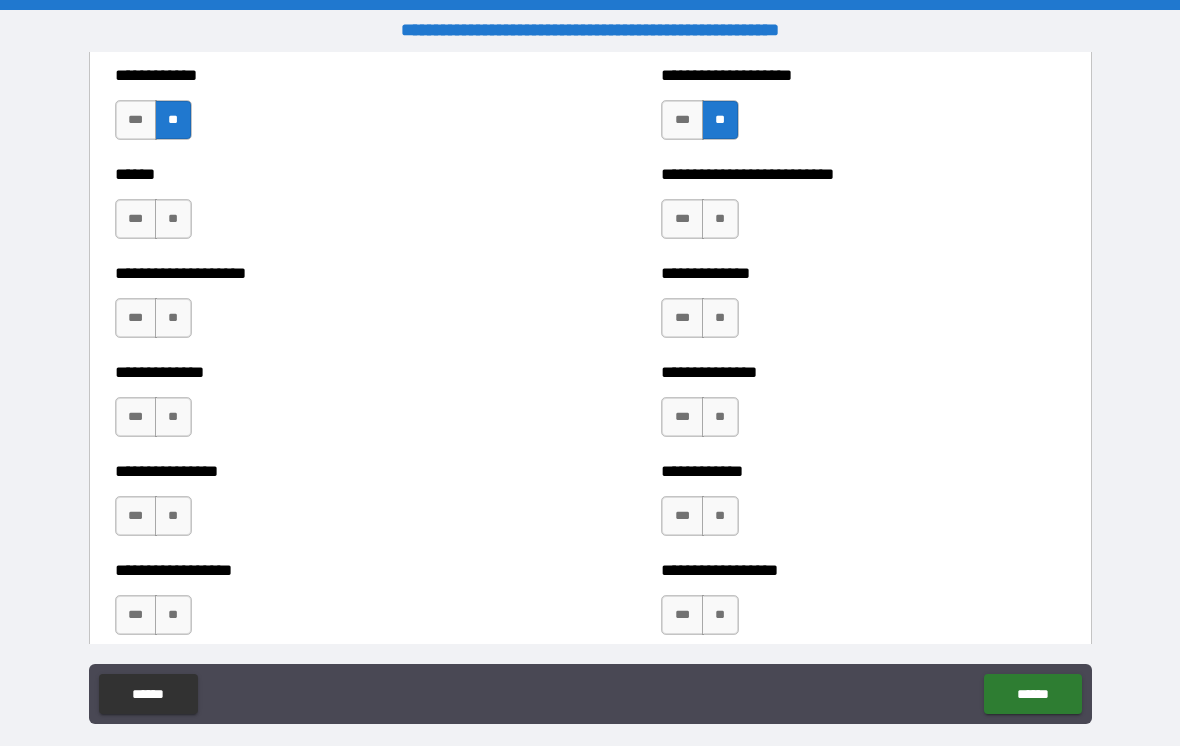 scroll, scrollTop: 3916, scrollLeft: 0, axis: vertical 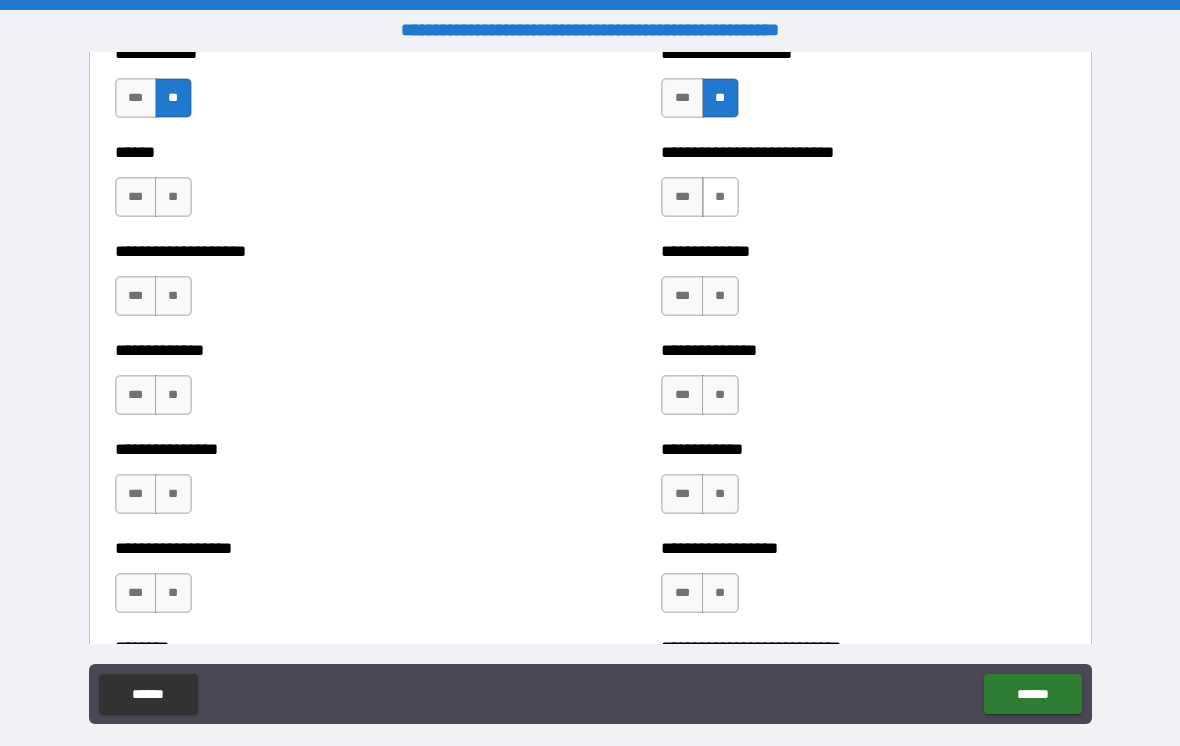 click on "**" at bounding box center (720, 197) 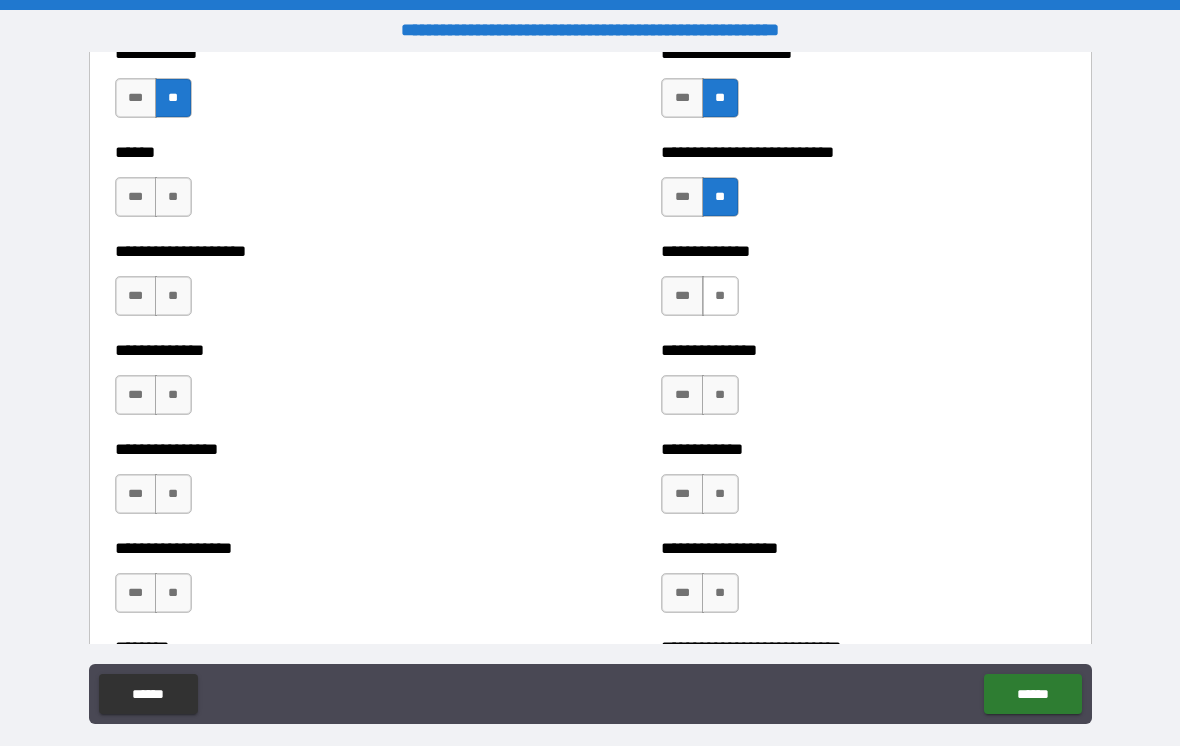 click on "**" at bounding box center (720, 296) 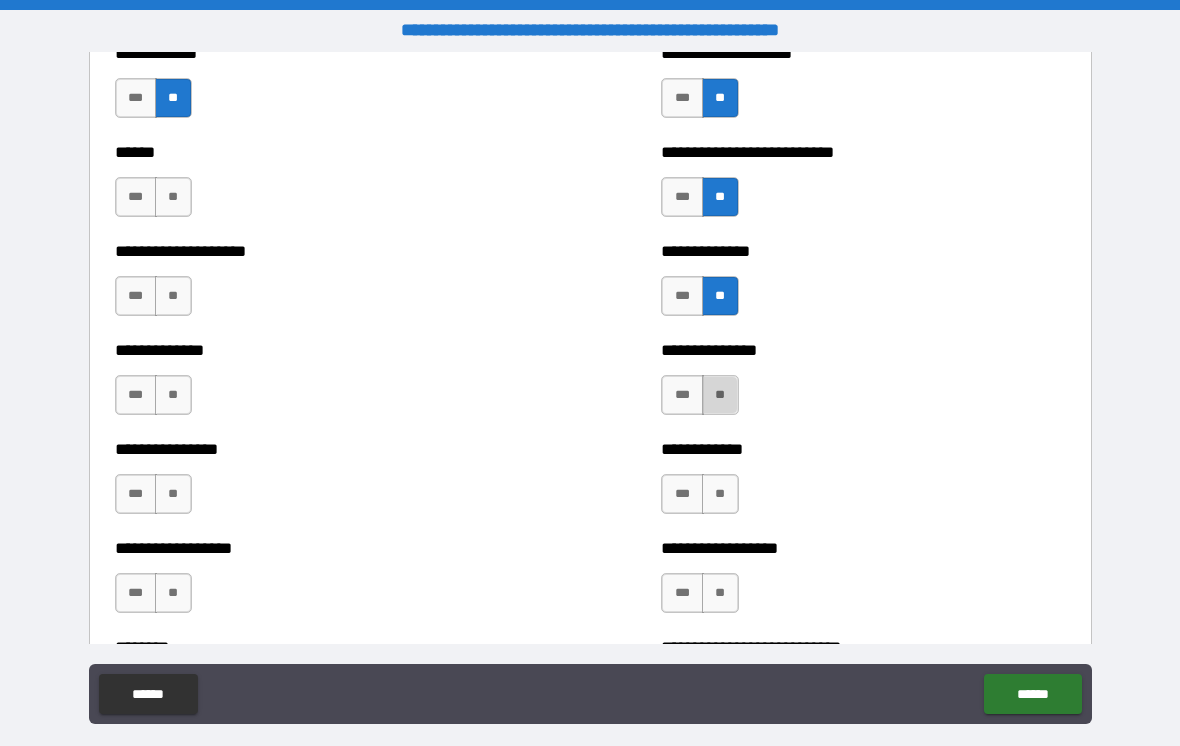 click on "**" at bounding box center [720, 395] 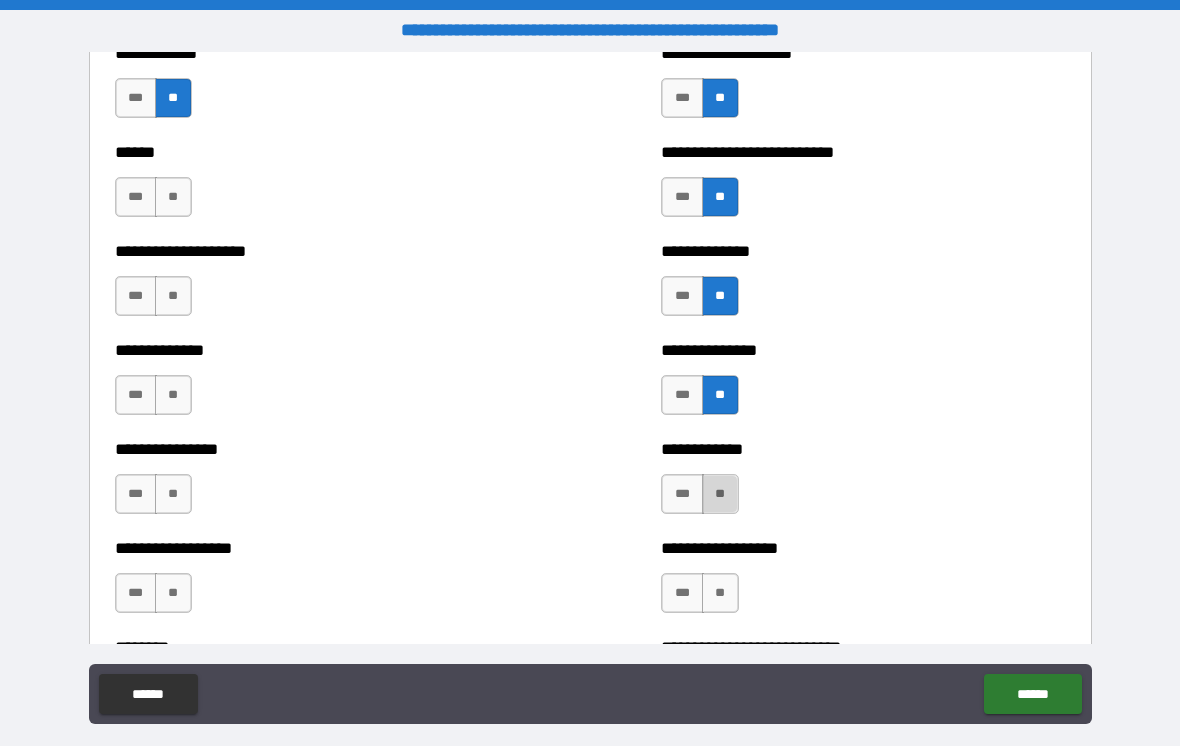 click on "**" at bounding box center [720, 494] 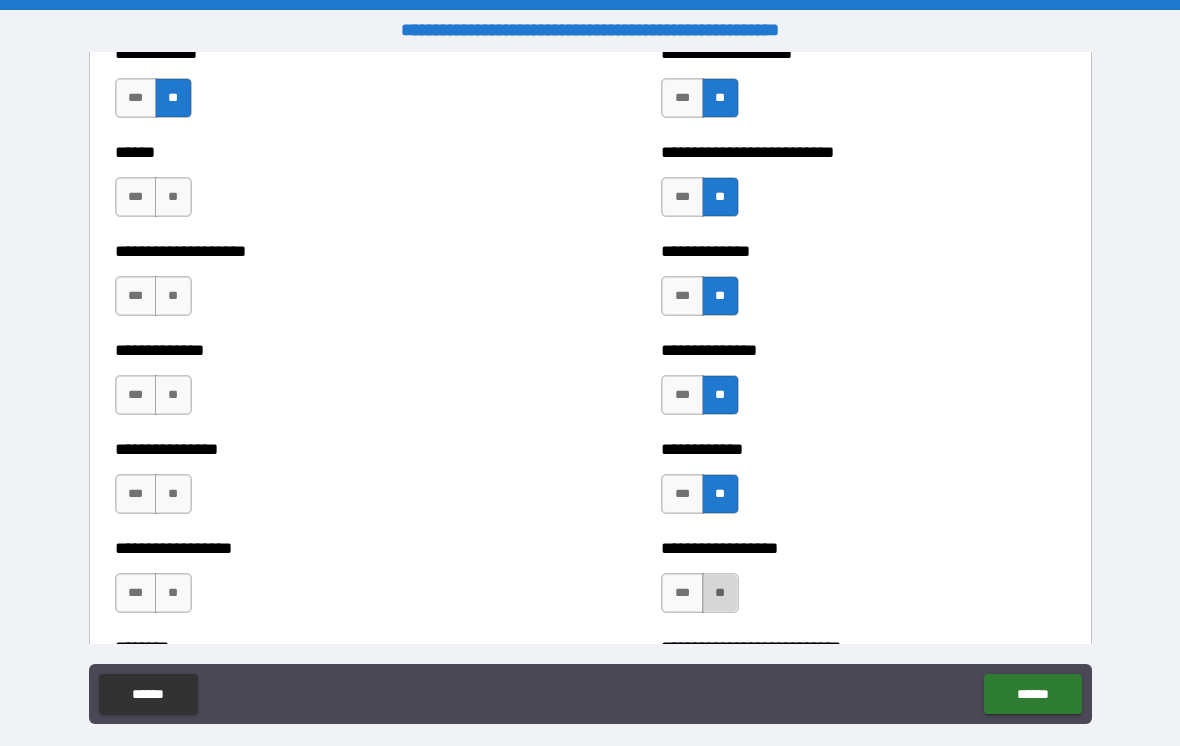 click on "**" at bounding box center (720, 593) 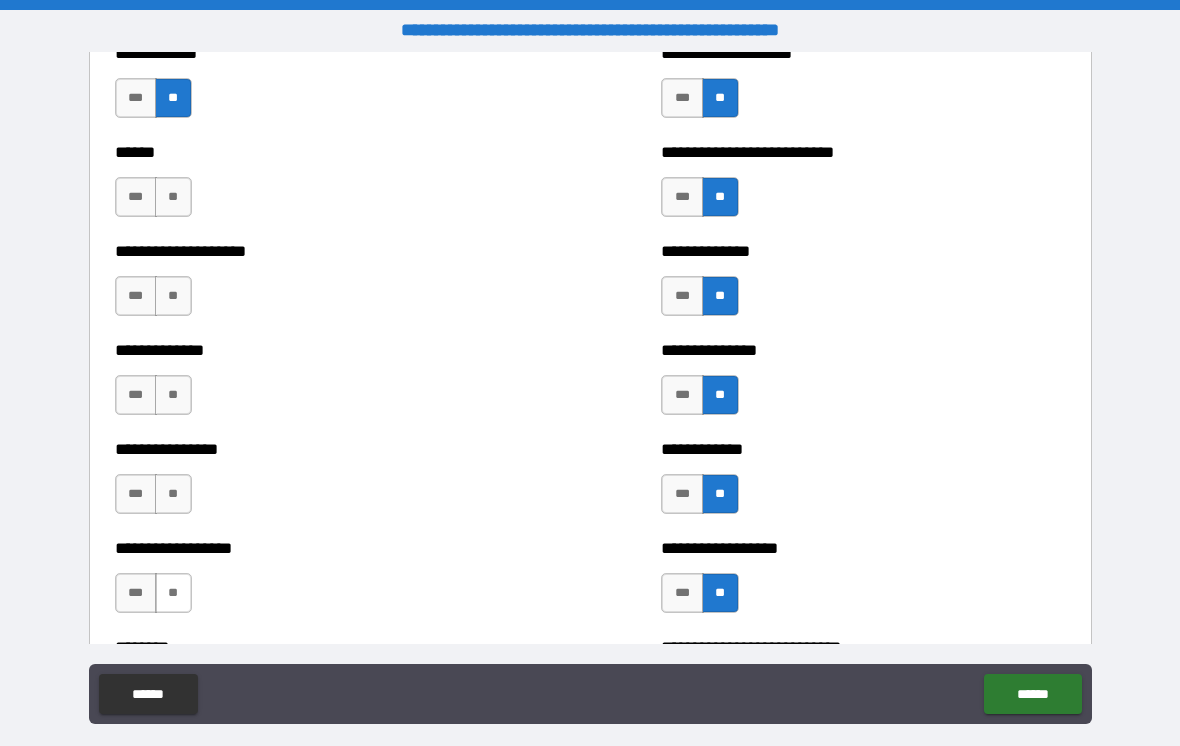 click on "**" at bounding box center [173, 593] 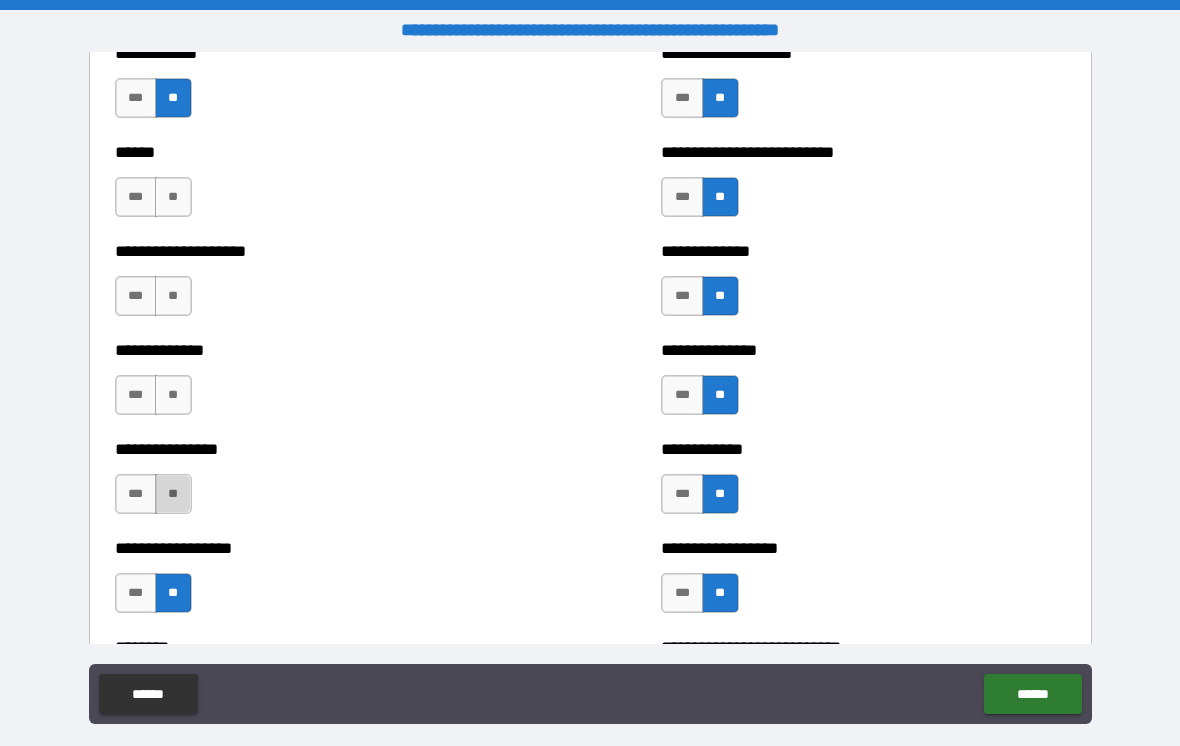 click on "**" at bounding box center (173, 494) 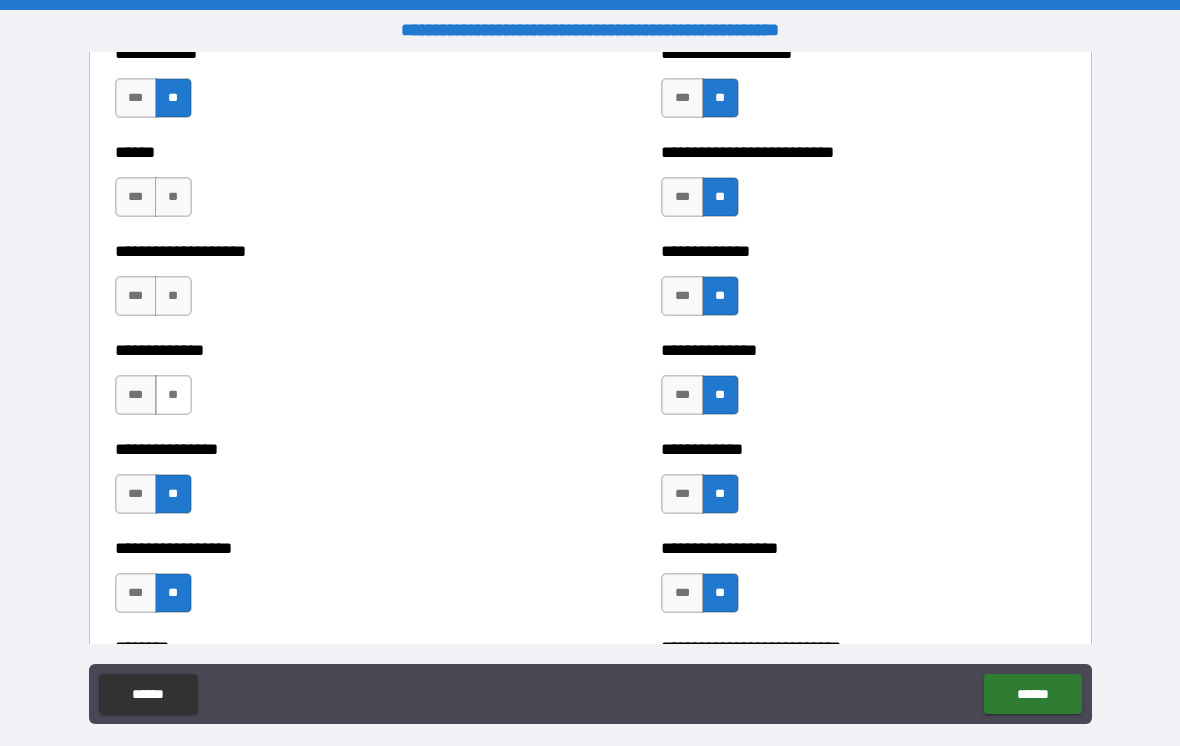 click on "**" at bounding box center (173, 395) 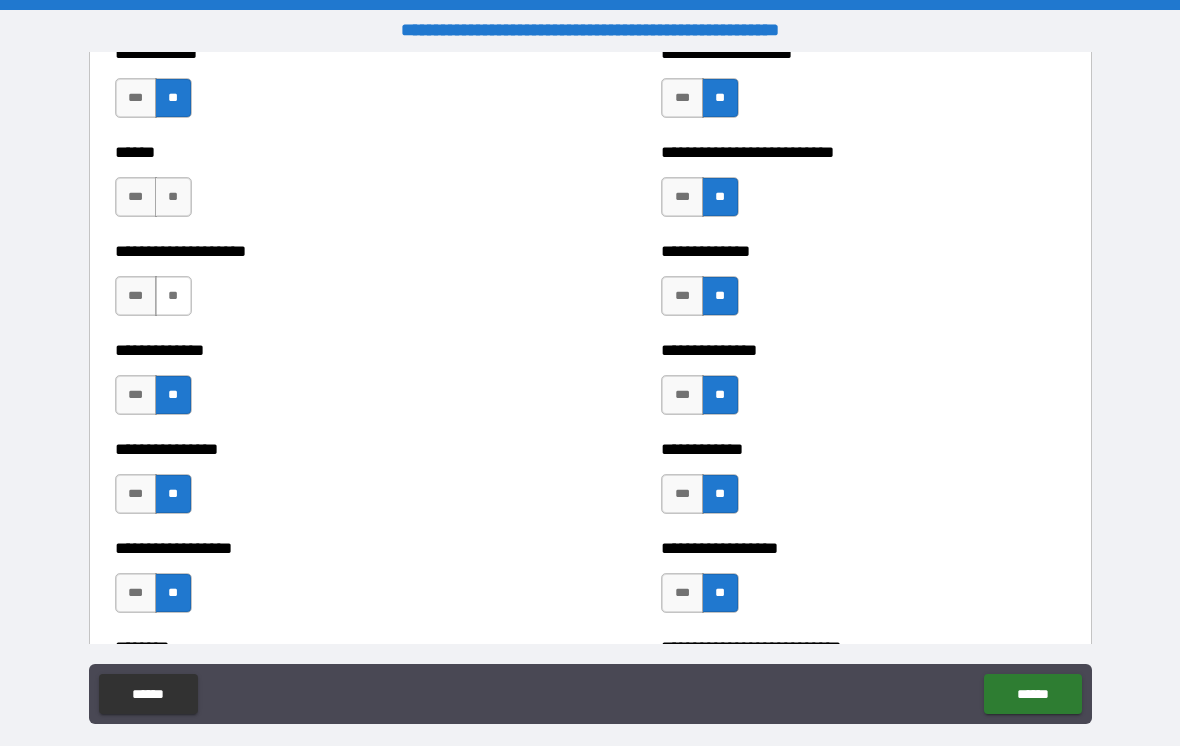 click on "**" at bounding box center (173, 296) 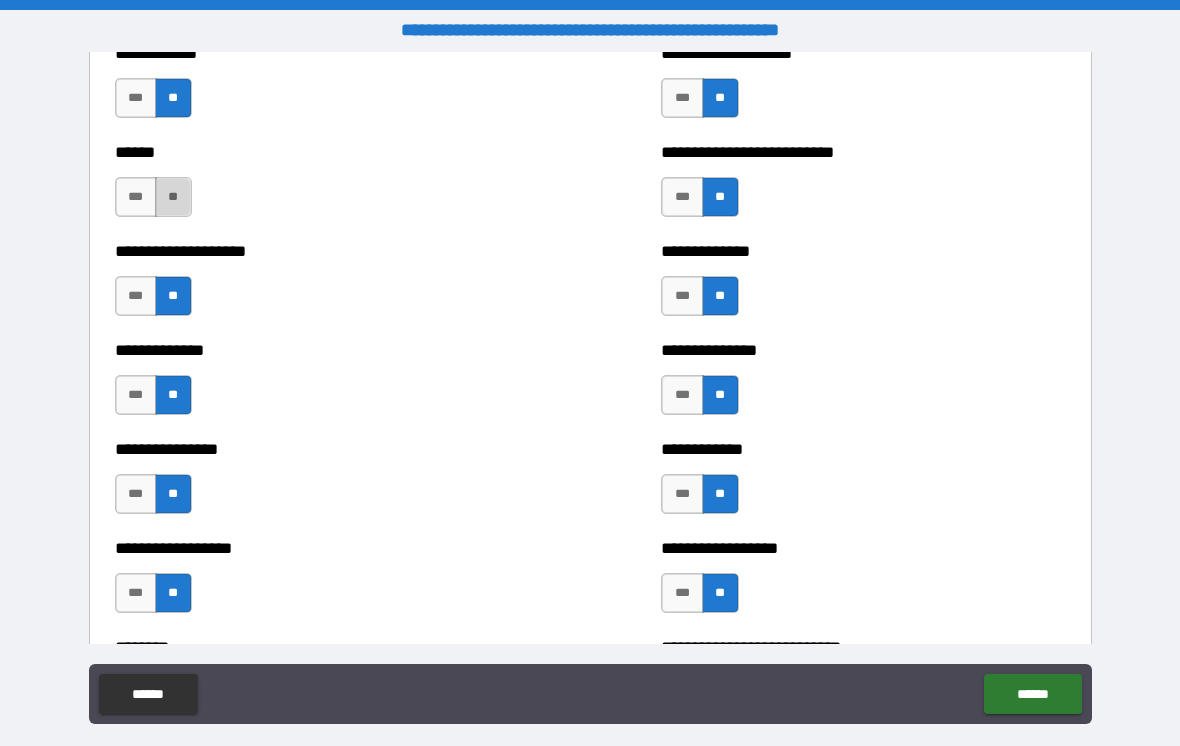 click on "**" at bounding box center [173, 197] 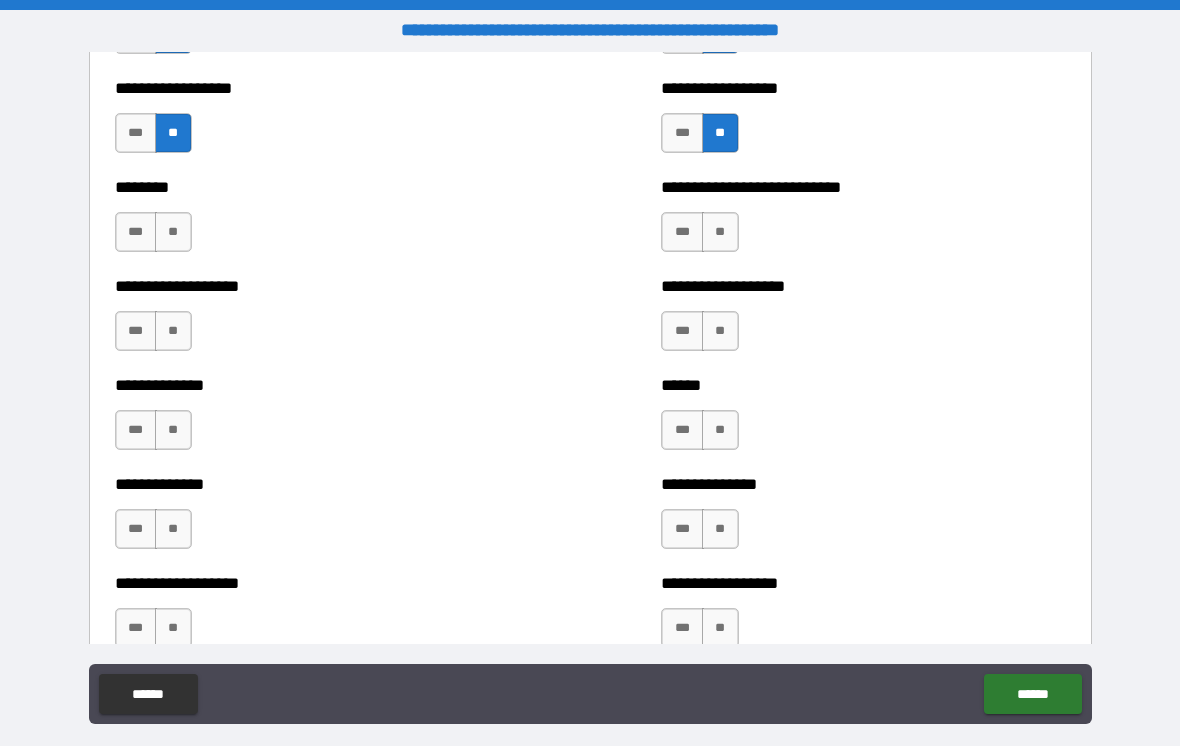 scroll, scrollTop: 4384, scrollLeft: 0, axis: vertical 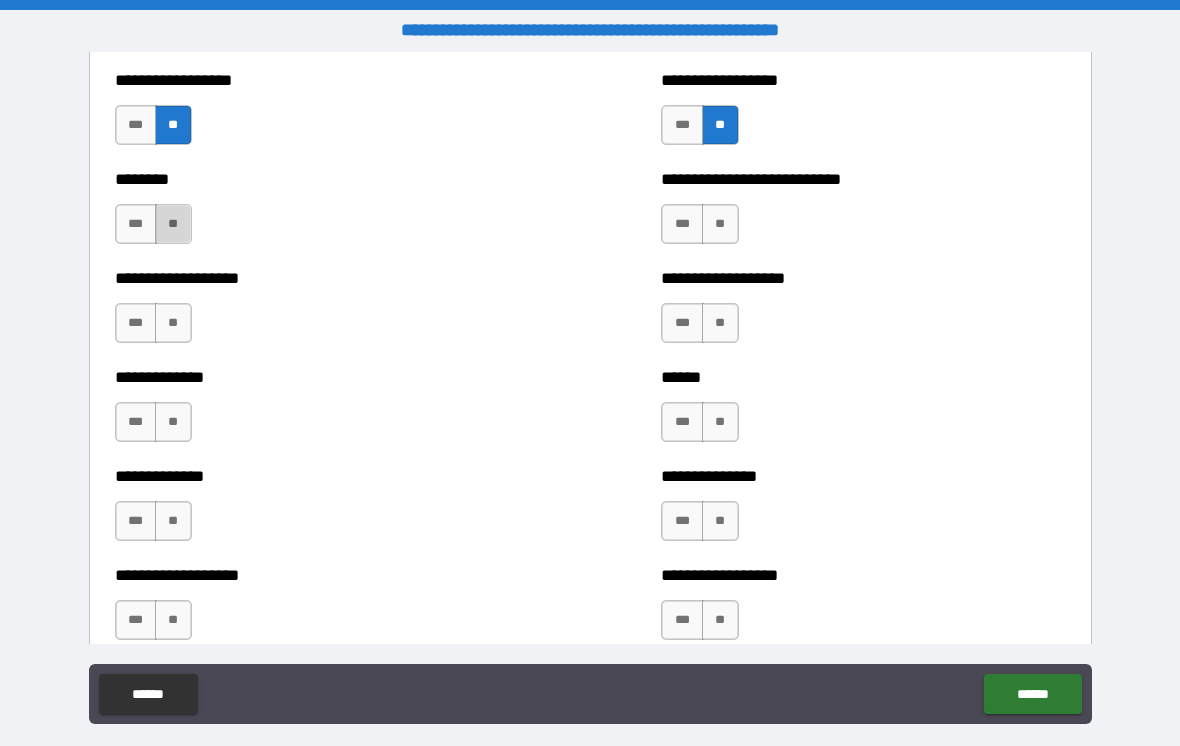 click on "**" at bounding box center (173, 224) 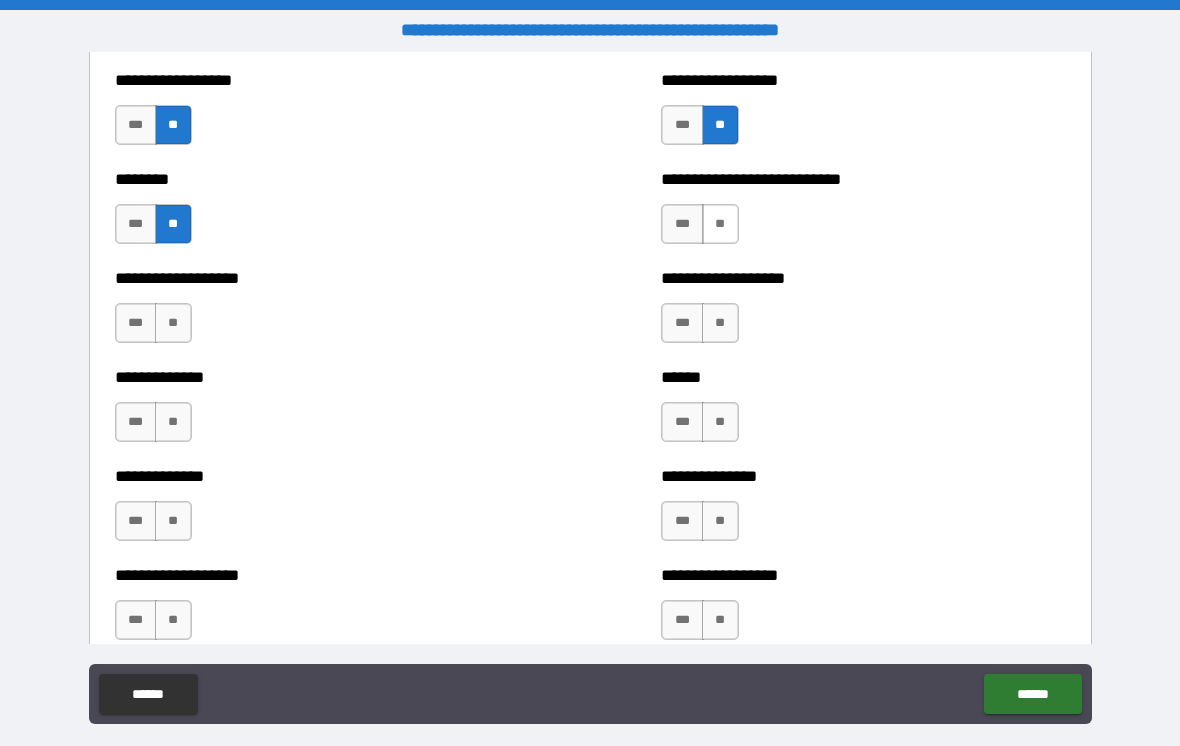 click on "**" at bounding box center (720, 224) 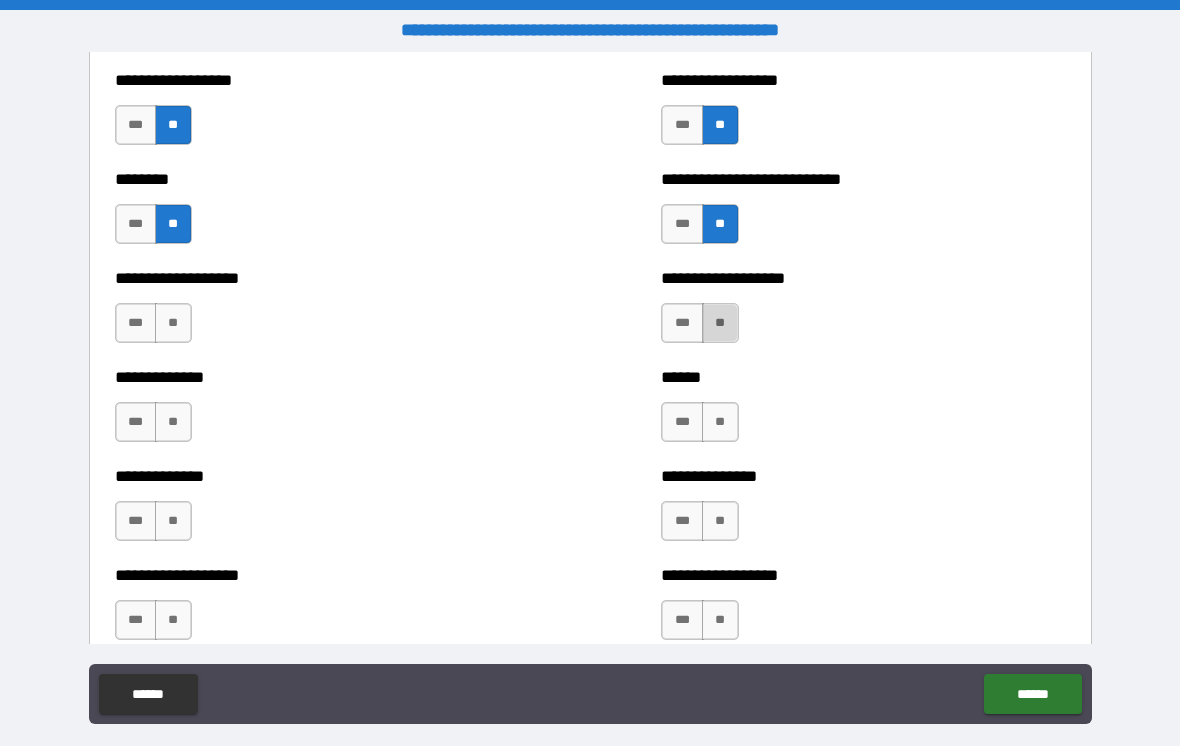 click on "**" at bounding box center (720, 323) 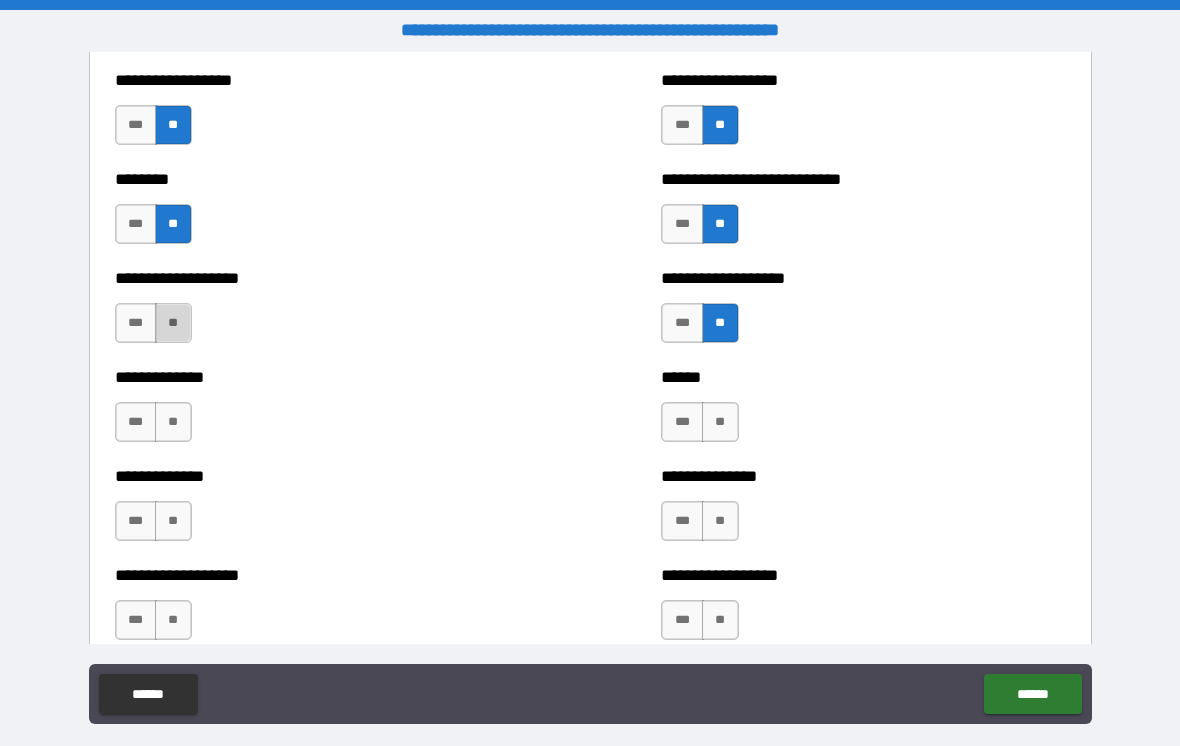 click on "**" at bounding box center (173, 323) 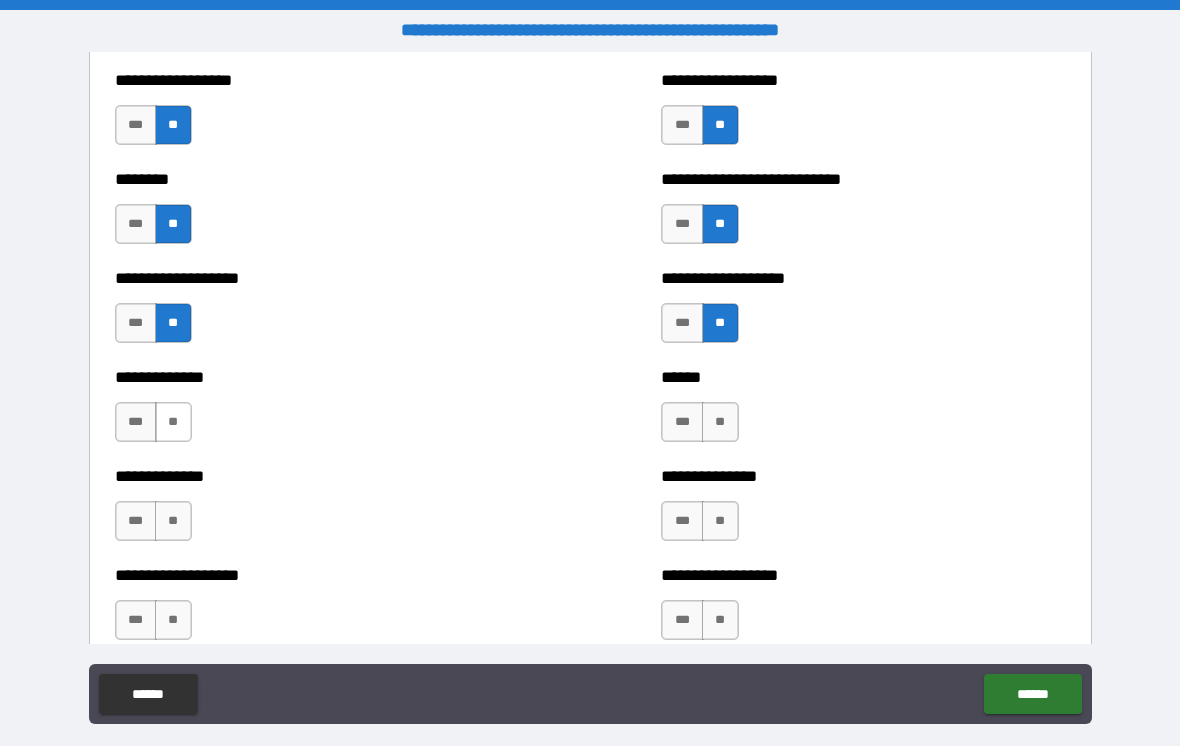 click on "**" at bounding box center (173, 422) 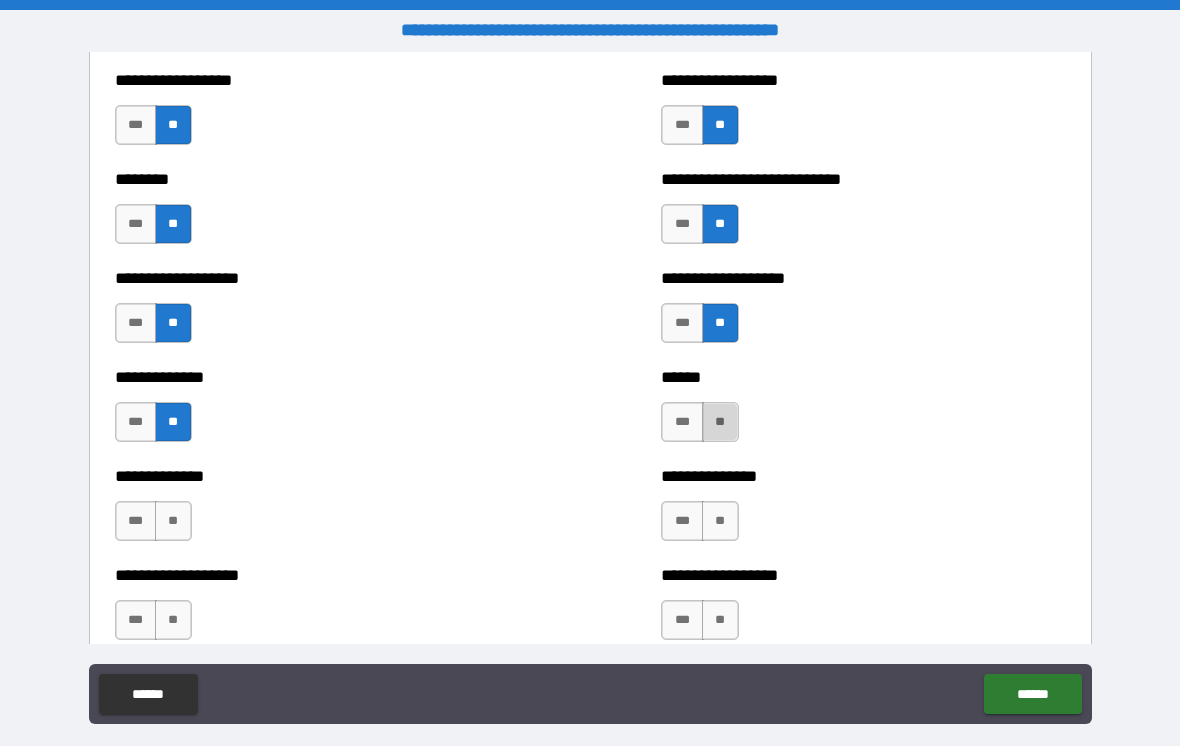 click on "**" at bounding box center [720, 422] 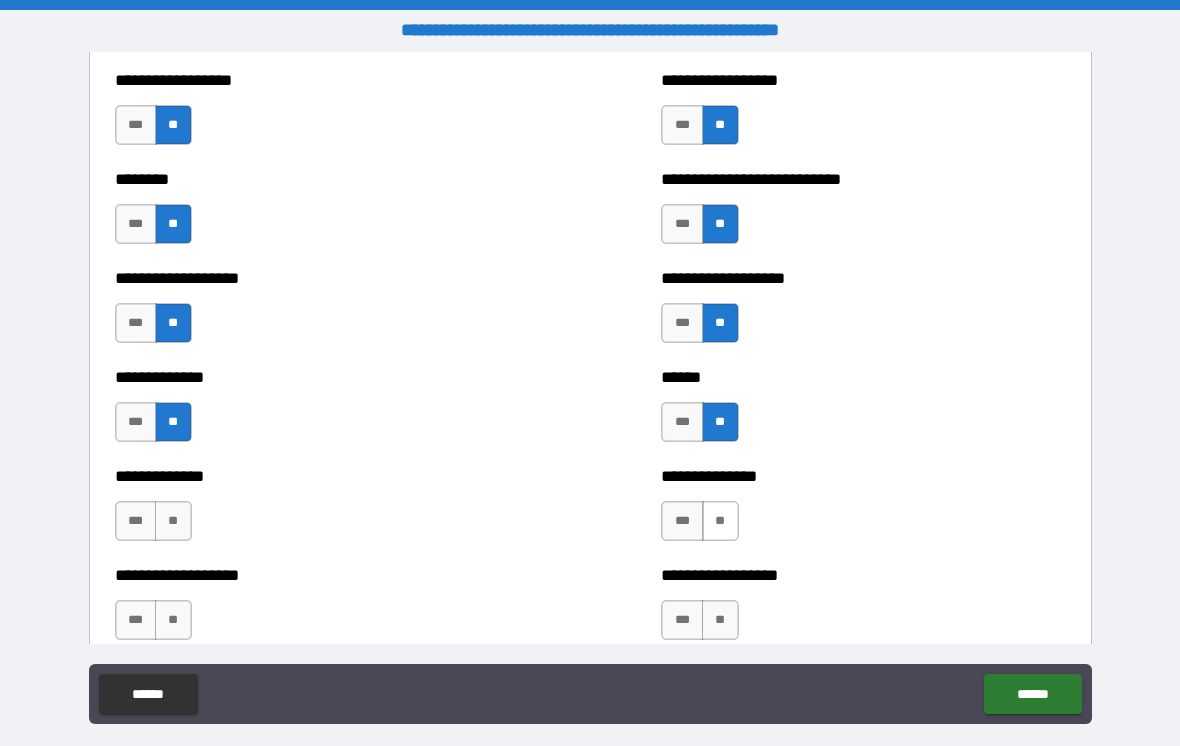click on "**" at bounding box center [720, 521] 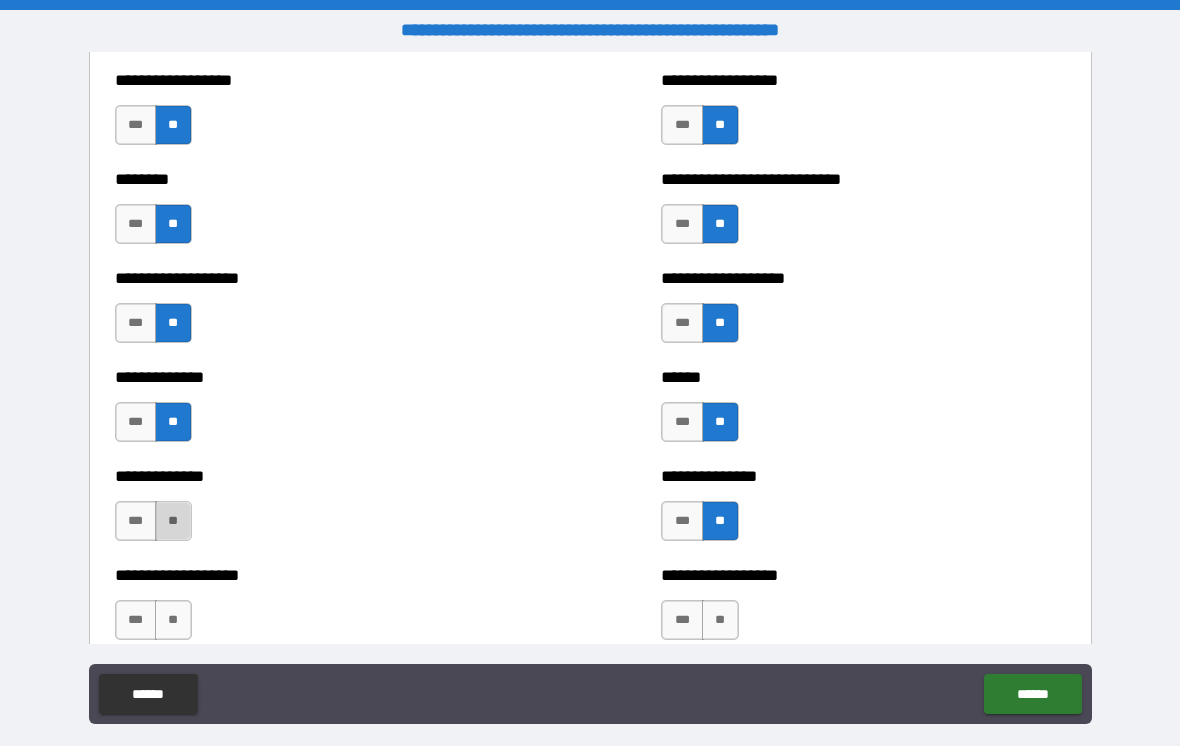 click on "**" at bounding box center (173, 521) 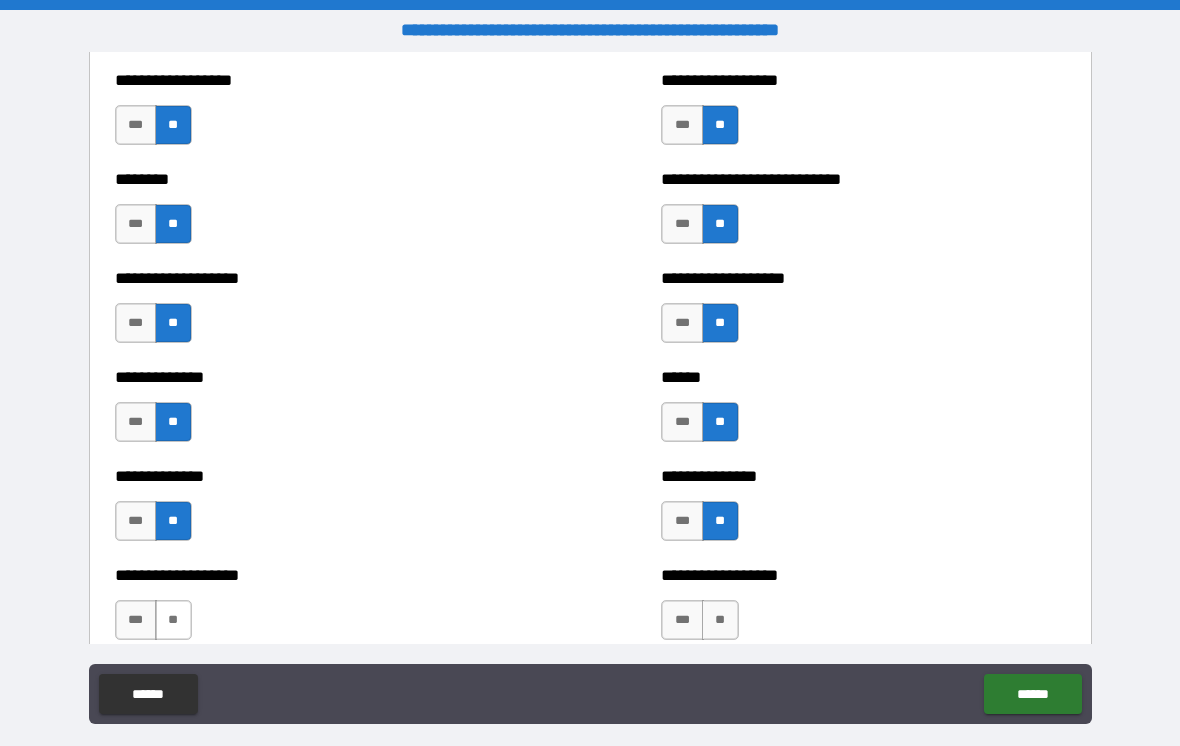 click on "**" at bounding box center [173, 620] 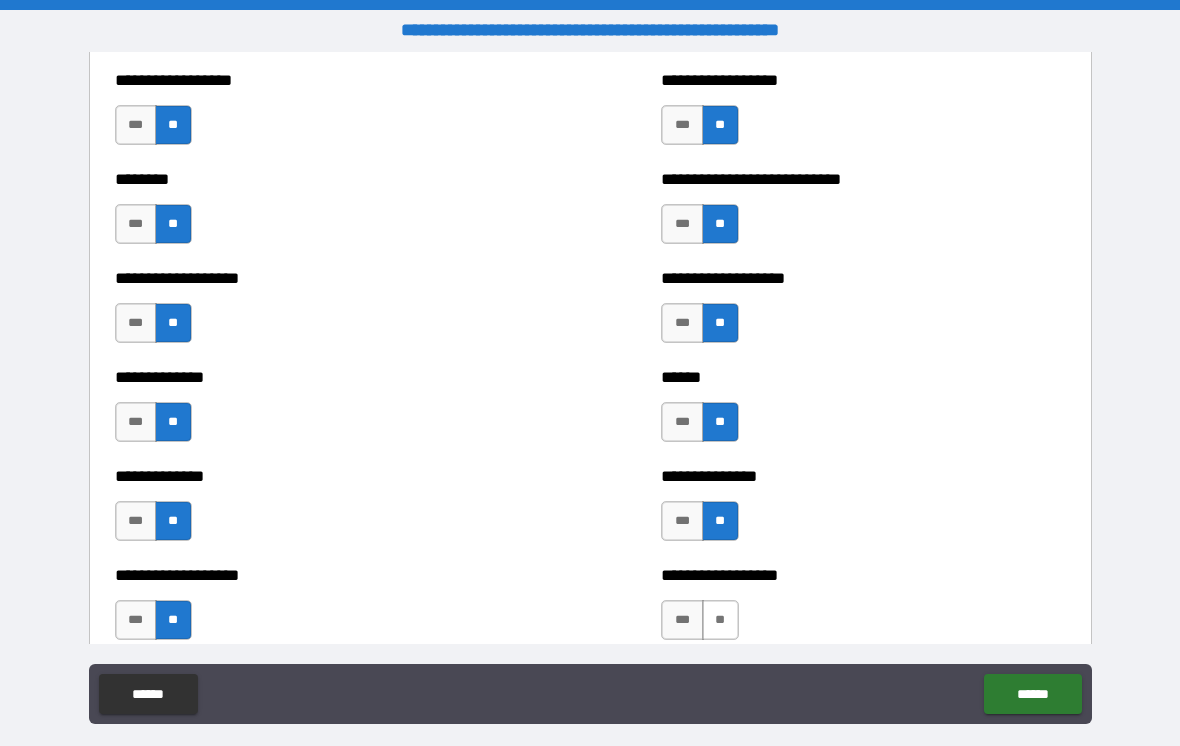 click on "**" at bounding box center [720, 620] 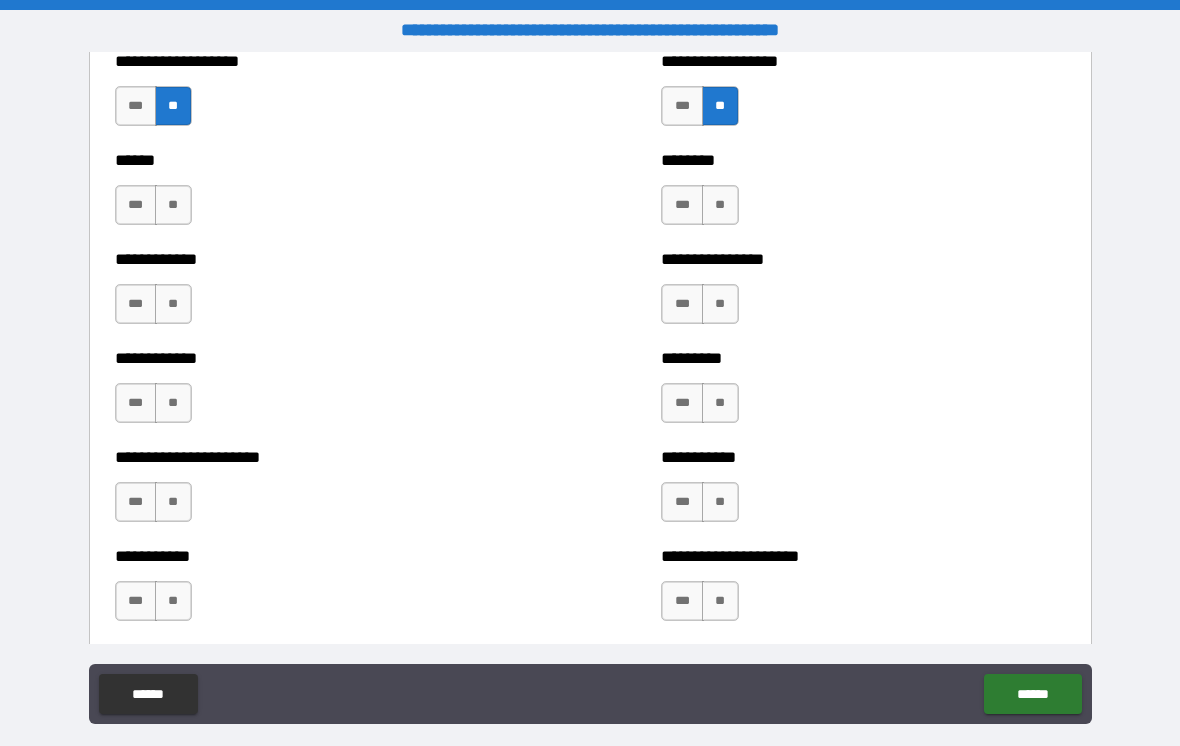 scroll, scrollTop: 4899, scrollLeft: 0, axis: vertical 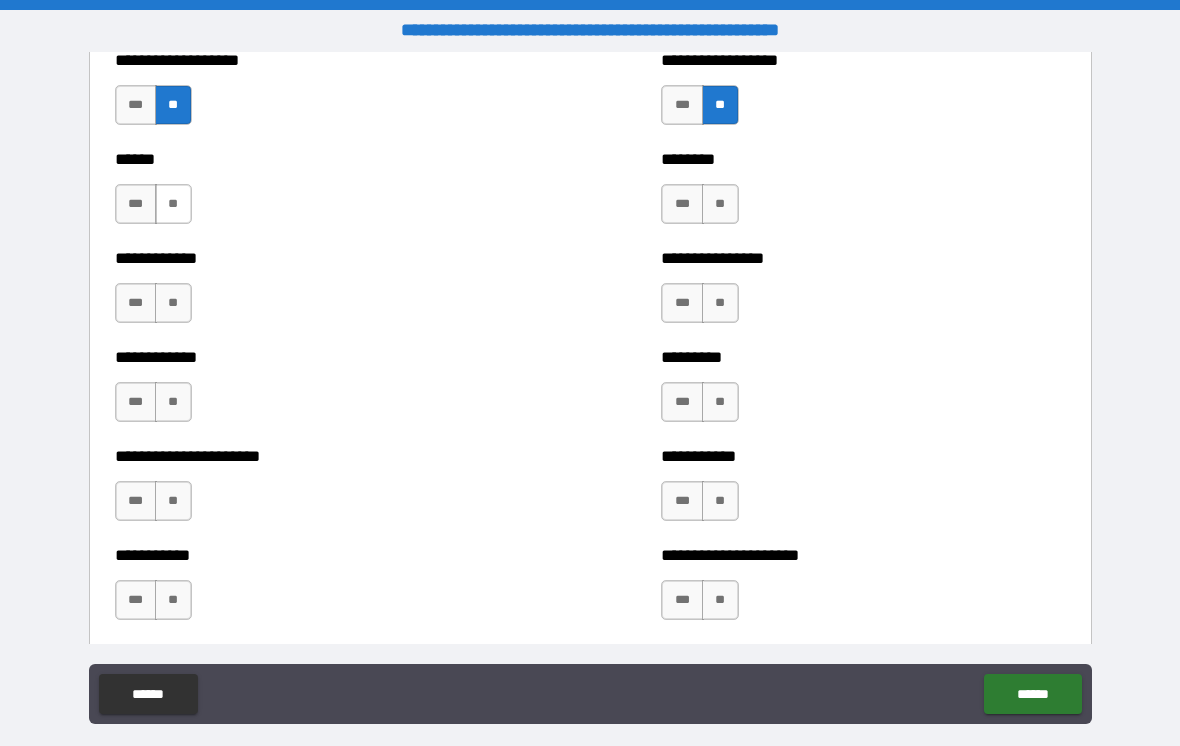 click on "**" at bounding box center [173, 204] 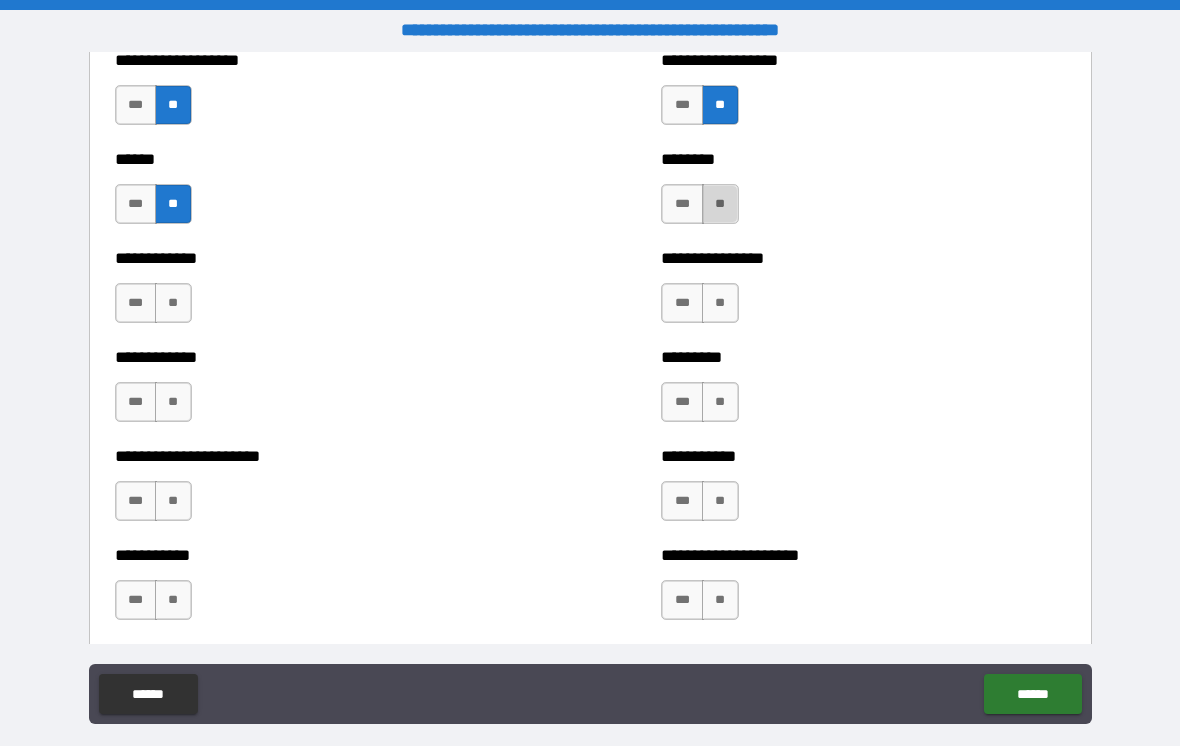 click on "**" at bounding box center [720, 204] 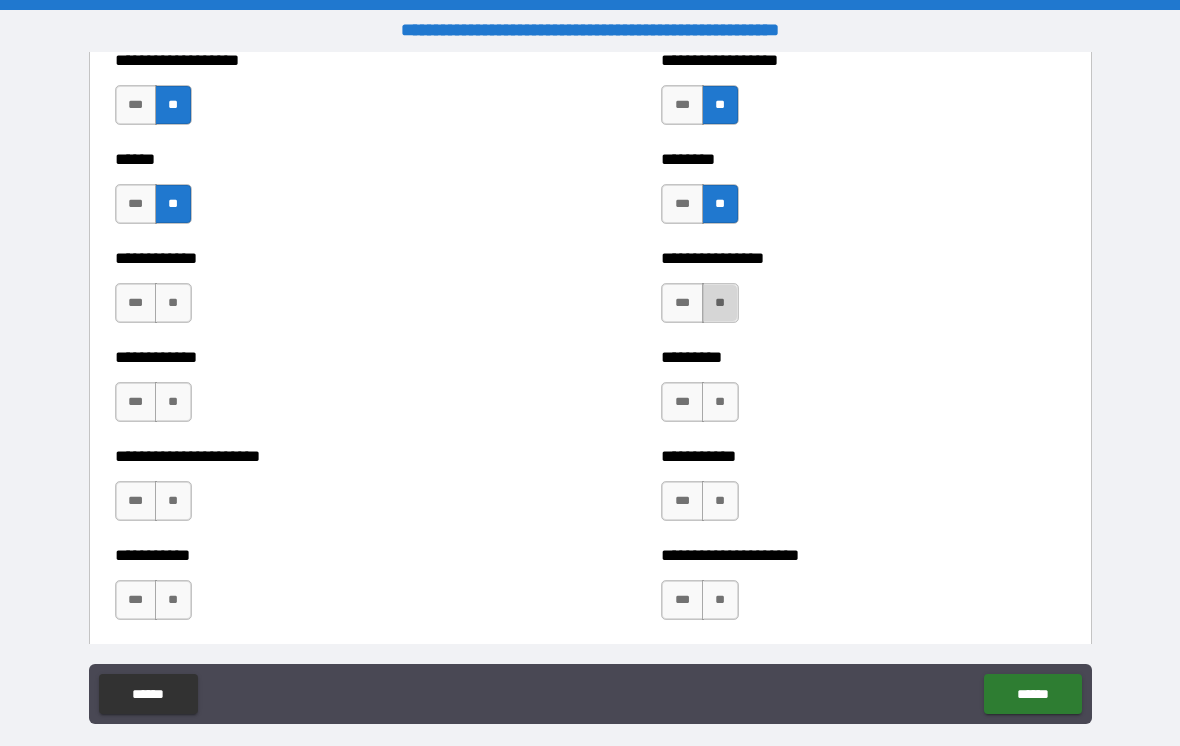 click on "**" at bounding box center (720, 303) 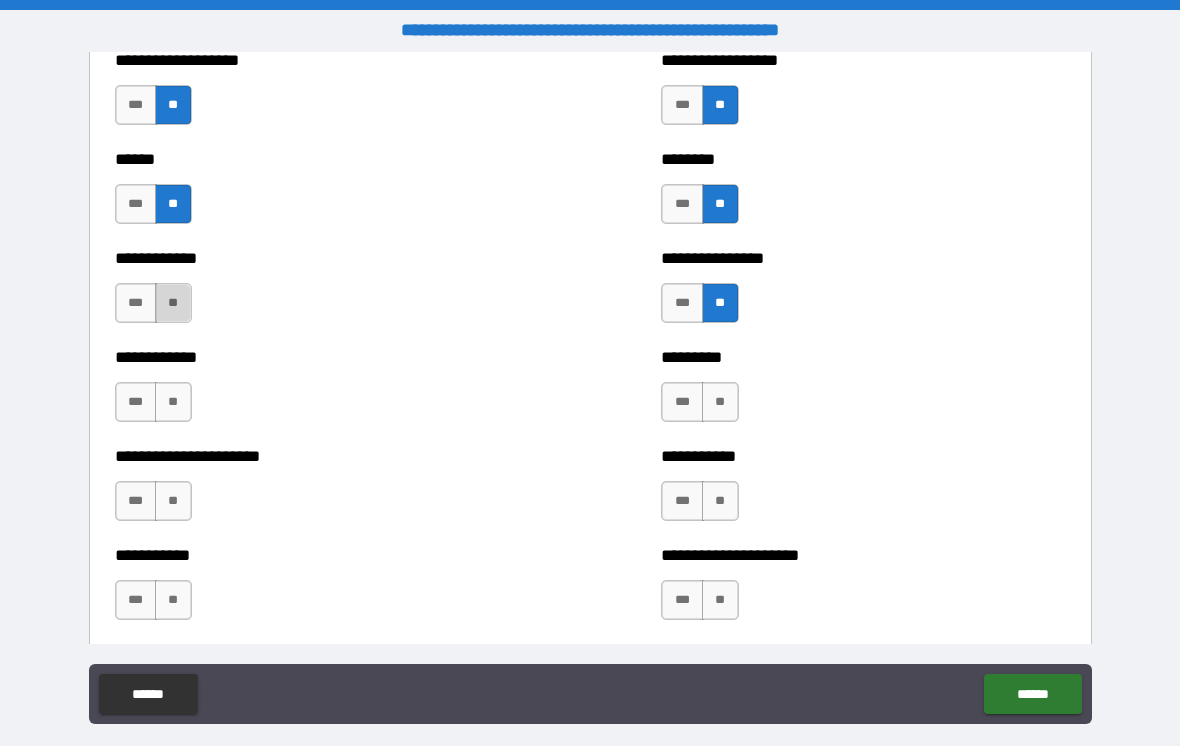 click on "**" at bounding box center (173, 303) 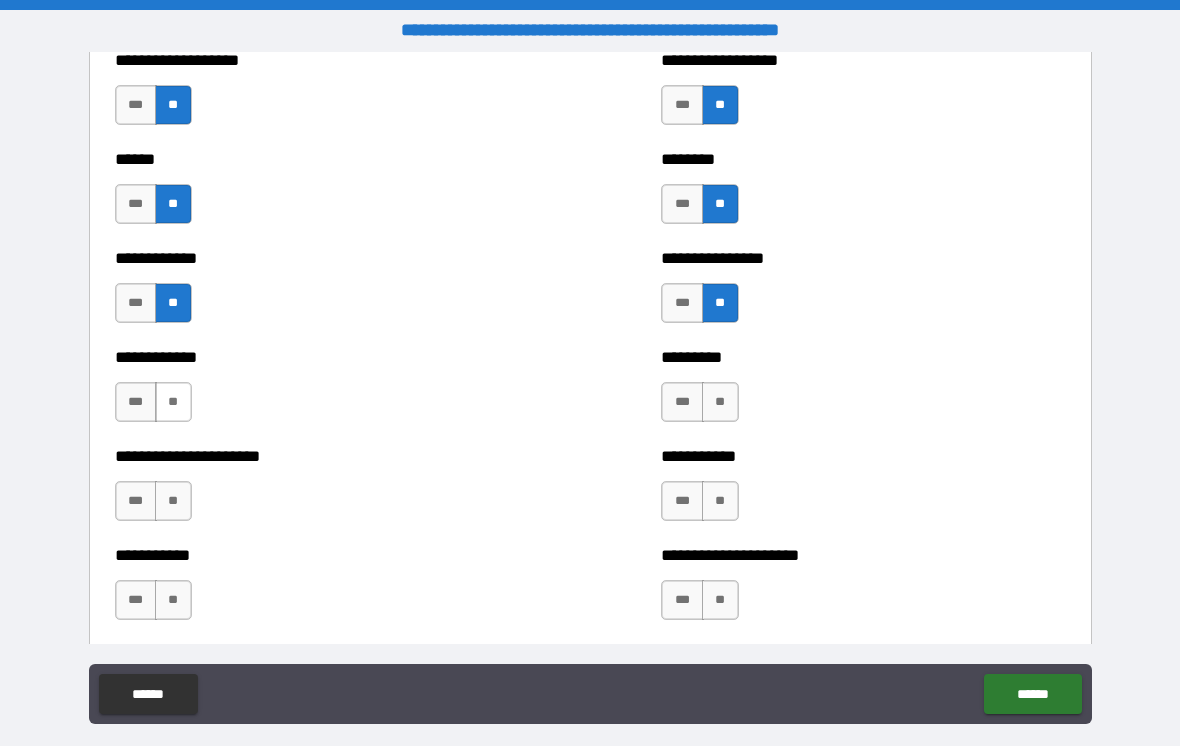 click on "**" at bounding box center [173, 402] 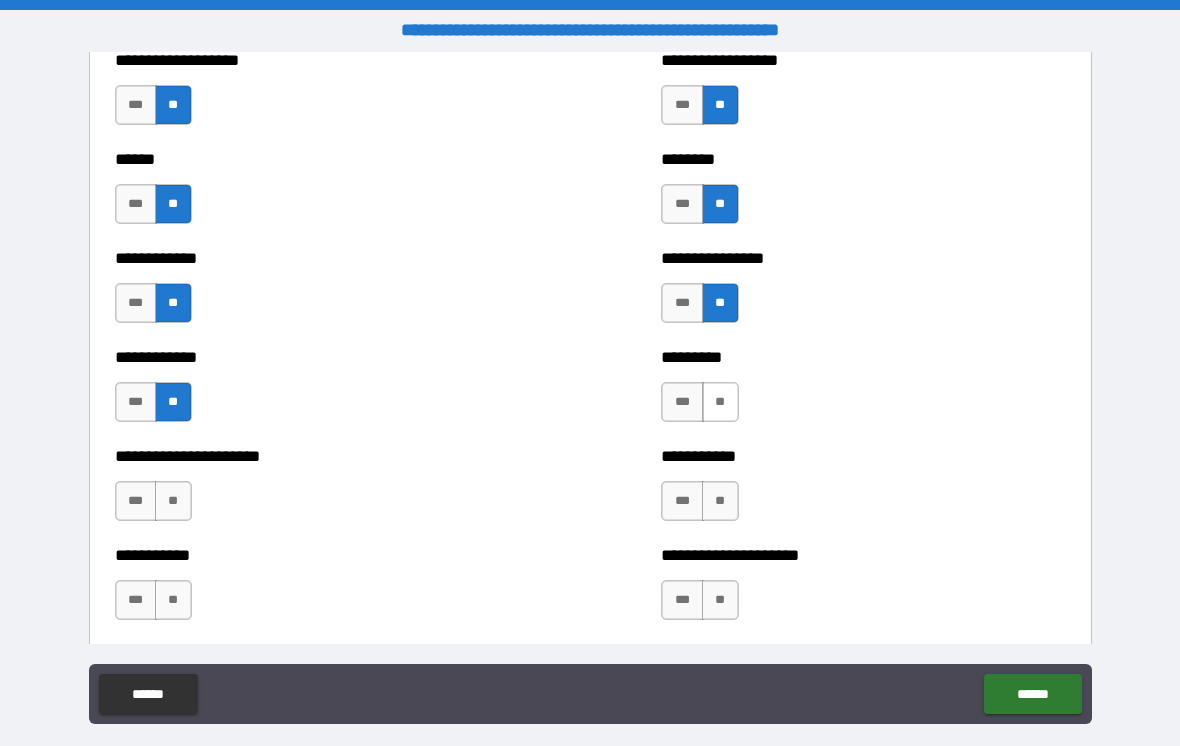 click on "**" at bounding box center [720, 402] 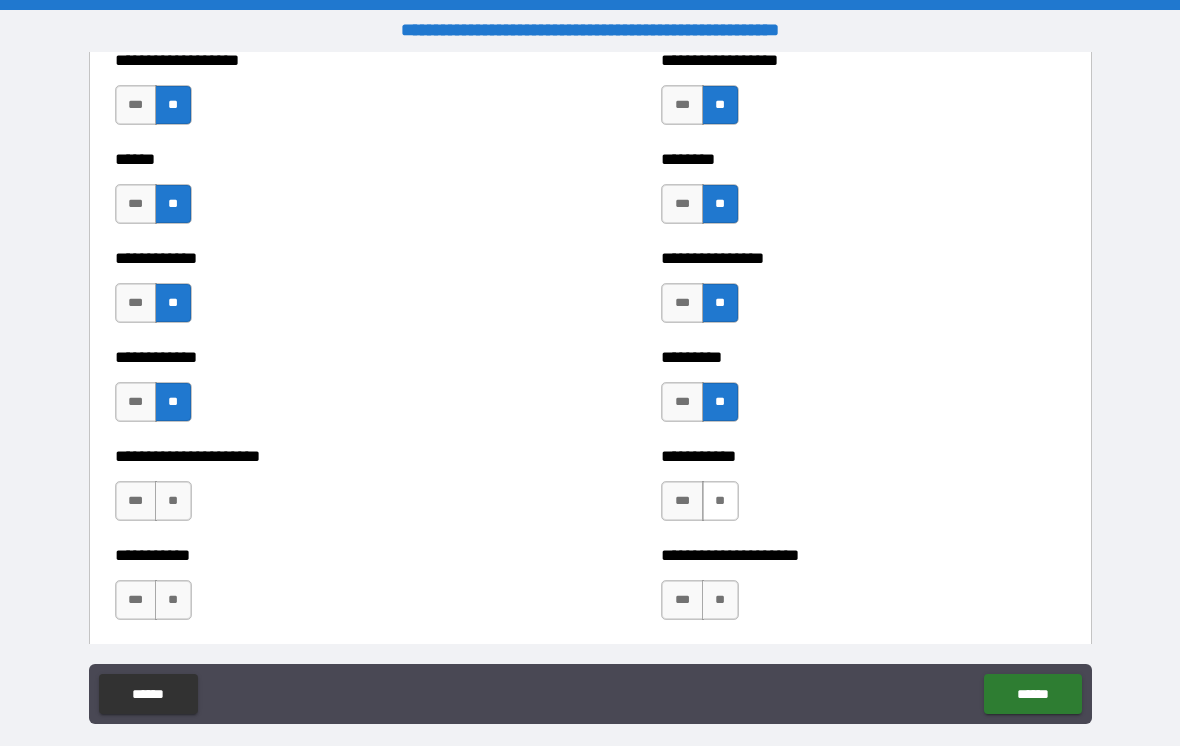 click on "**" at bounding box center [720, 501] 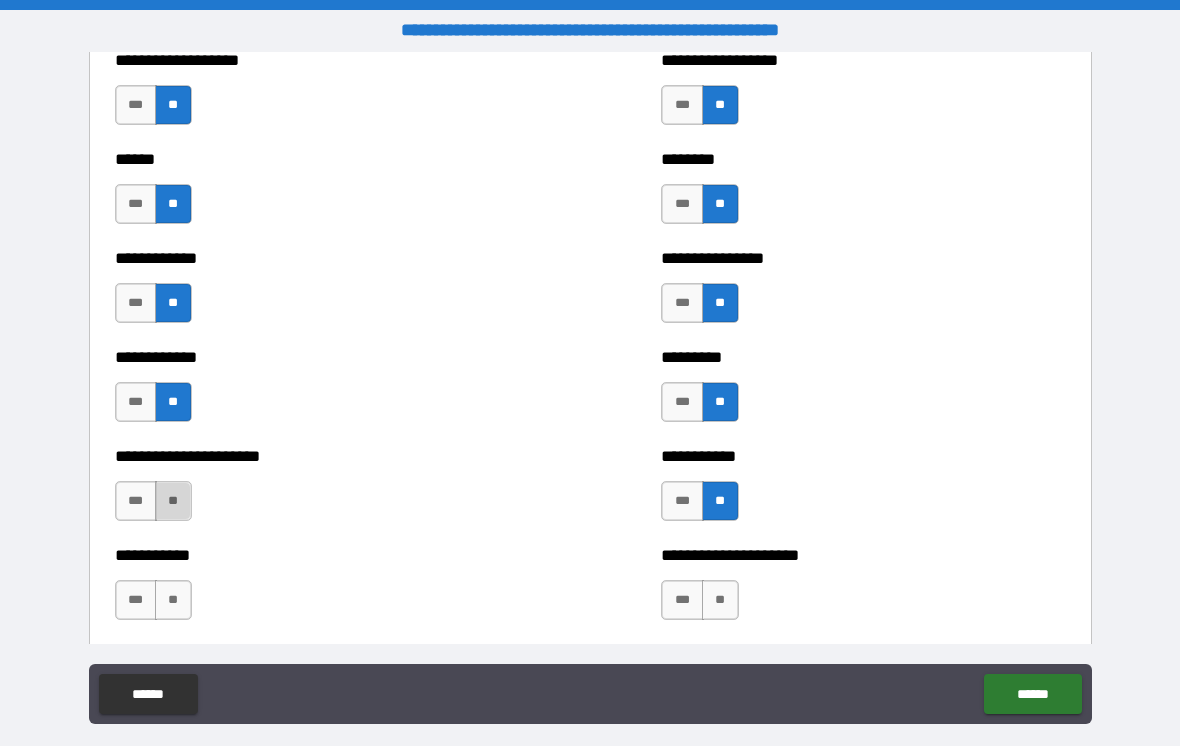 click on "**" at bounding box center (173, 501) 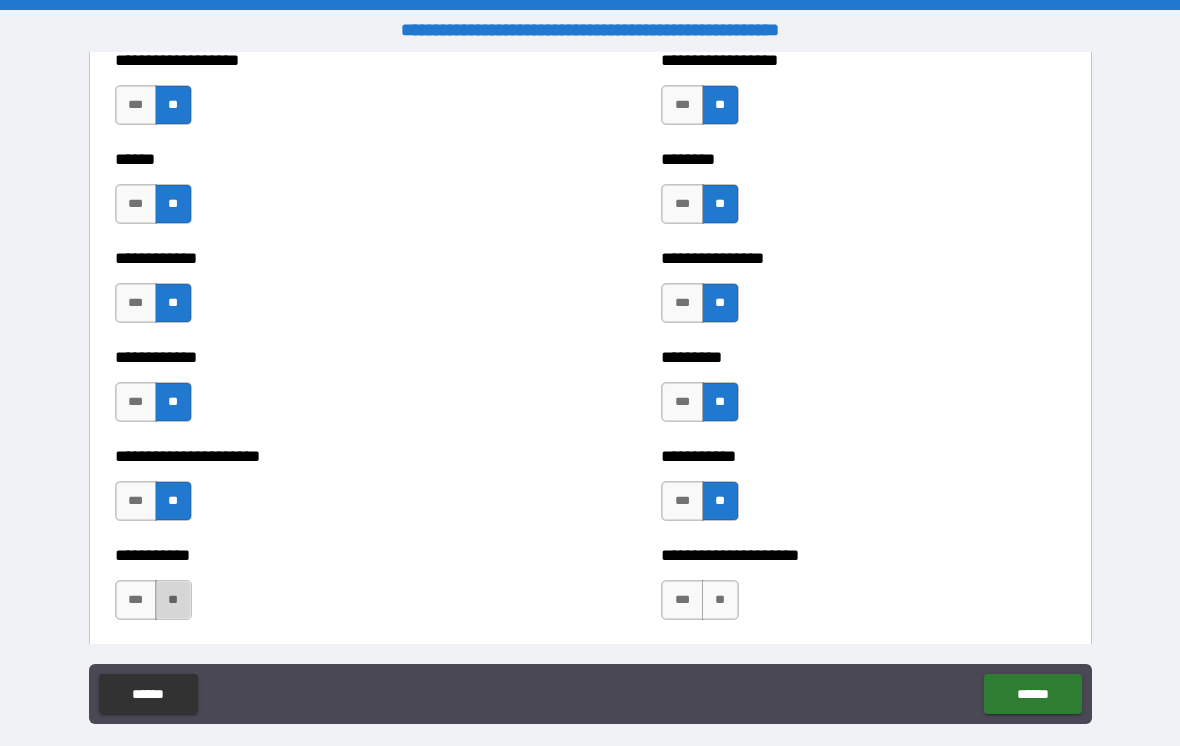 click on "**" at bounding box center (173, 600) 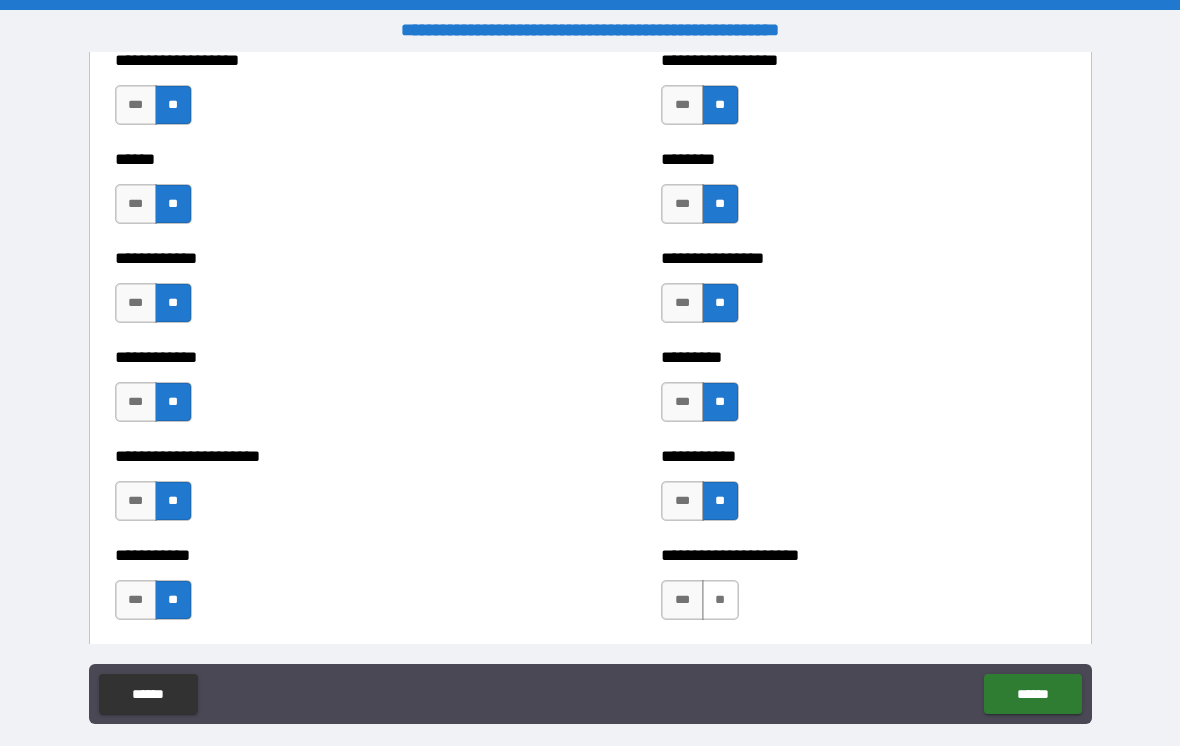 click on "**" at bounding box center [720, 600] 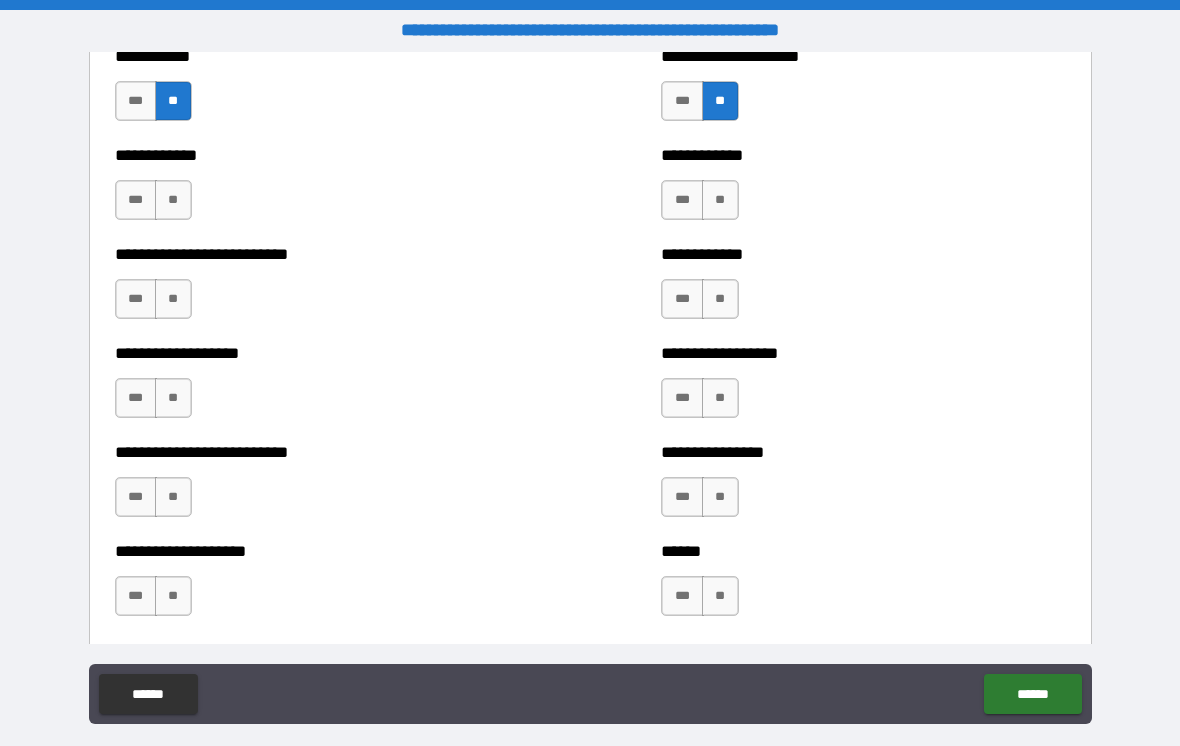scroll, scrollTop: 5399, scrollLeft: 0, axis: vertical 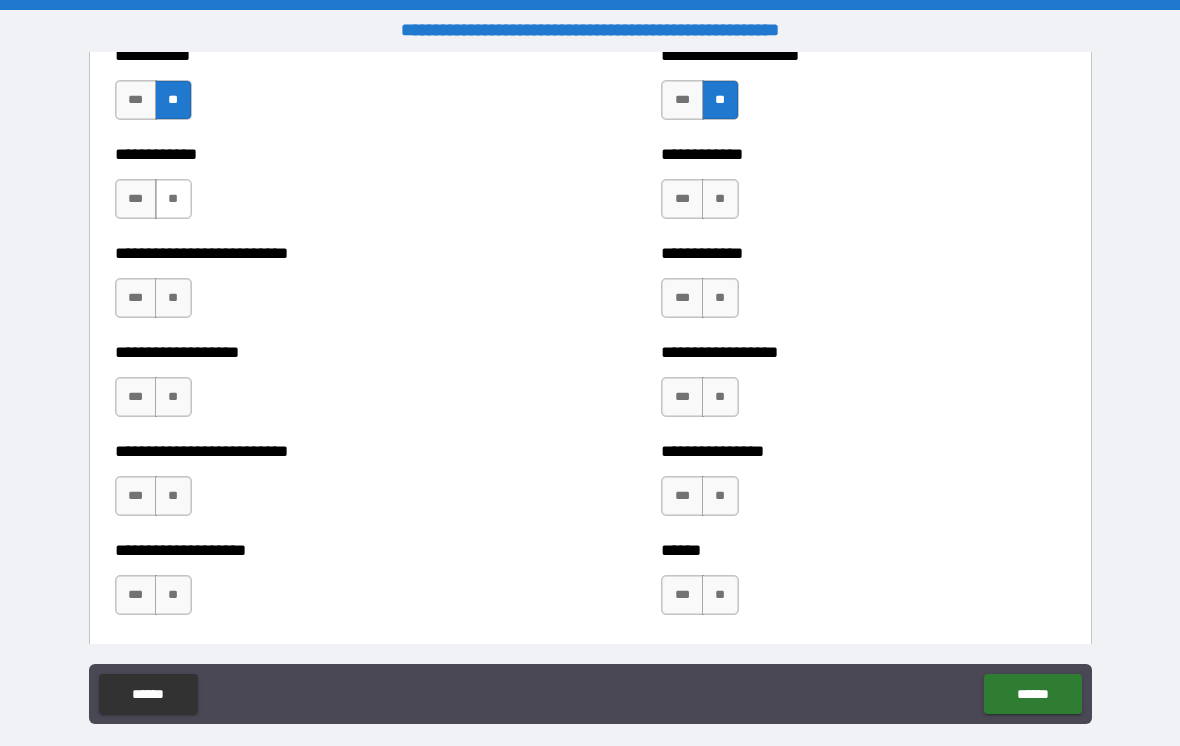 click on "**" at bounding box center (173, 199) 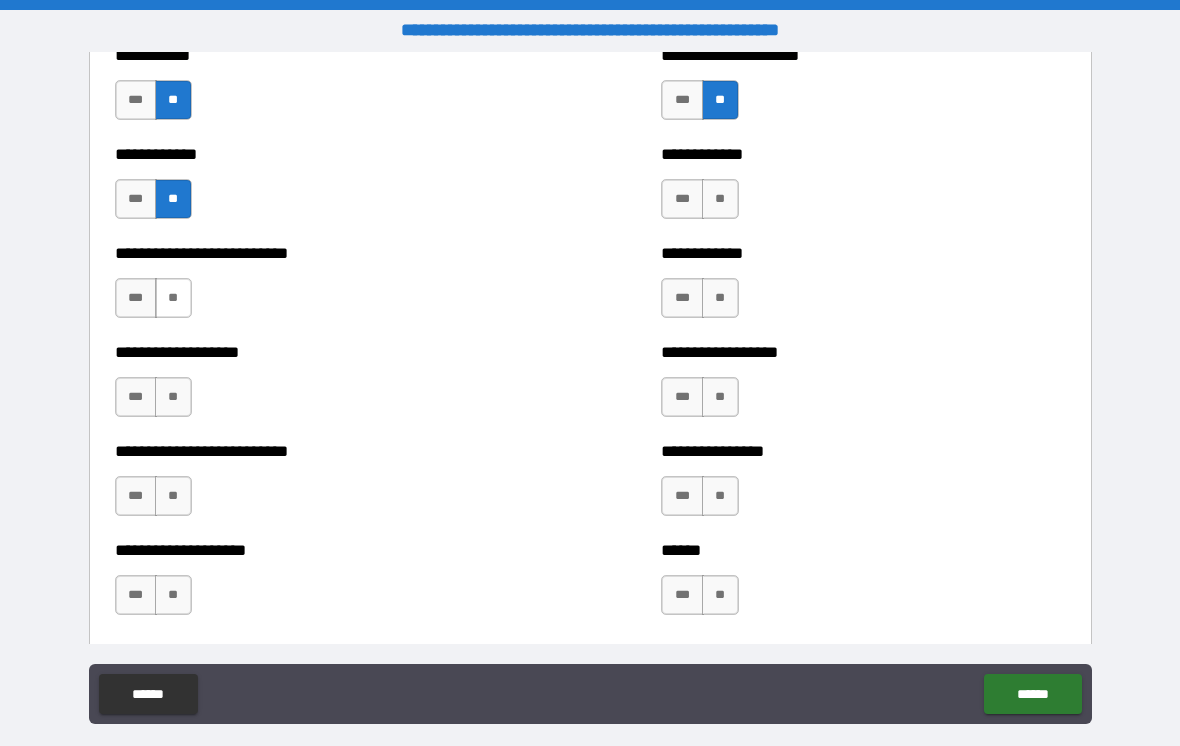 click on "**" at bounding box center (173, 298) 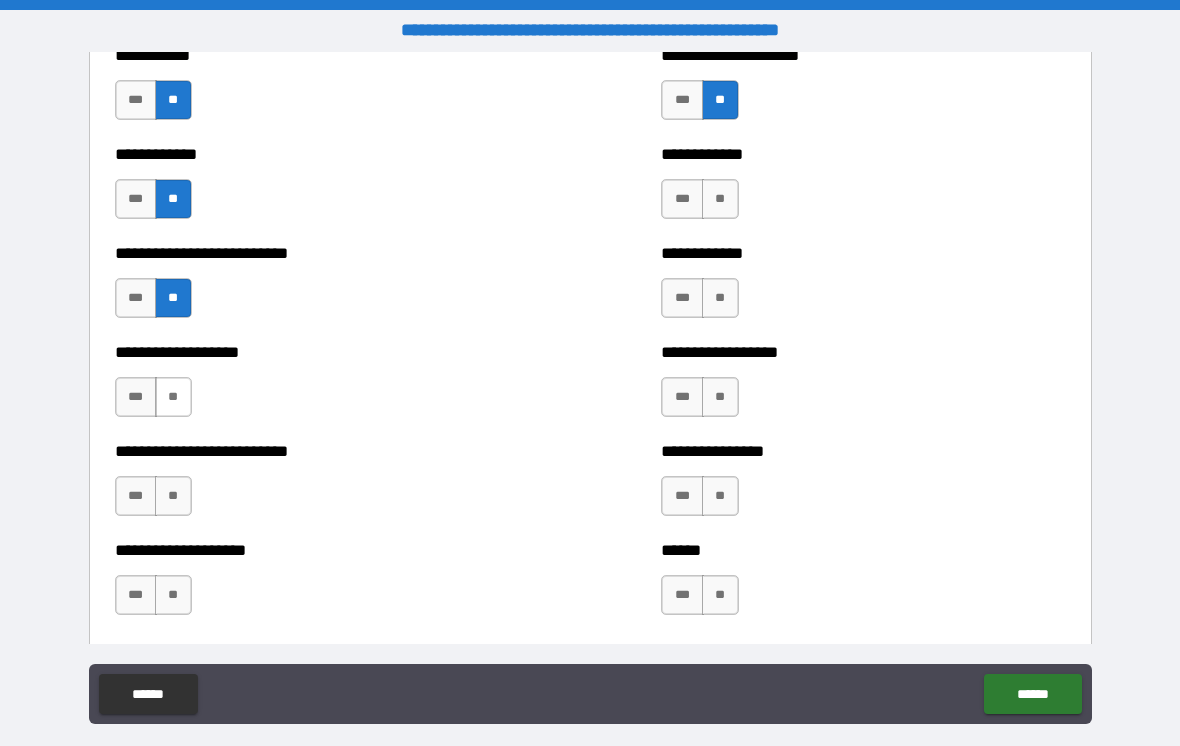 click on "**" at bounding box center [173, 397] 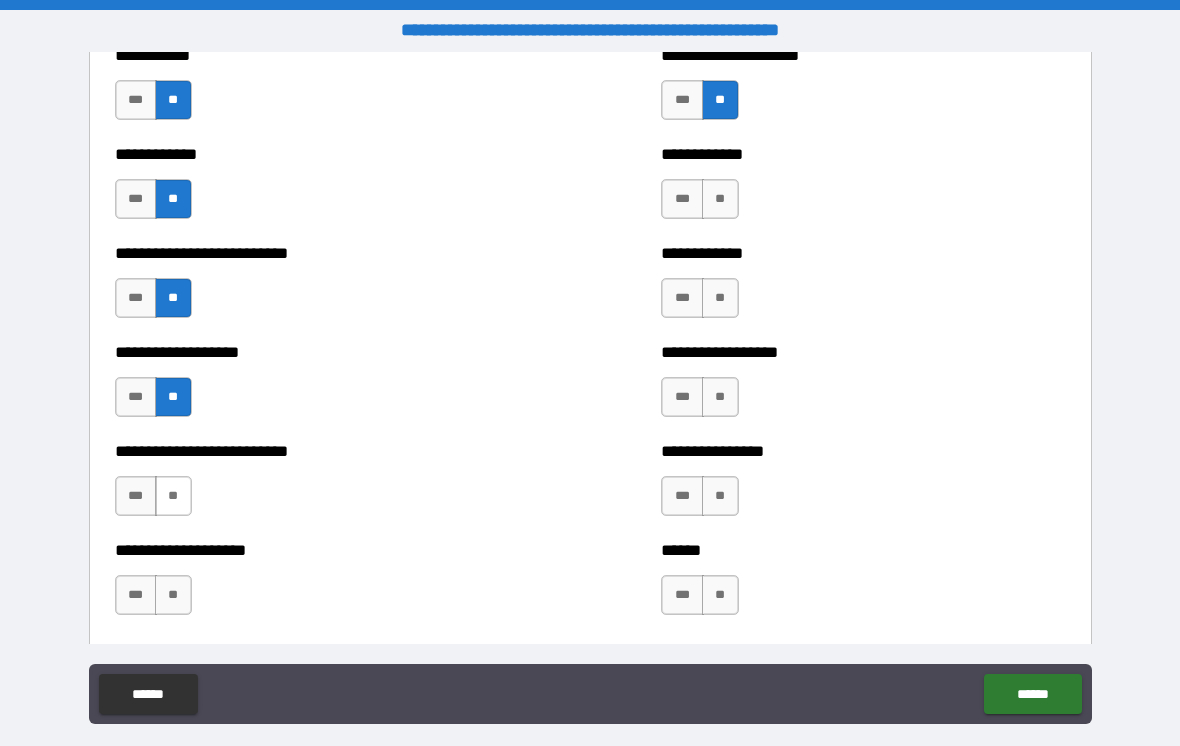 click on "**" at bounding box center [173, 496] 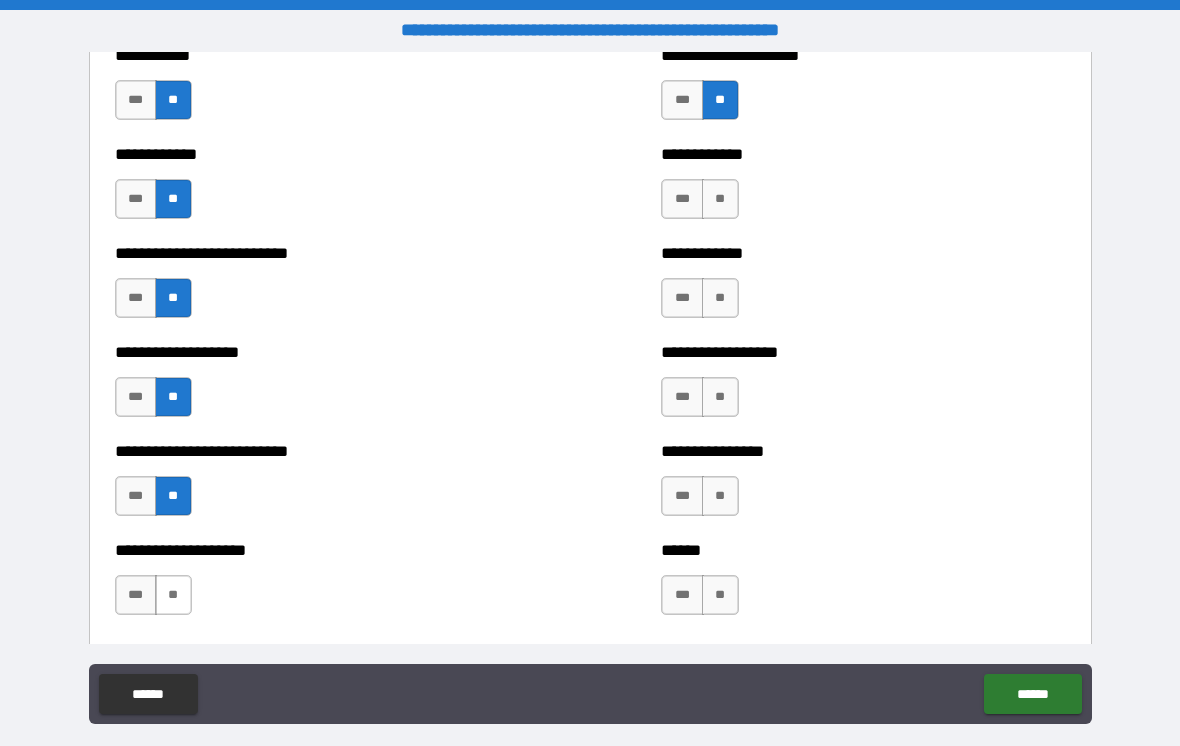 click on "**" at bounding box center [173, 595] 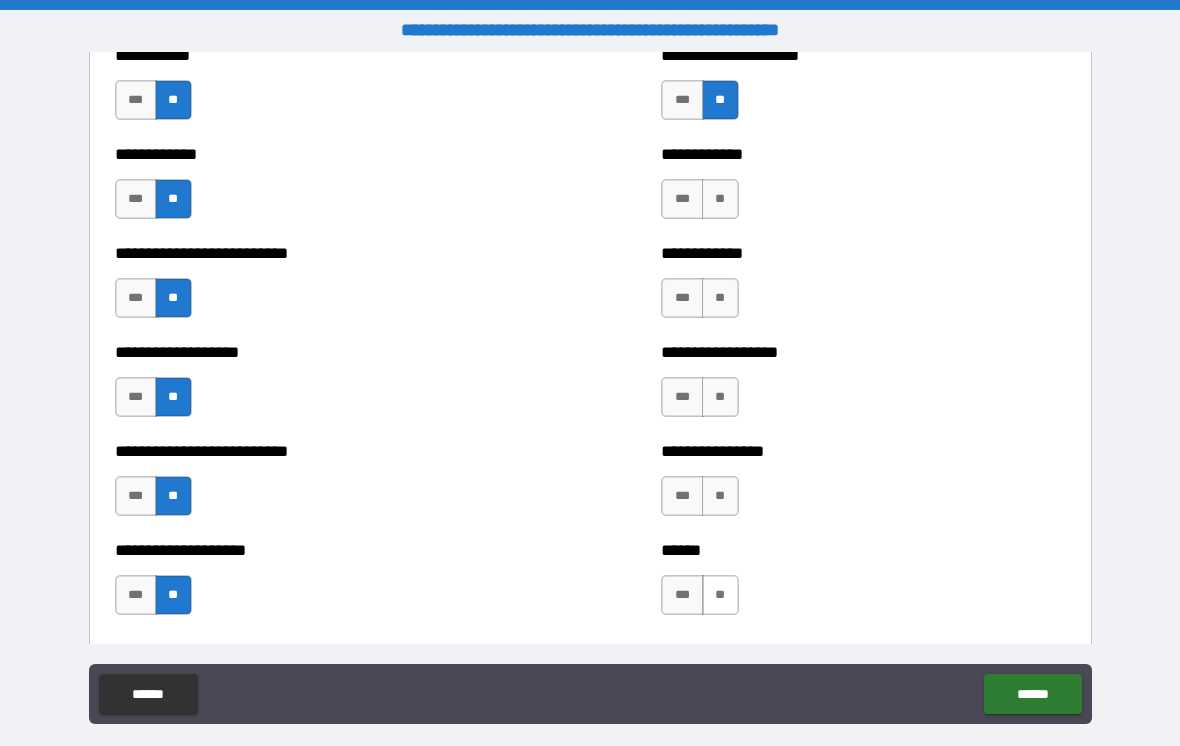 click on "**" at bounding box center (720, 595) 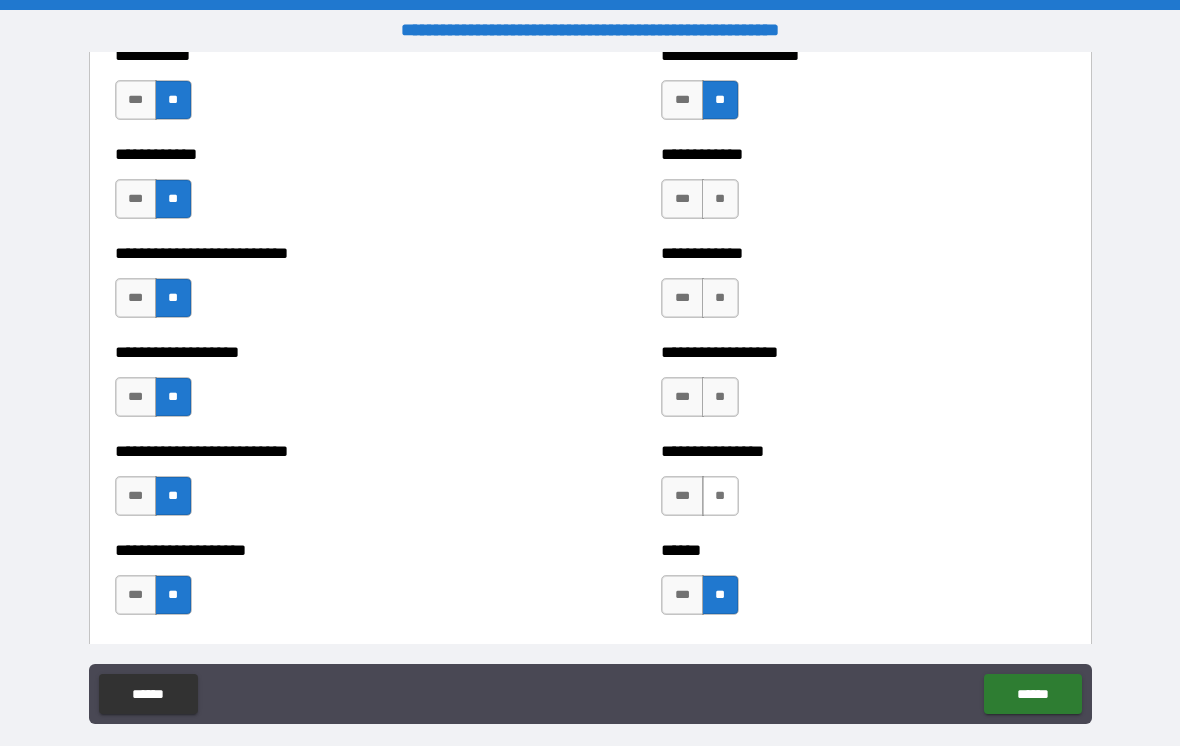 click on "**" at bounding box center [720, 496] 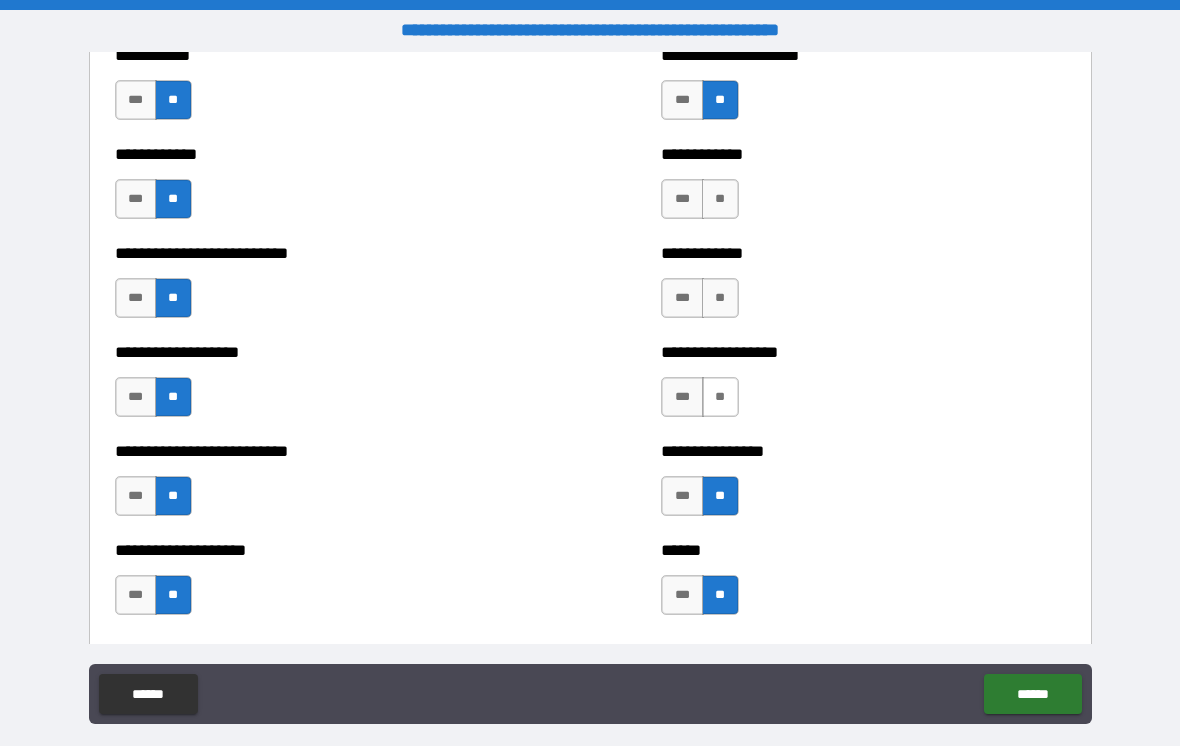 click on "**" at bounding box center [720, 397] 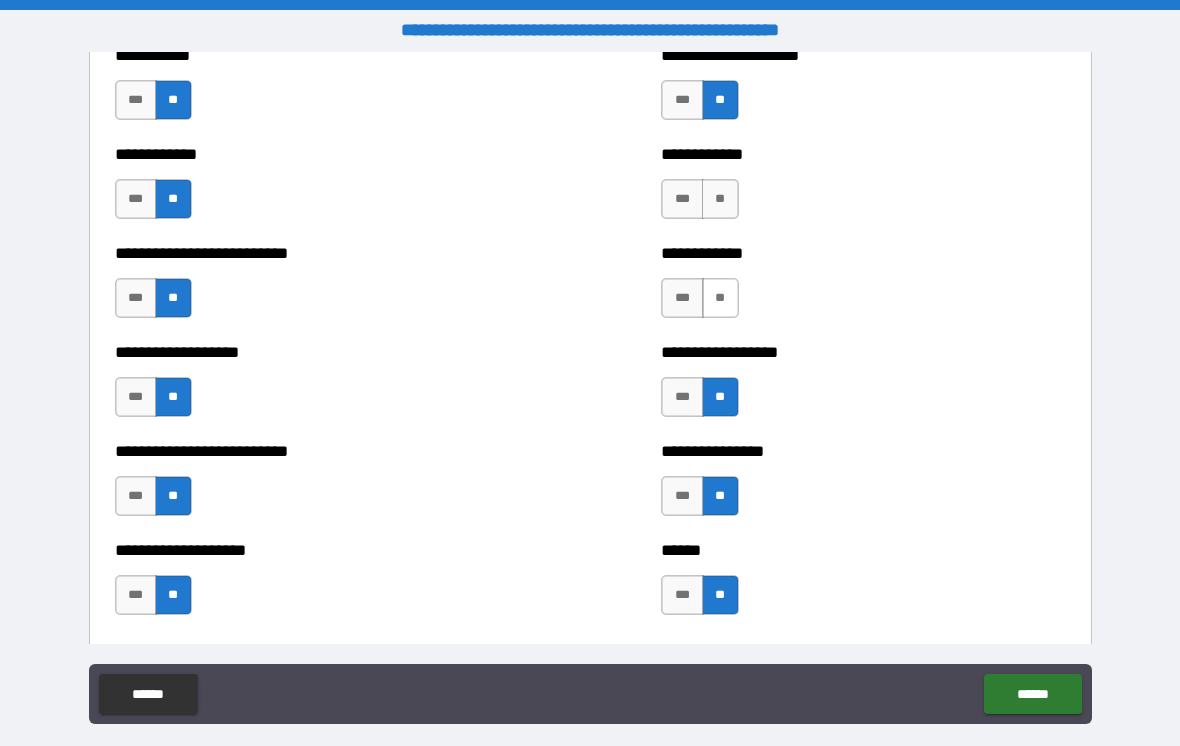click on "**" at bounding box center [720, 298] 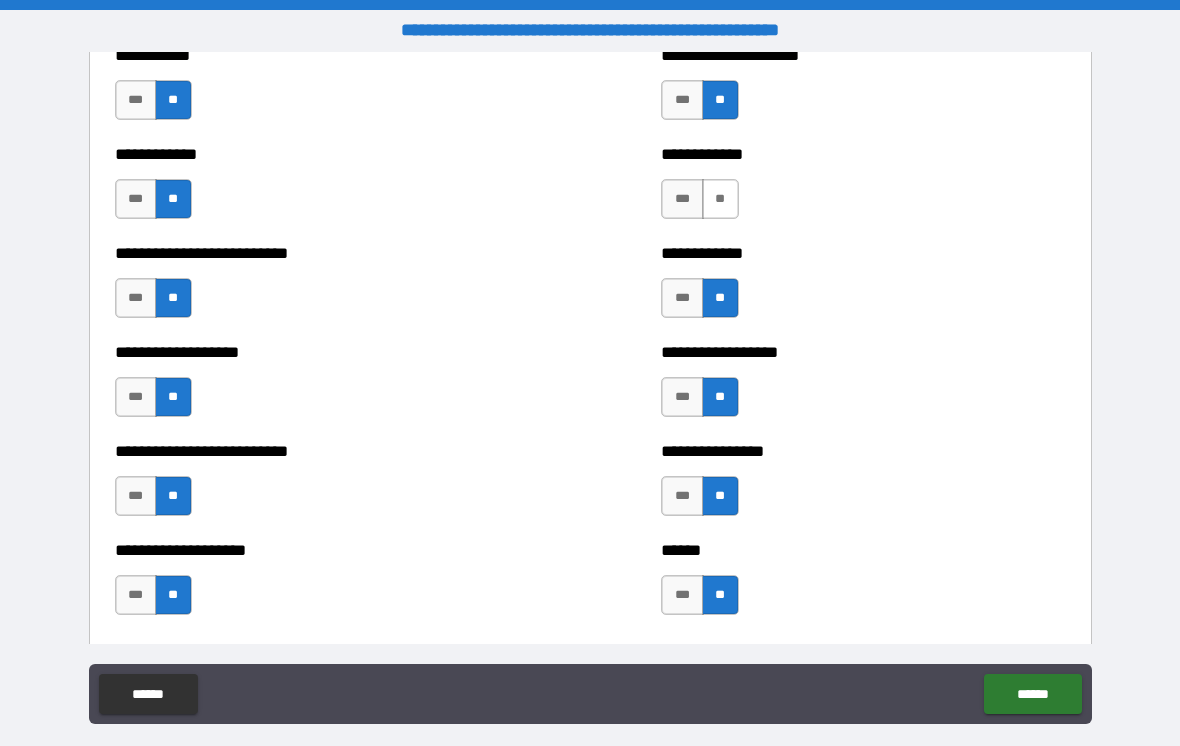 click on "**" at bounding box center (720, 199) 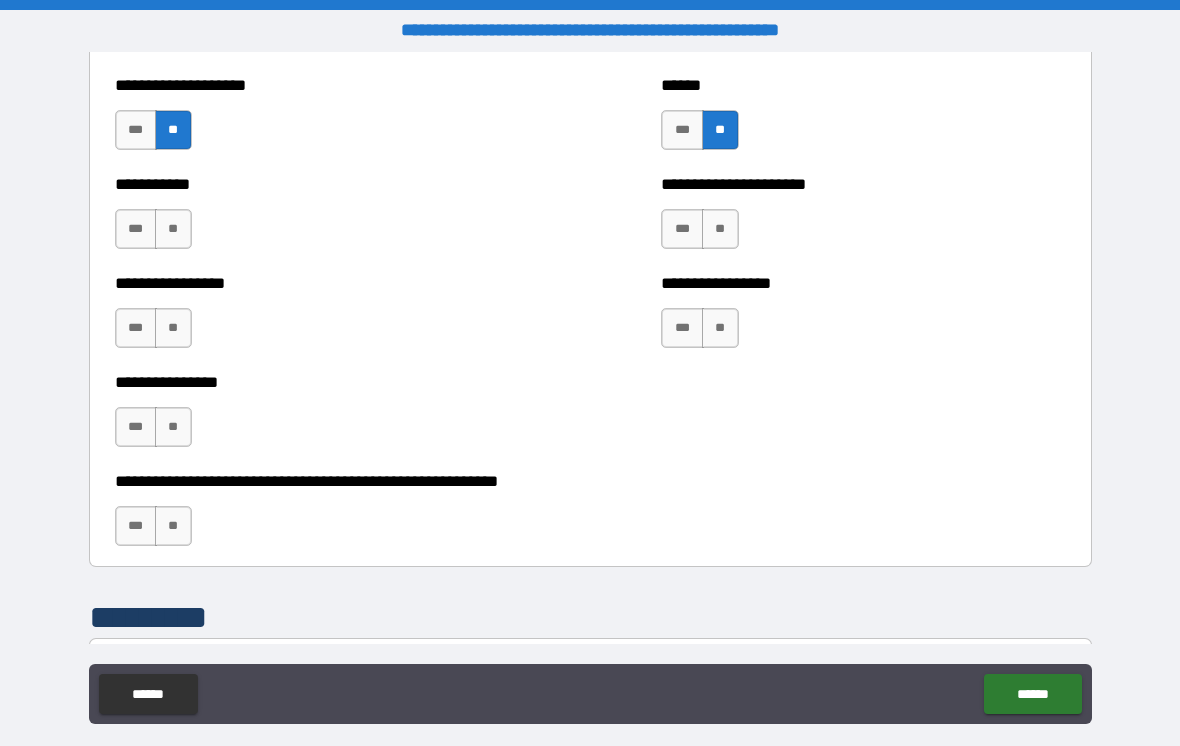 scroll, scrollTop: 5867, scrollLeft: 0, axis: vertical 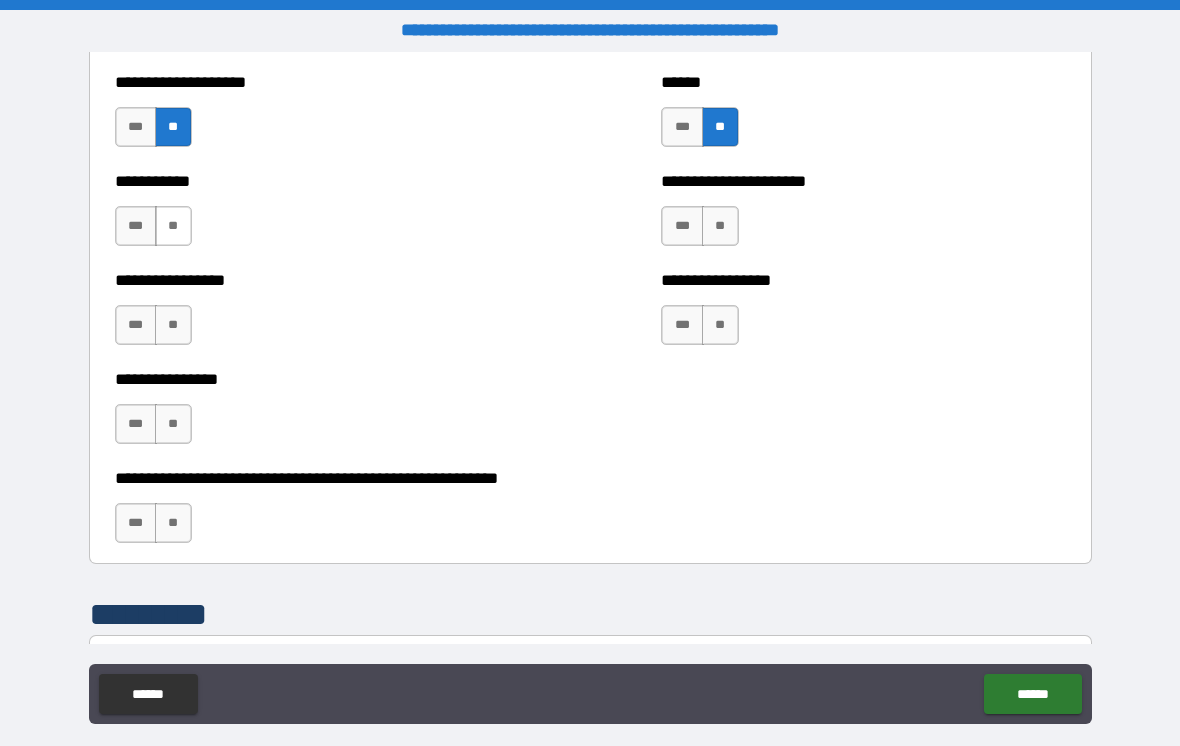click on "**" at bounding box center (173, 226) 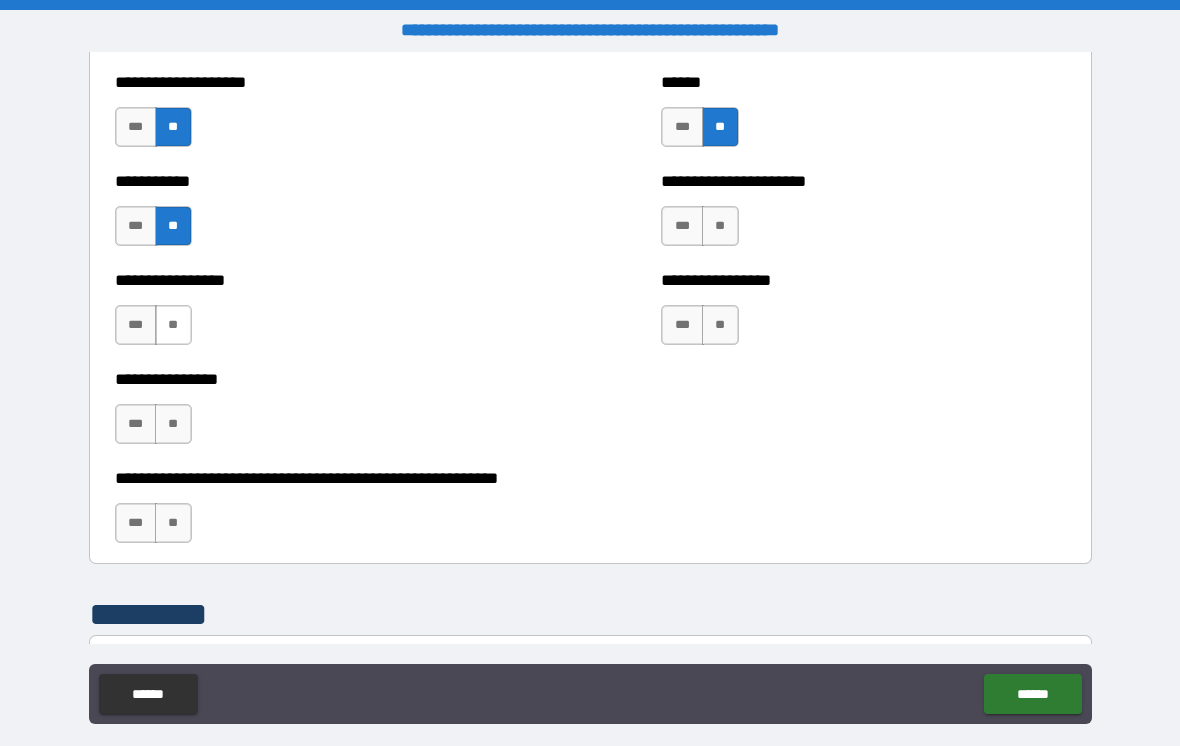 click on "**" at bounding box center [173, 325] 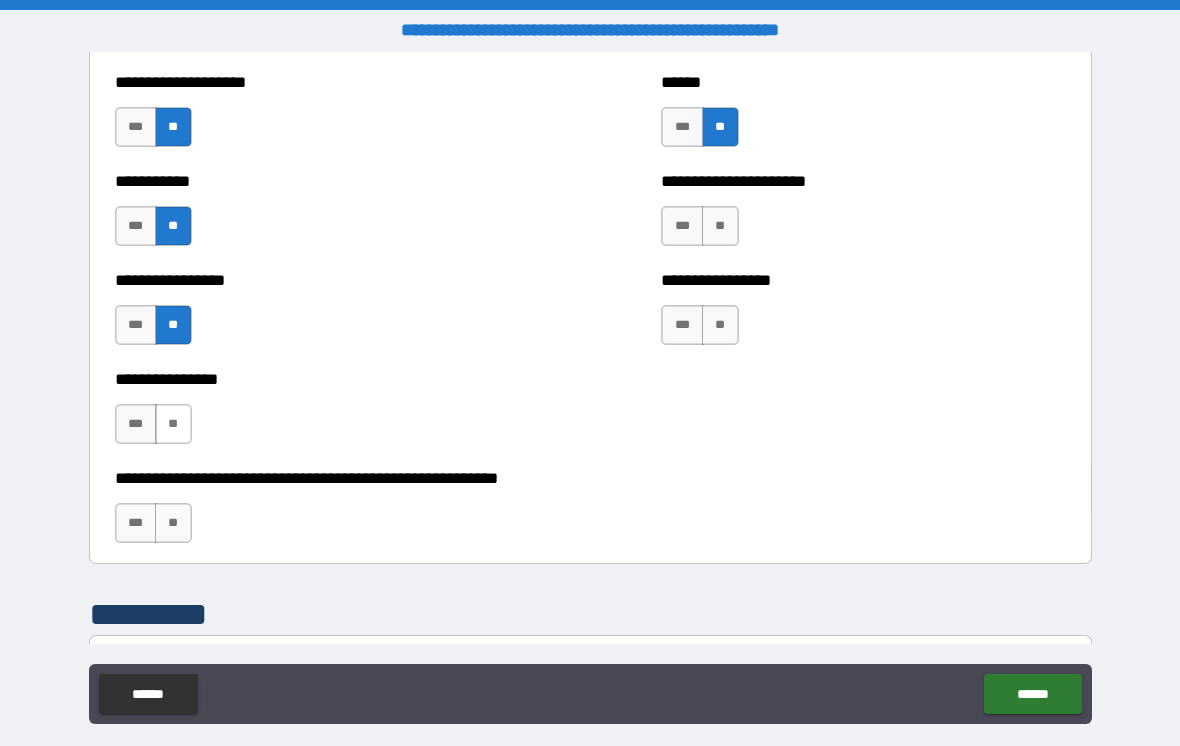 click on "**" at bounding box center [173, 424] 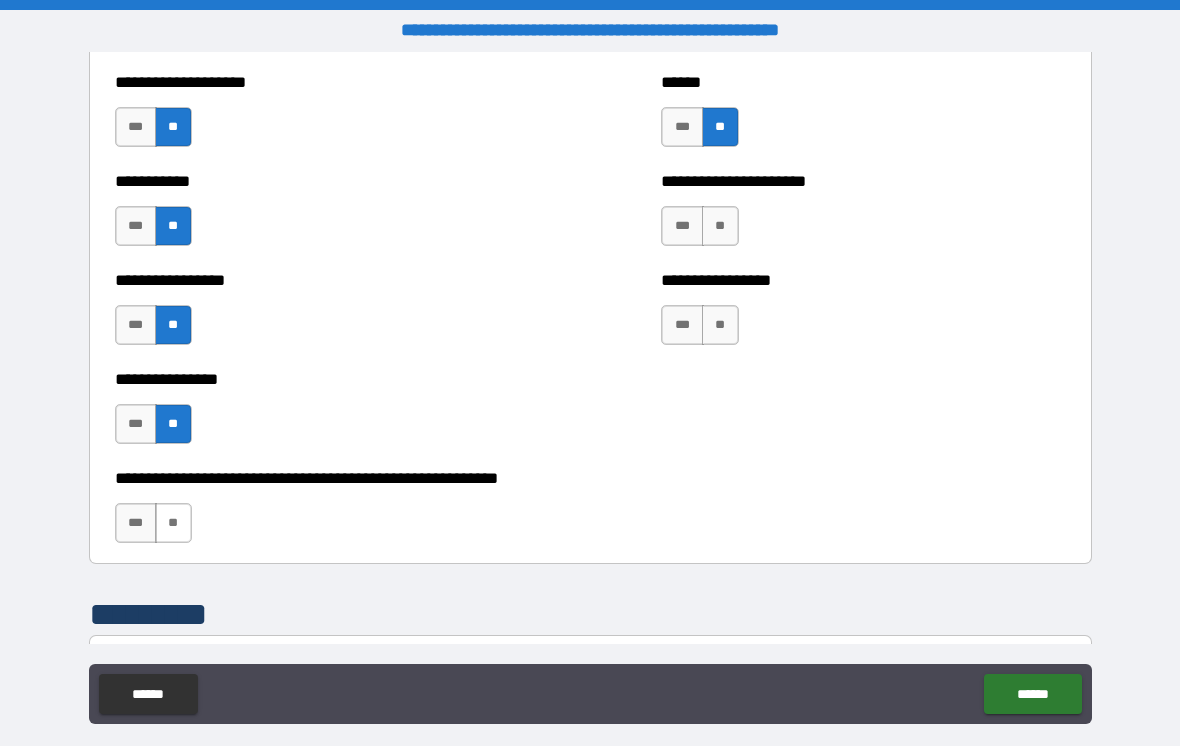 click on "**" at bounding box center [173, 523] 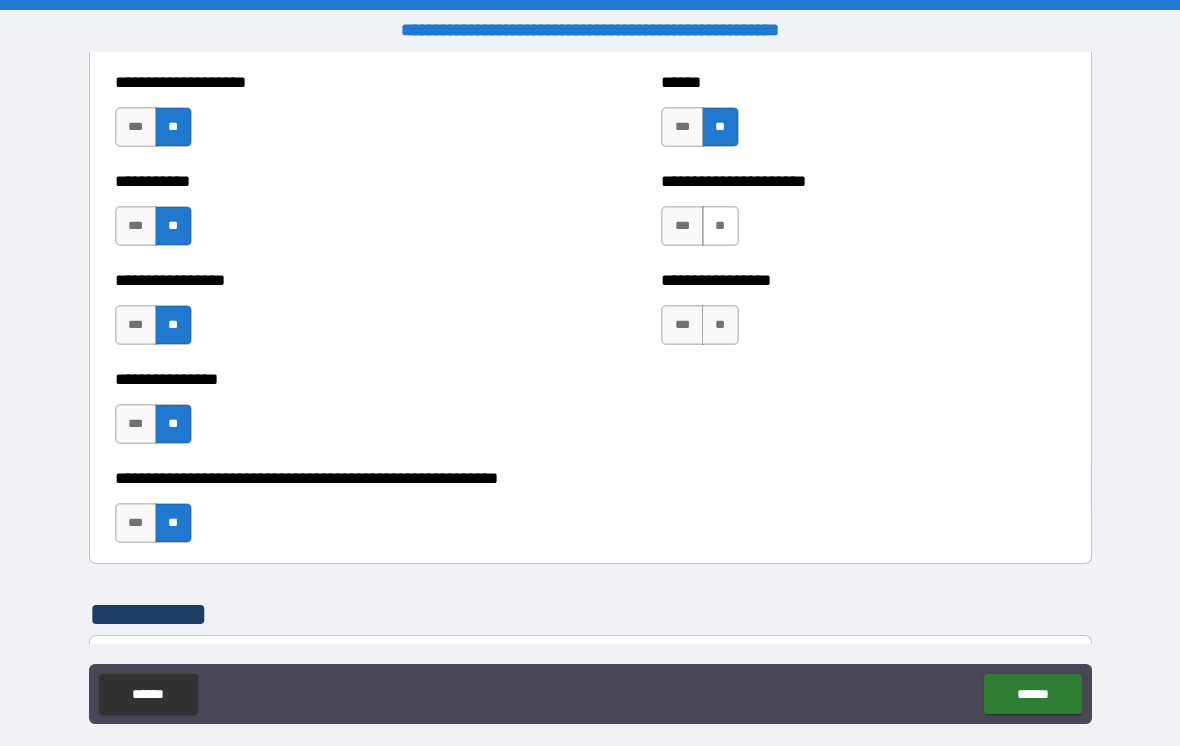 click on "**" at bounding box center (720, 226) 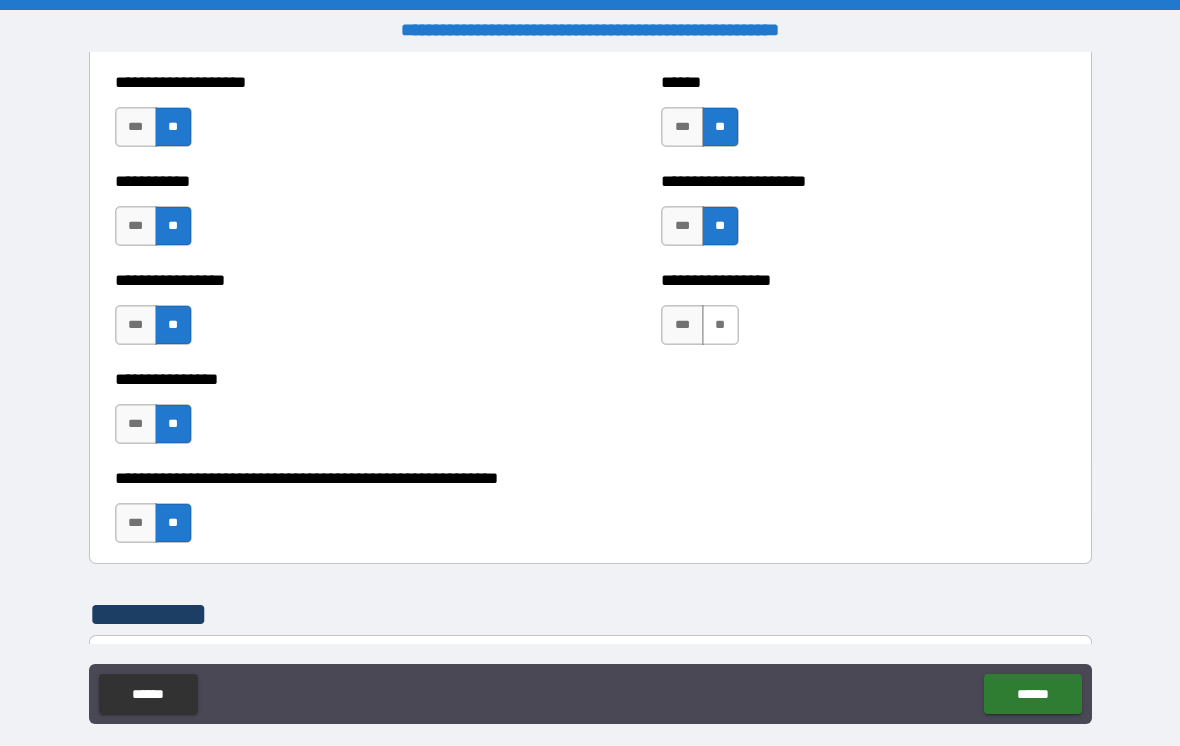 click on "**" at bounding box center (720, 325) 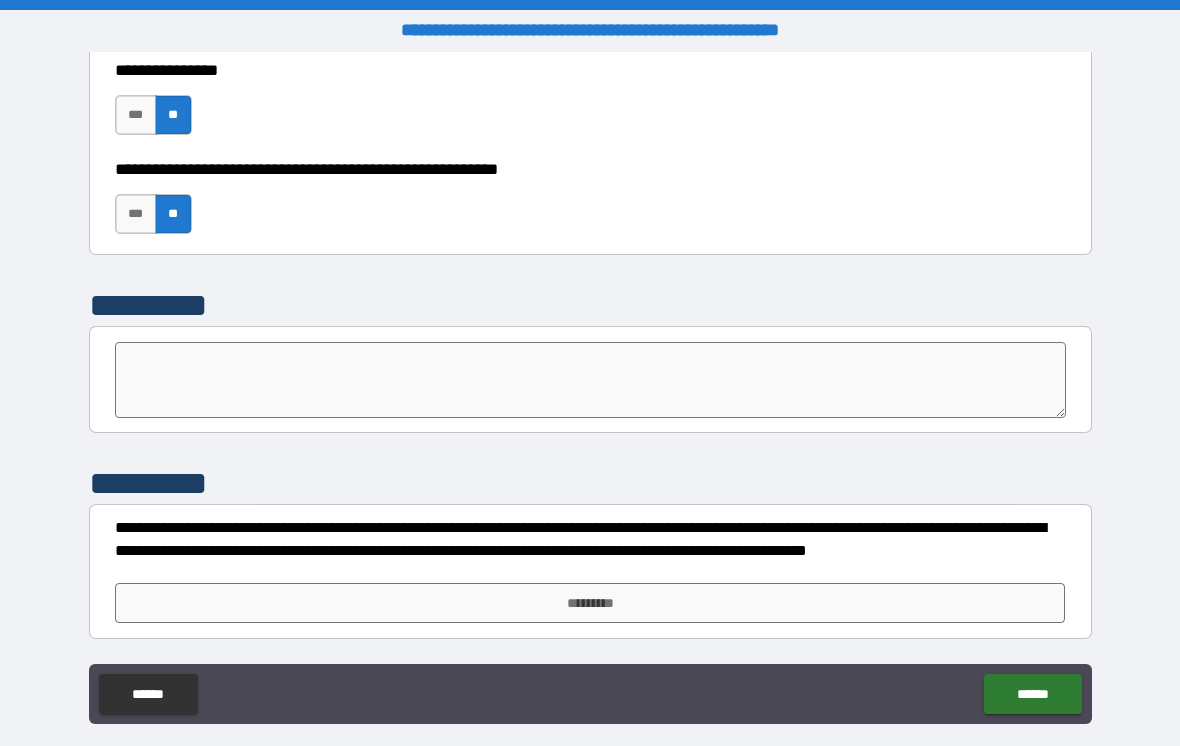 scroll, scrollTop: 6176, scrollLeft: 0, axis: vertical 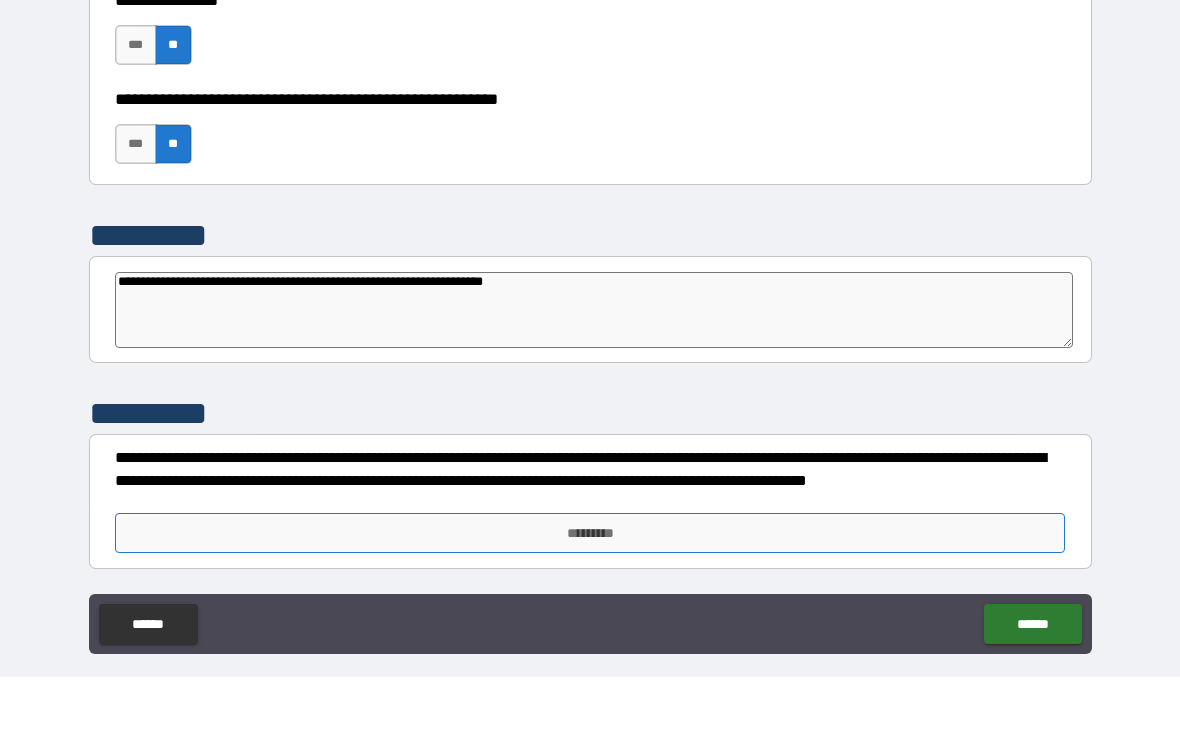 click on "*********" at bounding box center (590, 602) 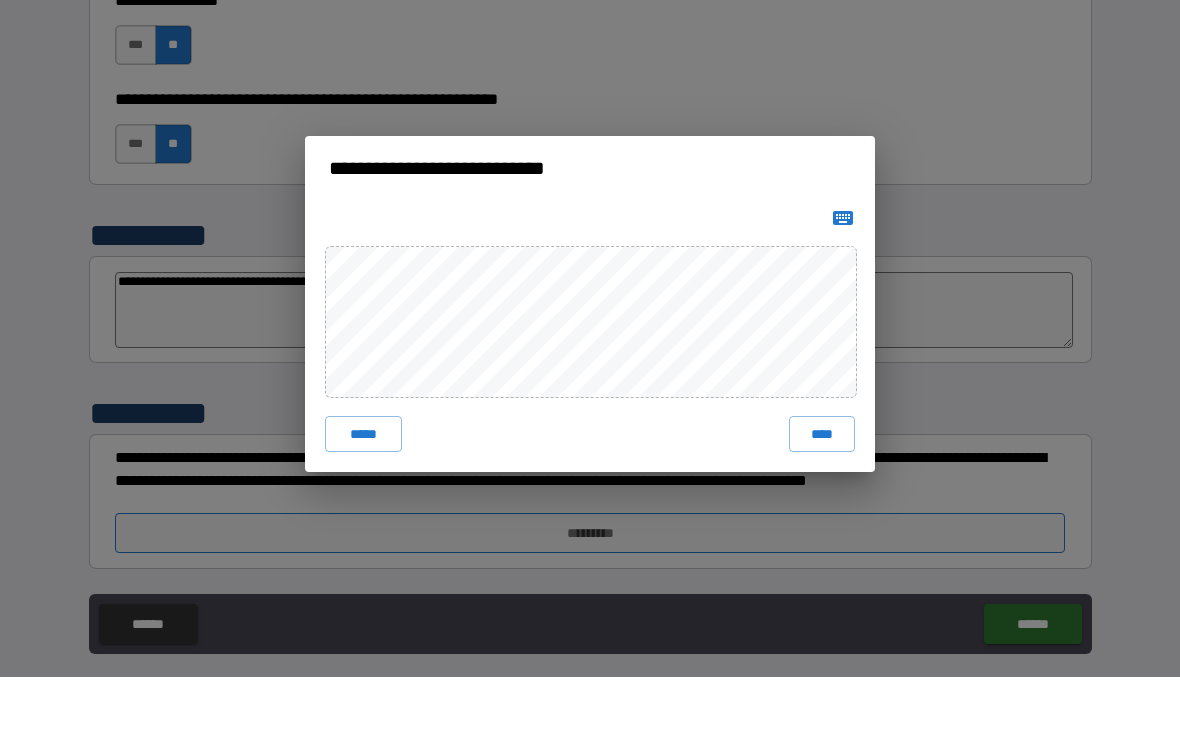 scroll, scrollTop: 31, scrollLeft: 0, axis: vertical 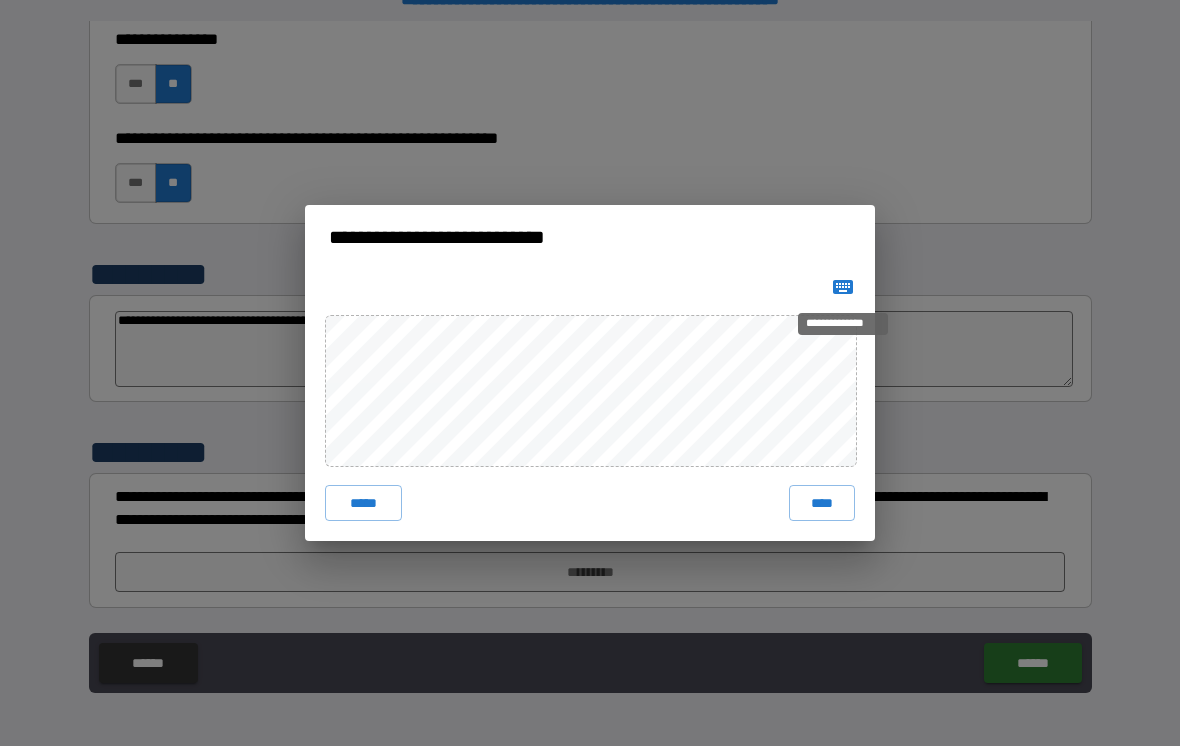 click 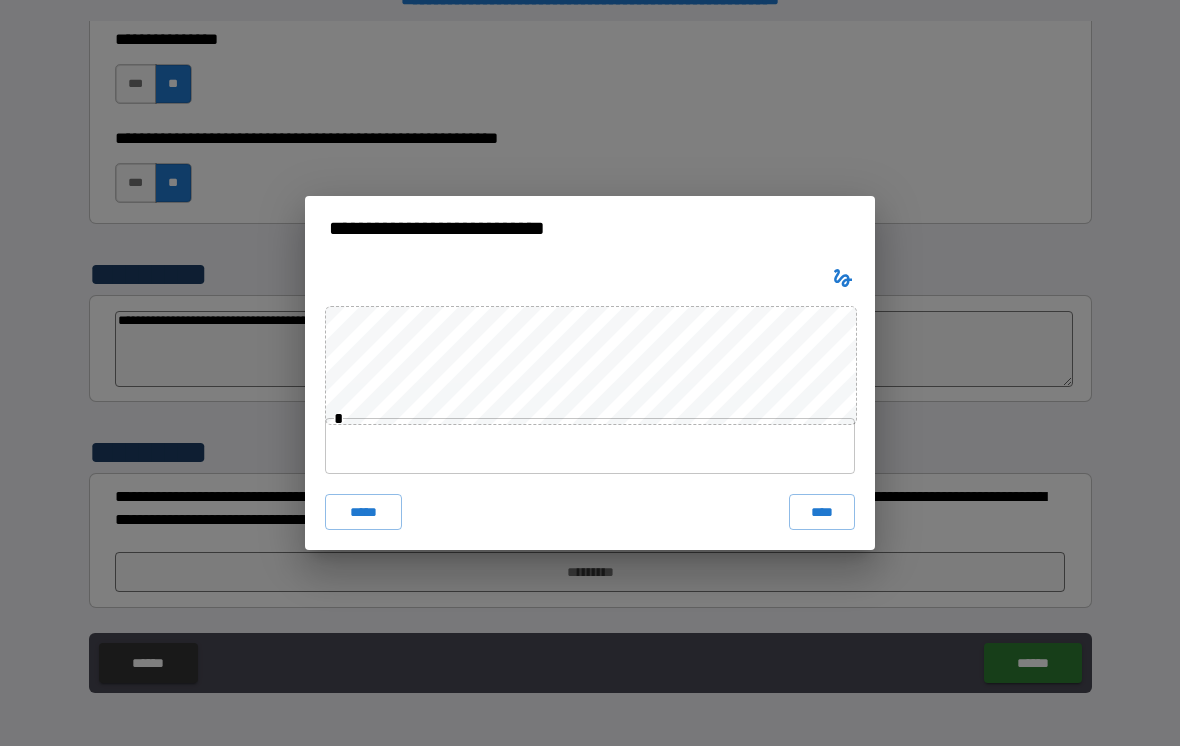 click at bounding box center (590, 446) 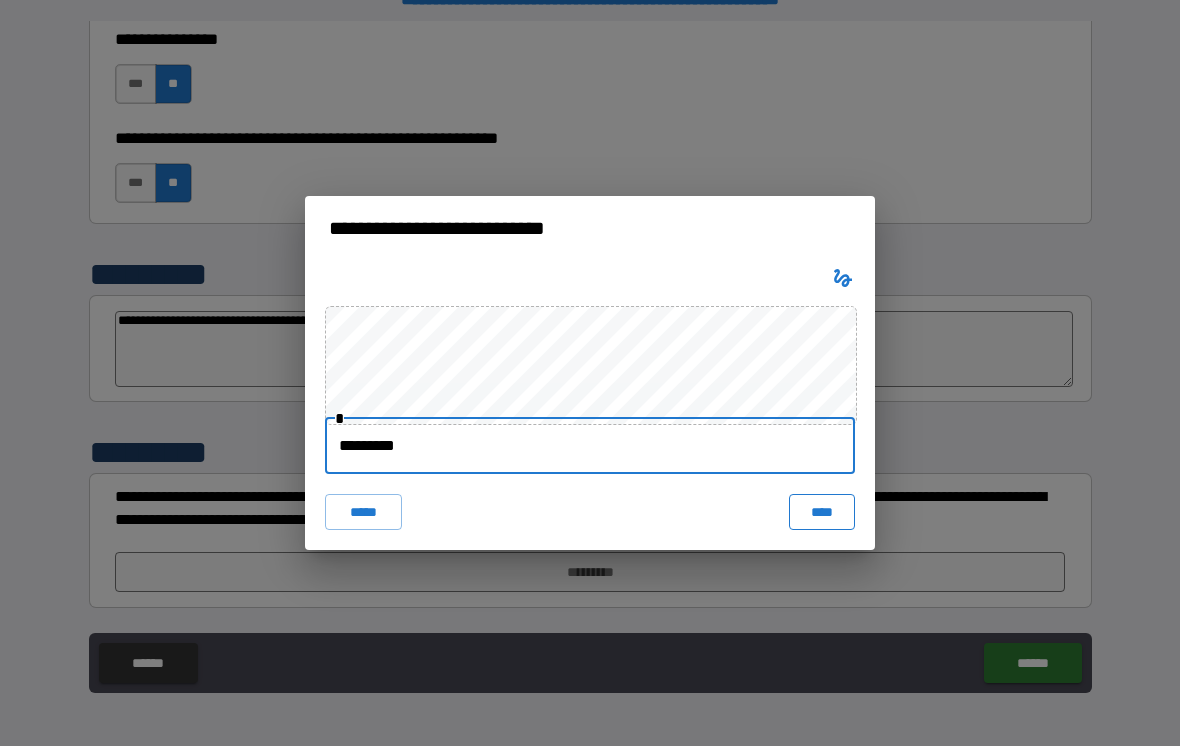 click on "****" at bounding box center [822, 512] 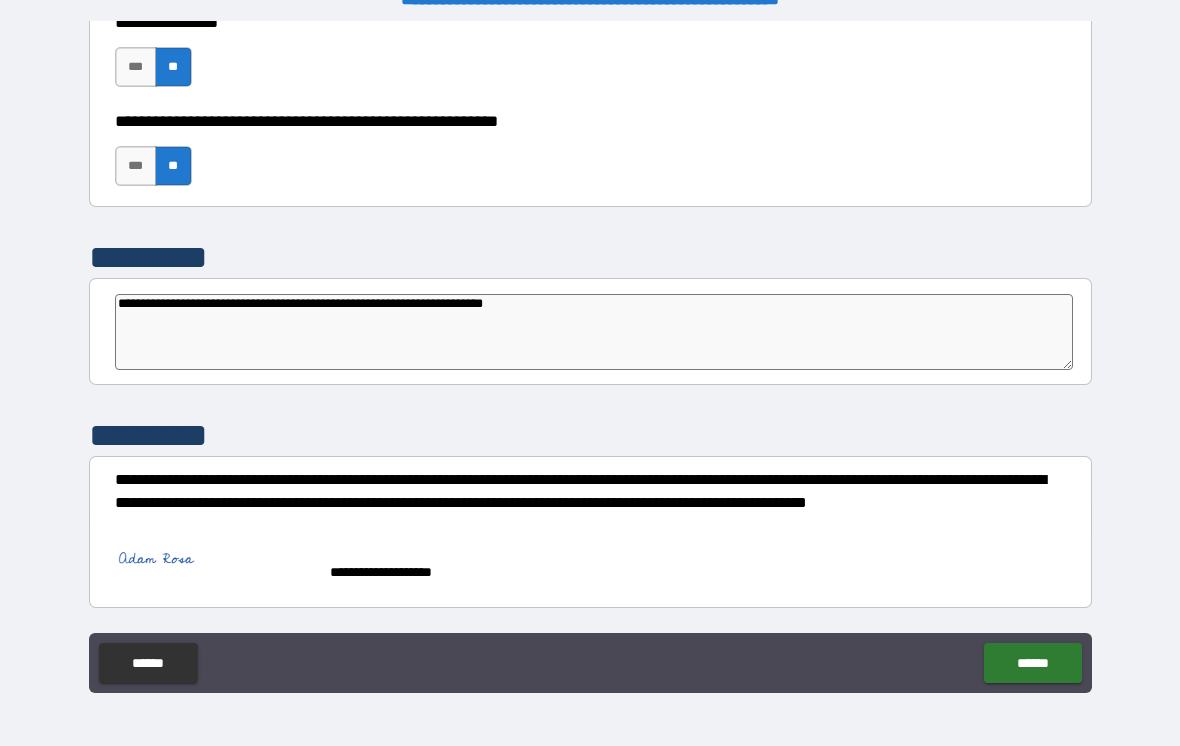 scroll, scrollTop: 6193, scrollLeft: 0, axis: vertical 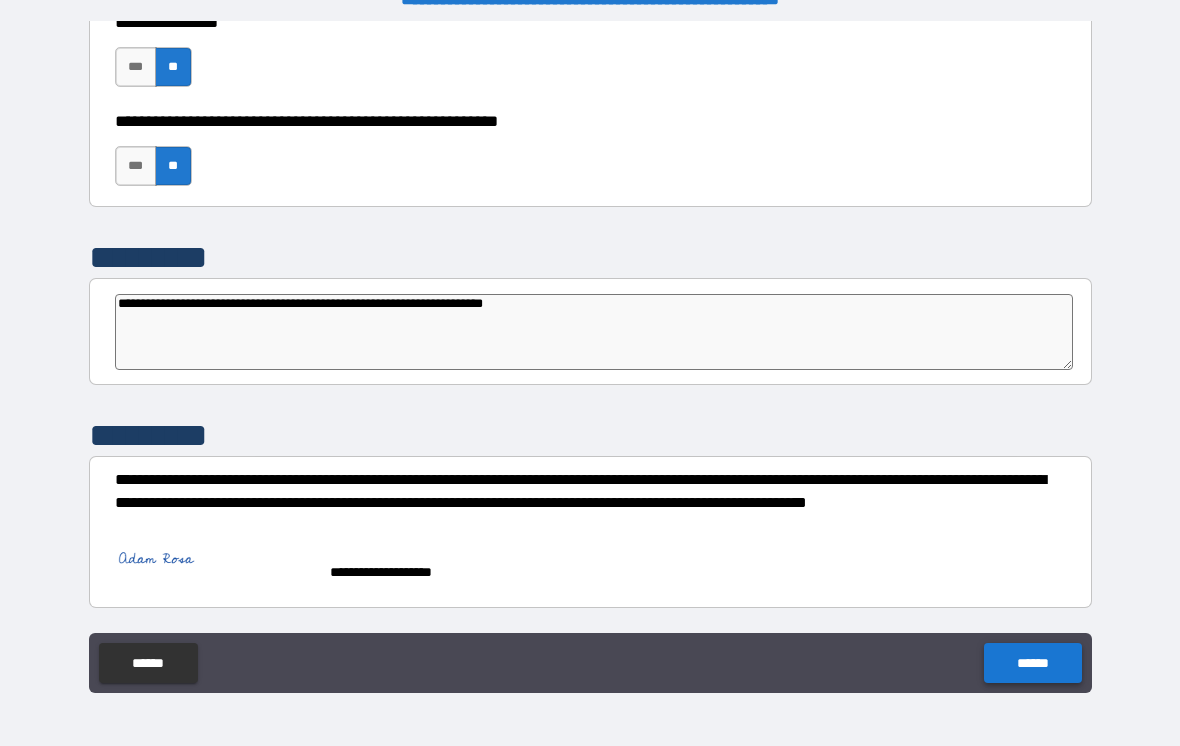 click on "******" at bounding box center [1032, 663] 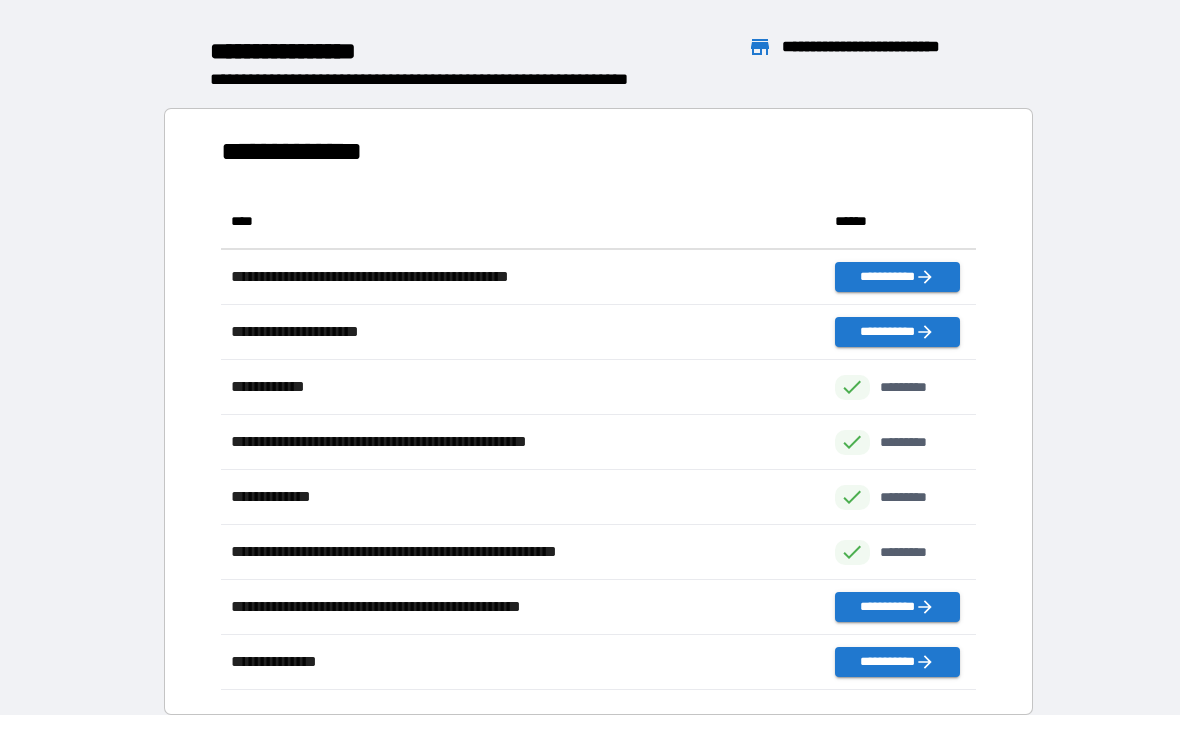 scroll, scrollTop: 496, scrollLeft: 755, axis: both 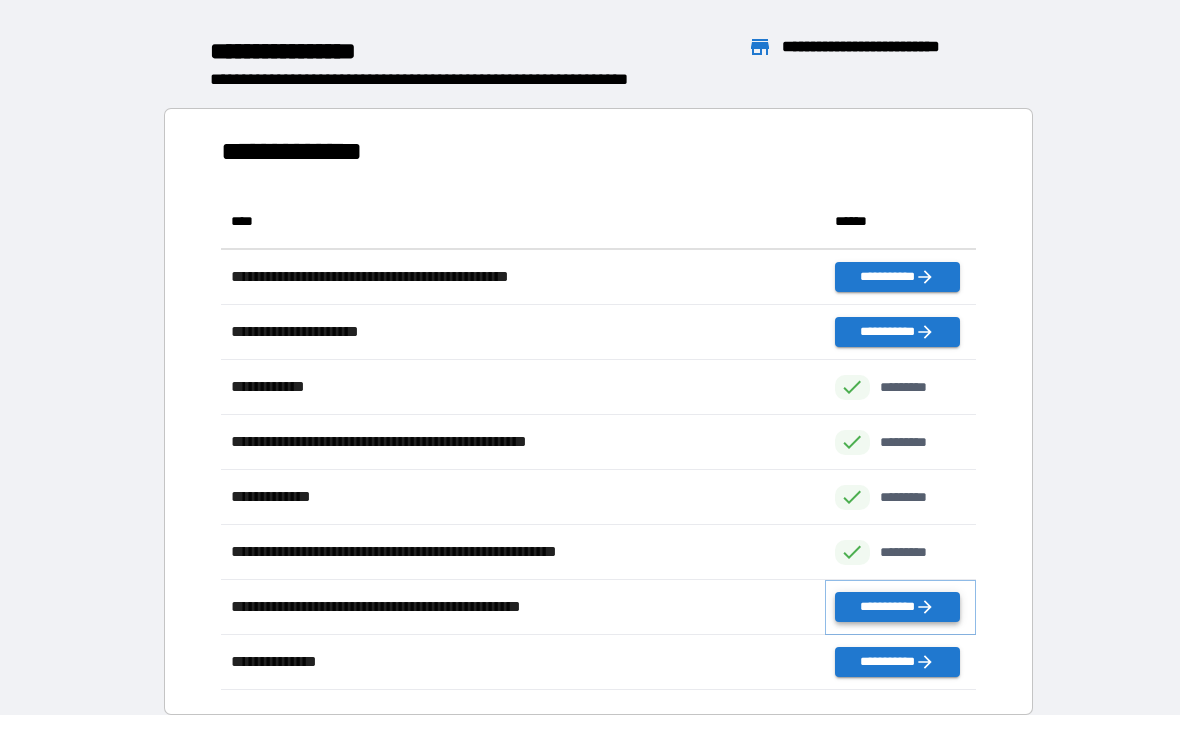click on "**********" at bounding box center [897, 607] 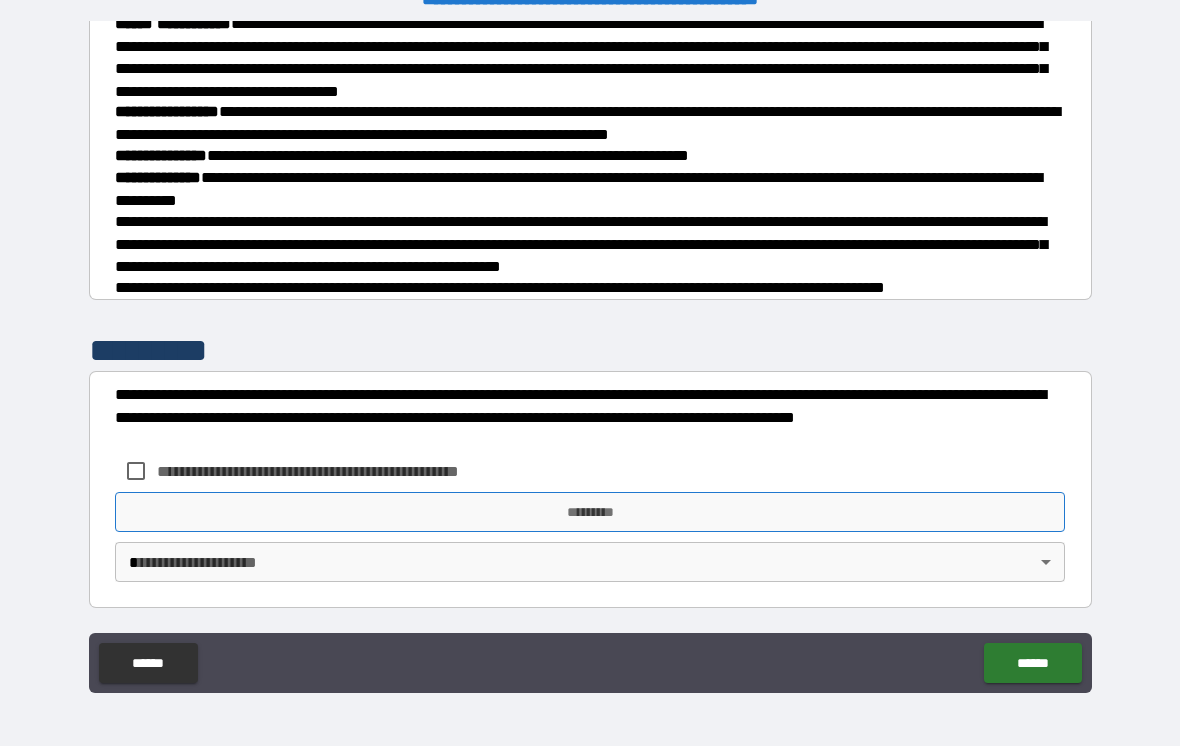 scroll, scrollTop: 790, scrollLeft: 0, axis: vertical 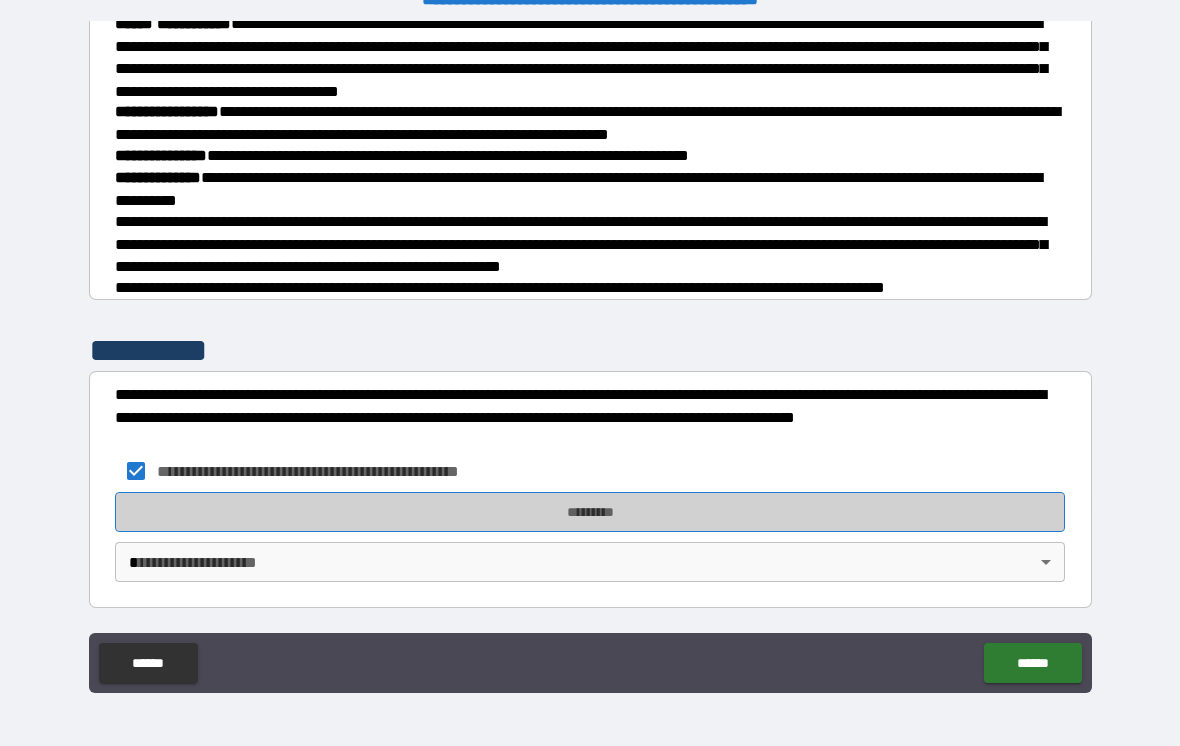 click on "*********" at bounding box center (590, 512) 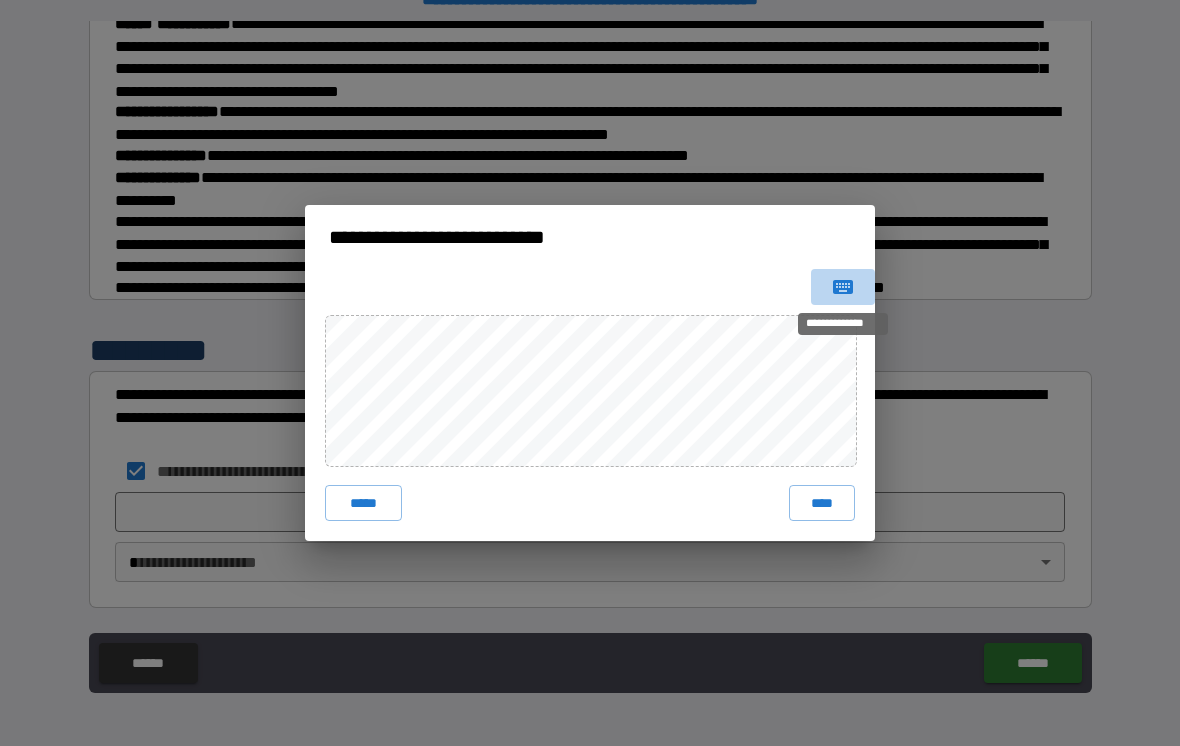click 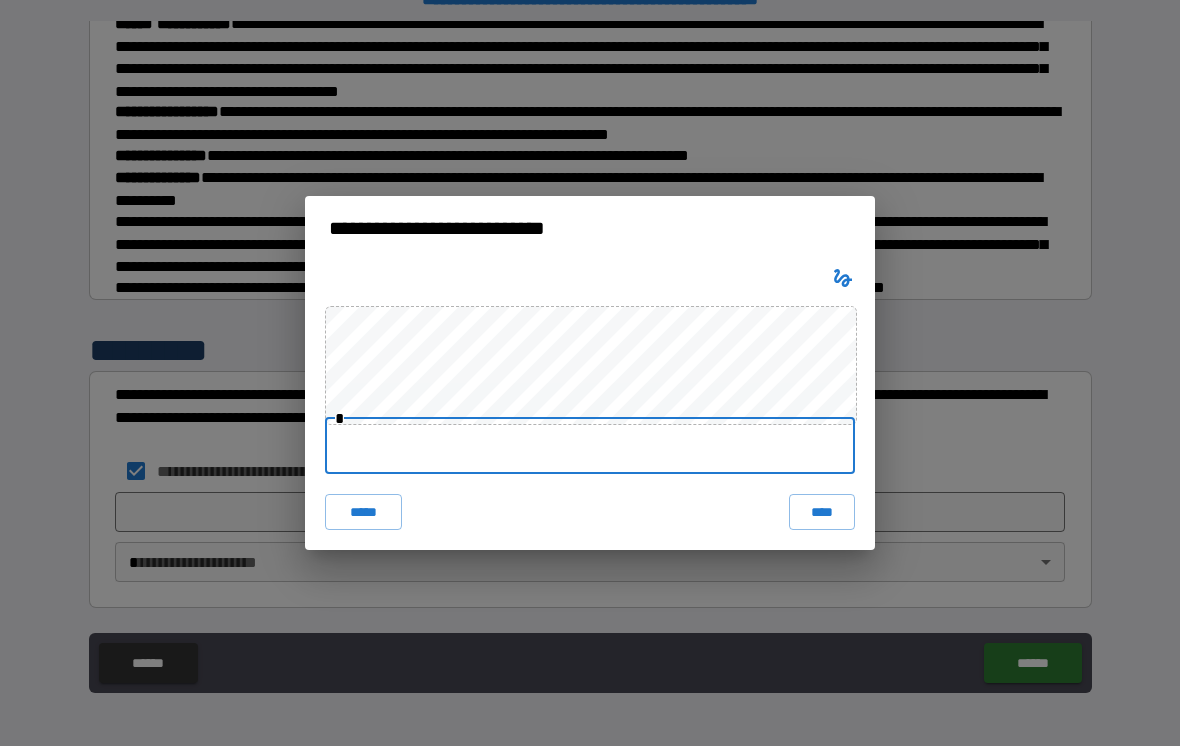 click at bounding box center (590, 446) 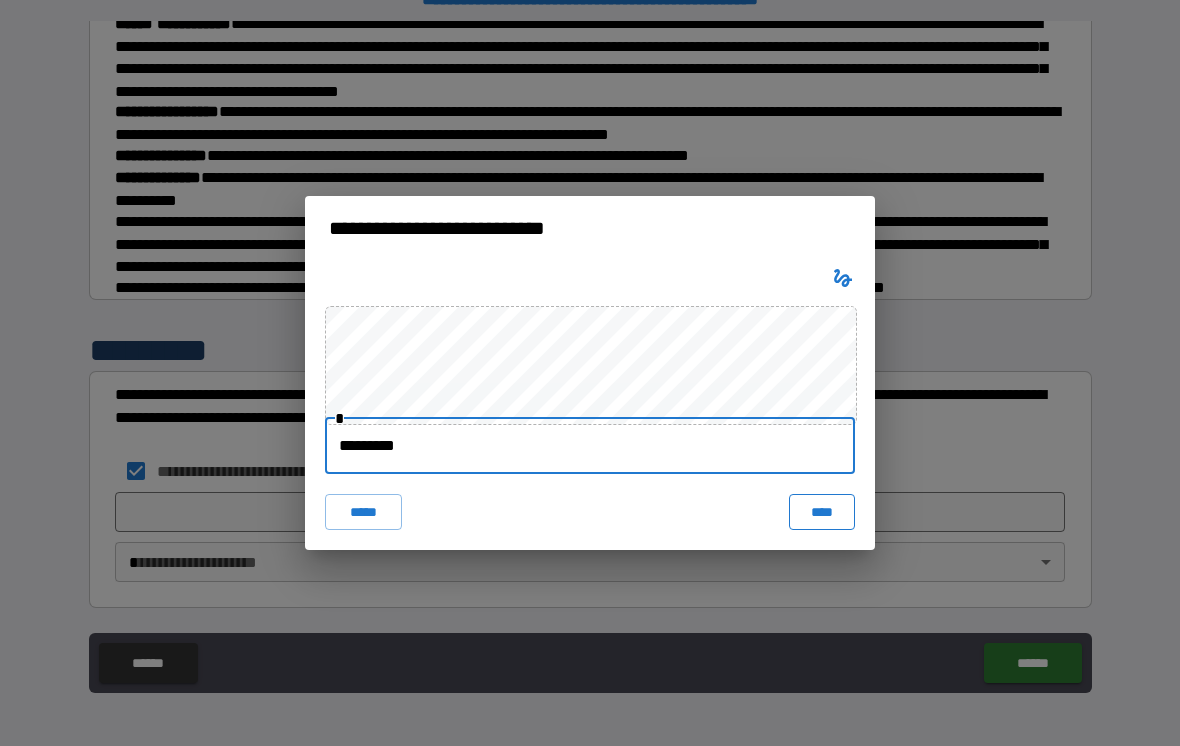 click on "****" at bounding box center (822, 512) 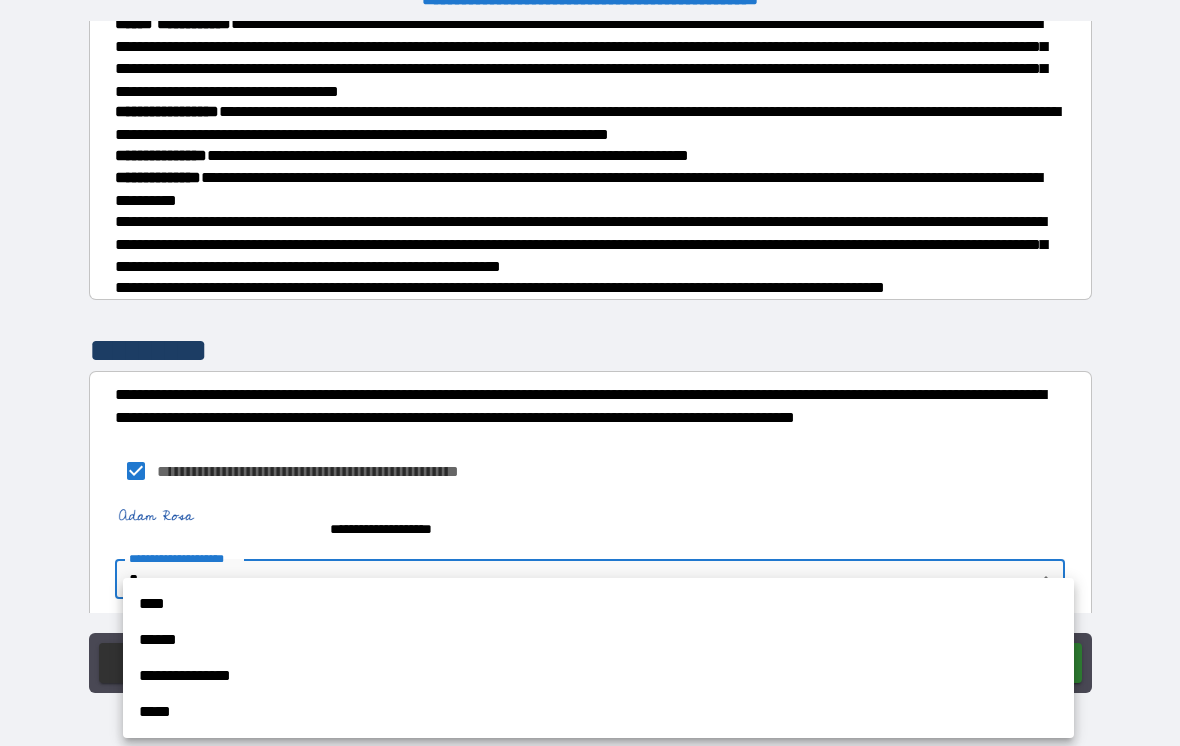 click on "**********" at bounding box center (590, 357) 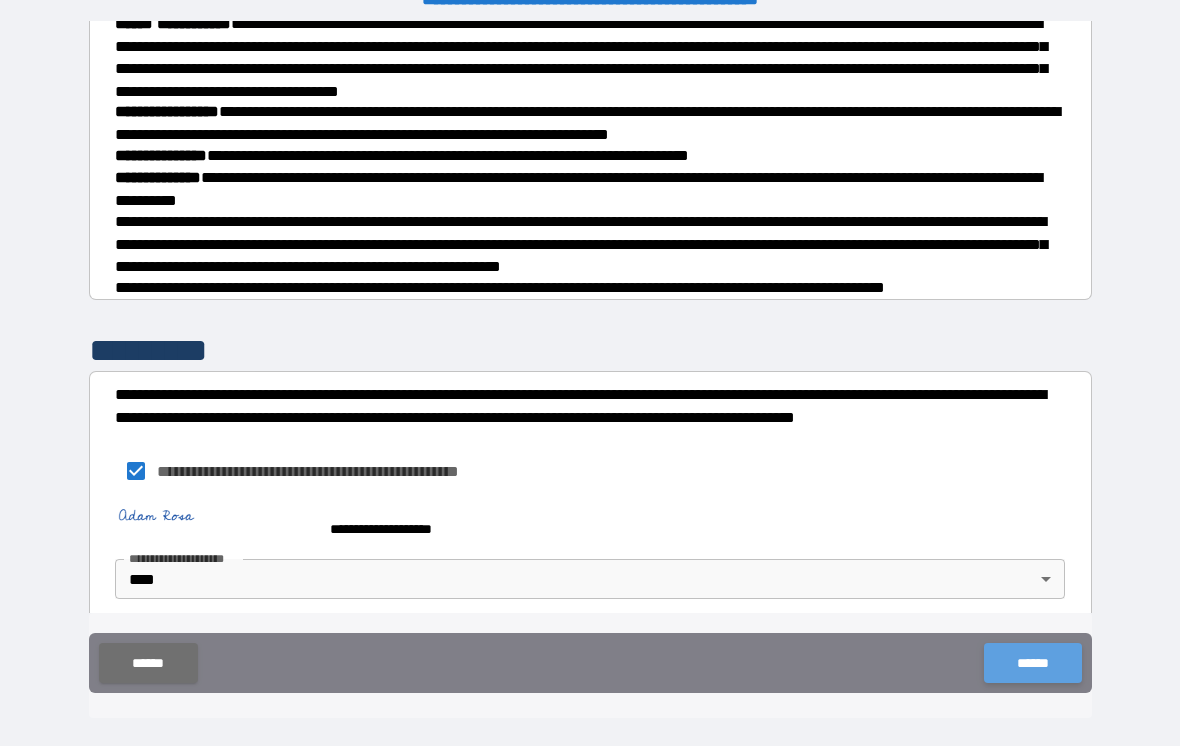 click on "******" at bounding box center (1032, 663) 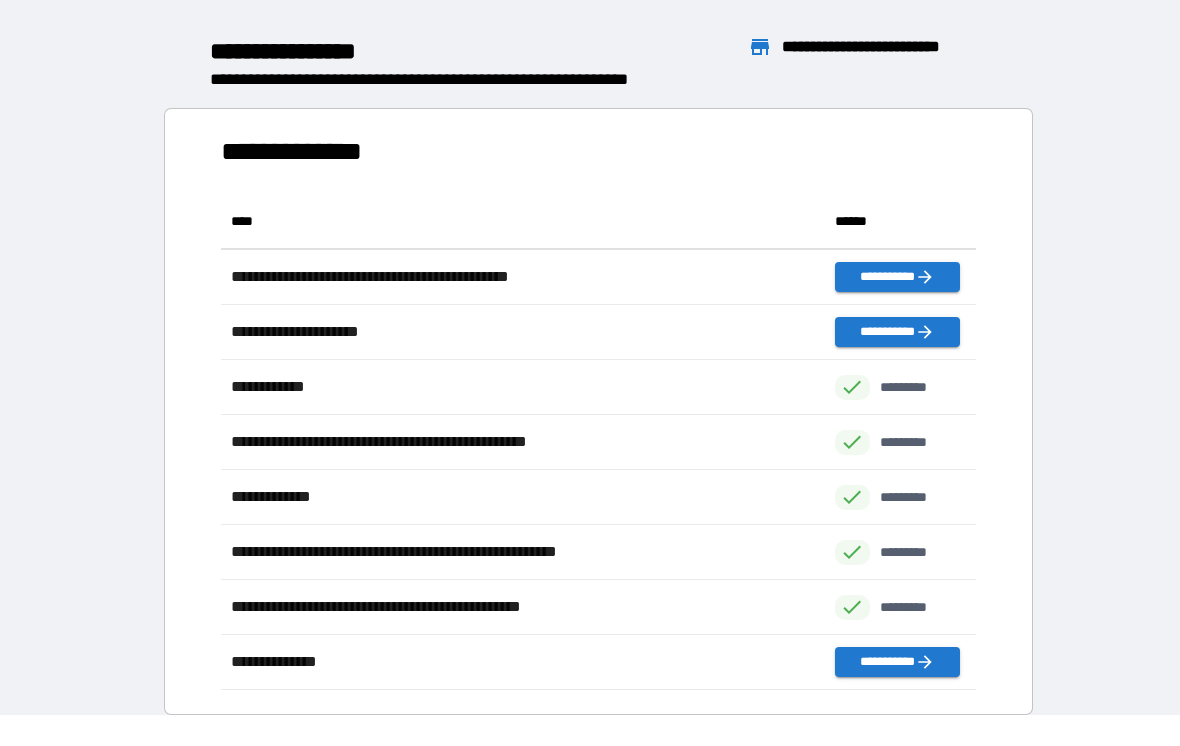 scroll, scrollTop: 1, scrollLeft: 1, axis: both 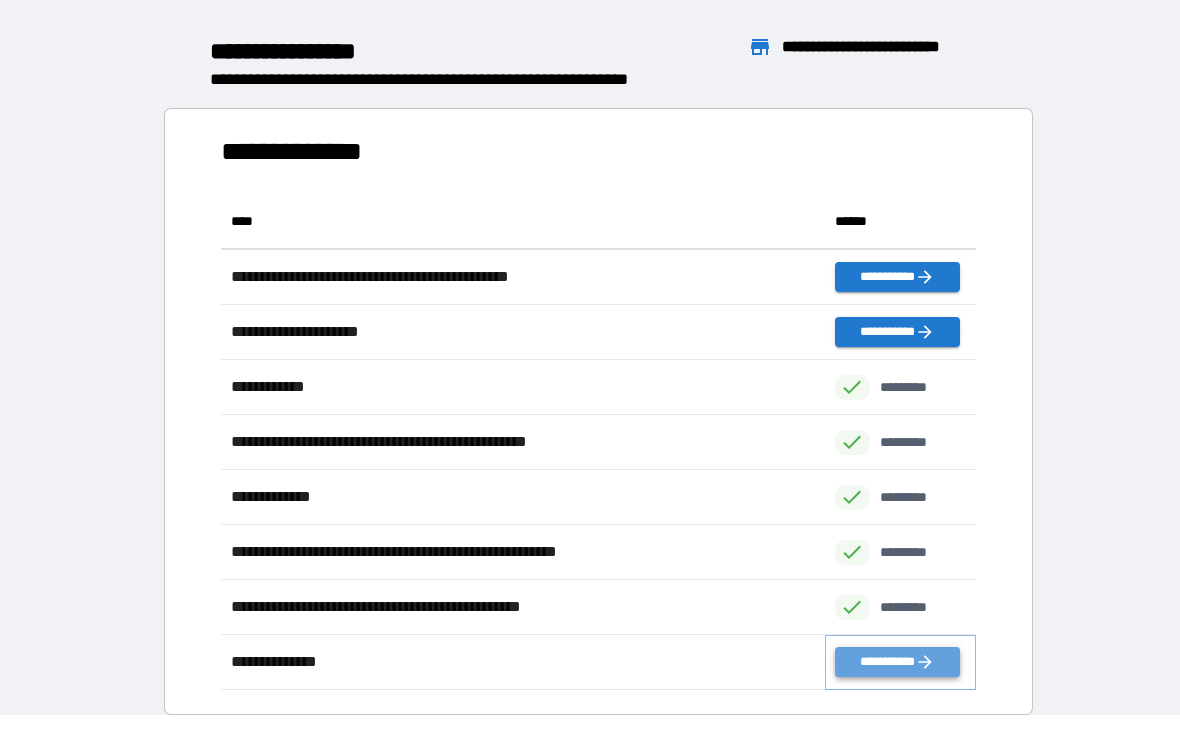 click on "**********" at bounding box center (897, 662) 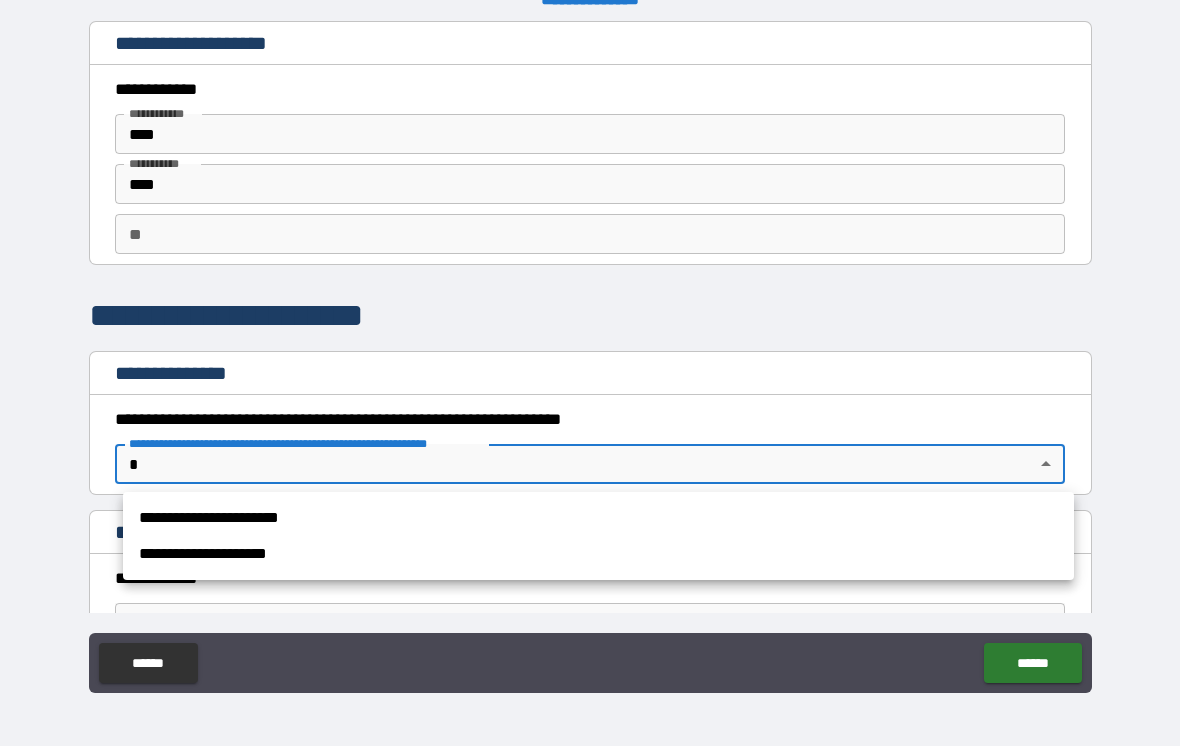 click on "**********" at bounding box center [590, 357] 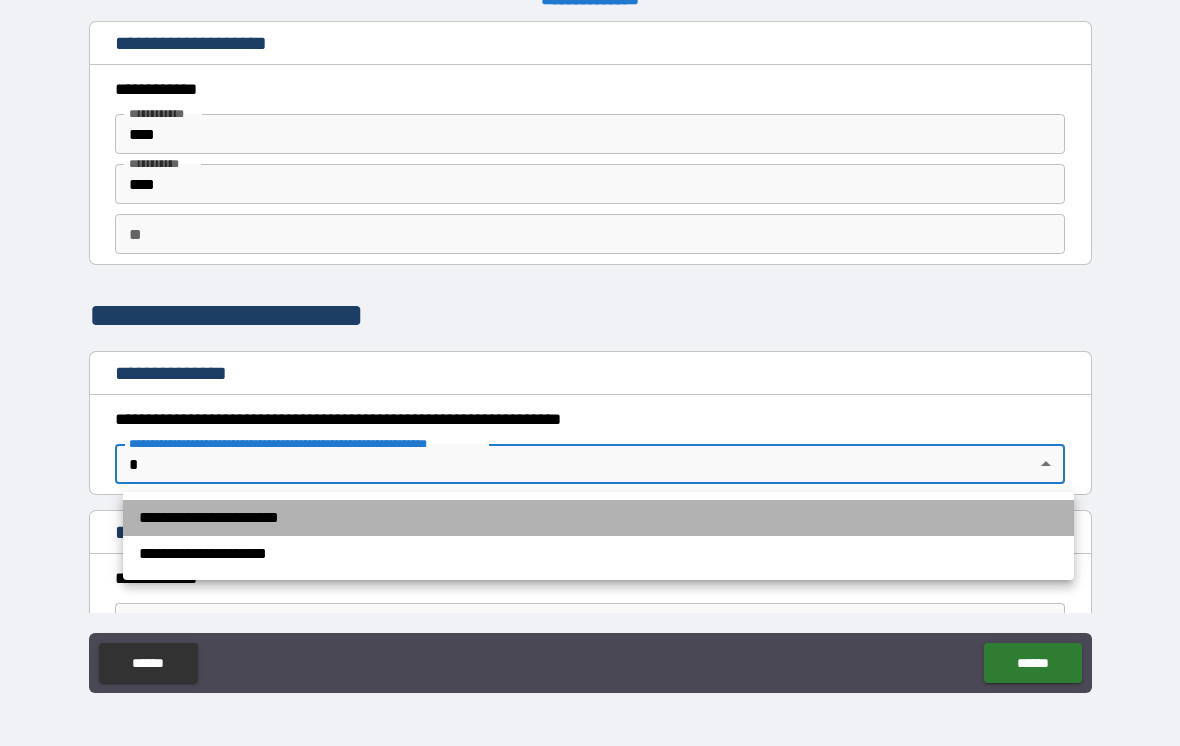 click on "**********" at bounding box center [598, 518] 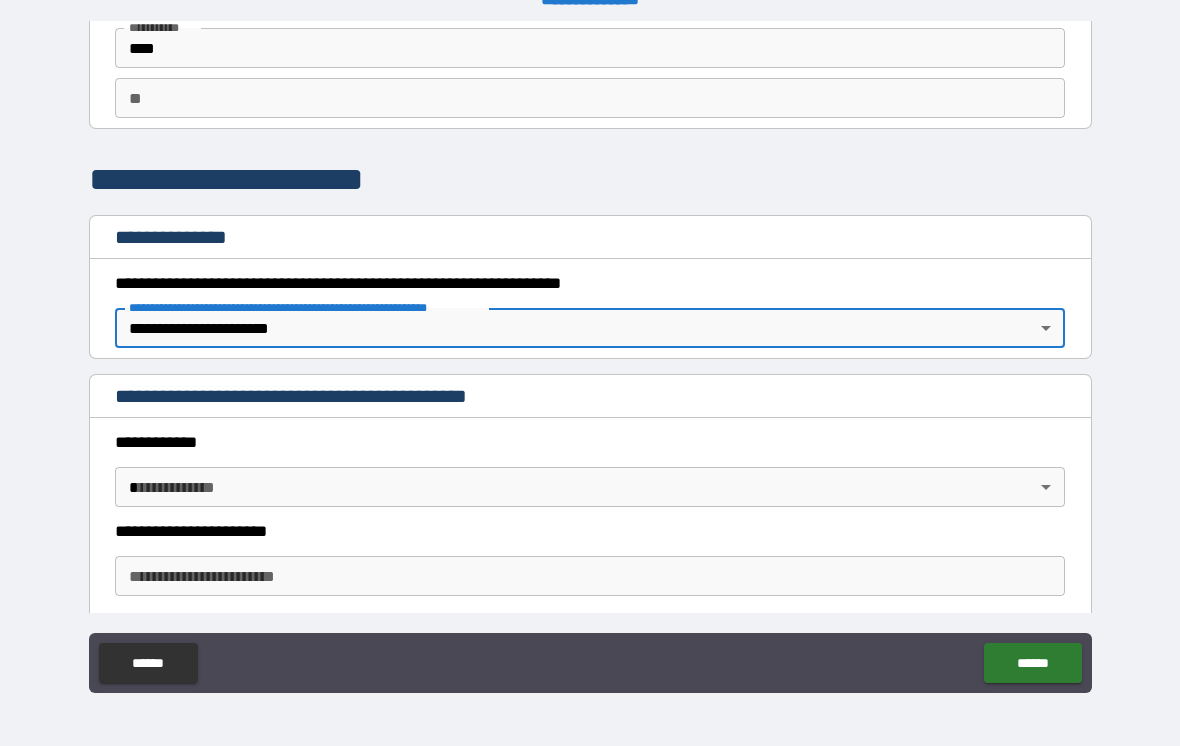 scroll, scrollTop: 139, scrollLeft: 0, axis: vertical 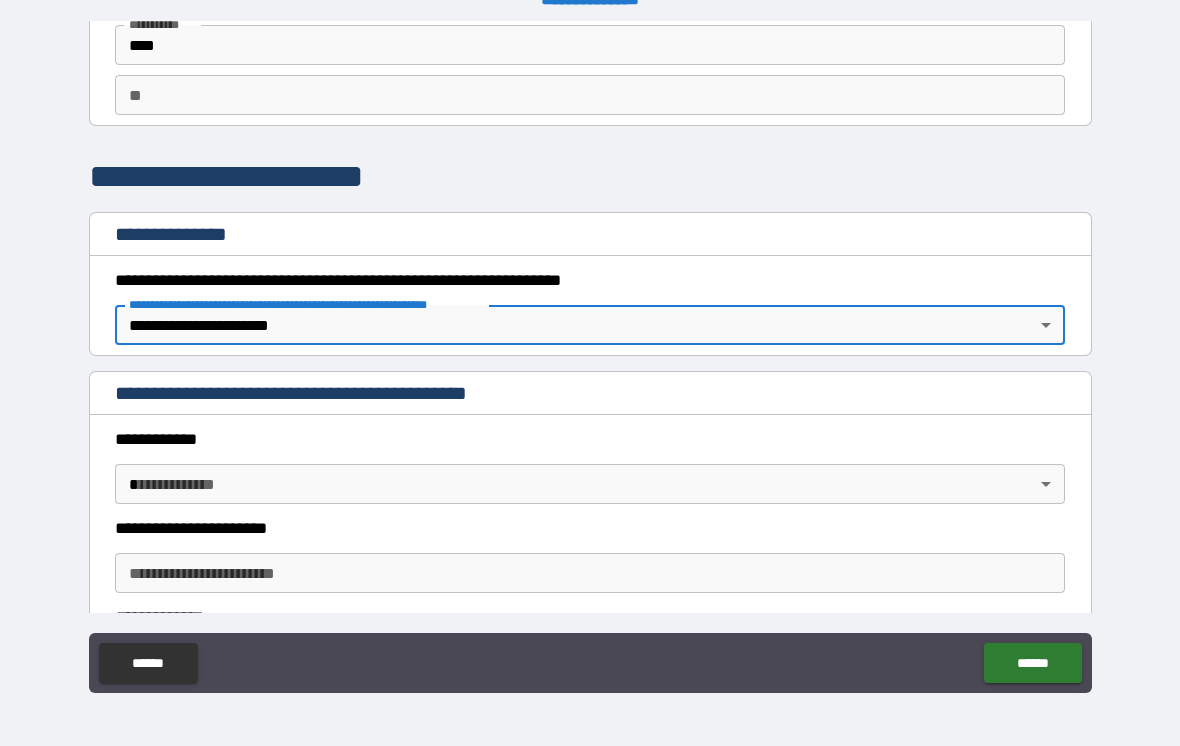click on "**********" at bounding box center (590, 357) 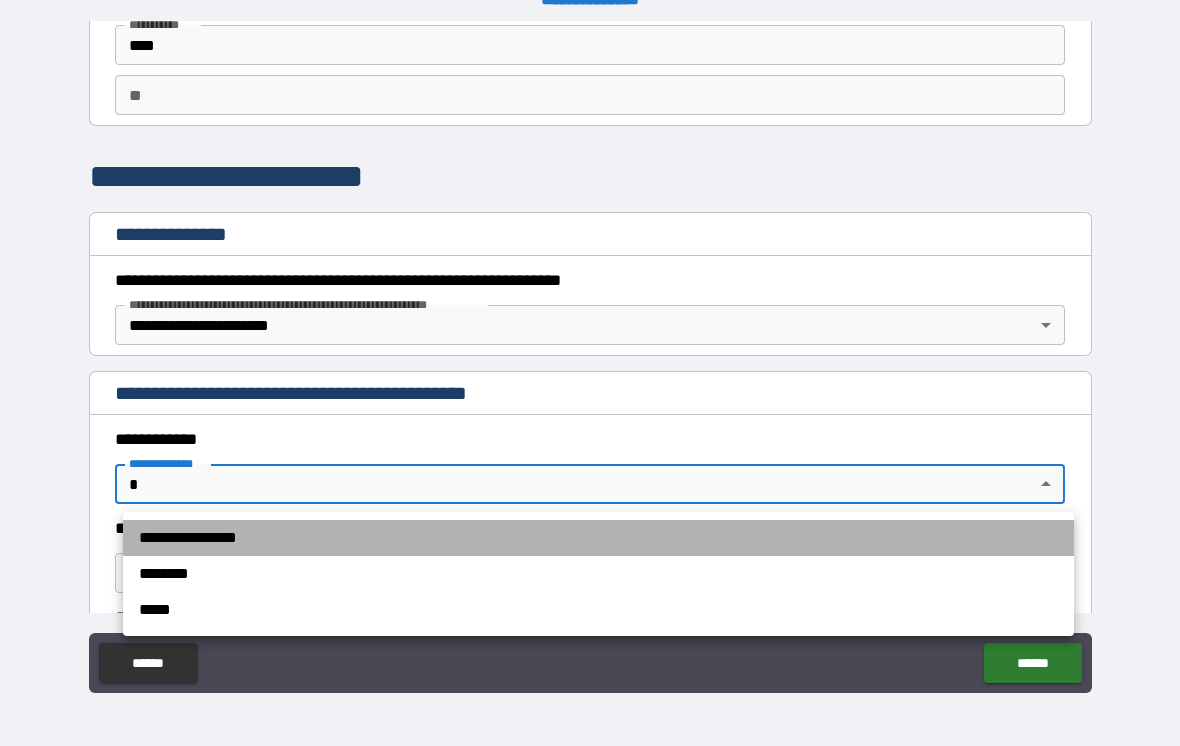 click on "**********" at bounding box center (598, 538) 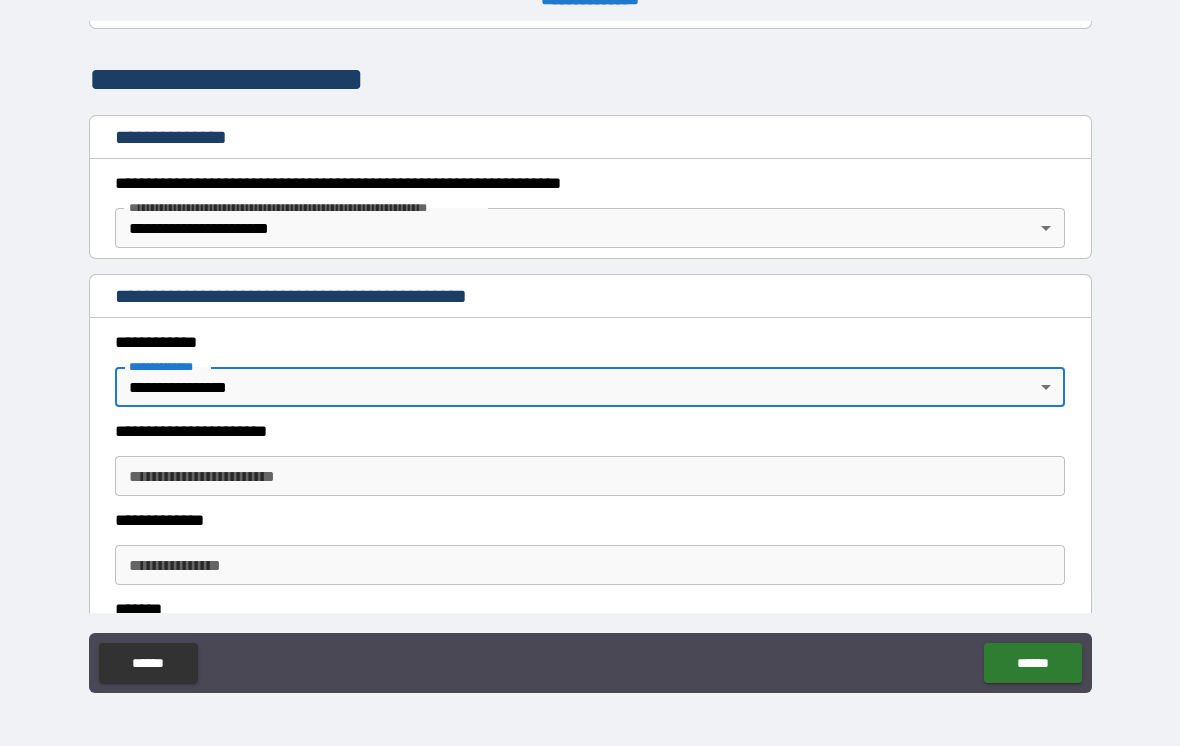 scroll, scrollTop: 239, scrollLeft: 0, axis: vertical 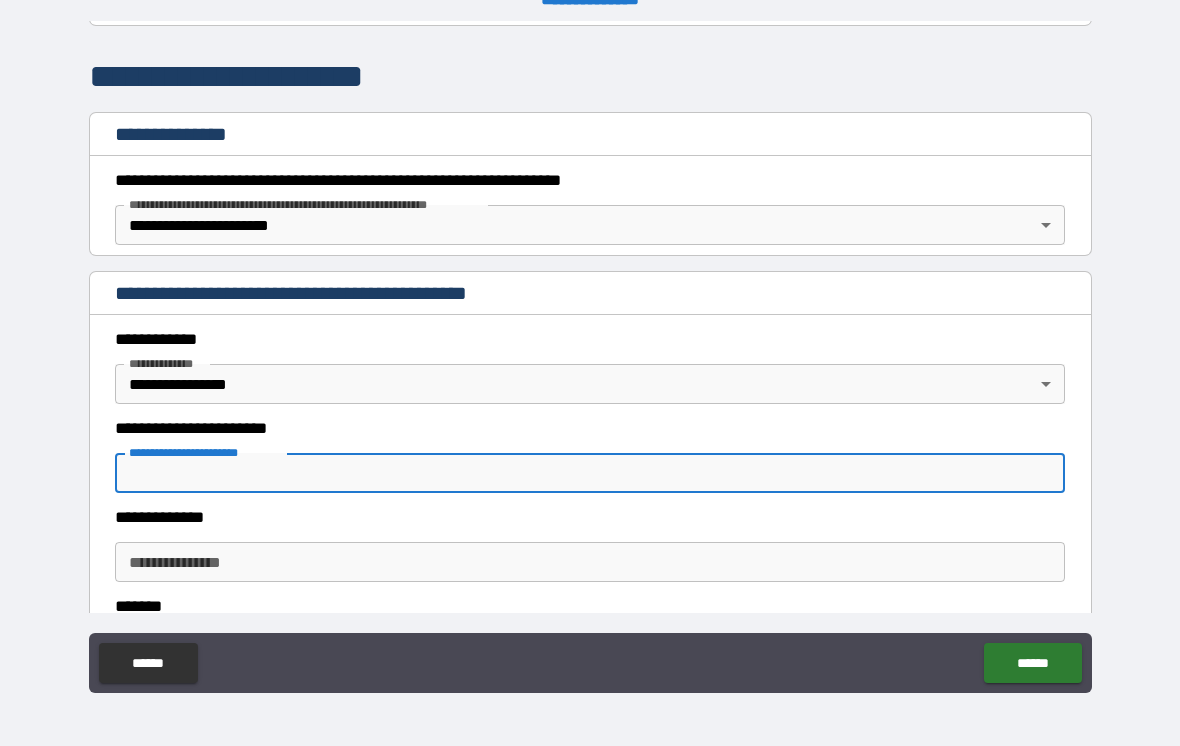 click on "**********" at bounding box center [590, 473] 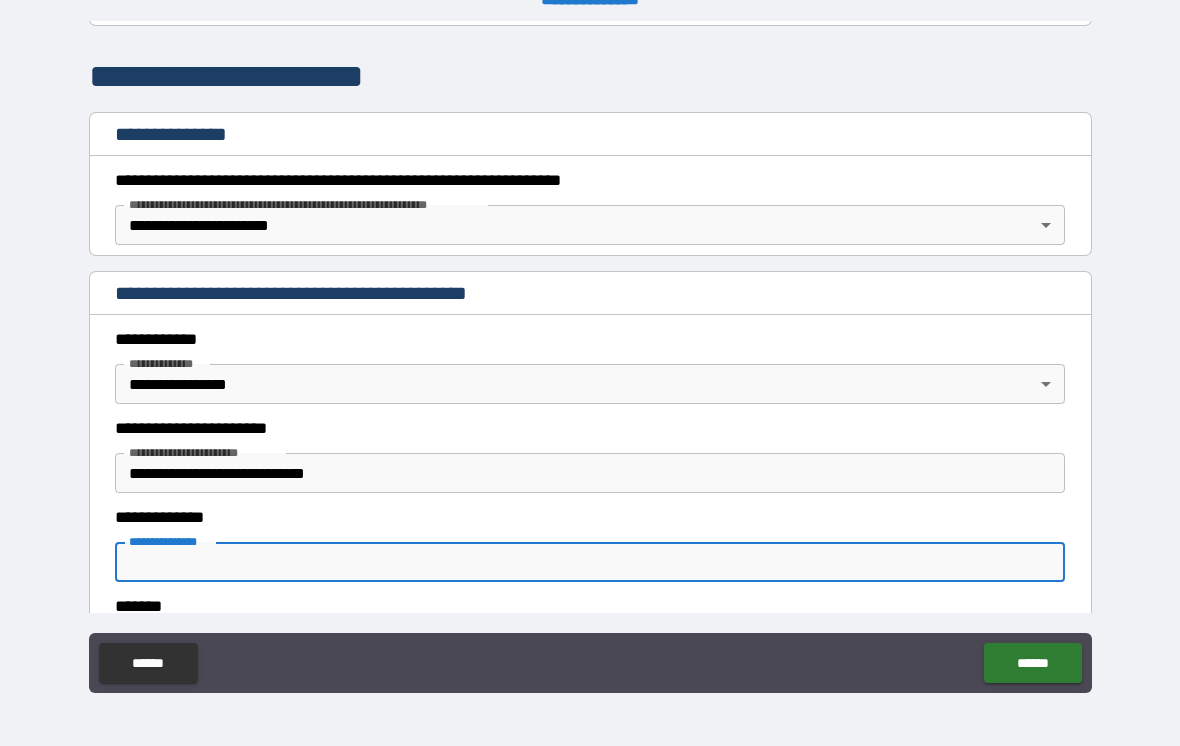 click on "**********" at bounding box center [590, 562] 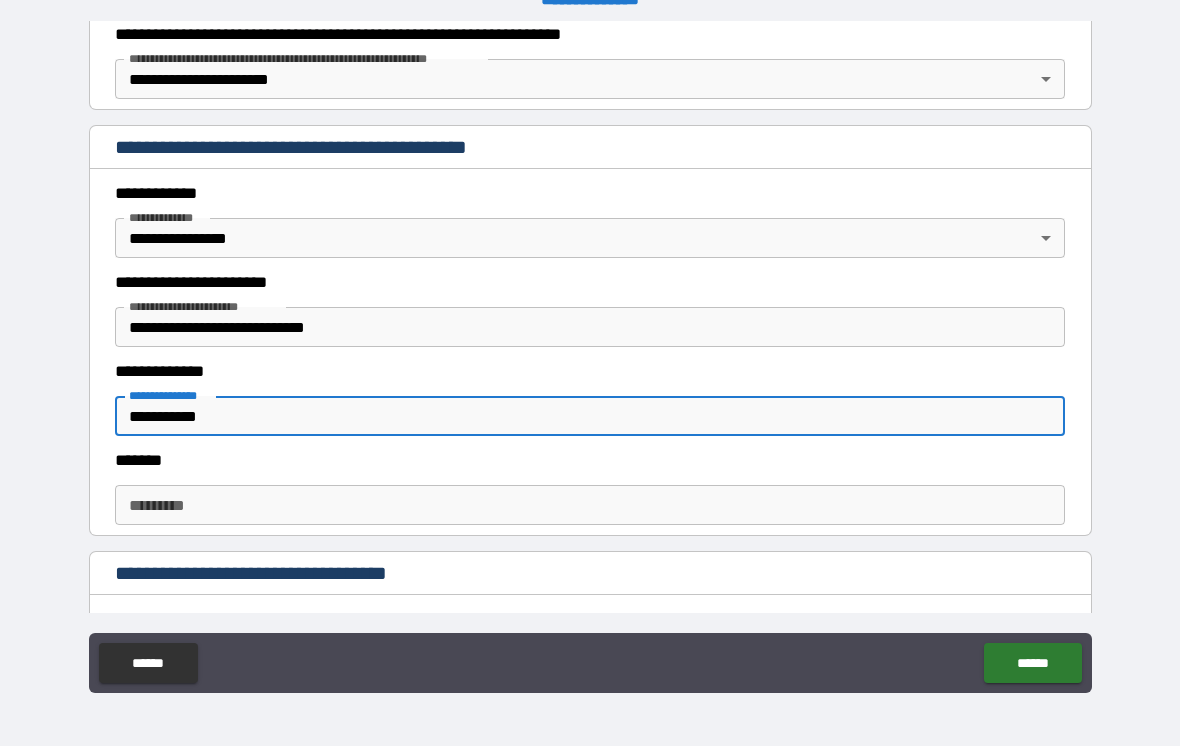 scroll, scrollTop: 388, scrollLeft: 0, axis: vertical 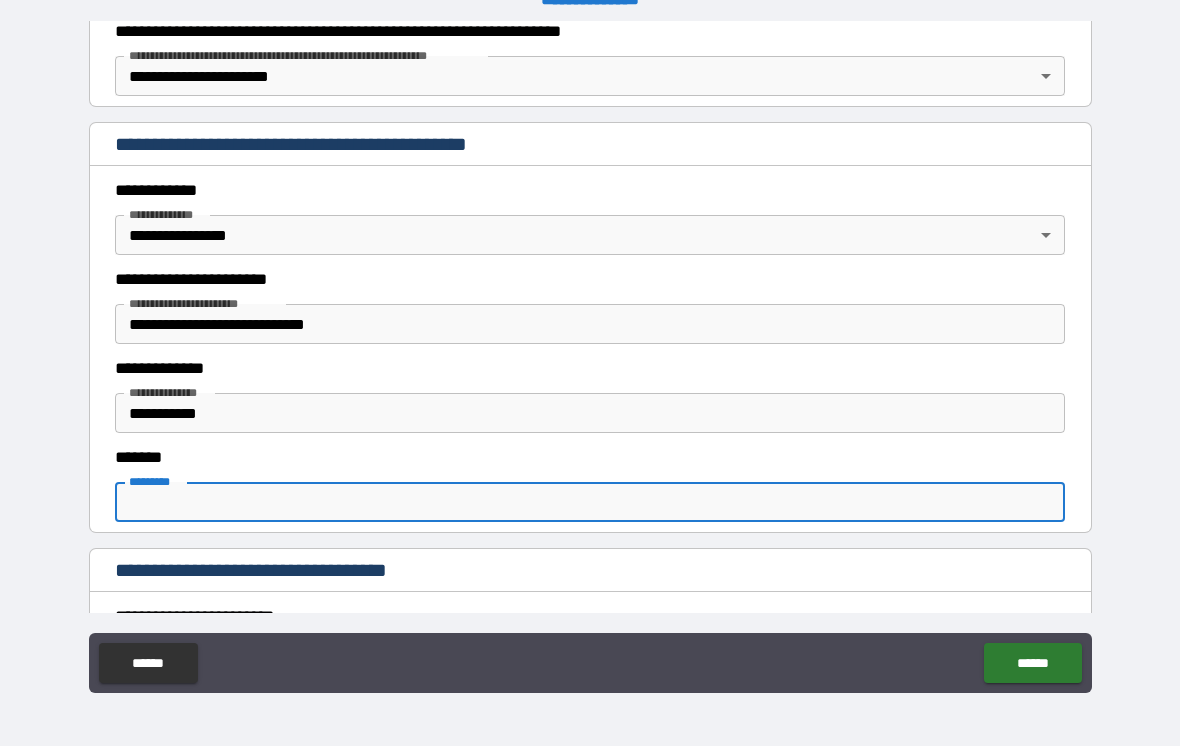 click on "*******   *" at bounding box center [590, 502] 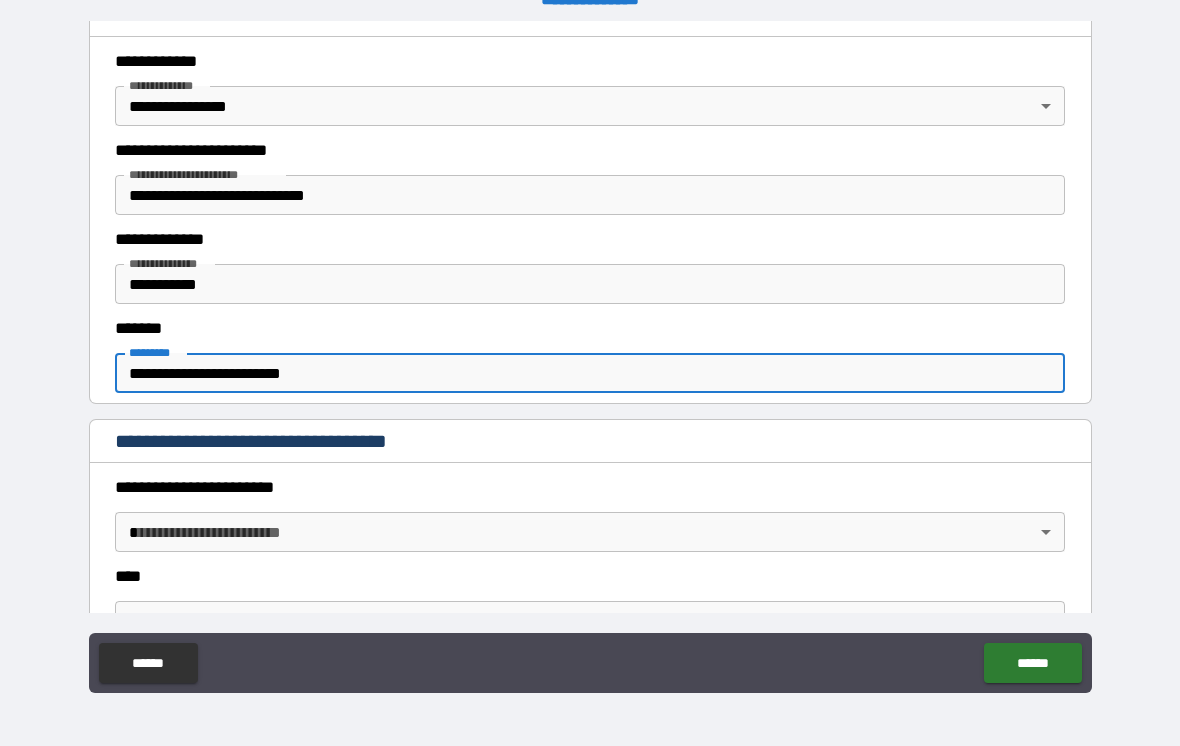 scroll, scrollTop: 562, scrollLeft: 0, axis: vertical 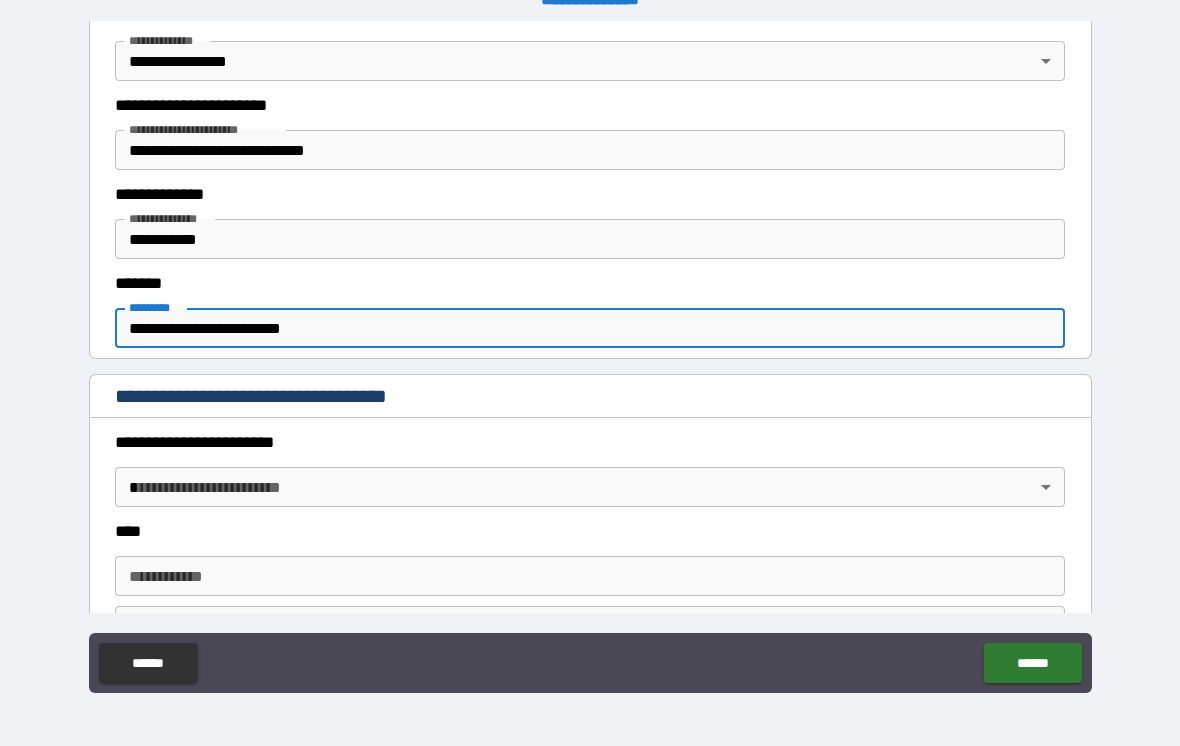 click on "**********" at bounding box center [590, 357] 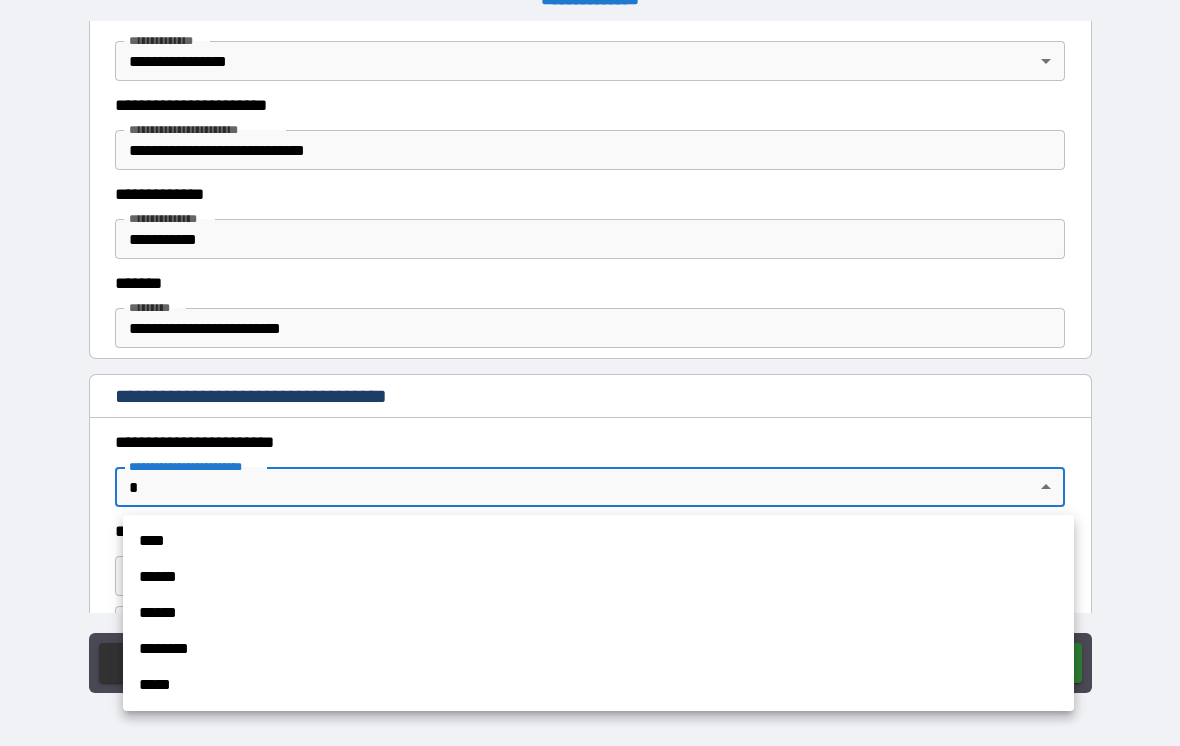 click on "****" at bounding box center (598, 541) 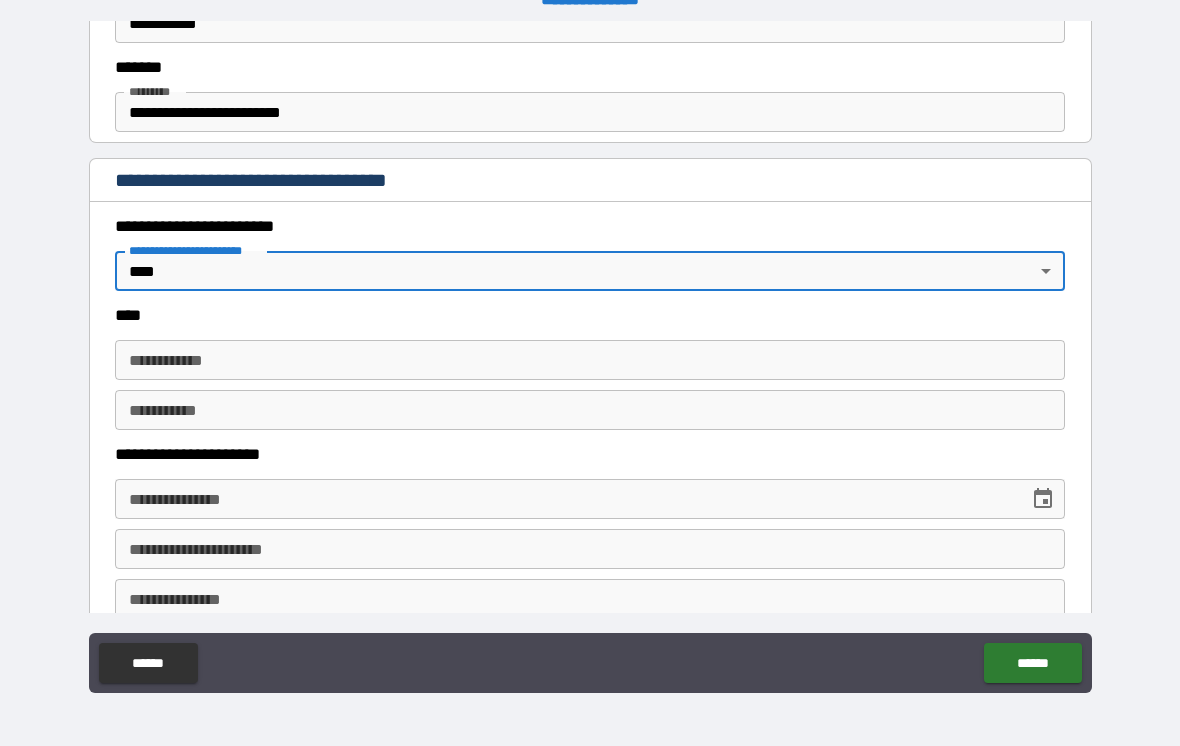 scroll, scrollTop: 792, scrollLeft: 0, axis: vertical 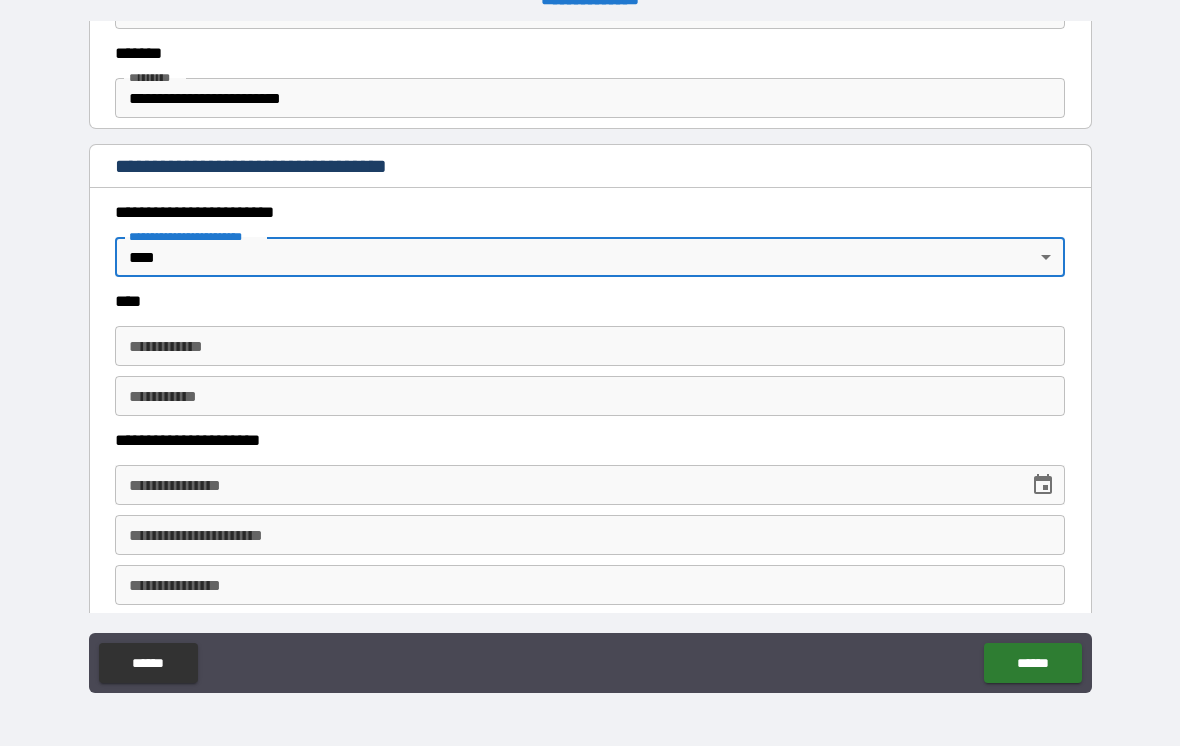 click on "**********" at bounding box center (590, 357) 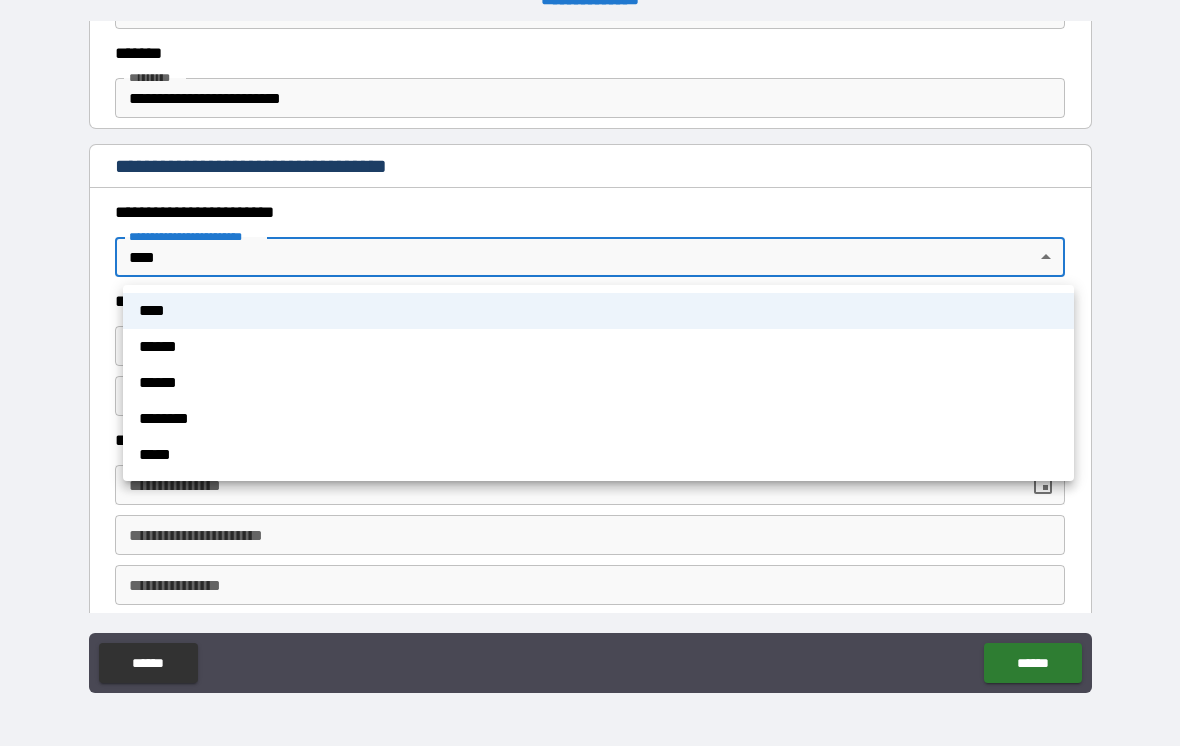 click on "*****" at bounding box center (598, 455) 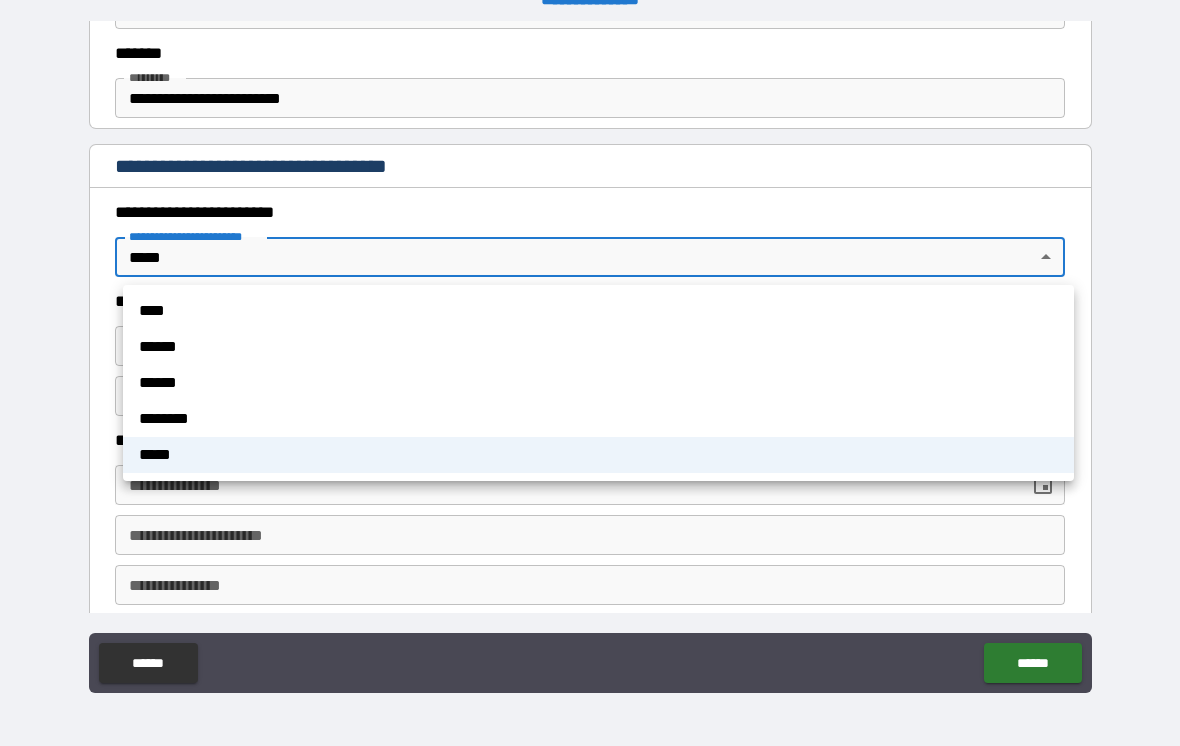 click on "**********" at bounding box center (590, 357) 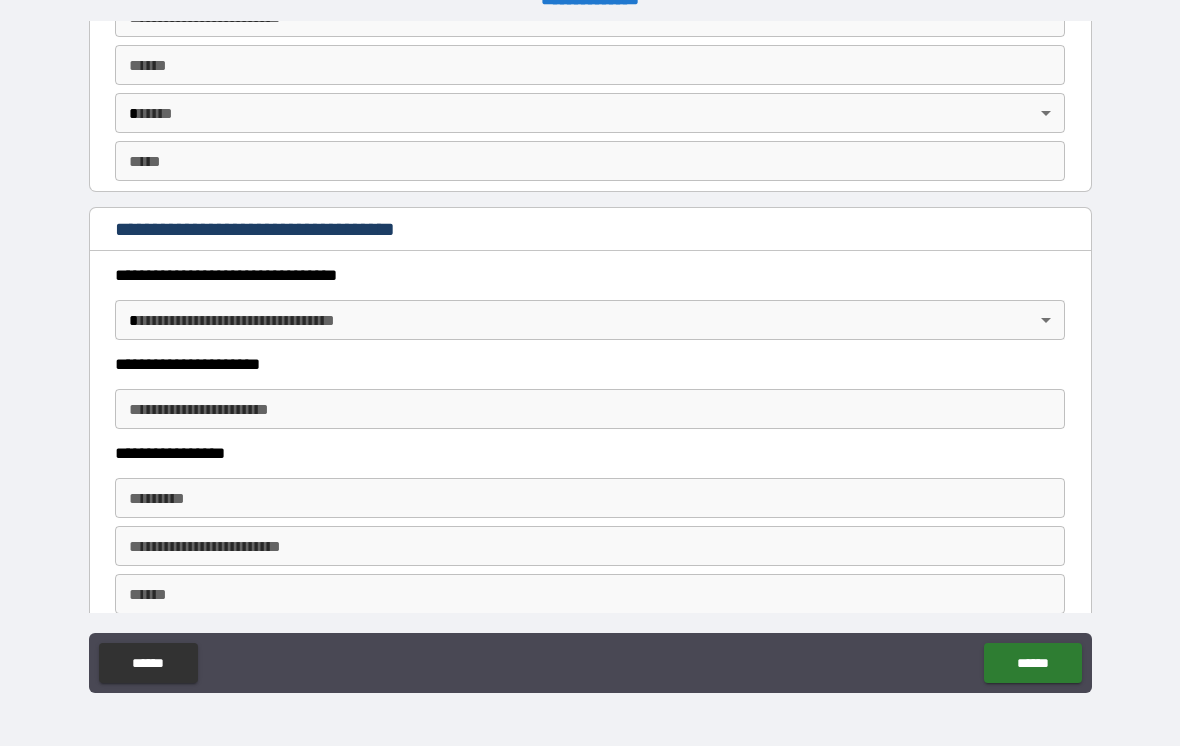 scroll, scrollTop: 1498, scrollLeft: 0, axis: vertical 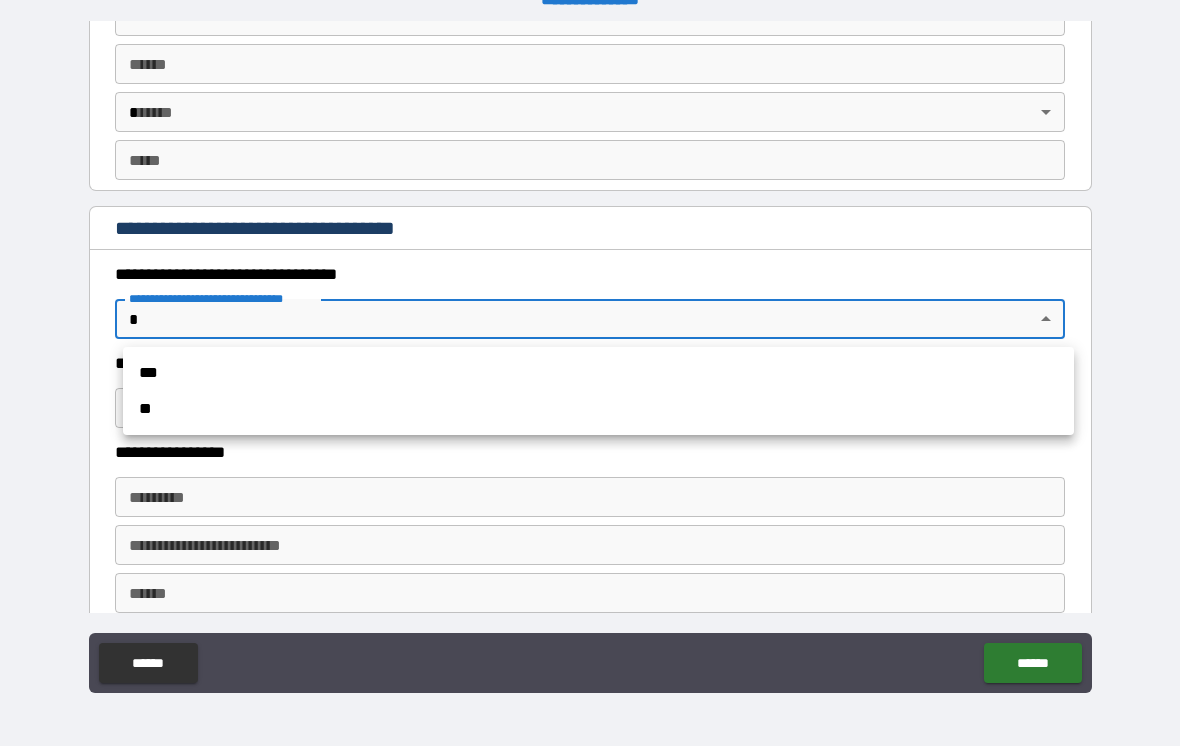 click on "**********" at bounding box center [590, 357] 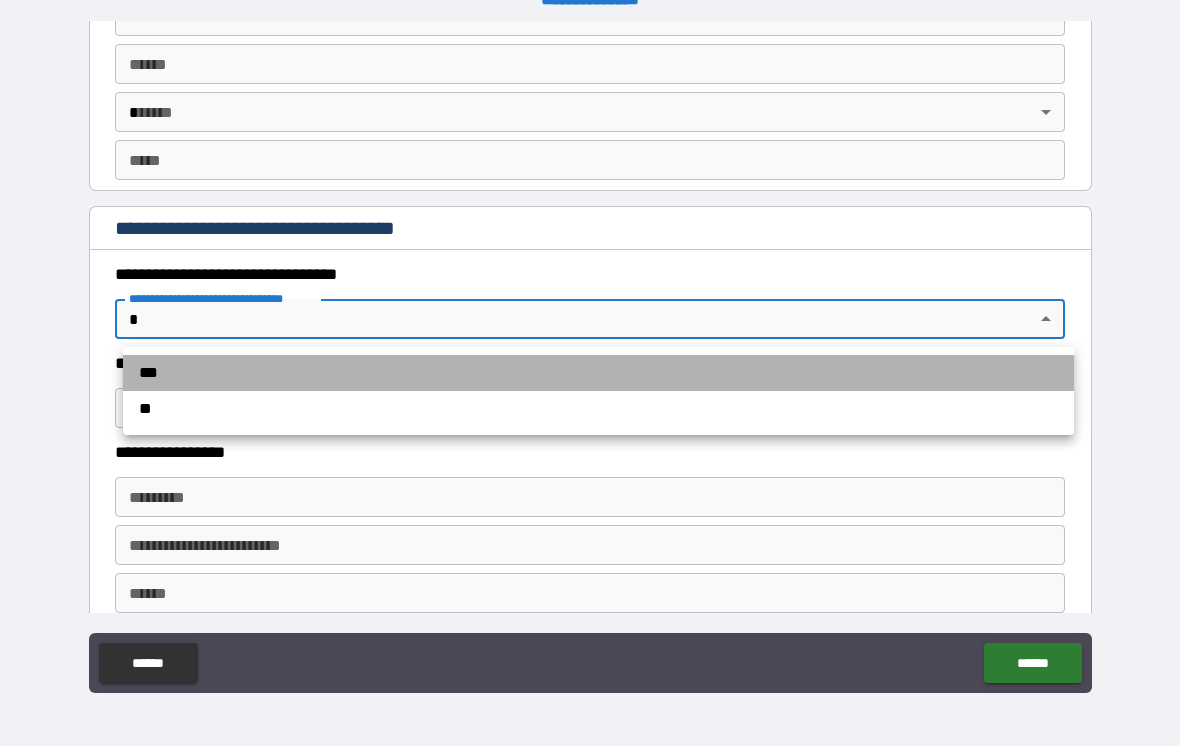 click on "***" at bounding box center [598, 373] 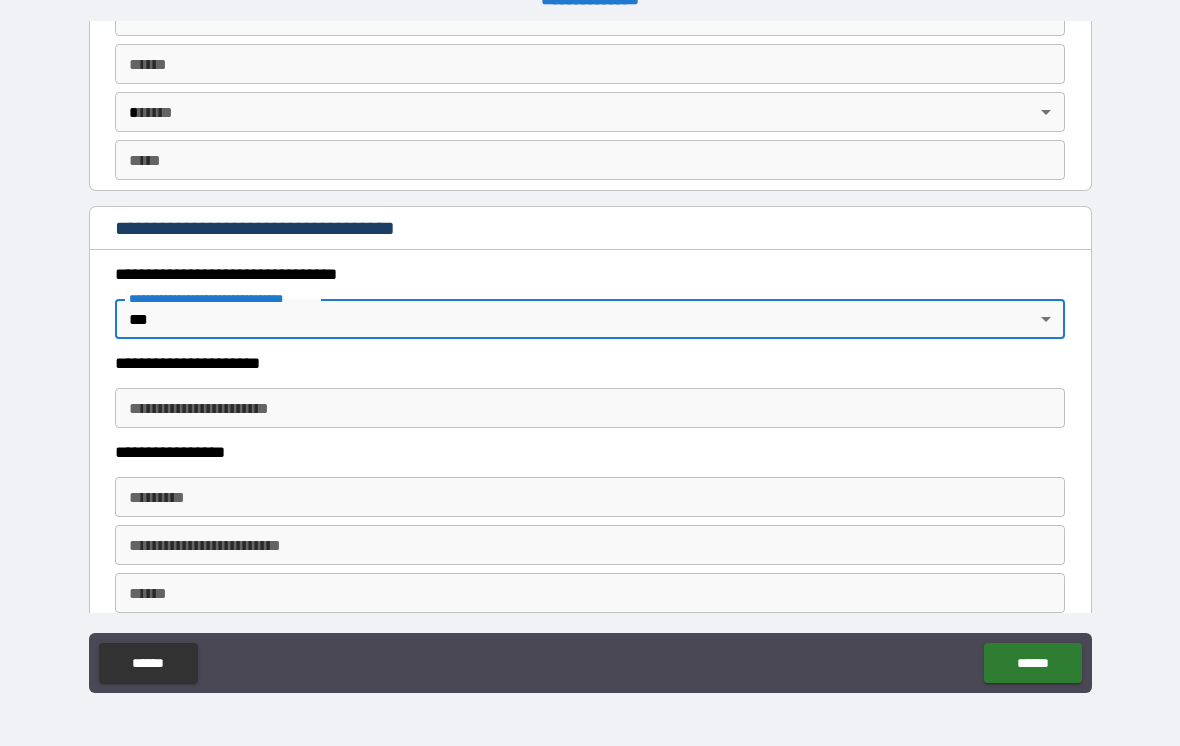 click on "**********" at bounding box center [590, 408] 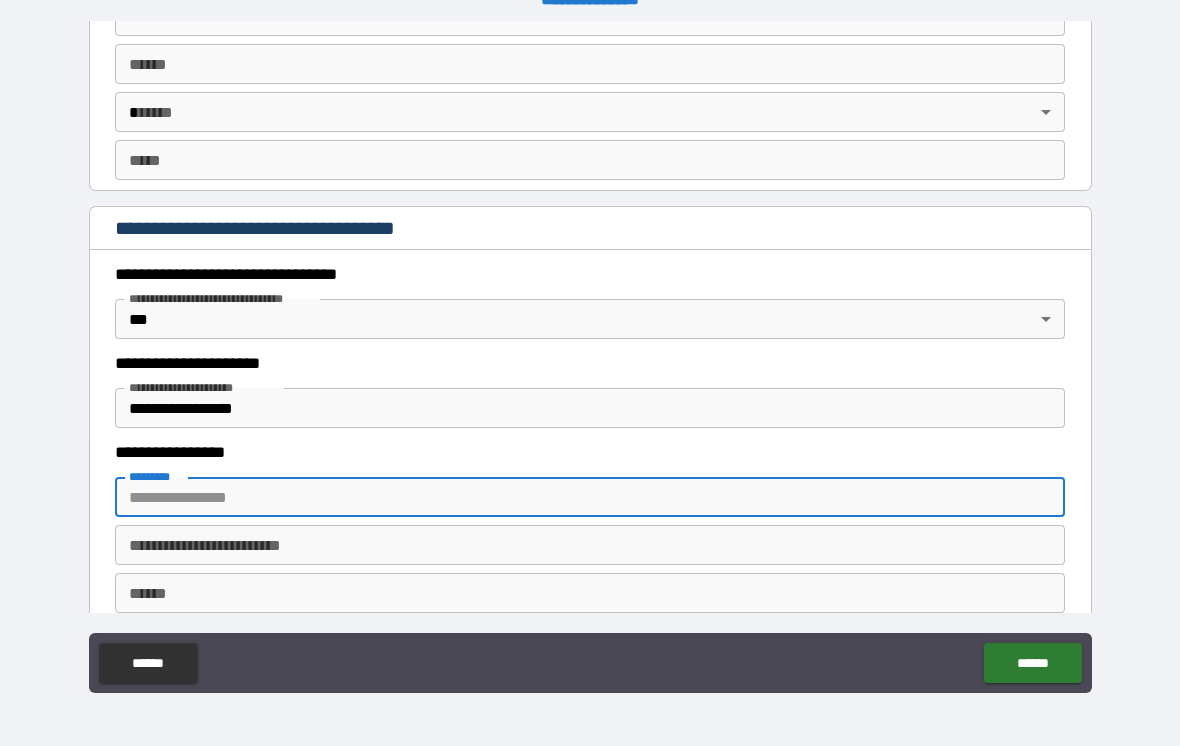 click on "*******   * *******   *" at bounding box center [590, 497] 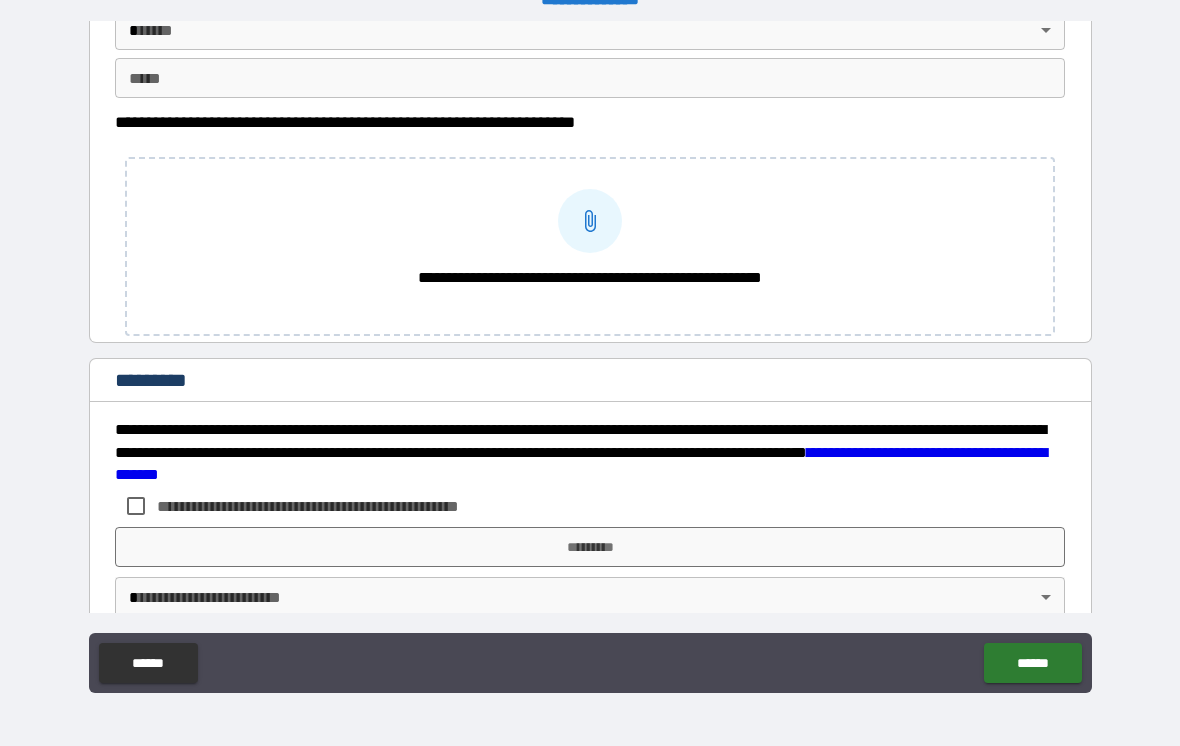 scroll, scrollTop: 3911, scrollLeft: 0, axis: vertical 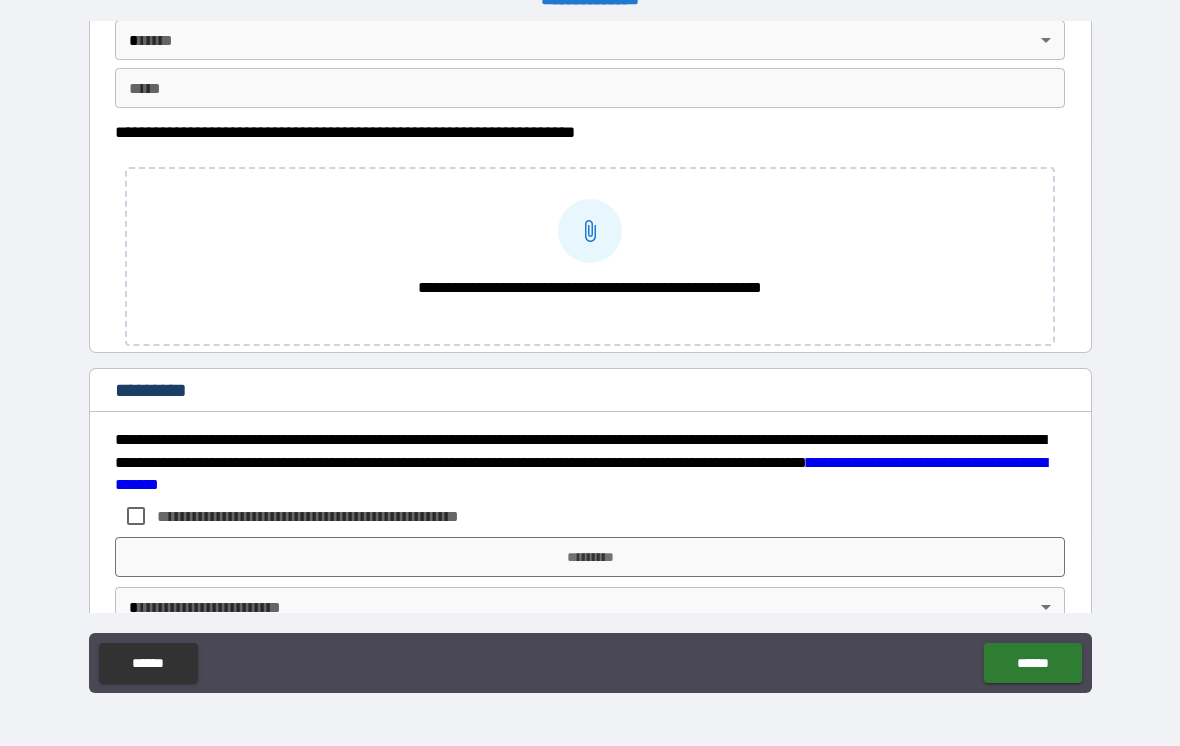click on "**********" at bounding box center (590, 288) 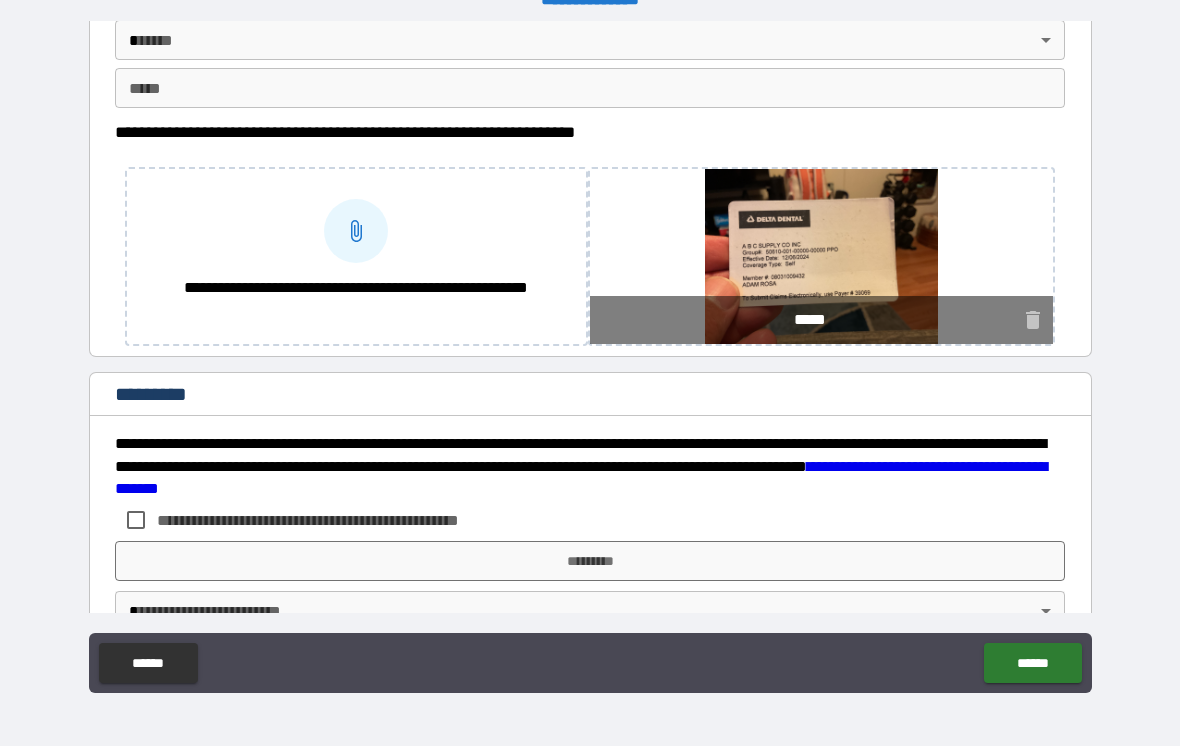 click on "**********" at bounding box center (356, 288) 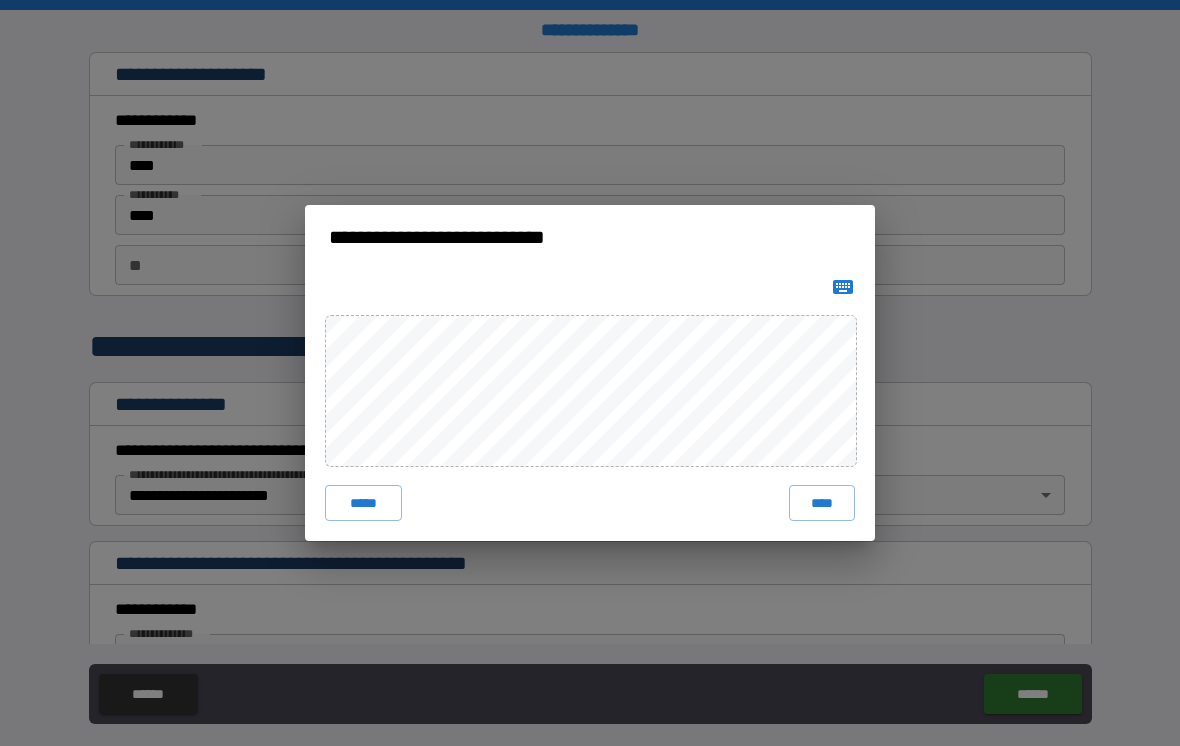 scroll, scrollTop: 31, scrollLeft: 0, axis: vertical 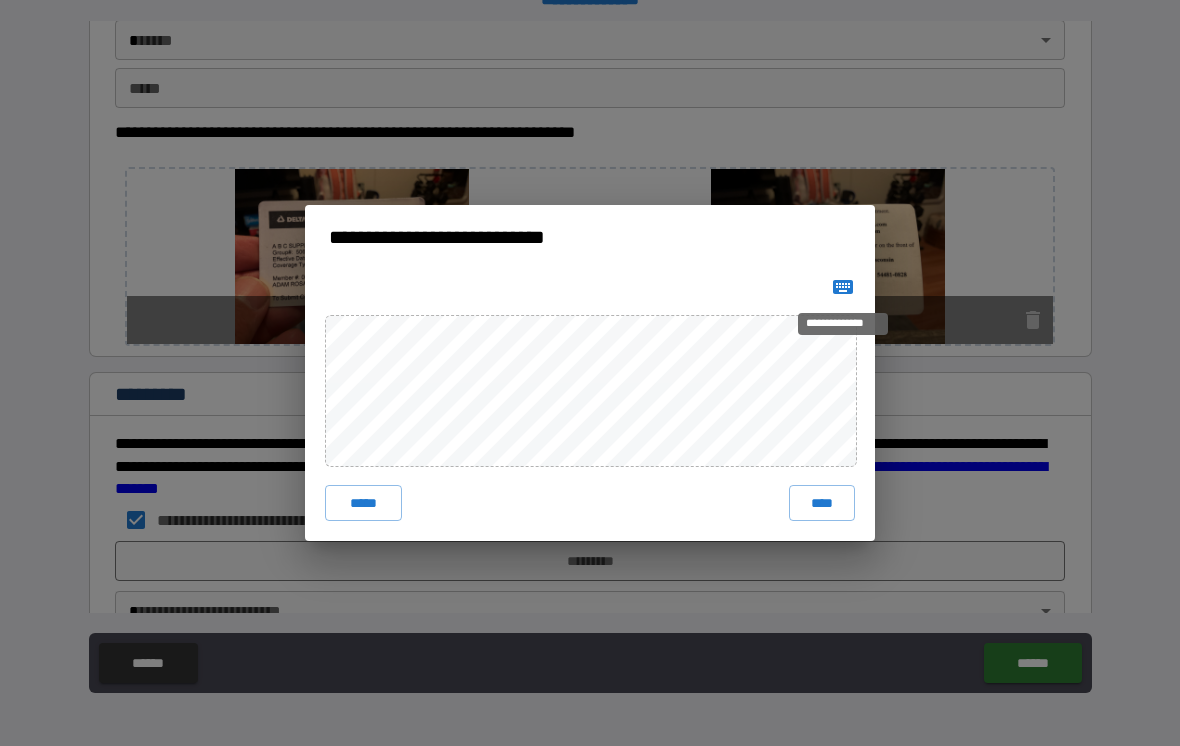 click 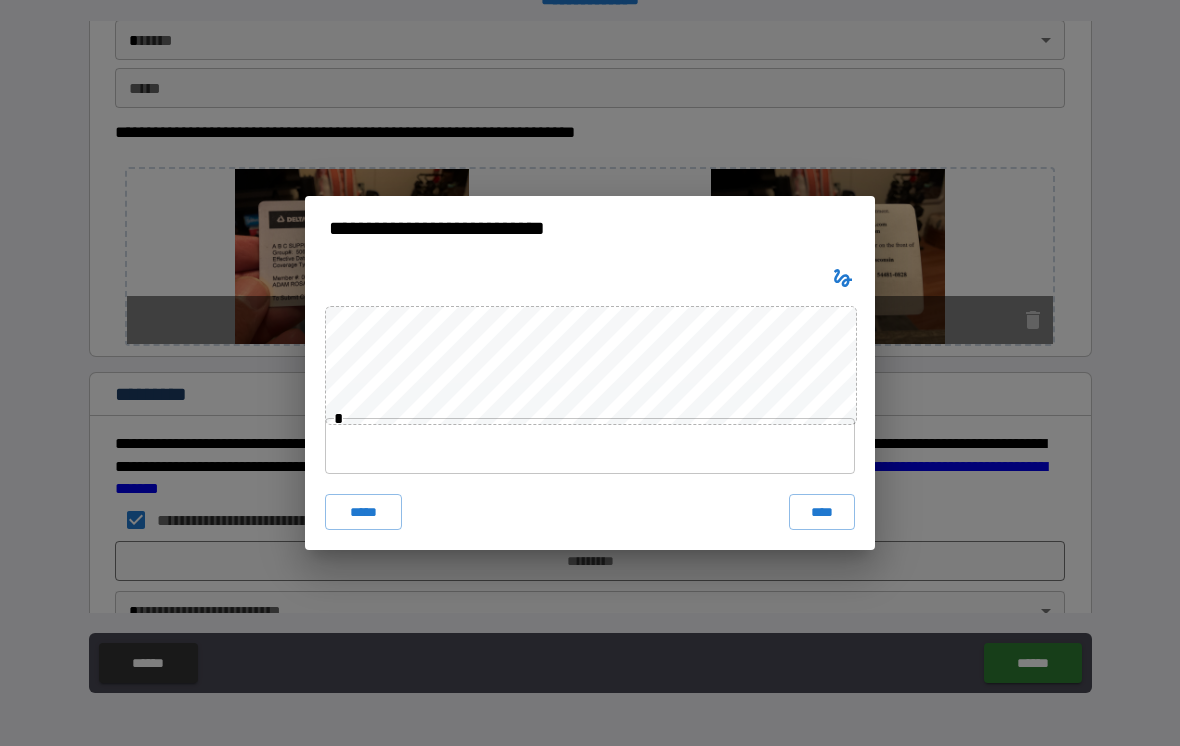 drag, startPoint x: 449, startPoint y: 464, endPoint x: 449, endPoint y: 447, distance: 17 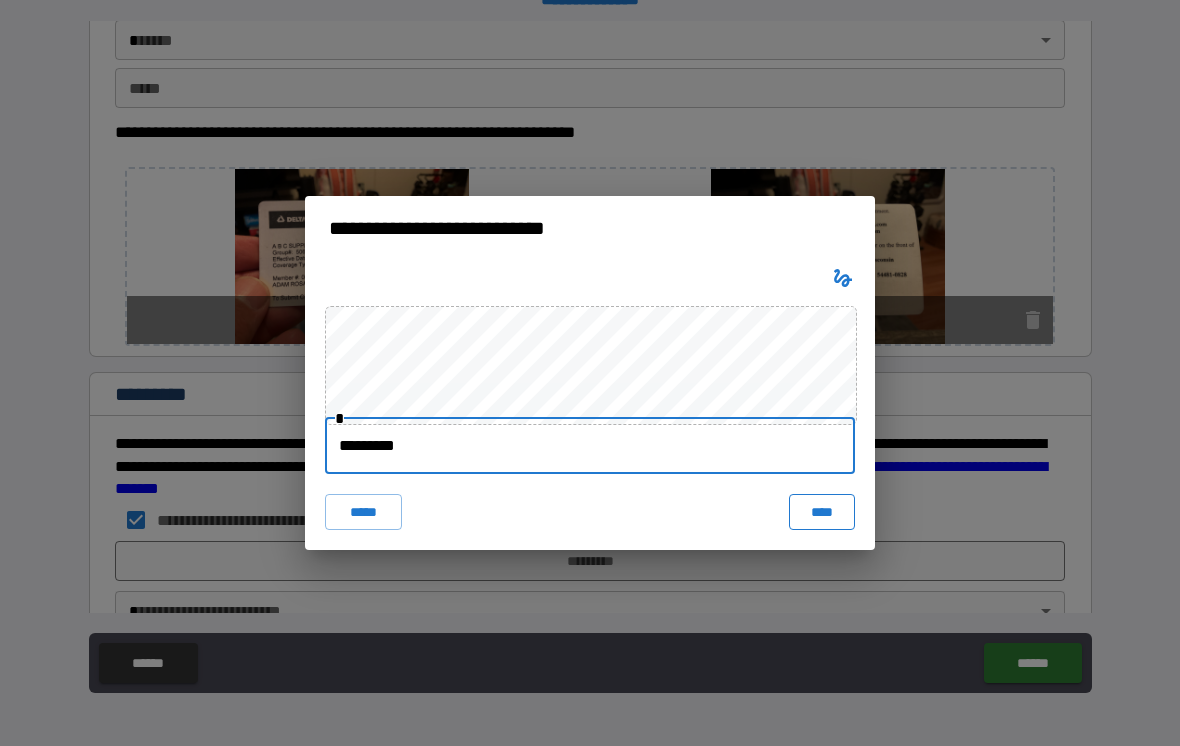 type on "*********" 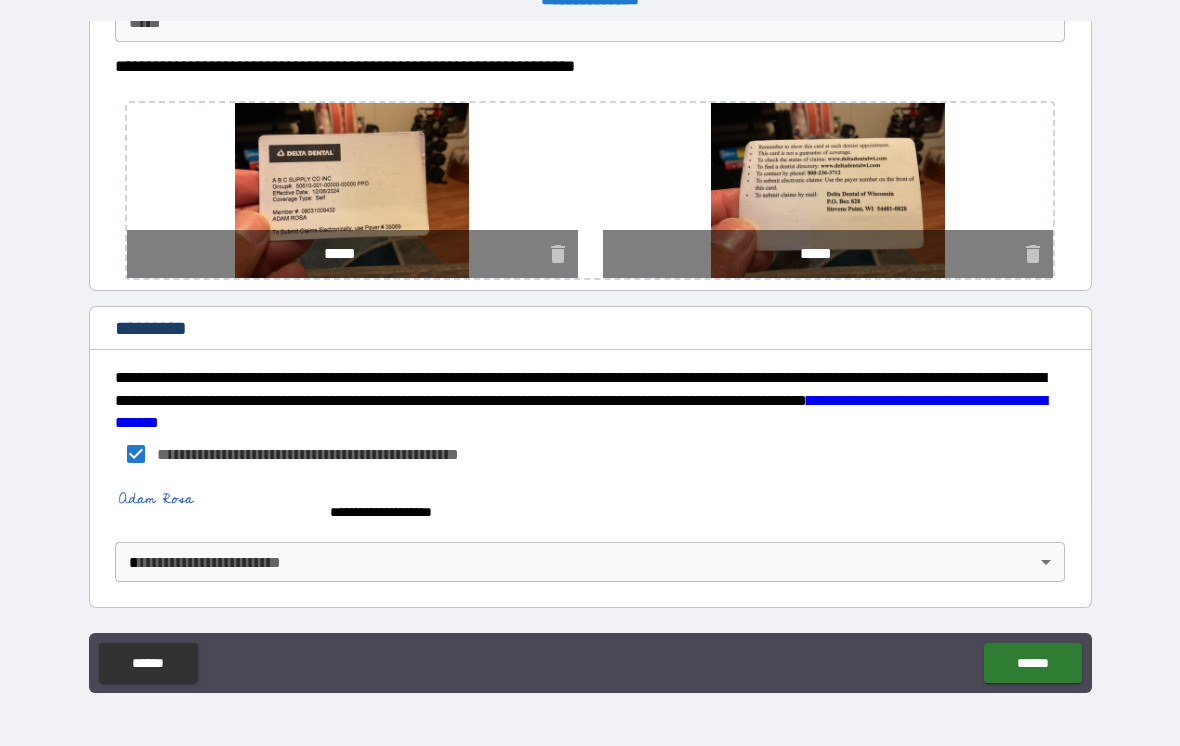 scroll, scrollTop: 3977, scrollLeft: 0, axis: vertical 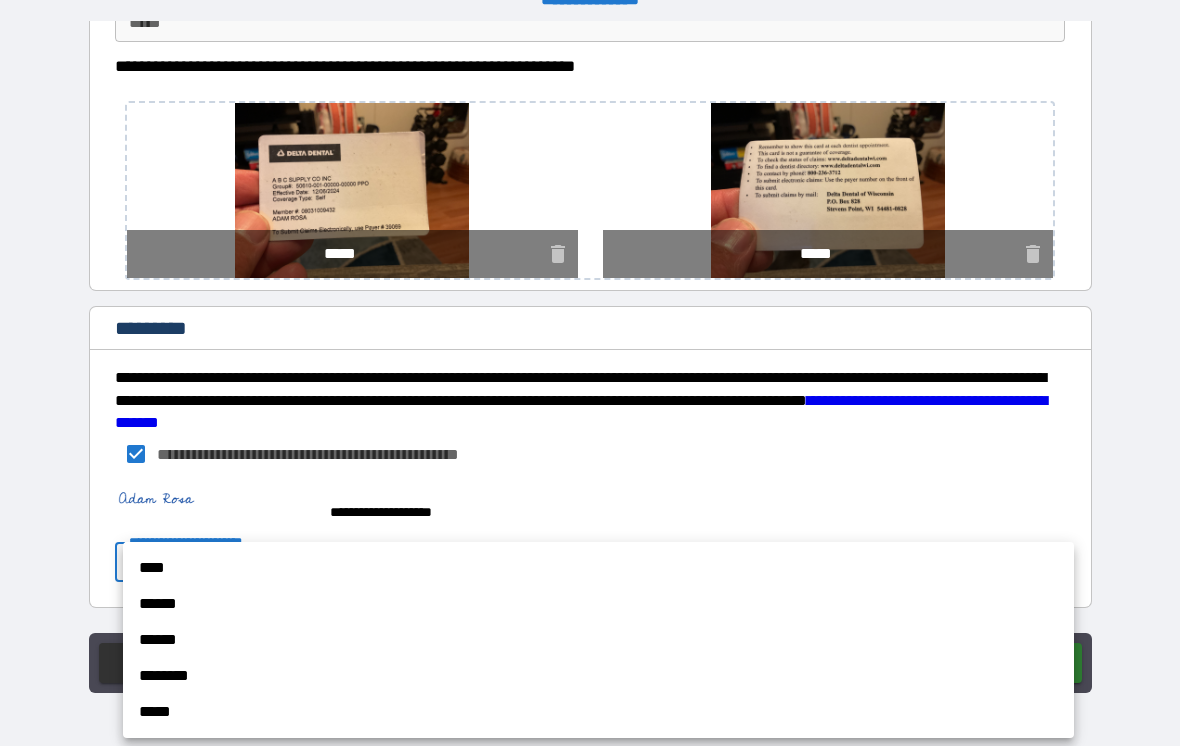 click on "**********" at bounding box center [590, 357] 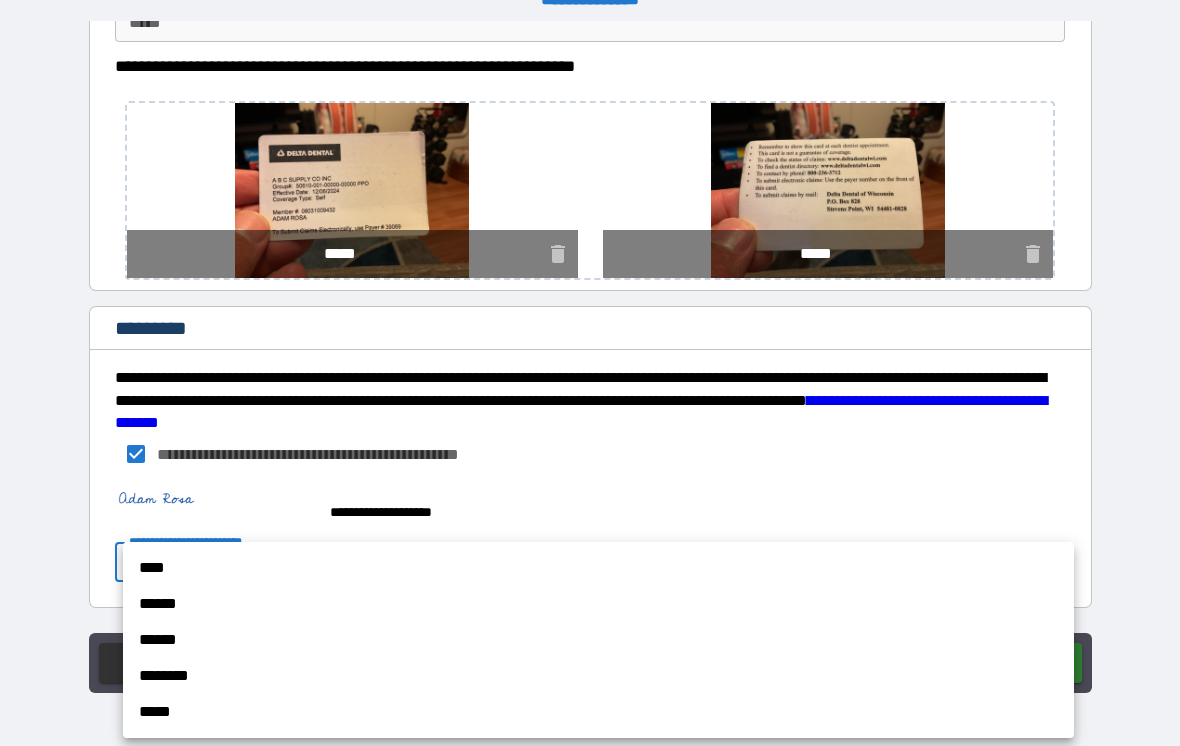 click on "****" at bounding box center [598, 568] 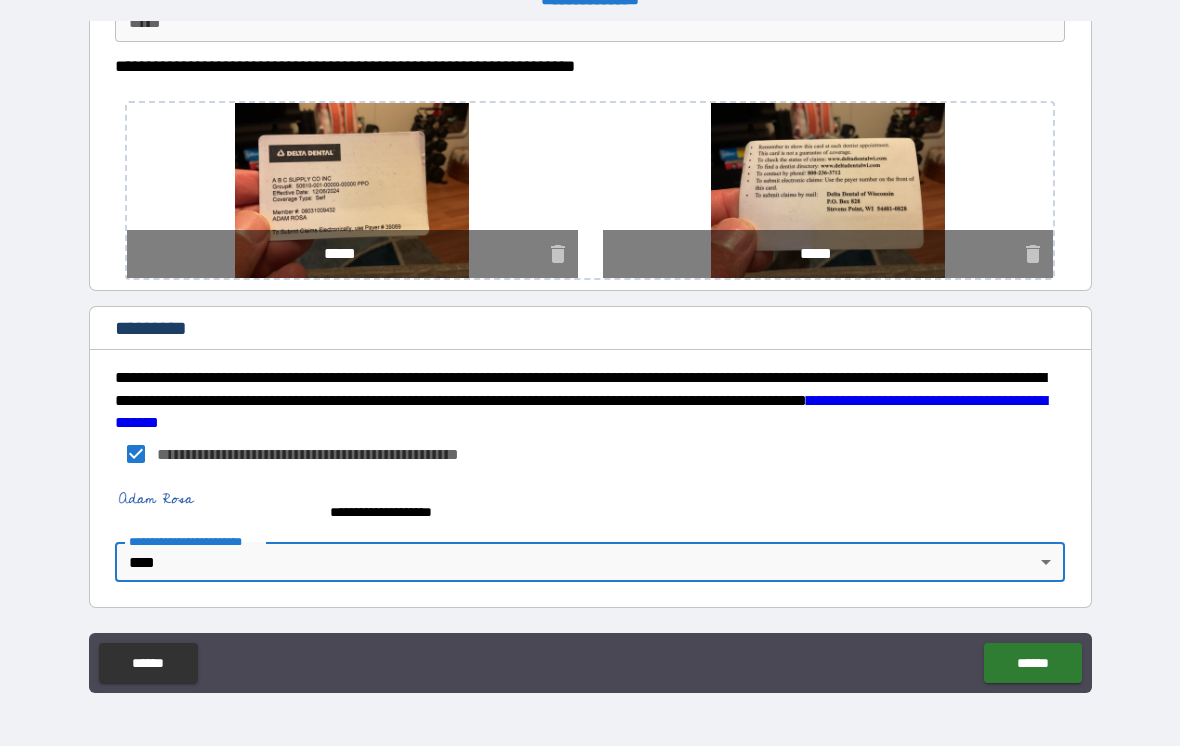 type on "*" 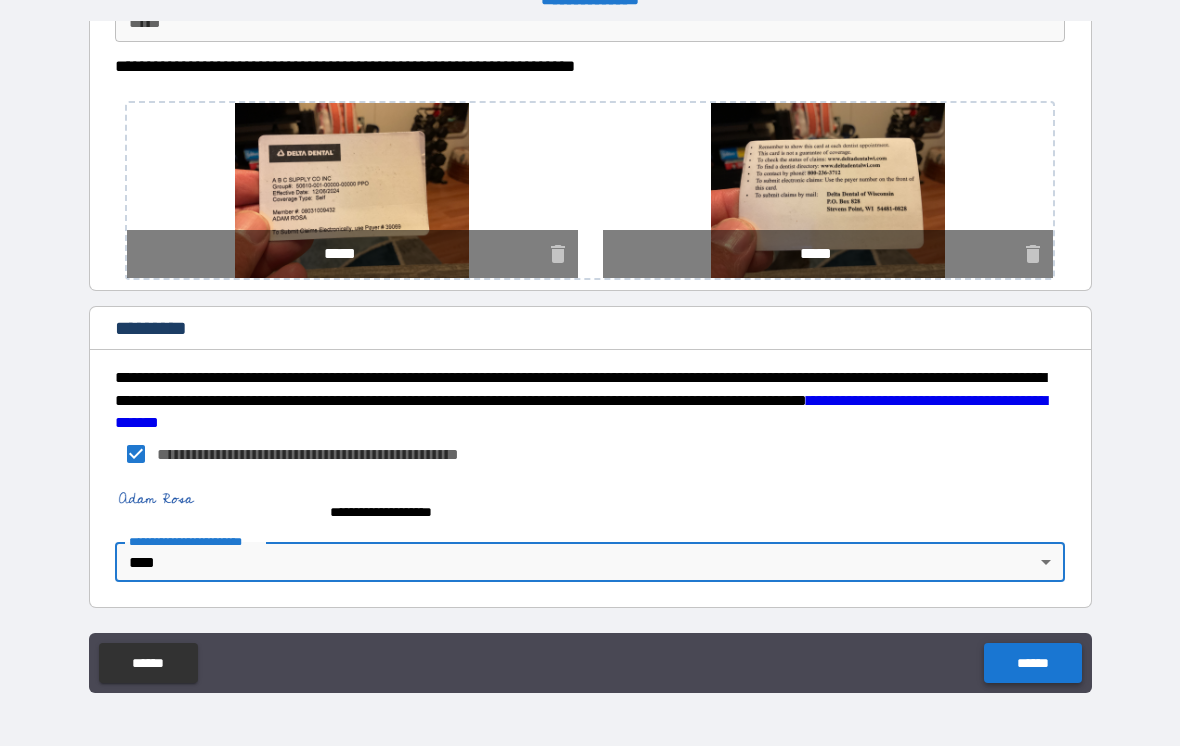 click on "******" at bounding box center (1032, 663) 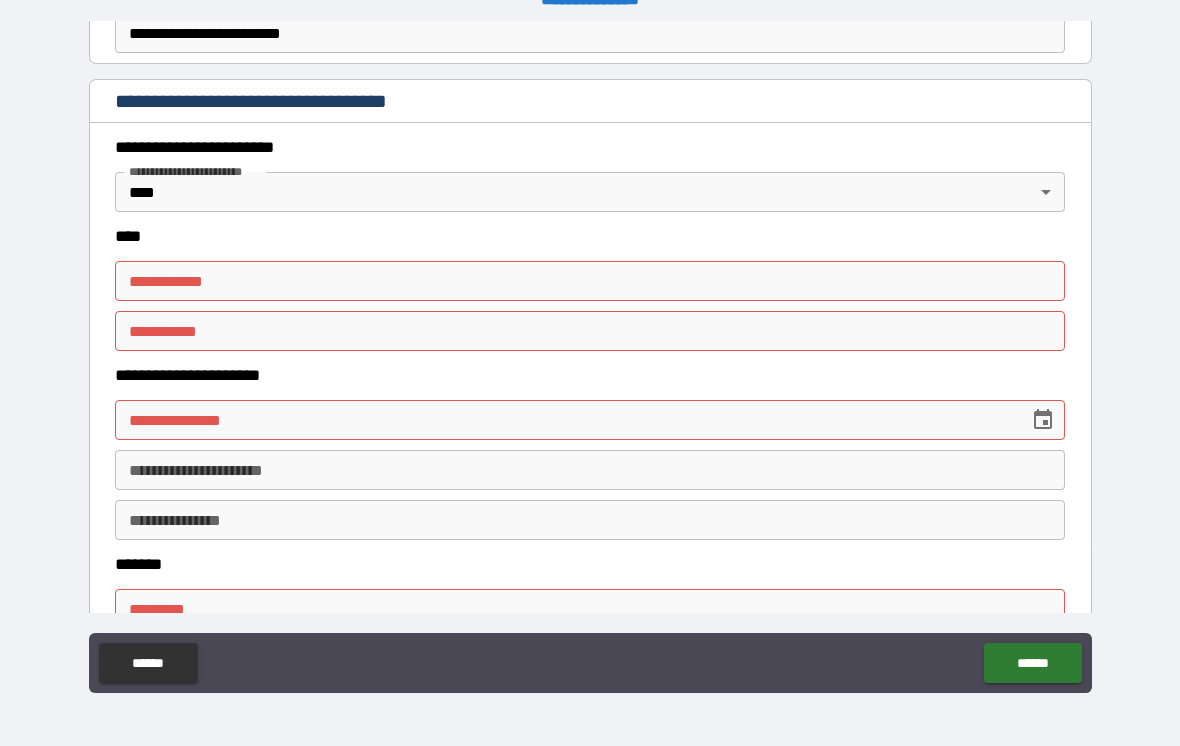 scroll, scrollTop: 858, scrollLeft: 0, axis: vertical 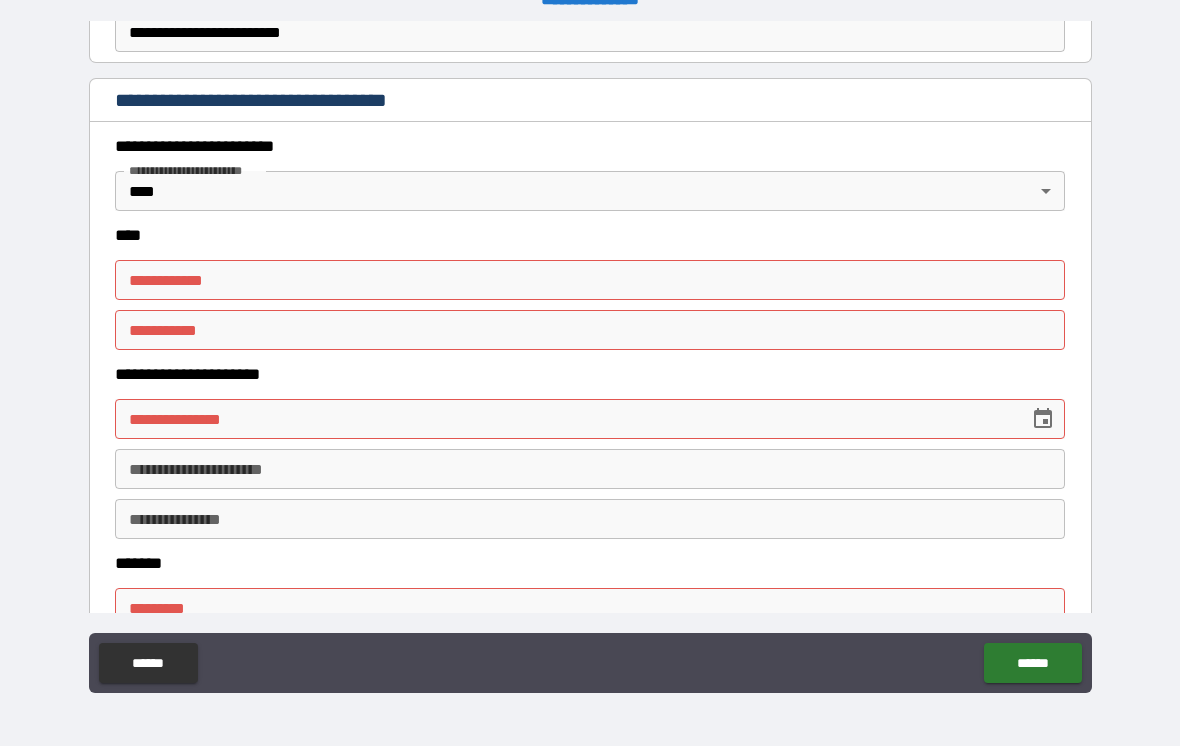 click on "**********" at bounding box center (590, 357) 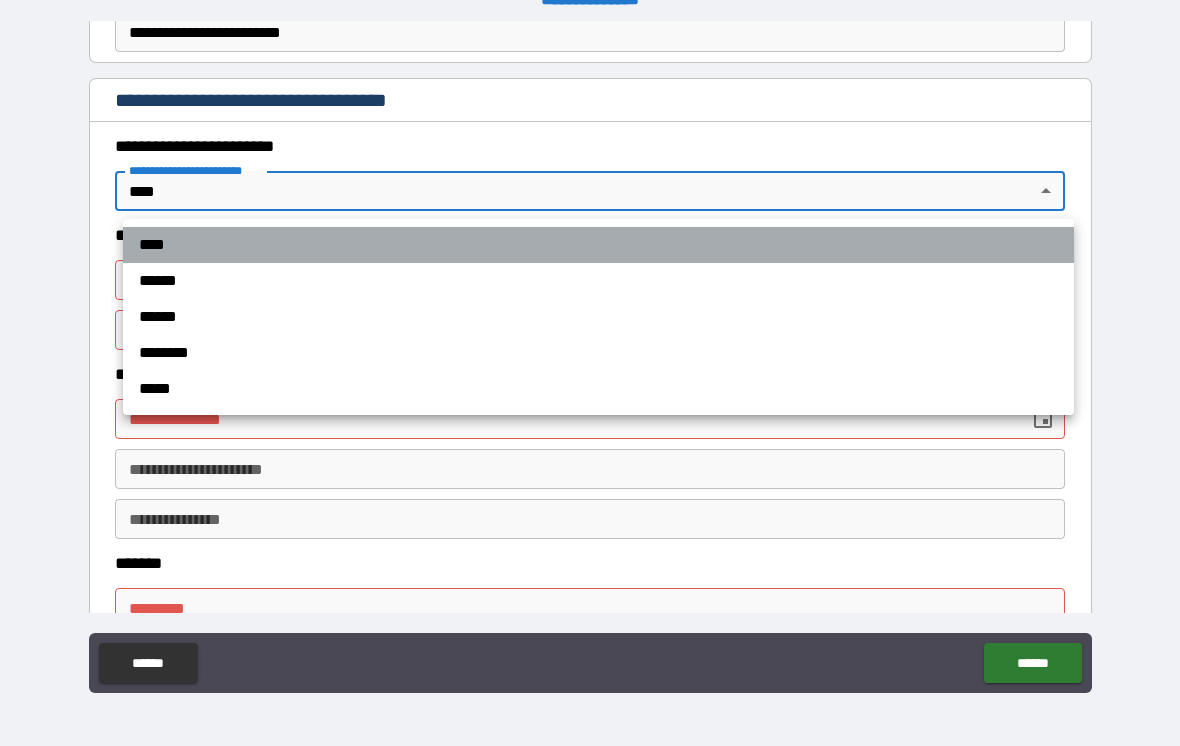 click on "****" at bounding box center [598, 245] 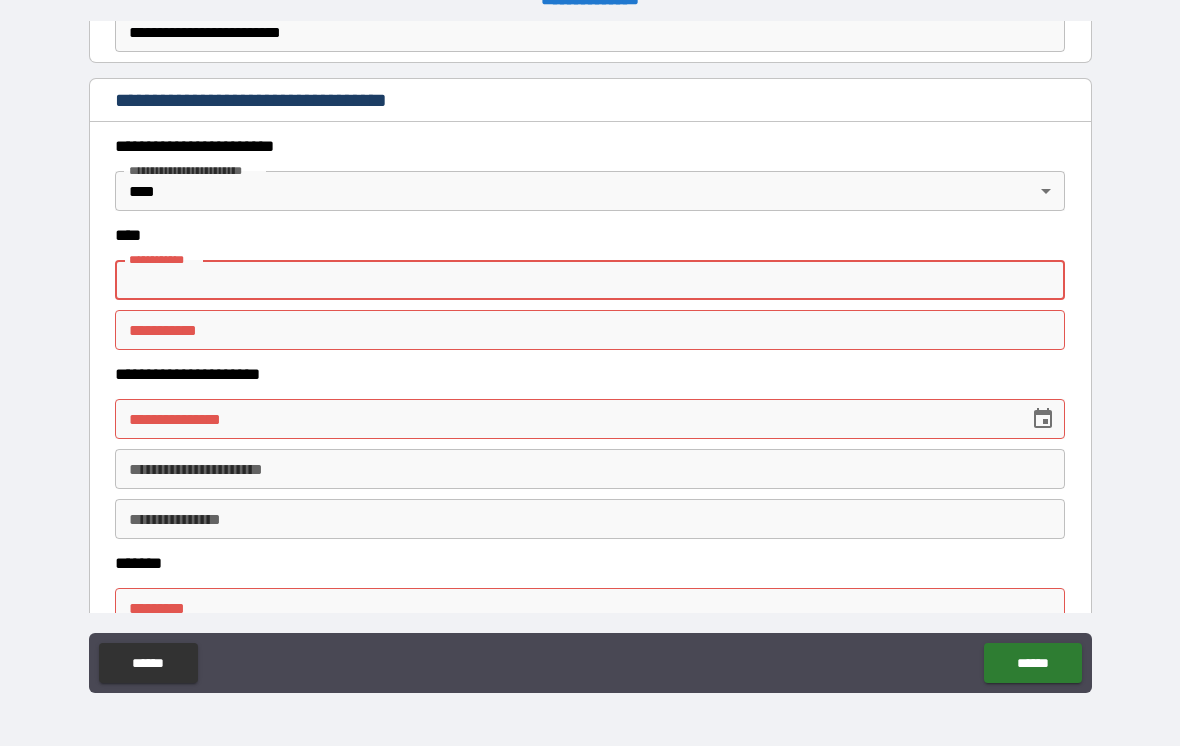 click on "**********" at bounding box center (590, 280) 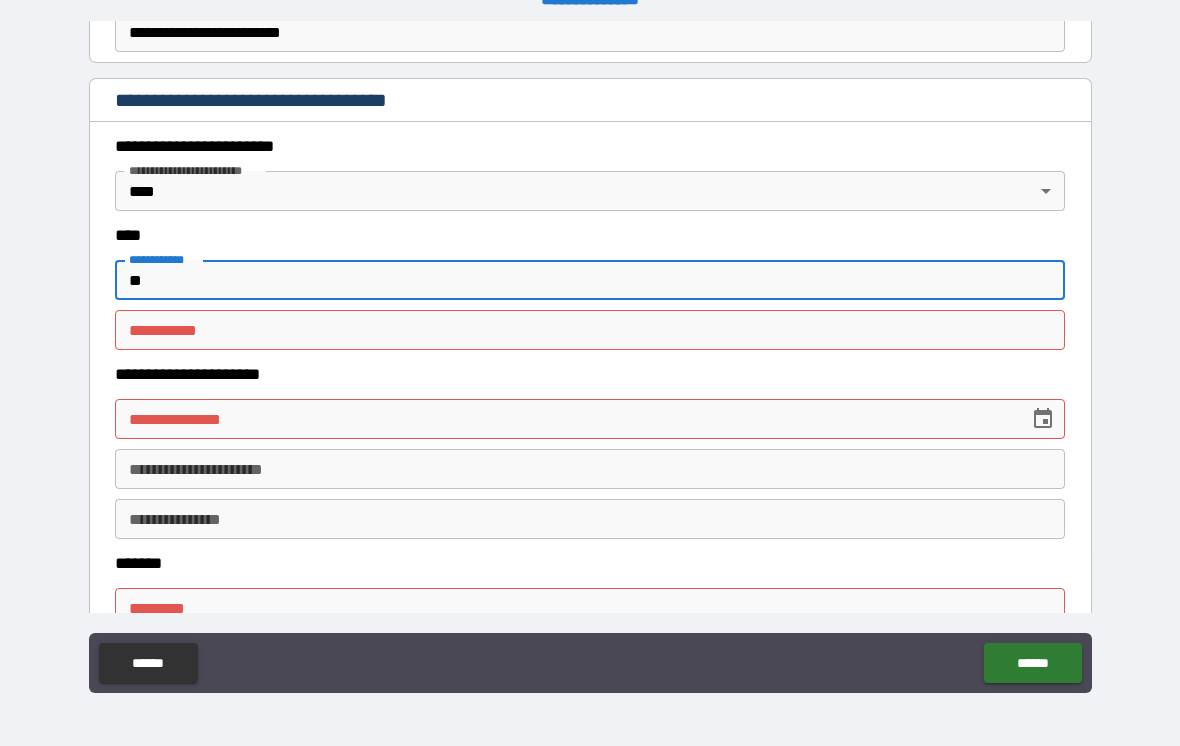type on "*" 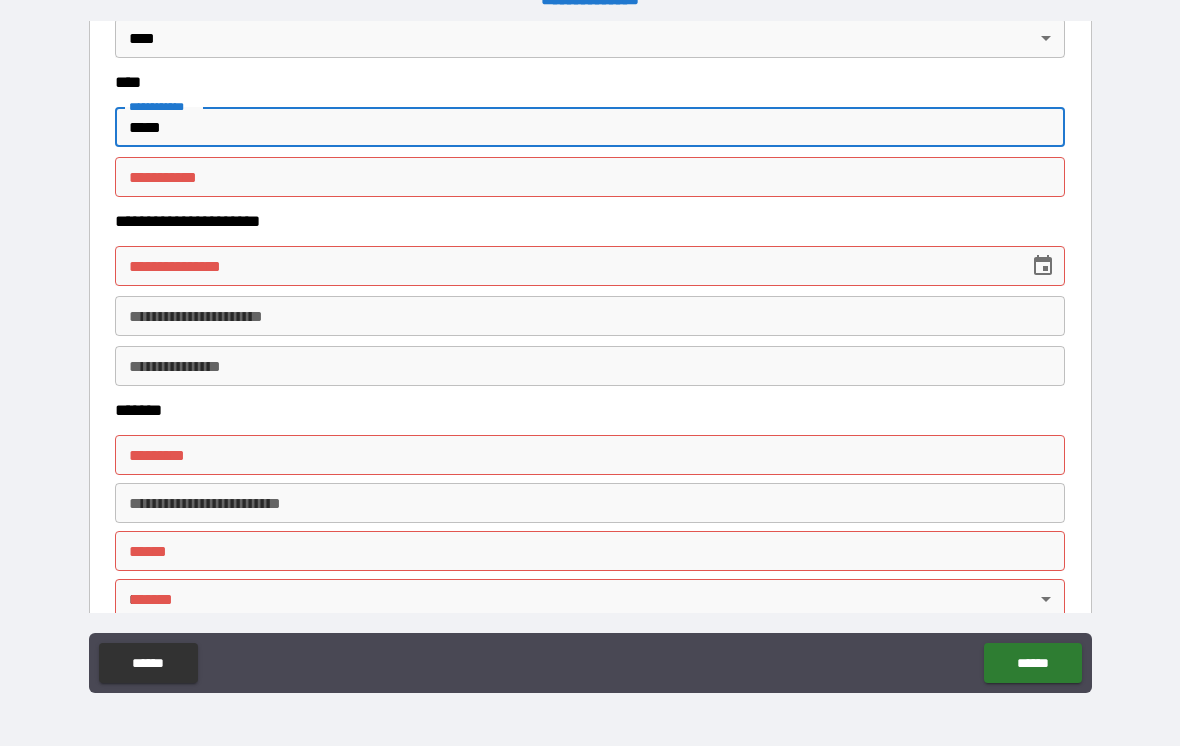 scroll, scrollTop: 1009, scrollLeft: 0, axis: vertical 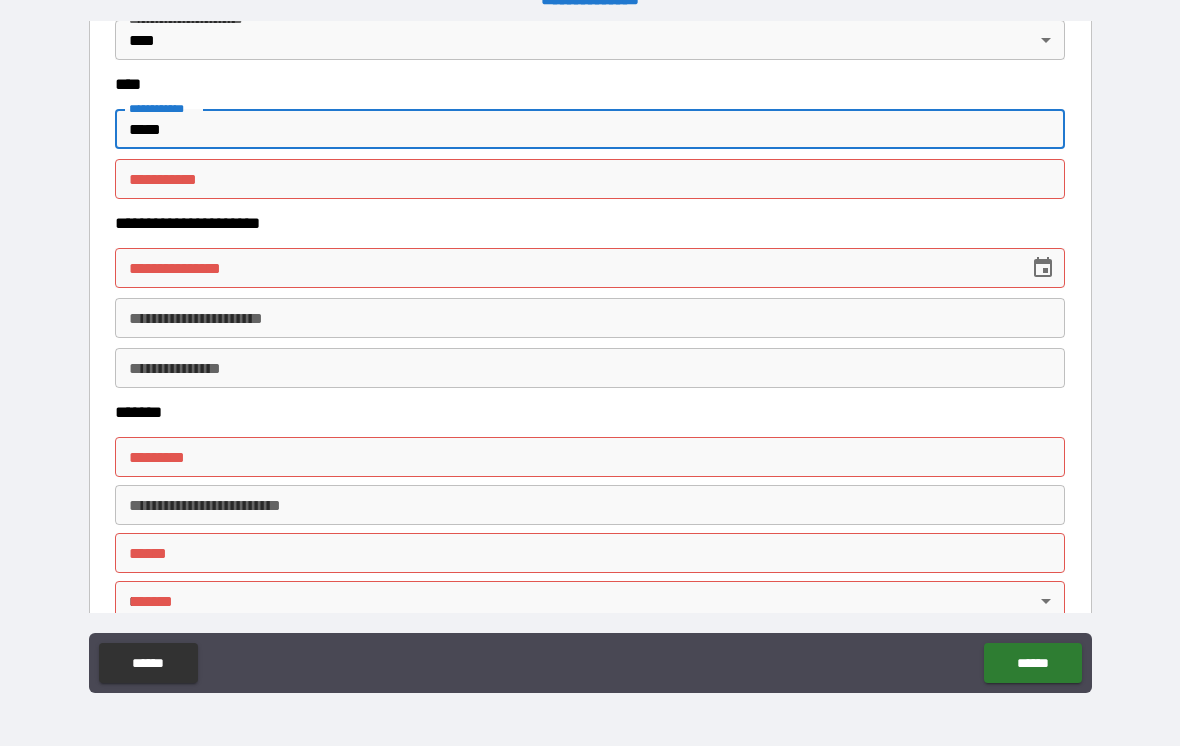 type on "****" 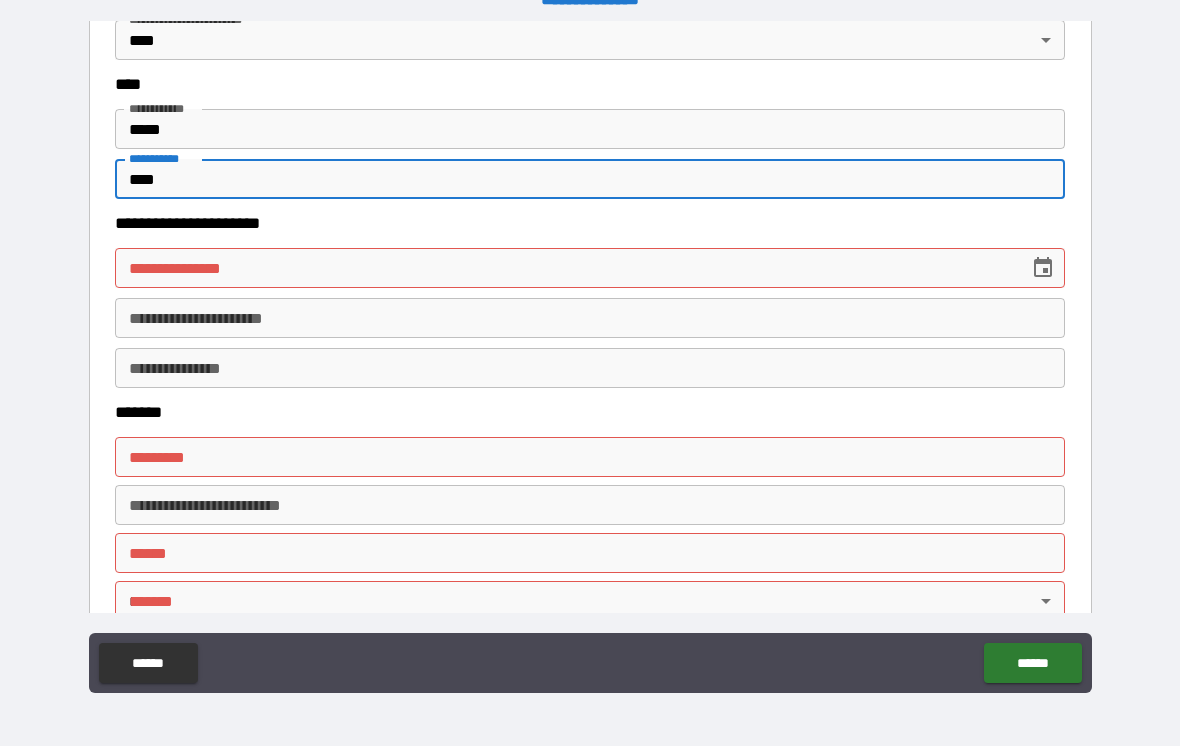 type on "****" 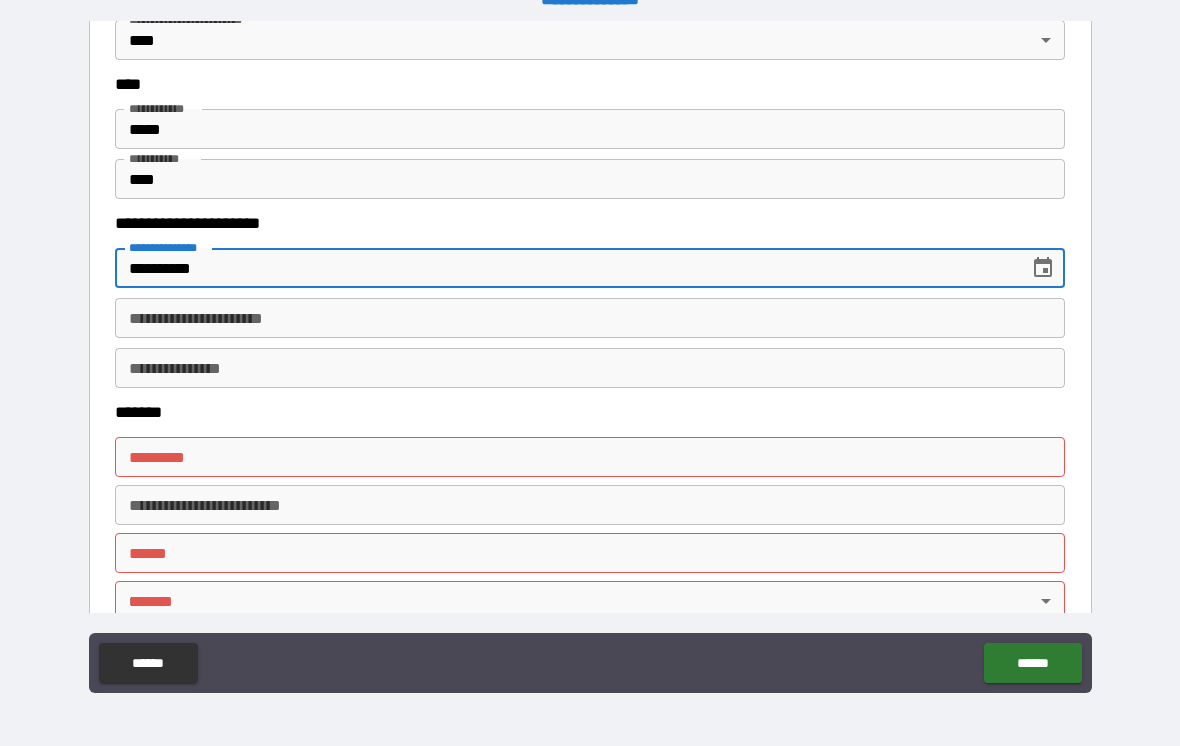 type on "**********" 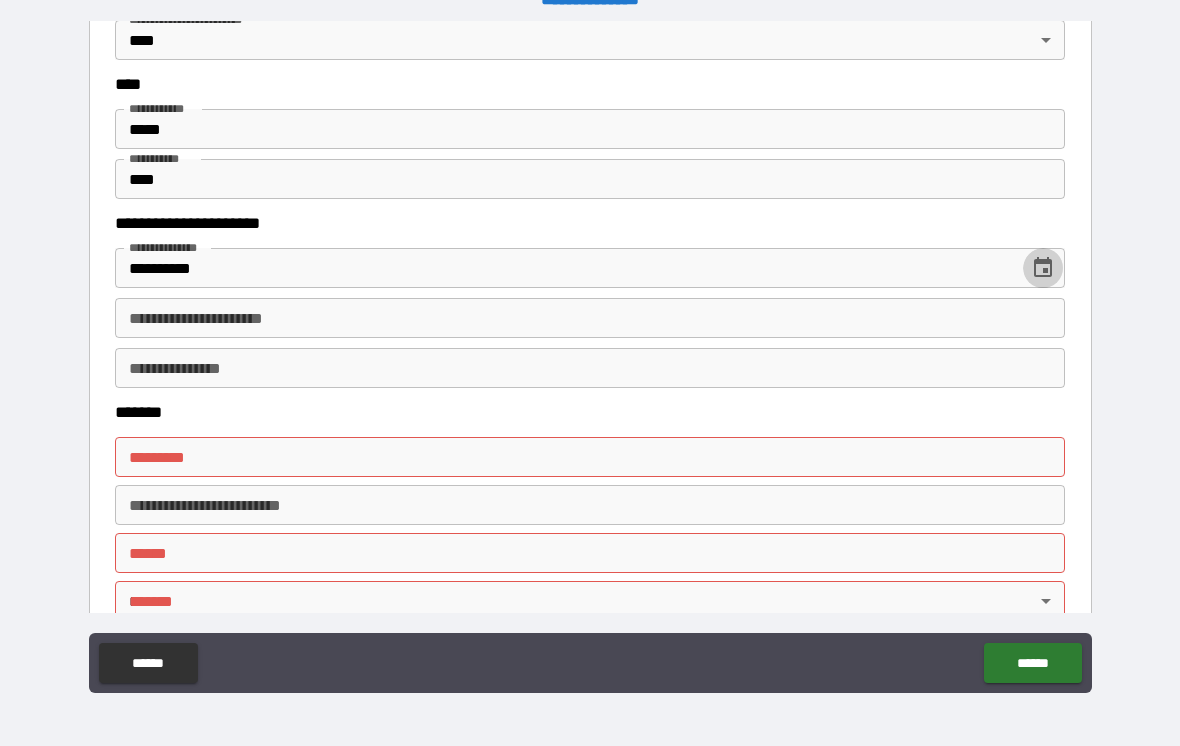 type 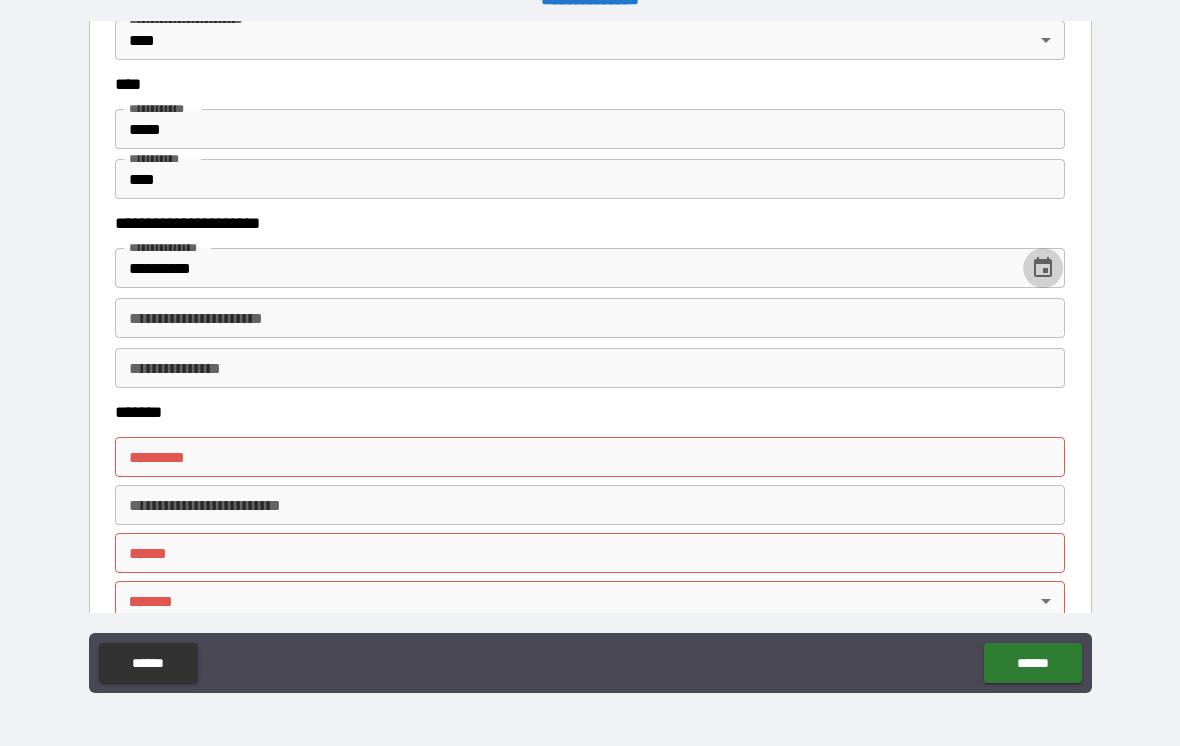 click on "**********" at bounding box center (590, 318) 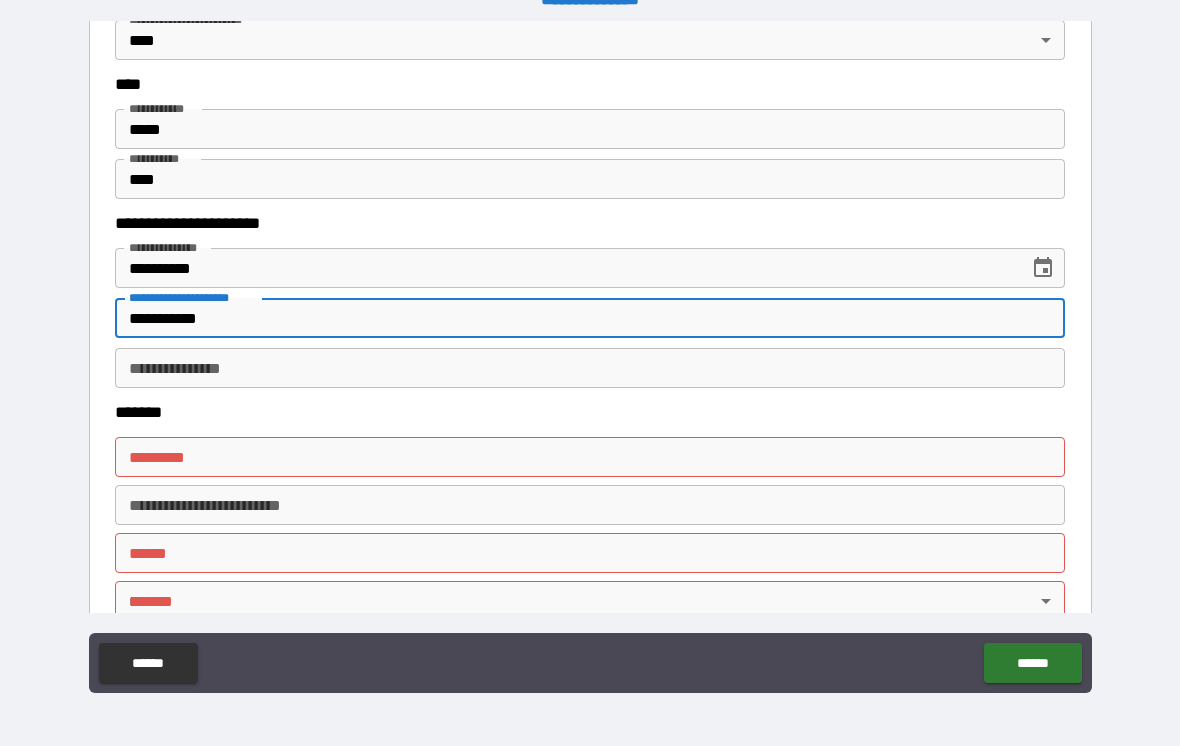 type on "**********" 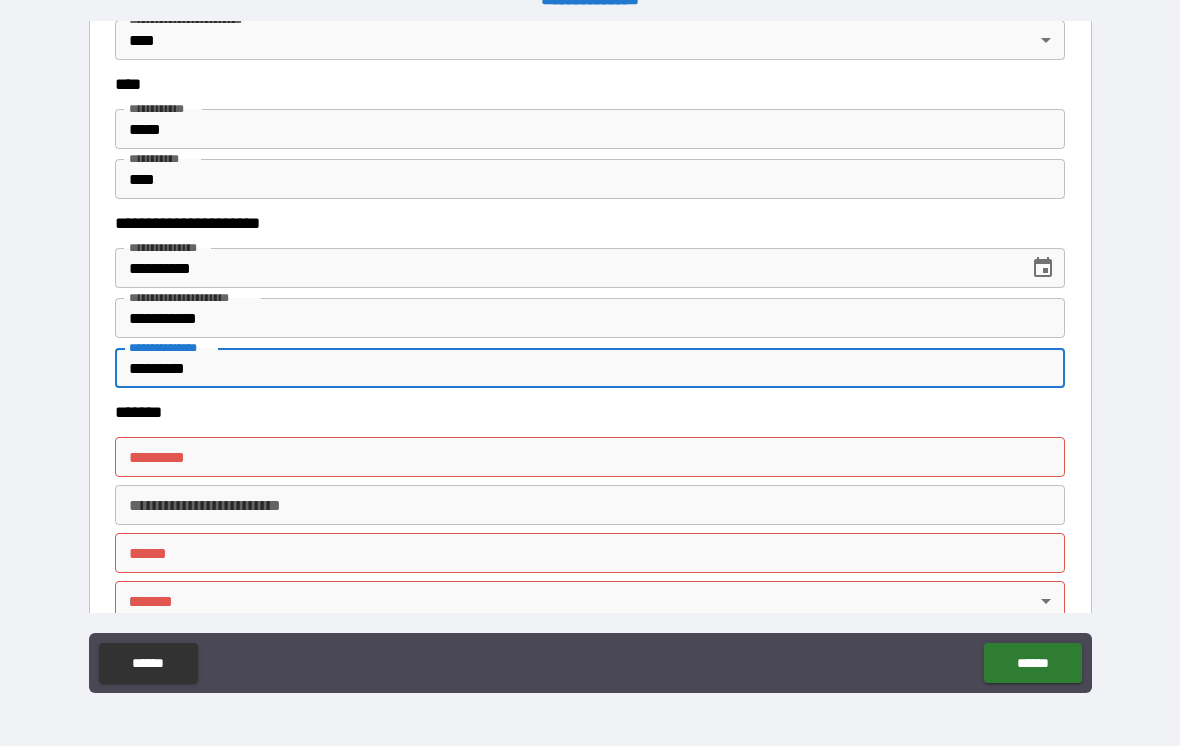 type on "*********" 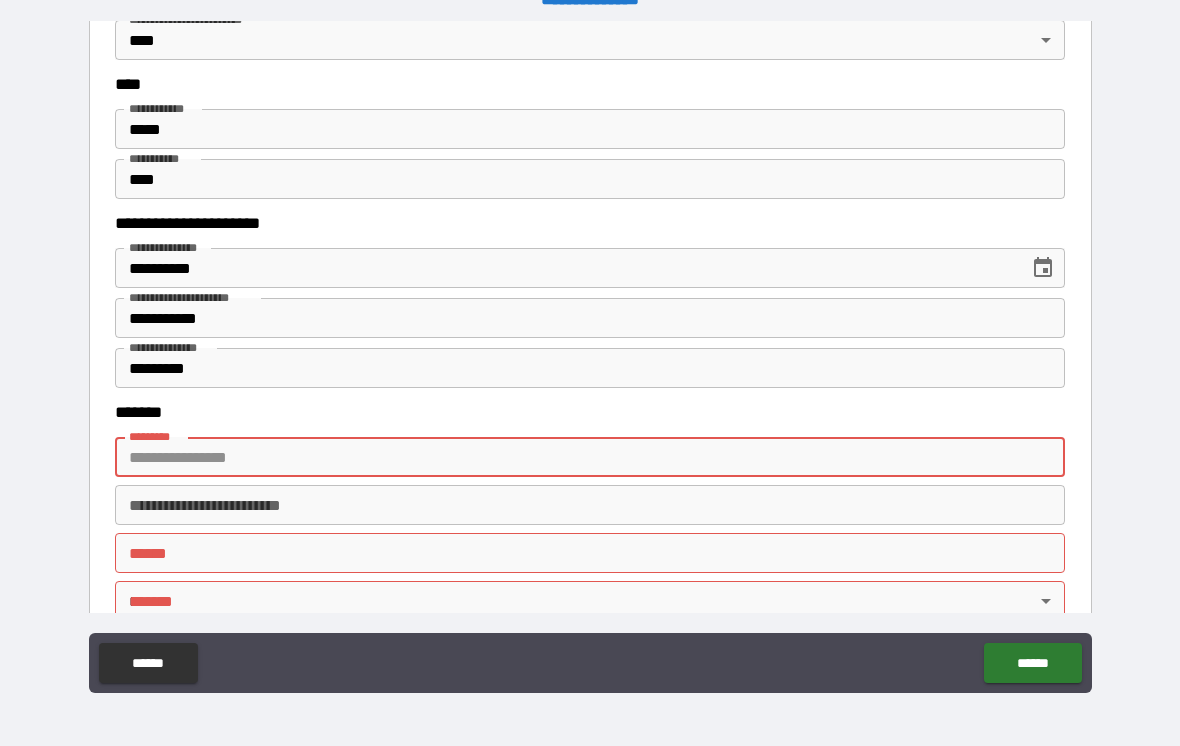click on "*******   *" at bounding box center [590, 457] 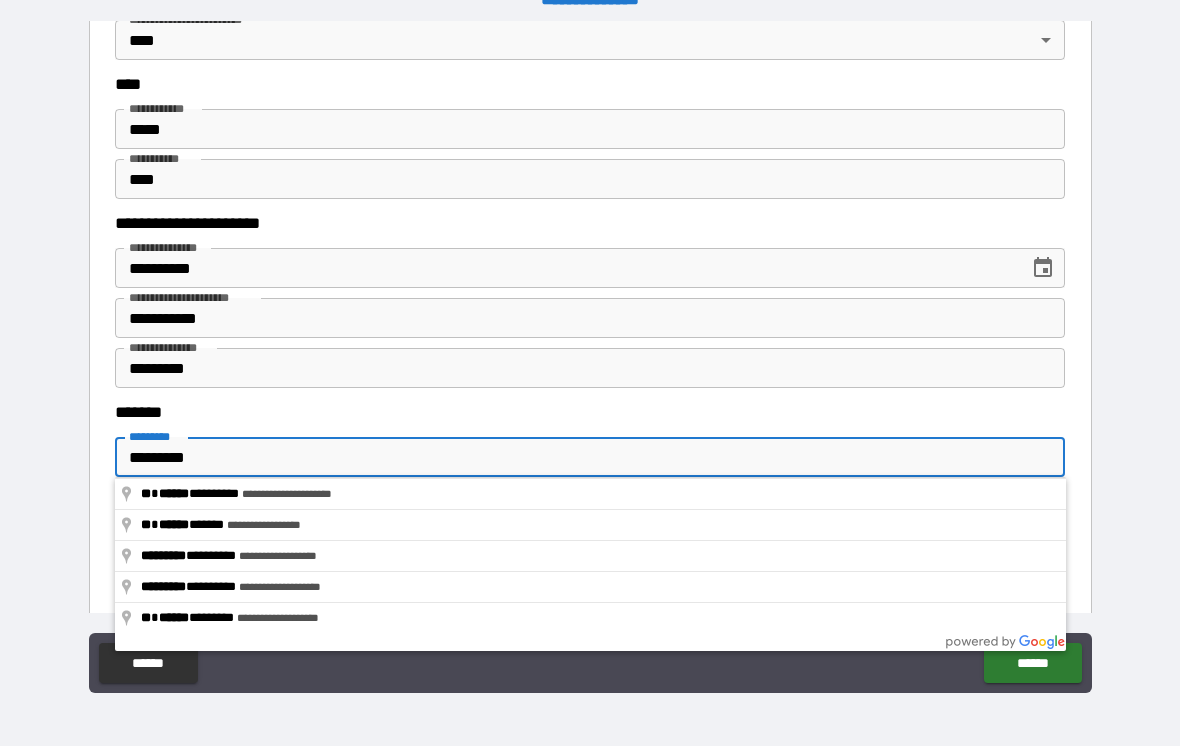 type on "**********" 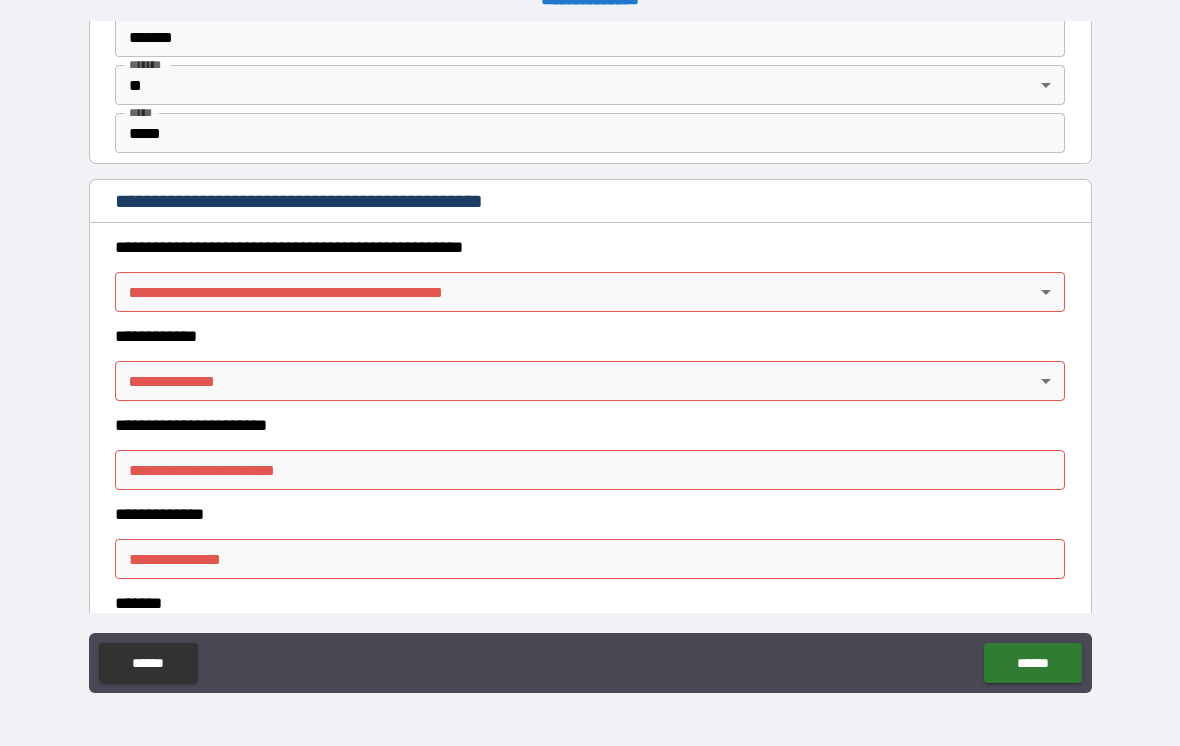 scroll, scrollTop: 2076, scrollLeft: 0, axis: vertical 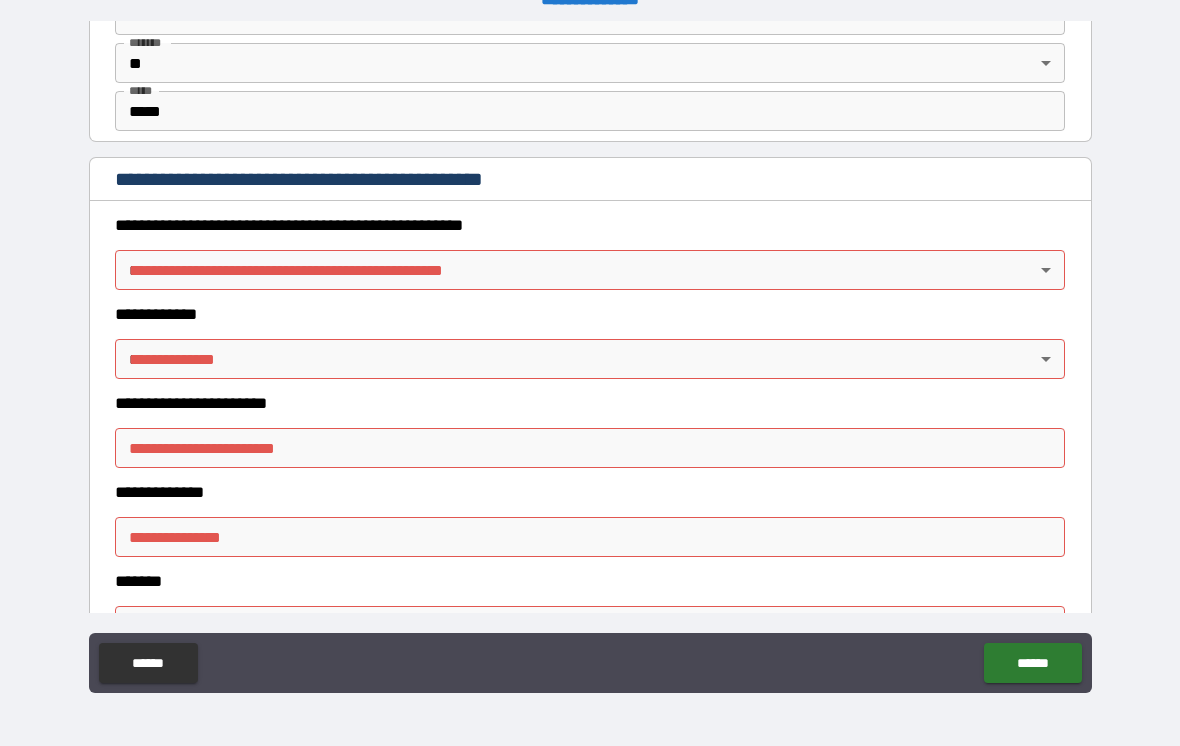 click on "**********" at bounding box center (590, 357) 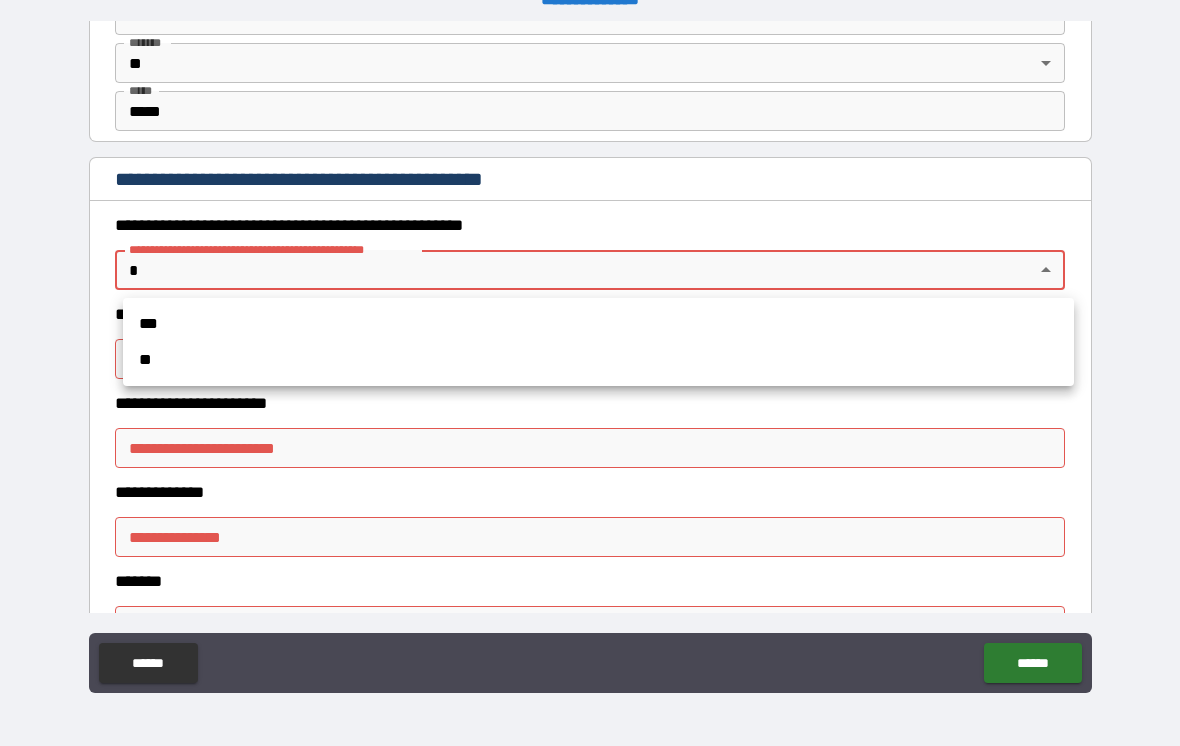 click on "**" at bounding box center (598, 360) 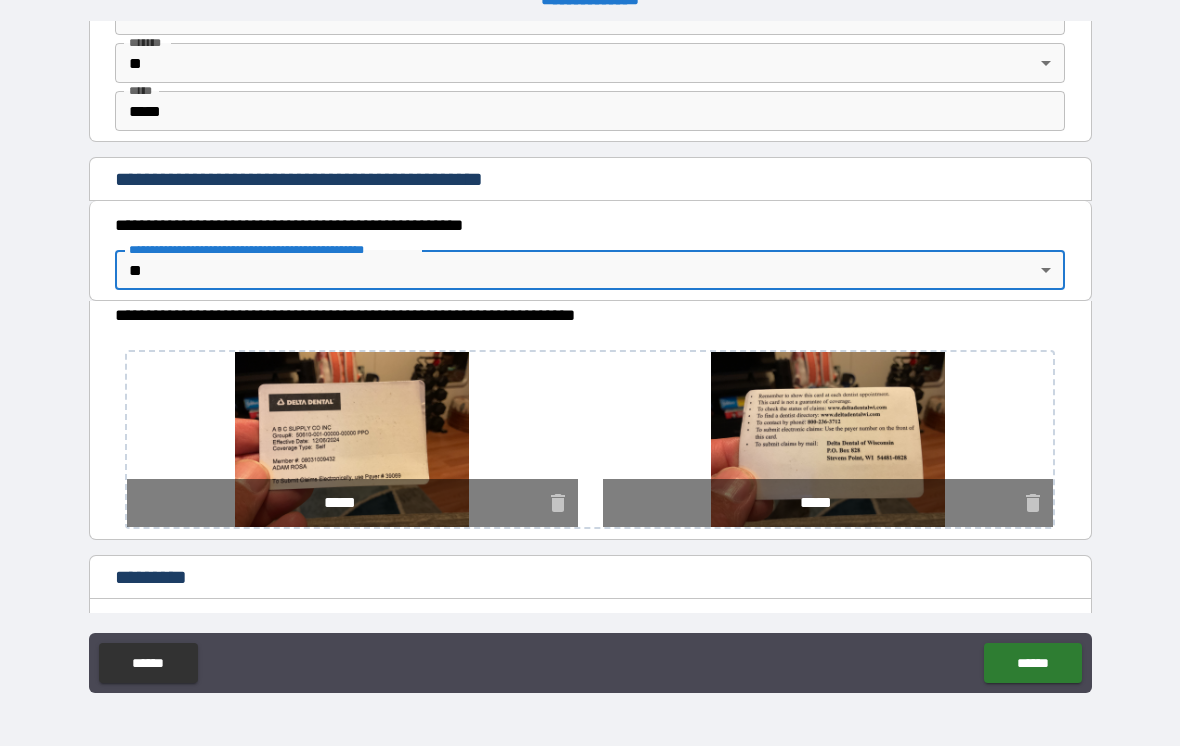 type on "*" 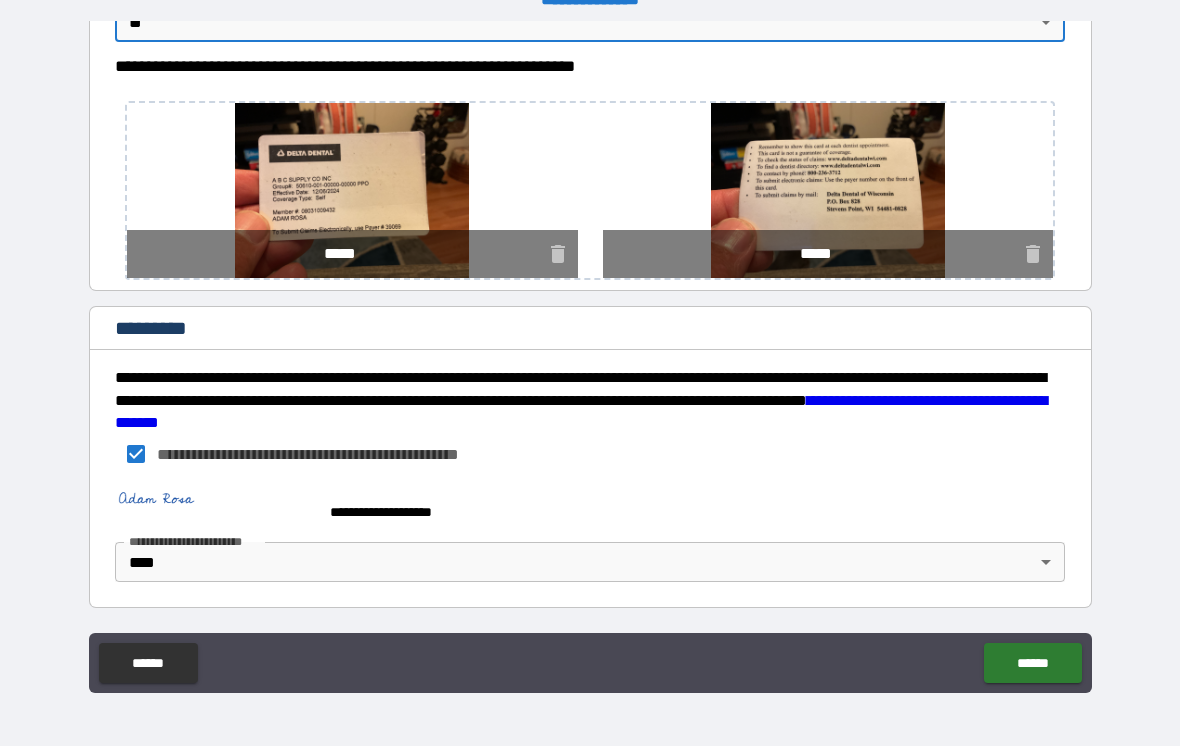 scroll, scrollTop: 2324, scrollLeft: 0, axis: vertical 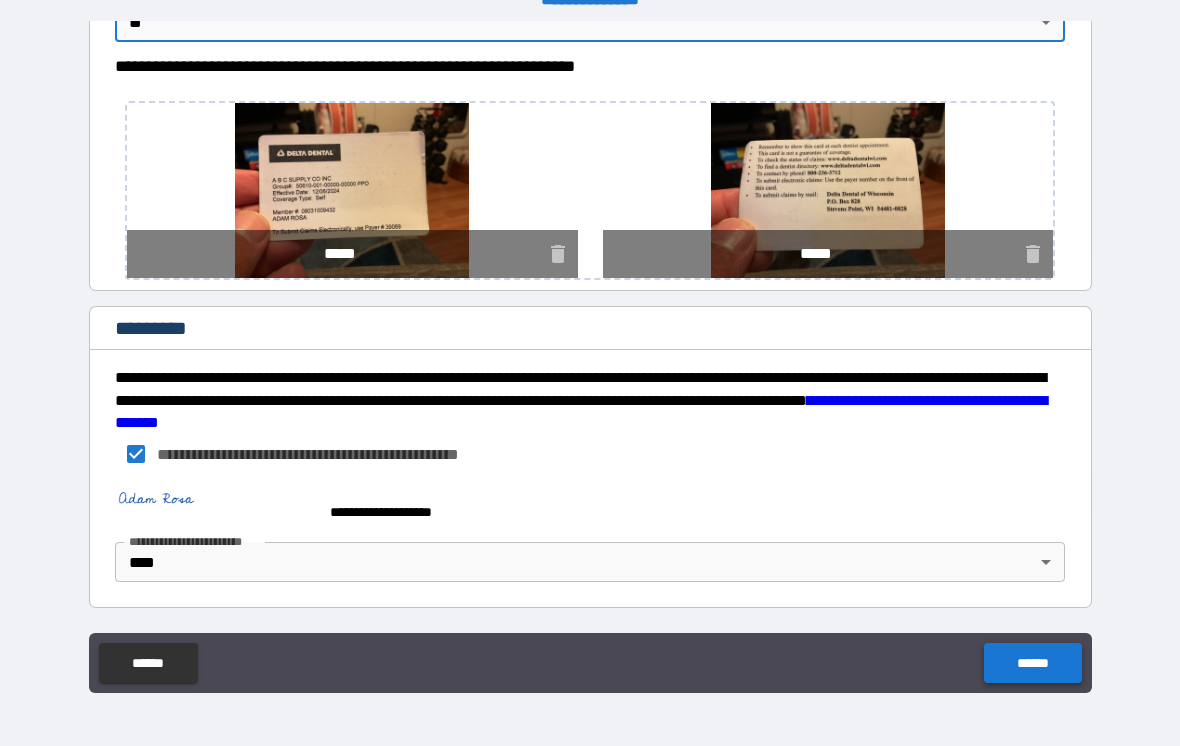 click on "******" at bounding box center [1032, 663] 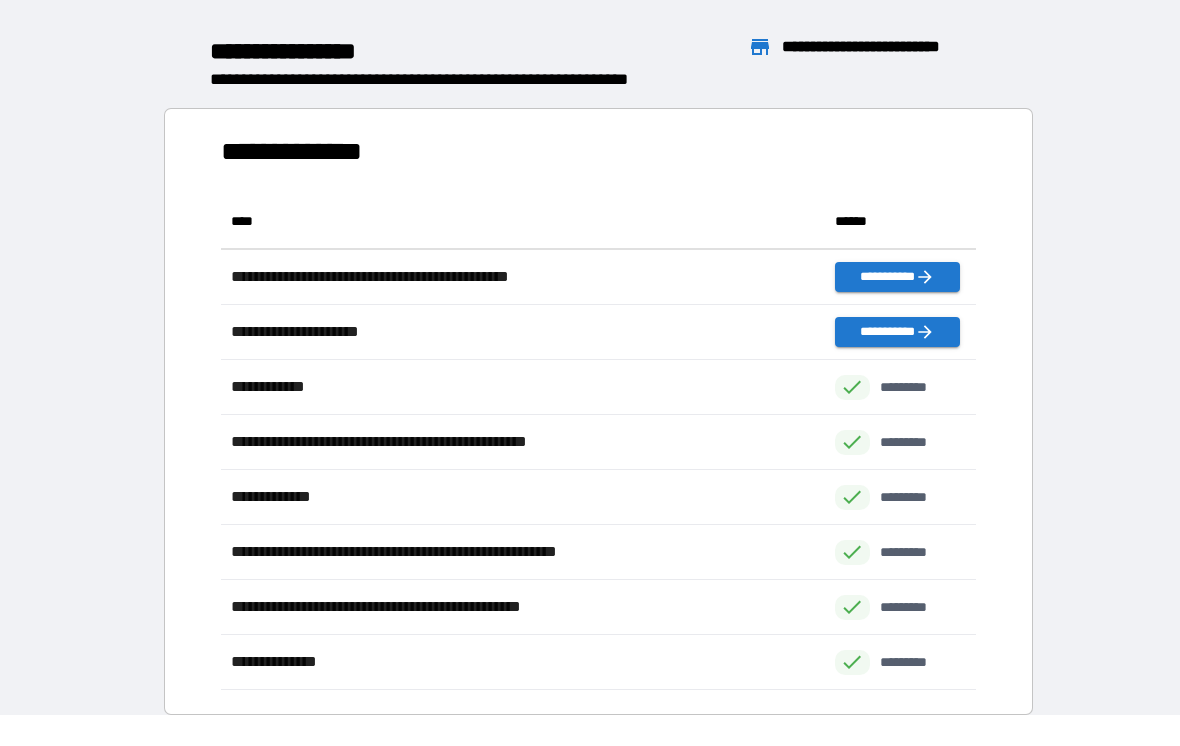 scroll, scrollTop: 1, scrollLeft: 1, axis: both 